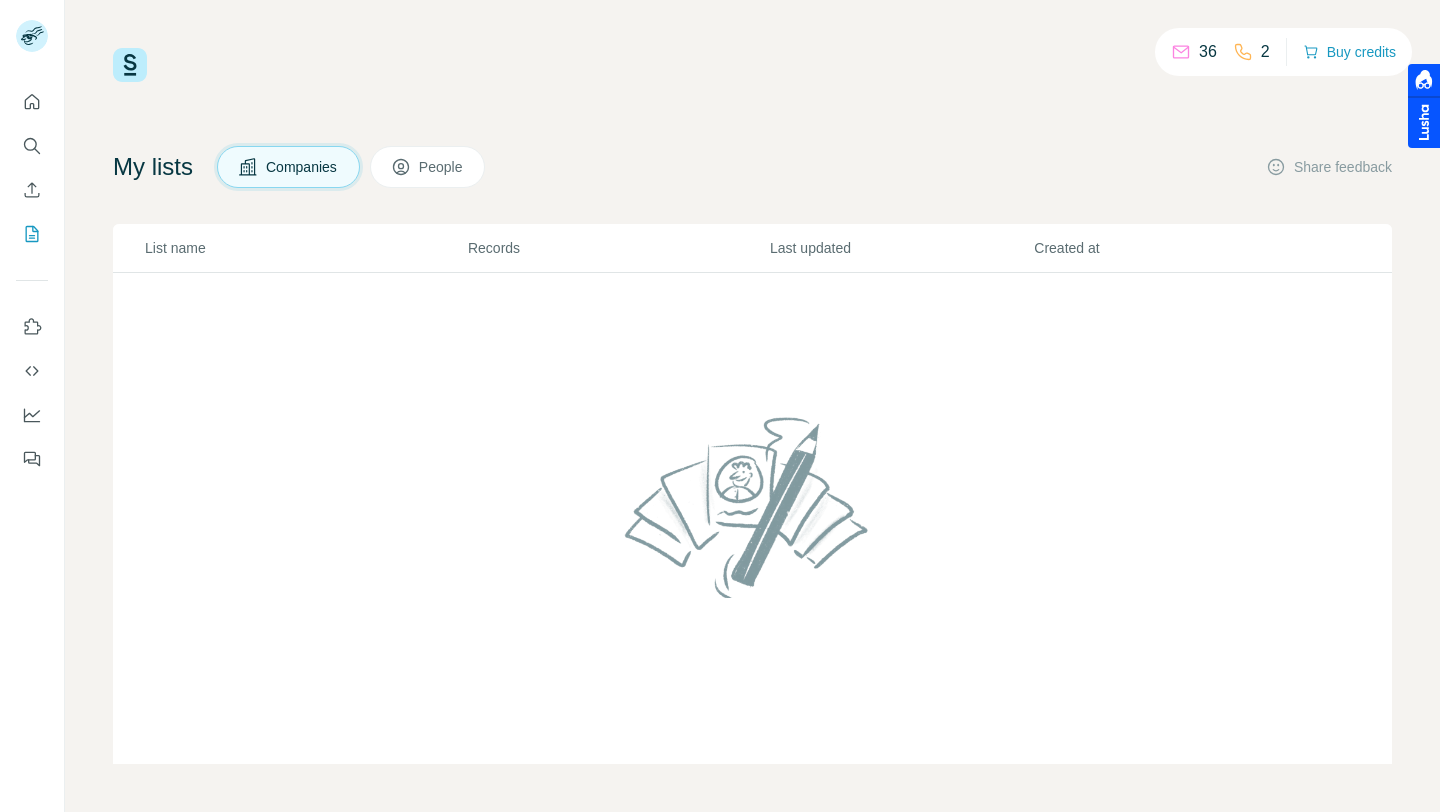 scroll, scrollTop: 0, scrollLeft: 0, axis: both 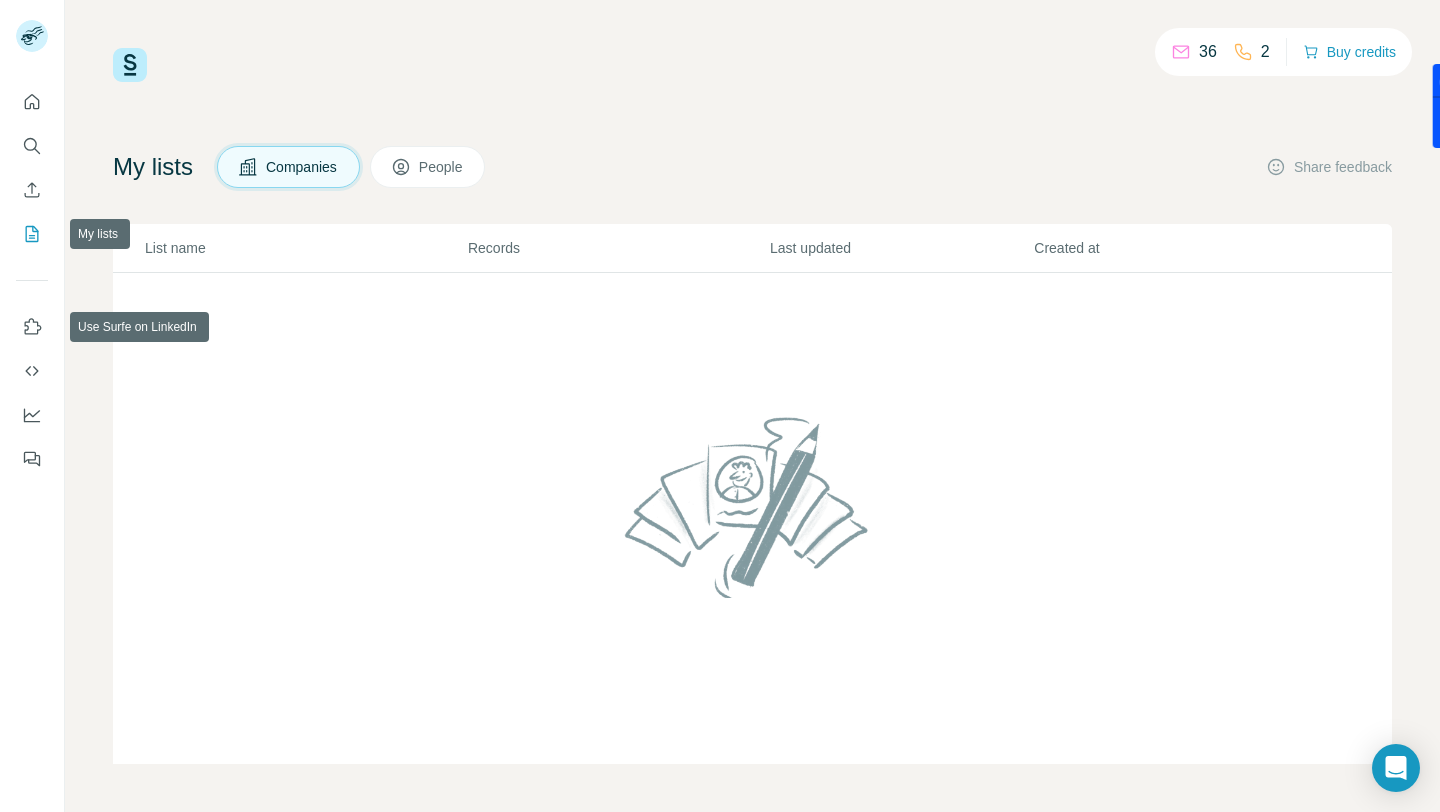 click 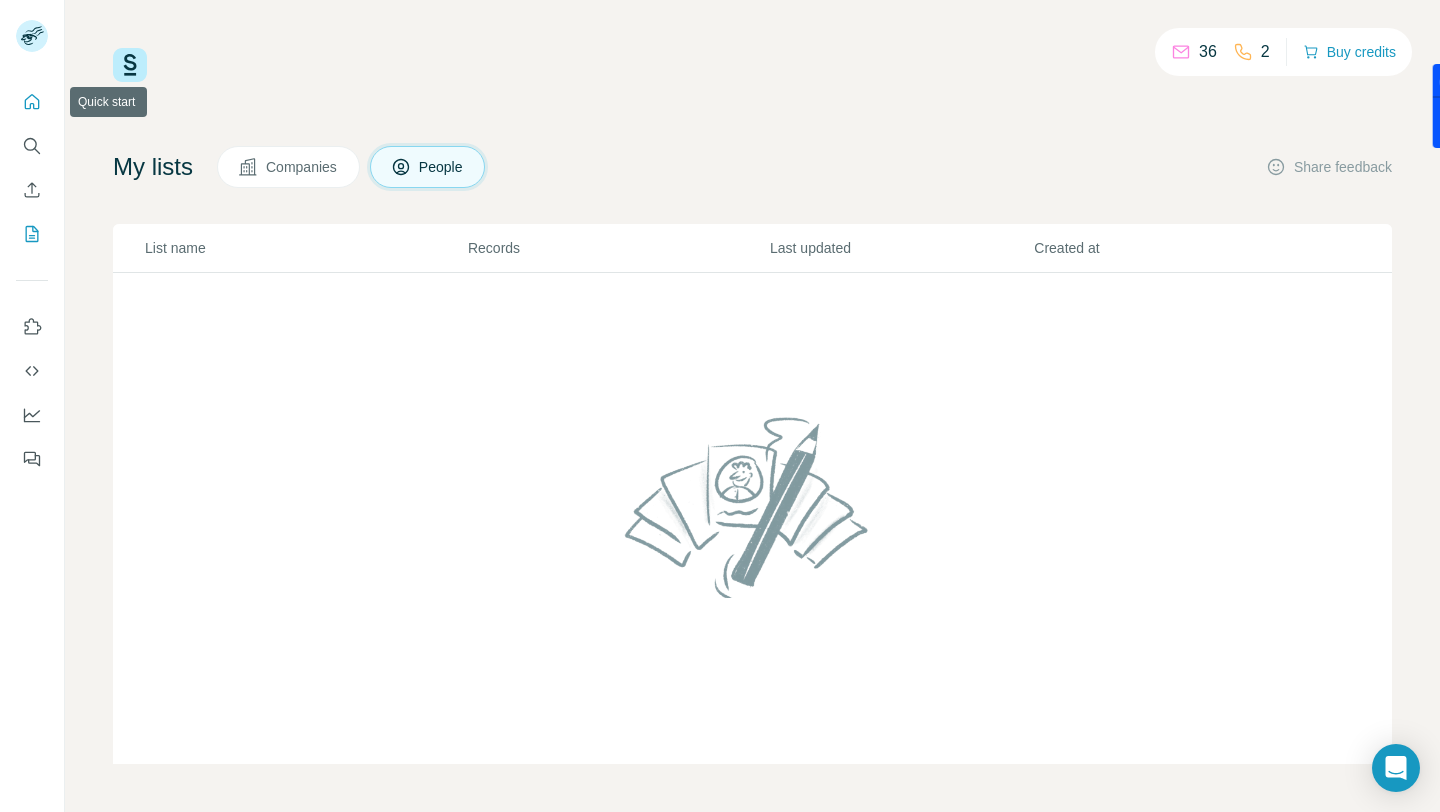 click 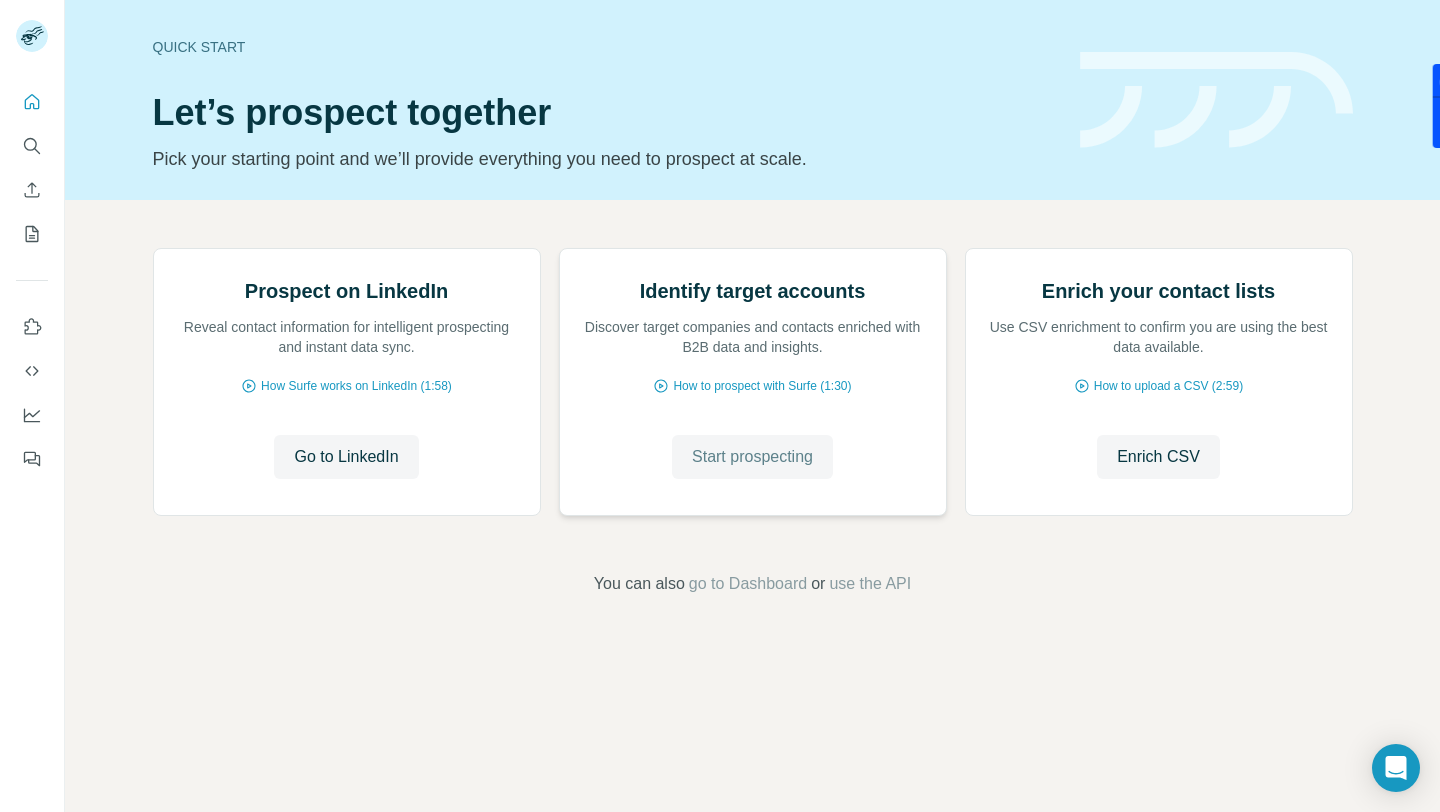 click on "Start prospecting" at bounding box center (752, 457) 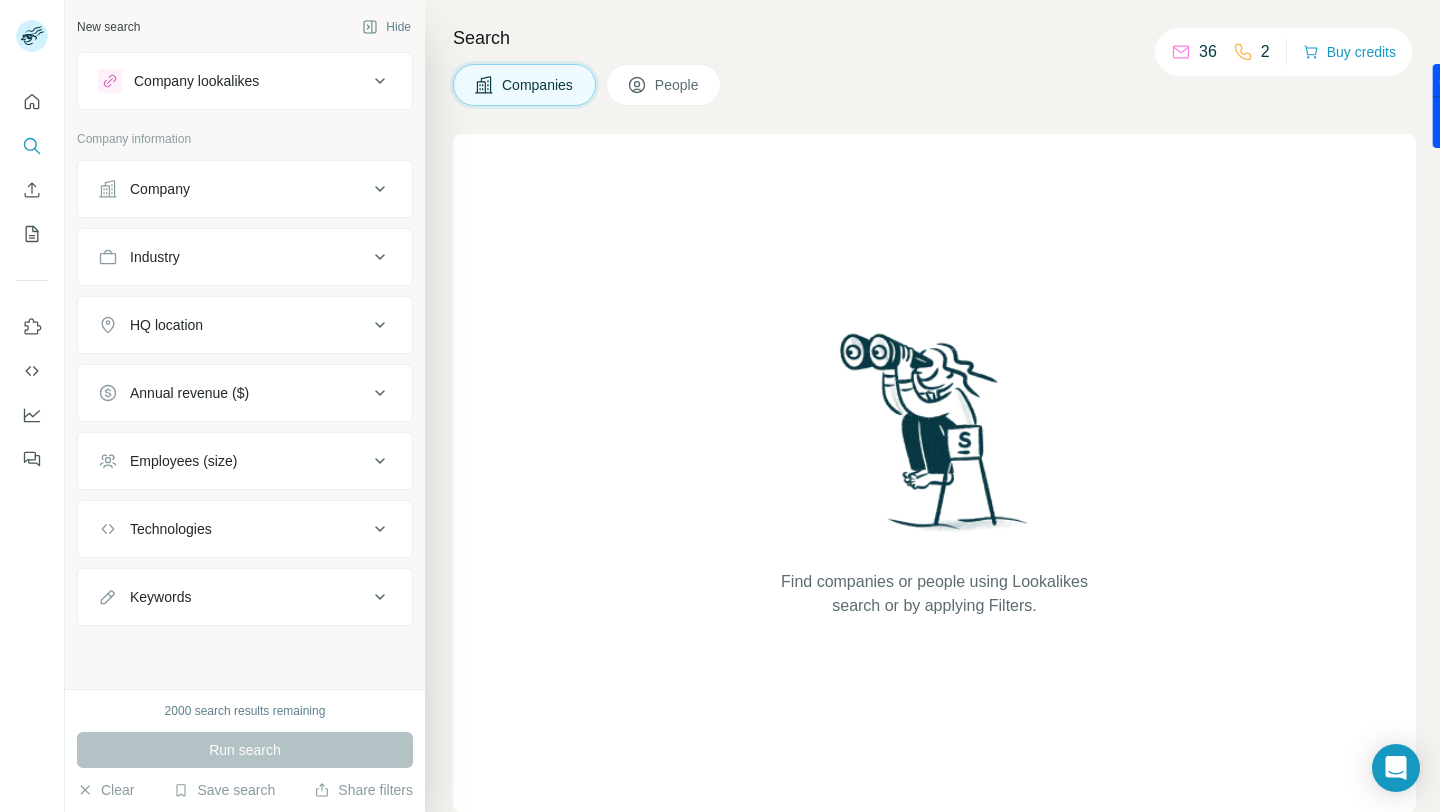 click on "People" at bounding box center (678, 85) 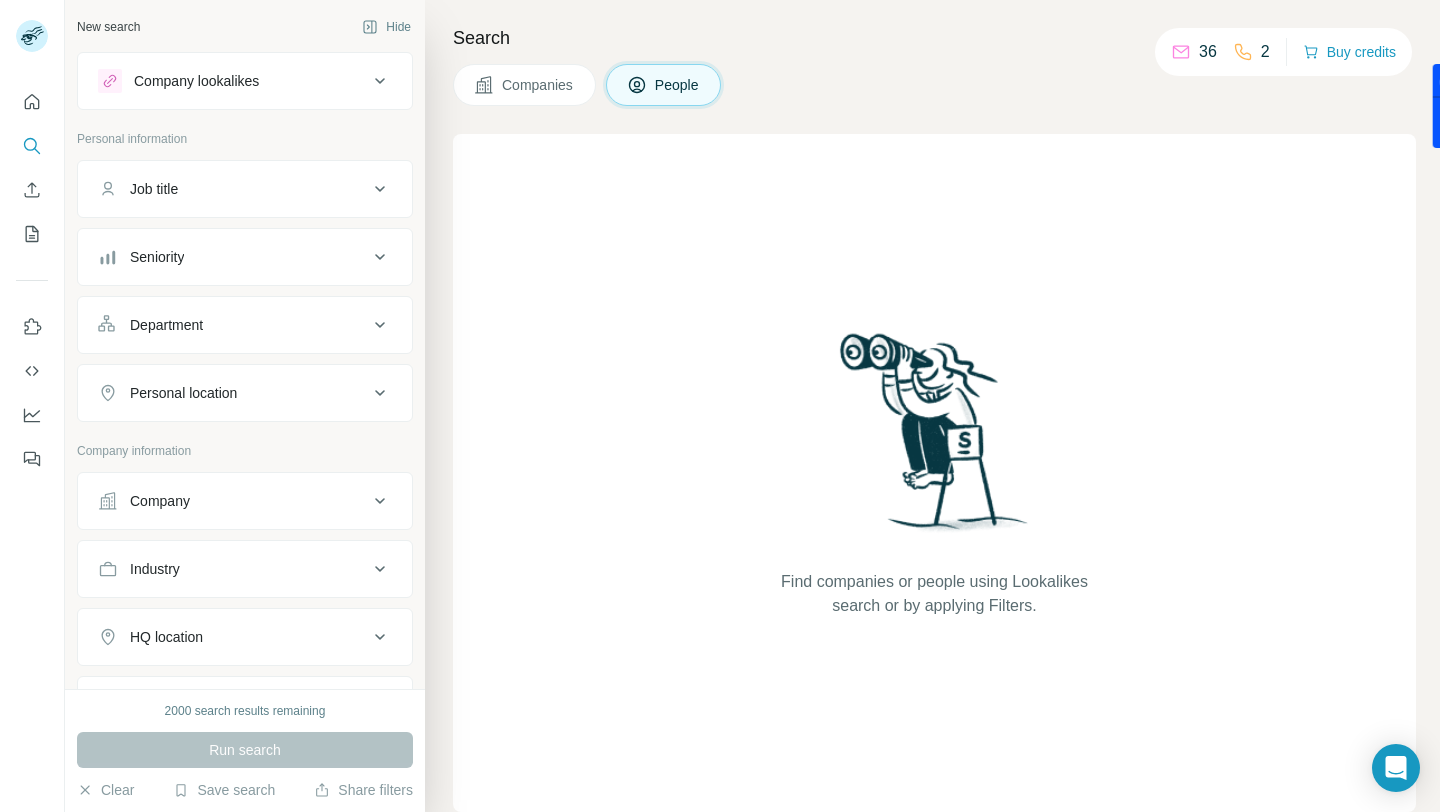 click on "Job title" at bounding box center [245, 189] 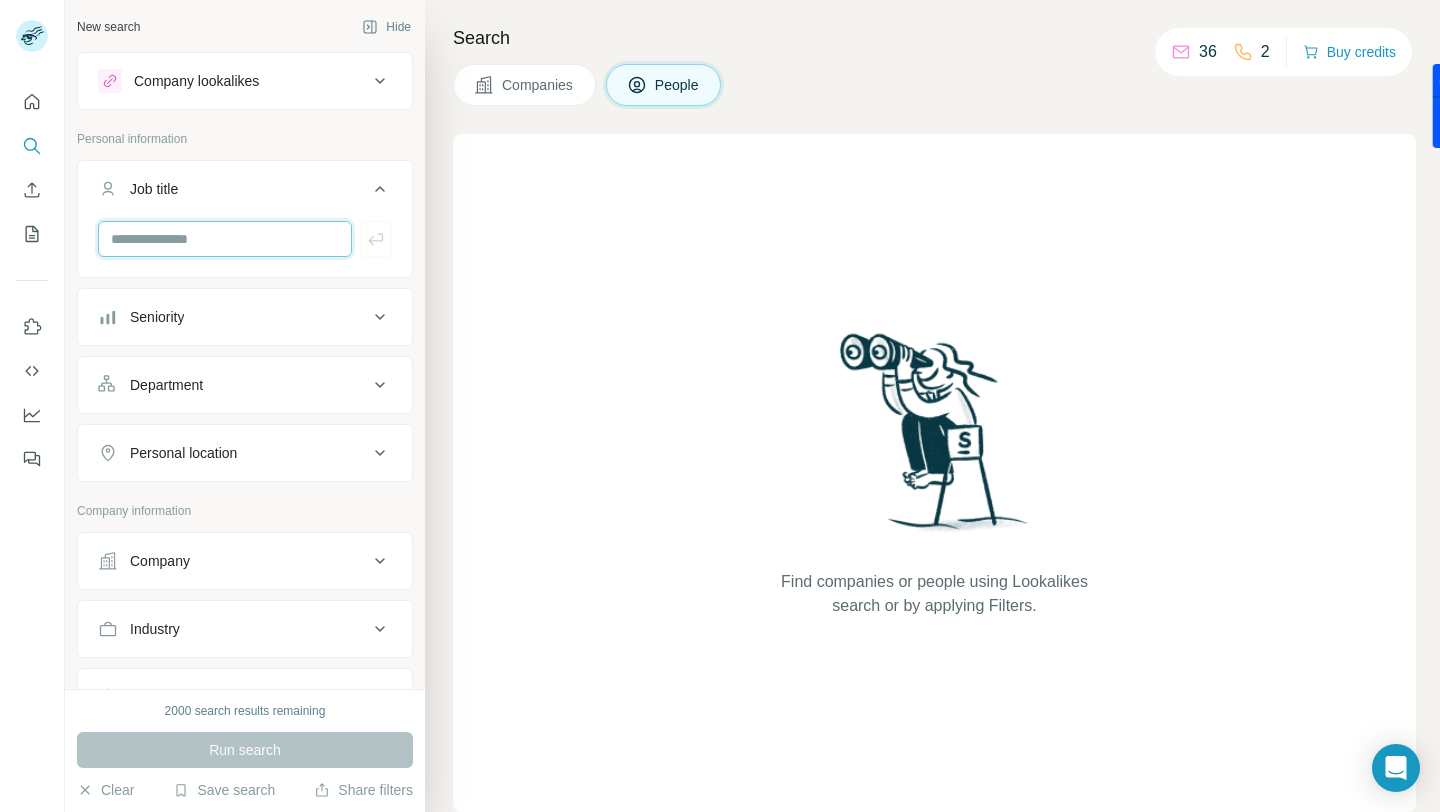 click at bounding box center [225, 239] 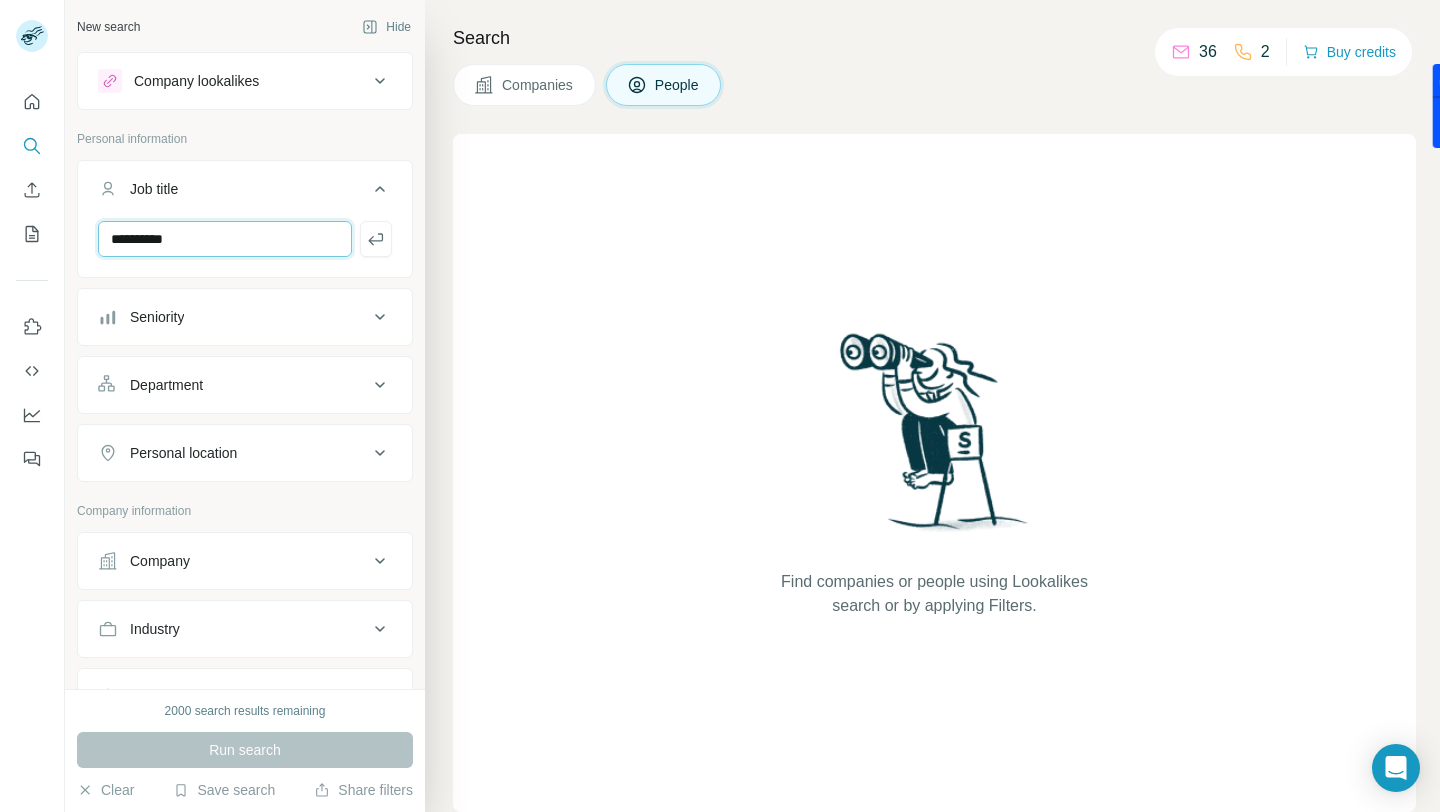 type on "**********" 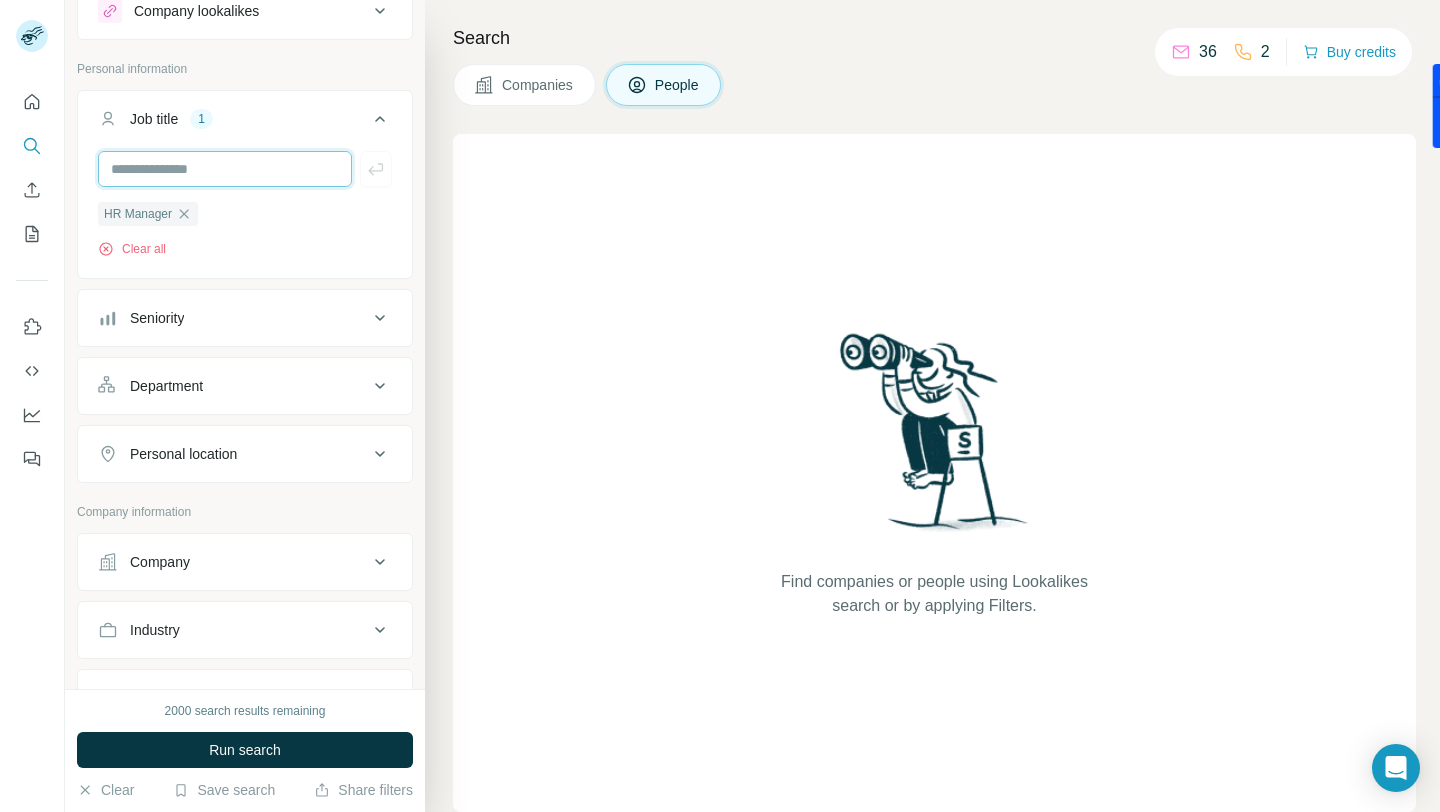 scroll, scrollTop: 78, scrollLeft: 0, axis: vertical 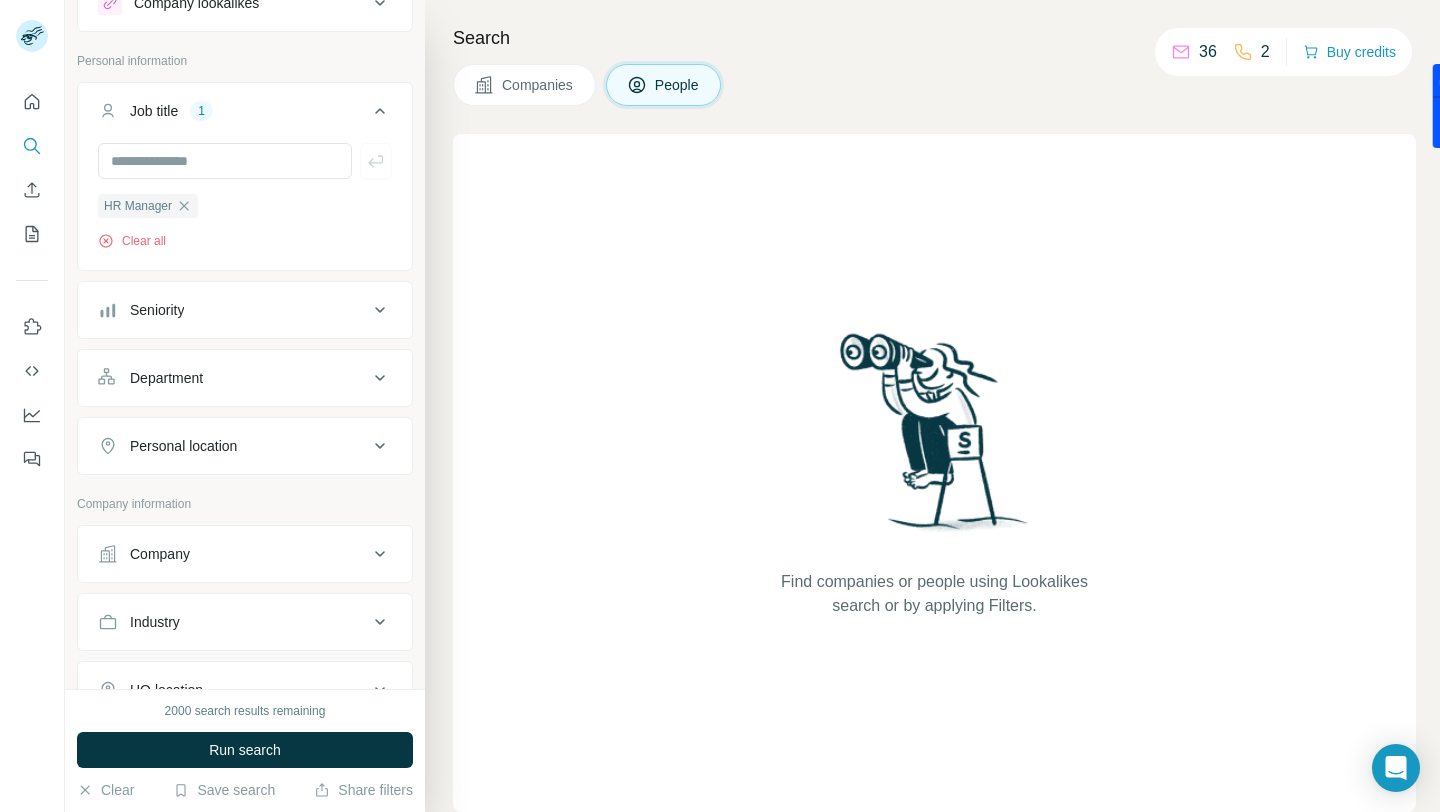 click on "Seniority" at bounding box center [233, 310] 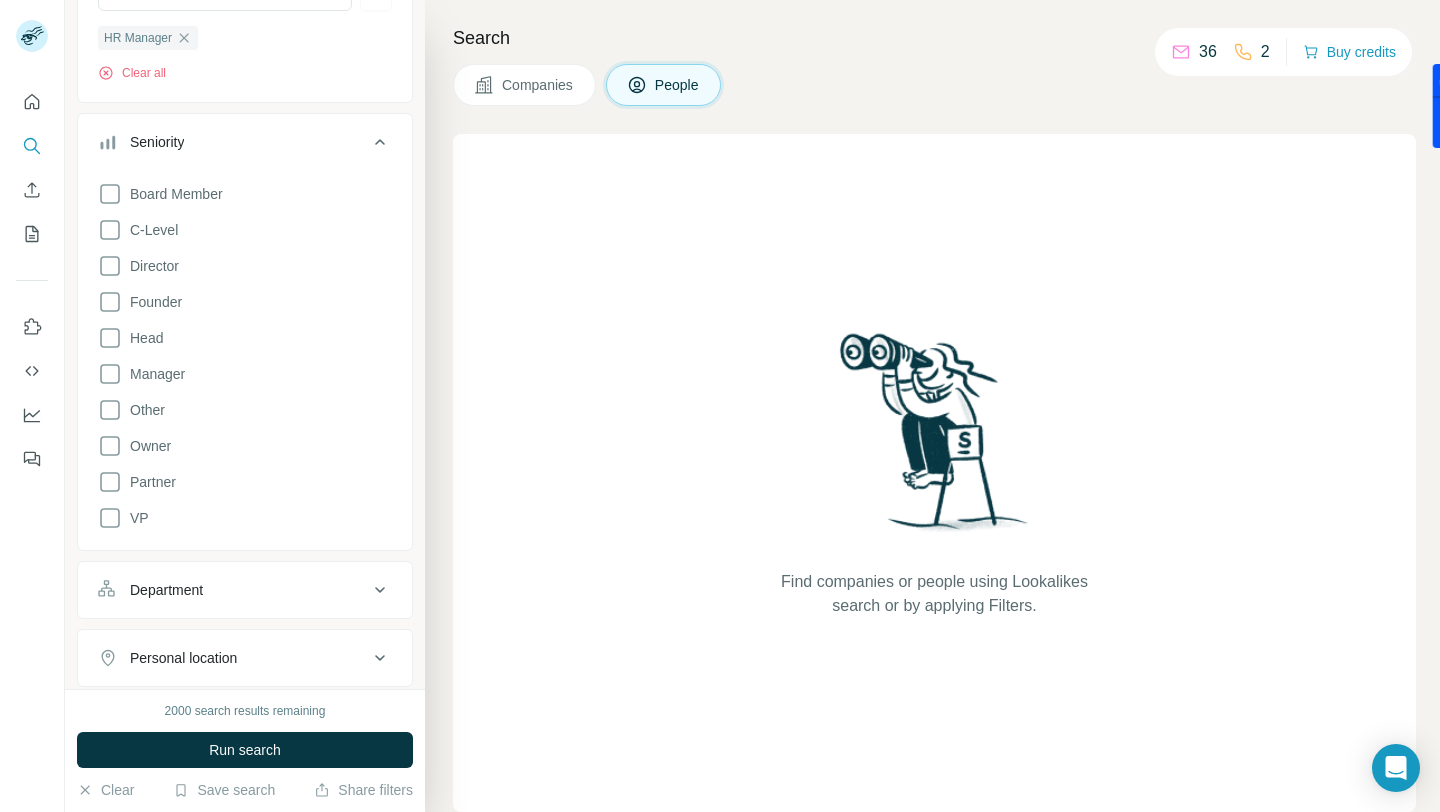 scroll, scrollTop: 275, scrollLeft: 0, axis: vertical 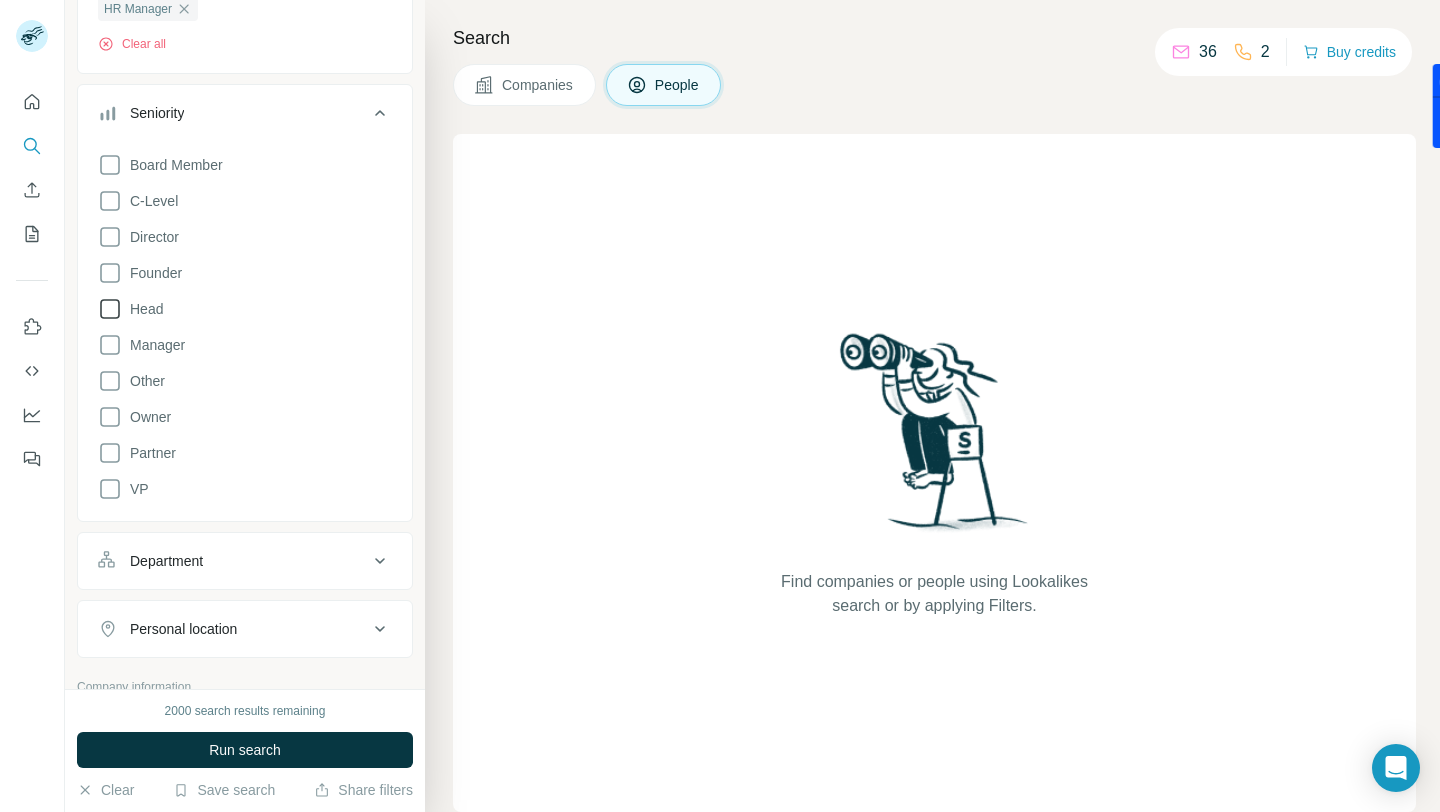 click 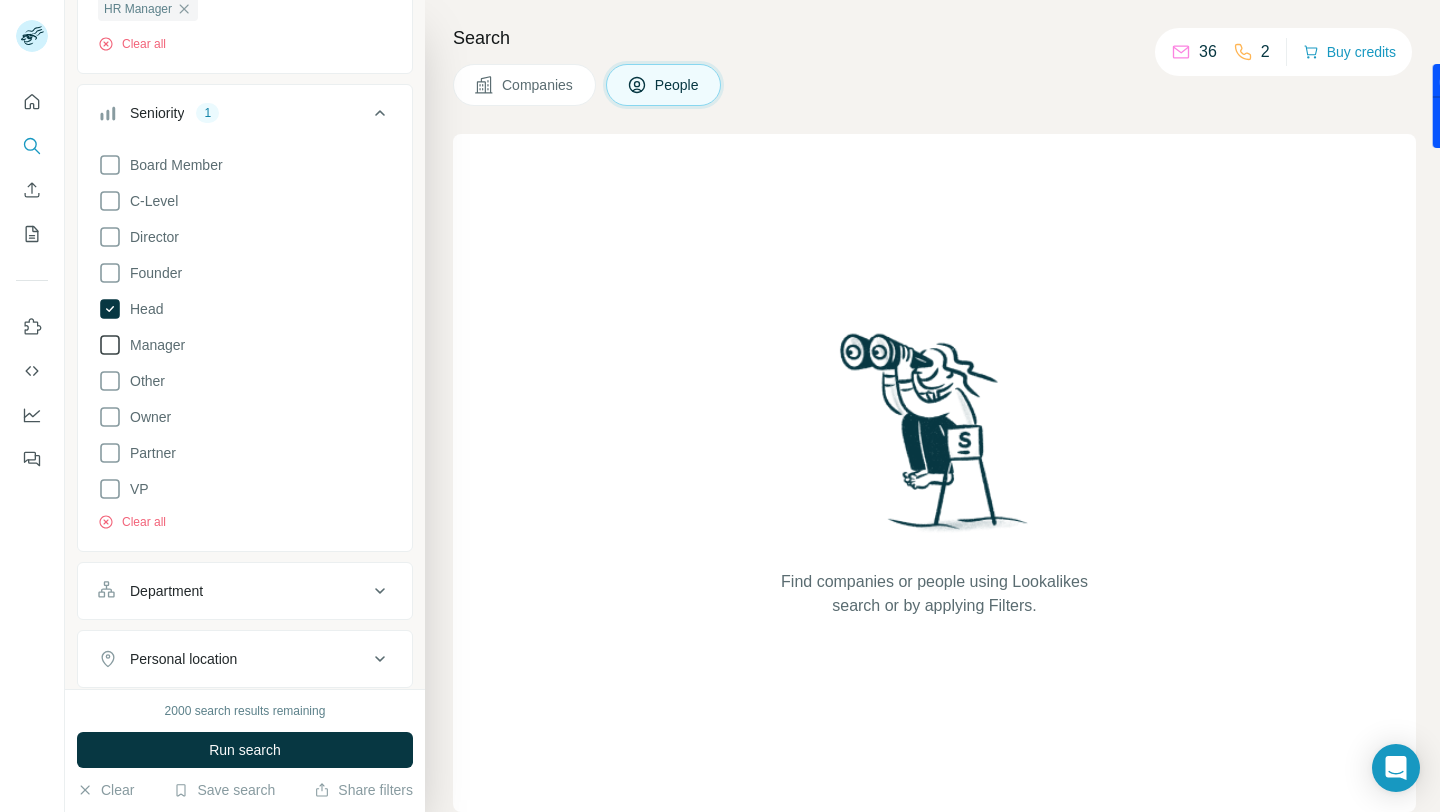 click 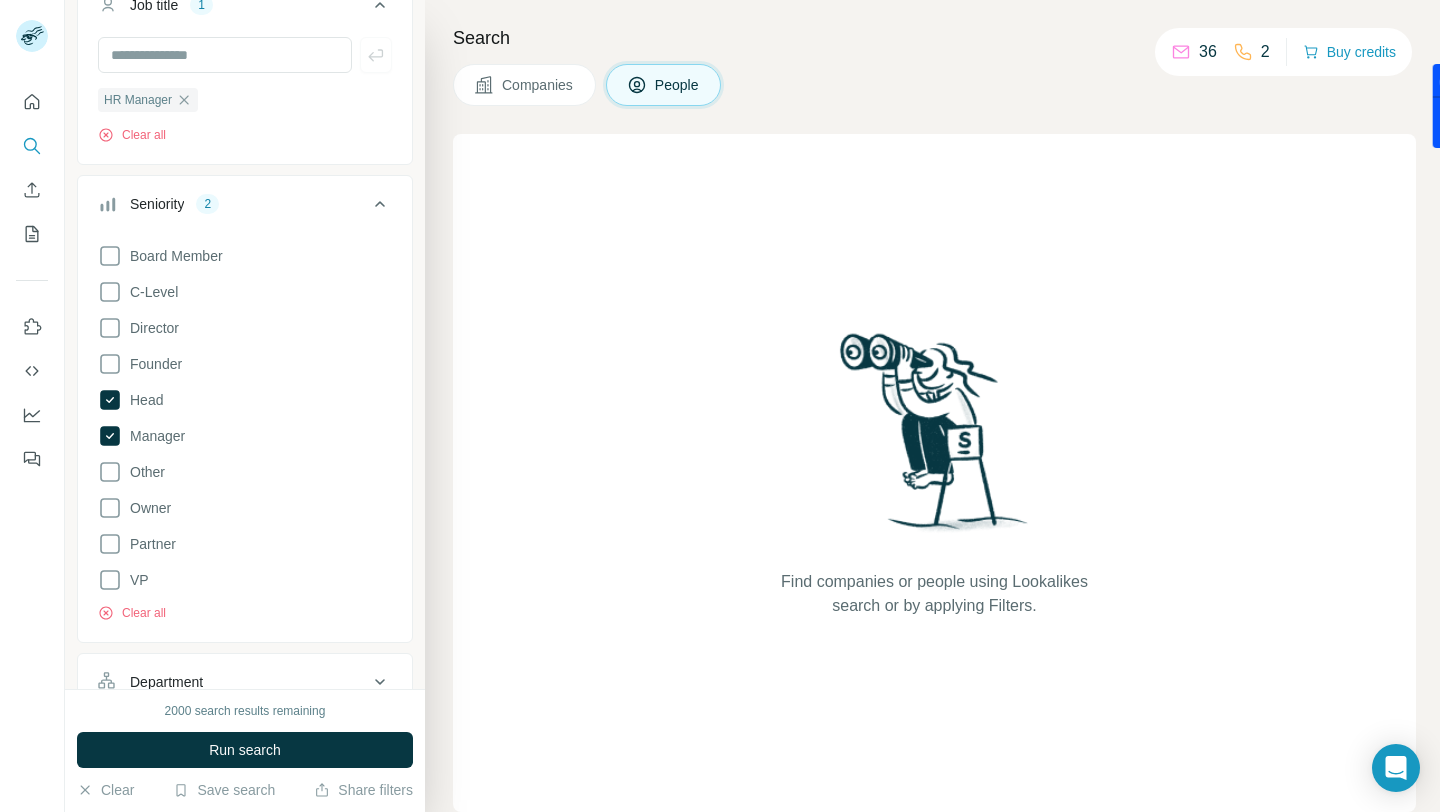 scroll, scrollTop: 169, scrollLeft: 0, axis: vertical 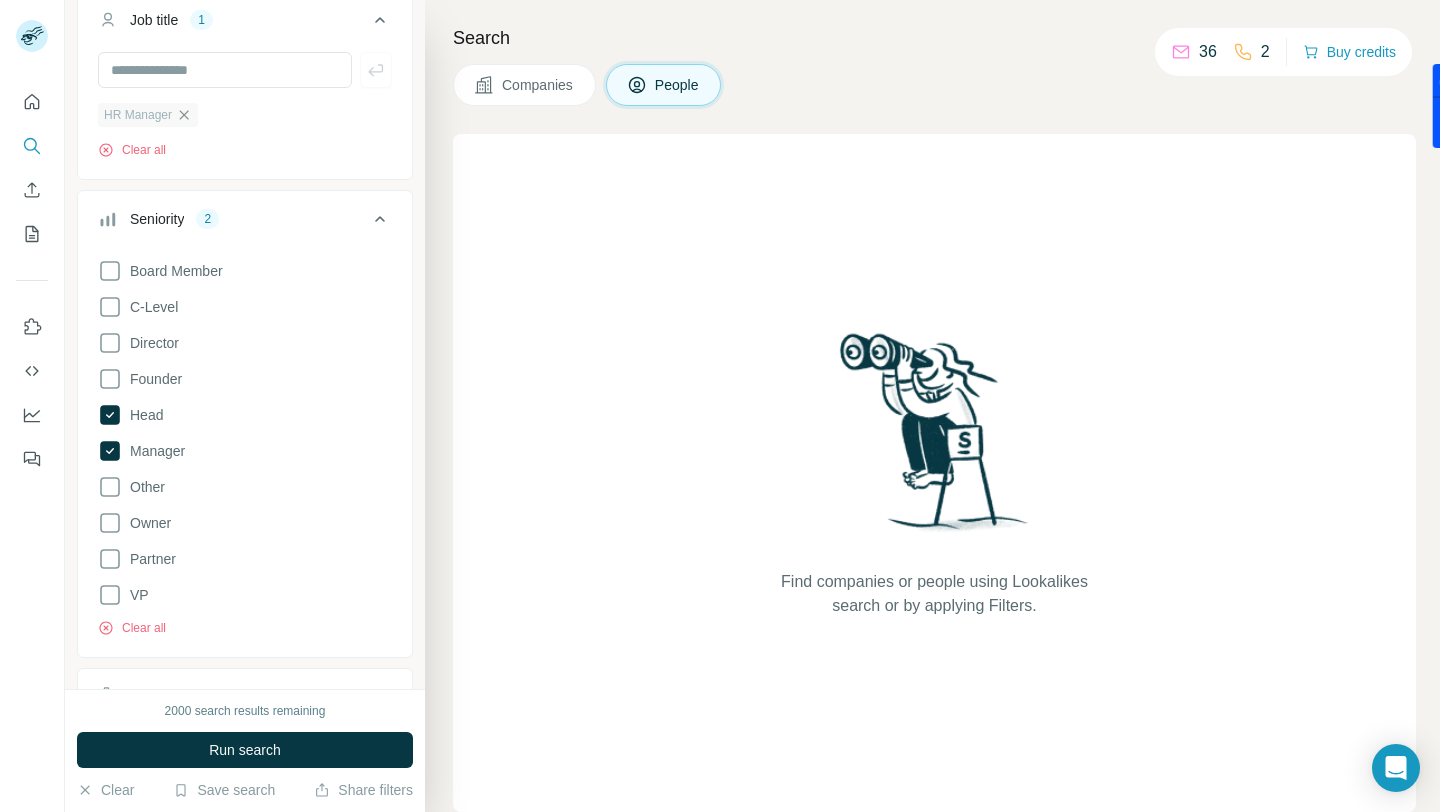 click 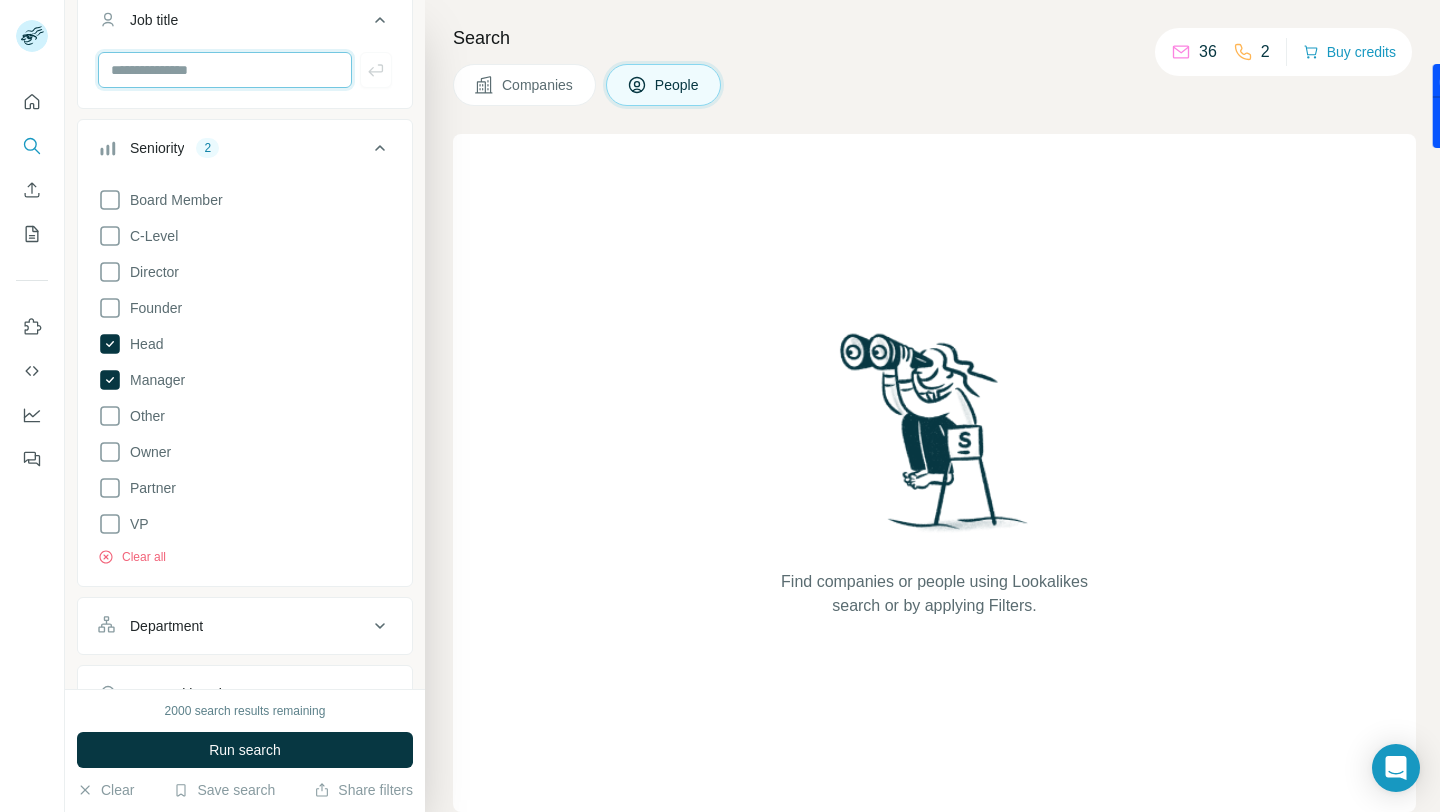 click at bounding box center [225, 70] 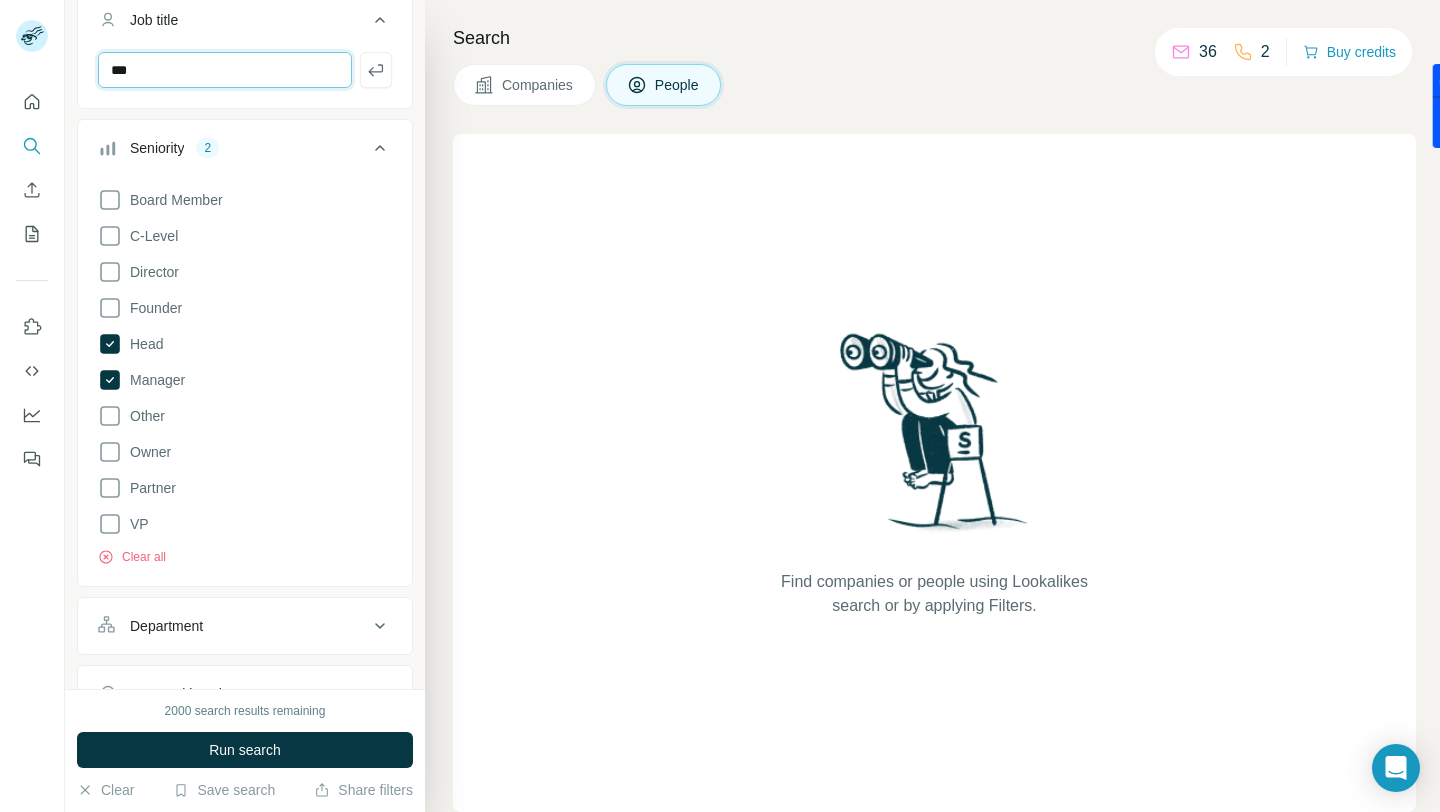 type on "**" 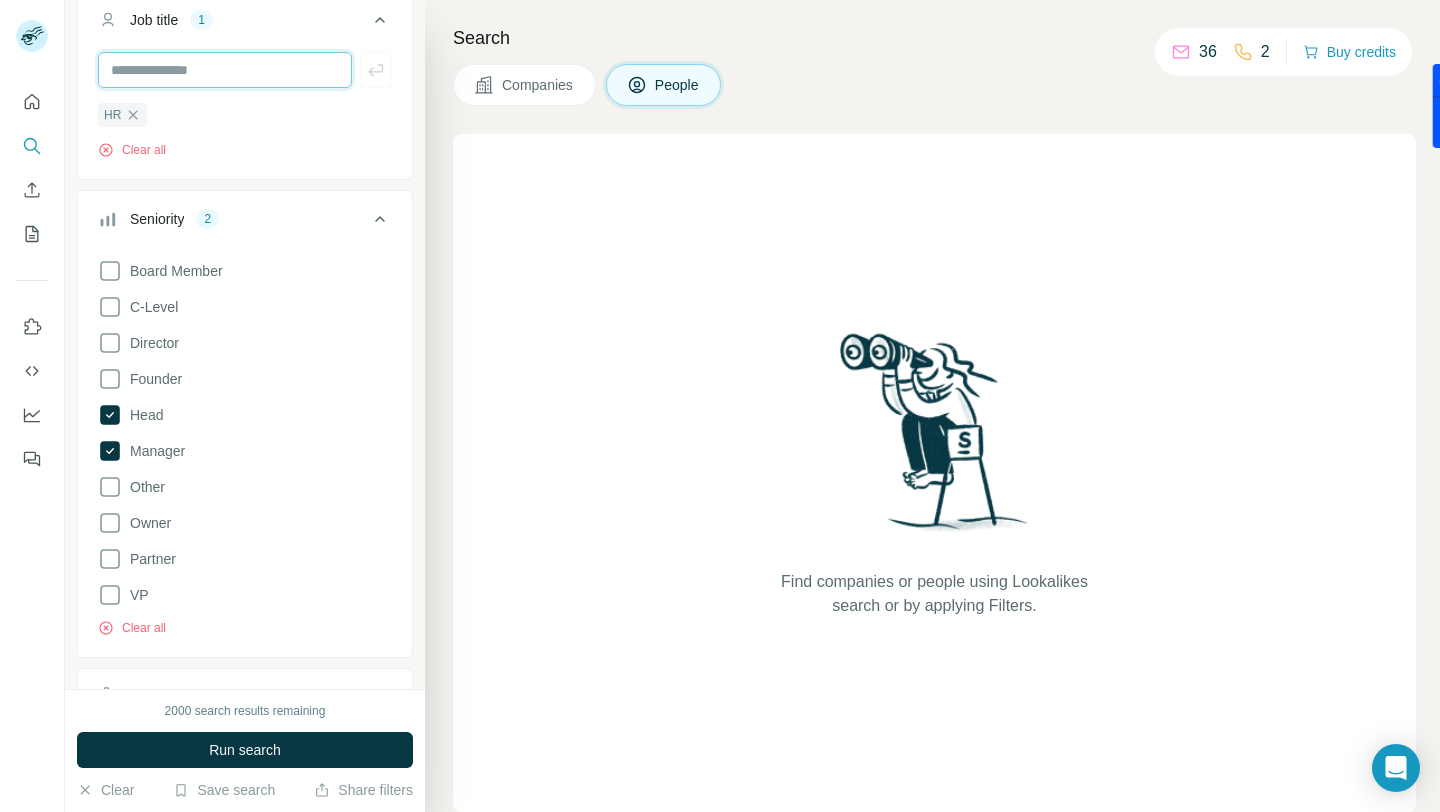 click at bounding box center (225, 70) 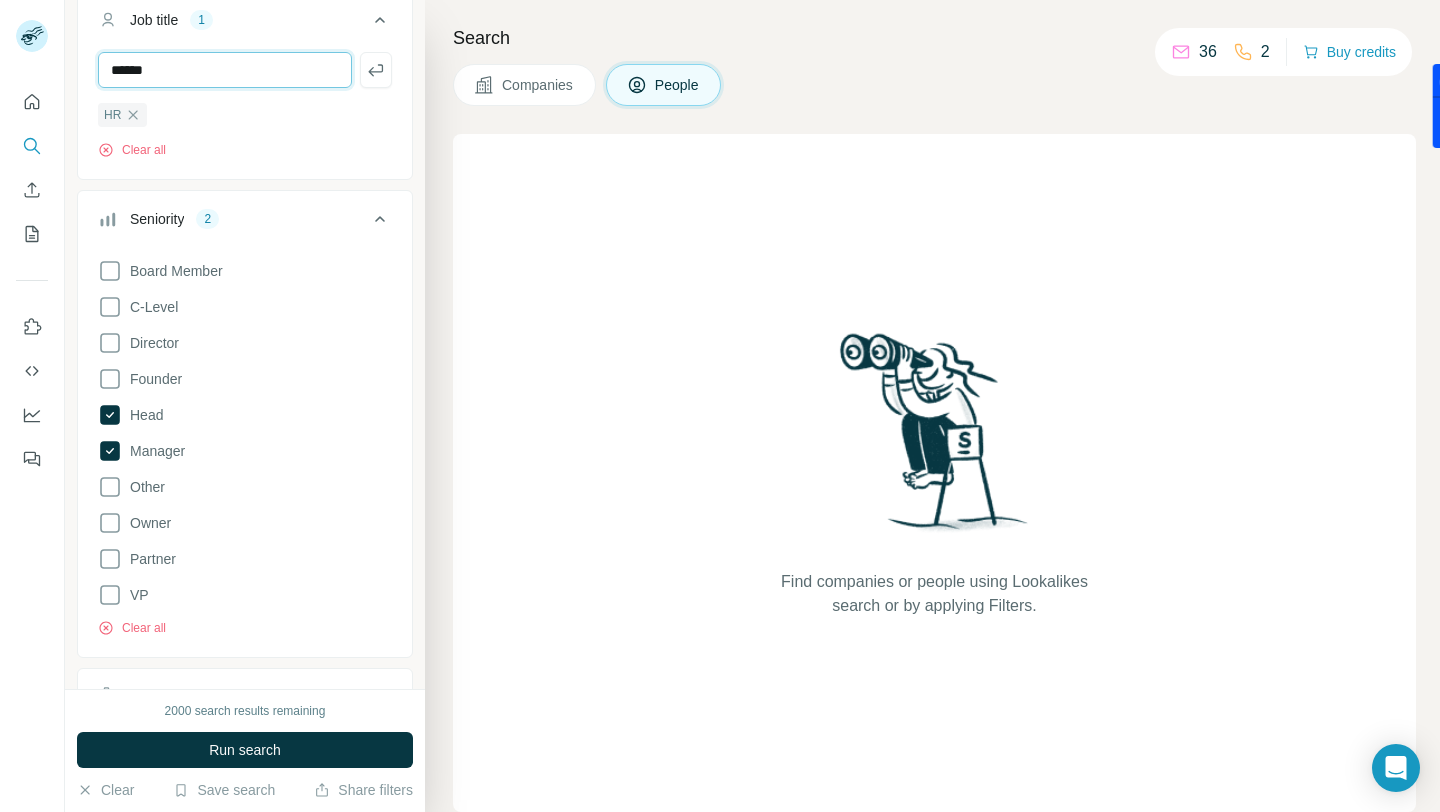 type on "******" 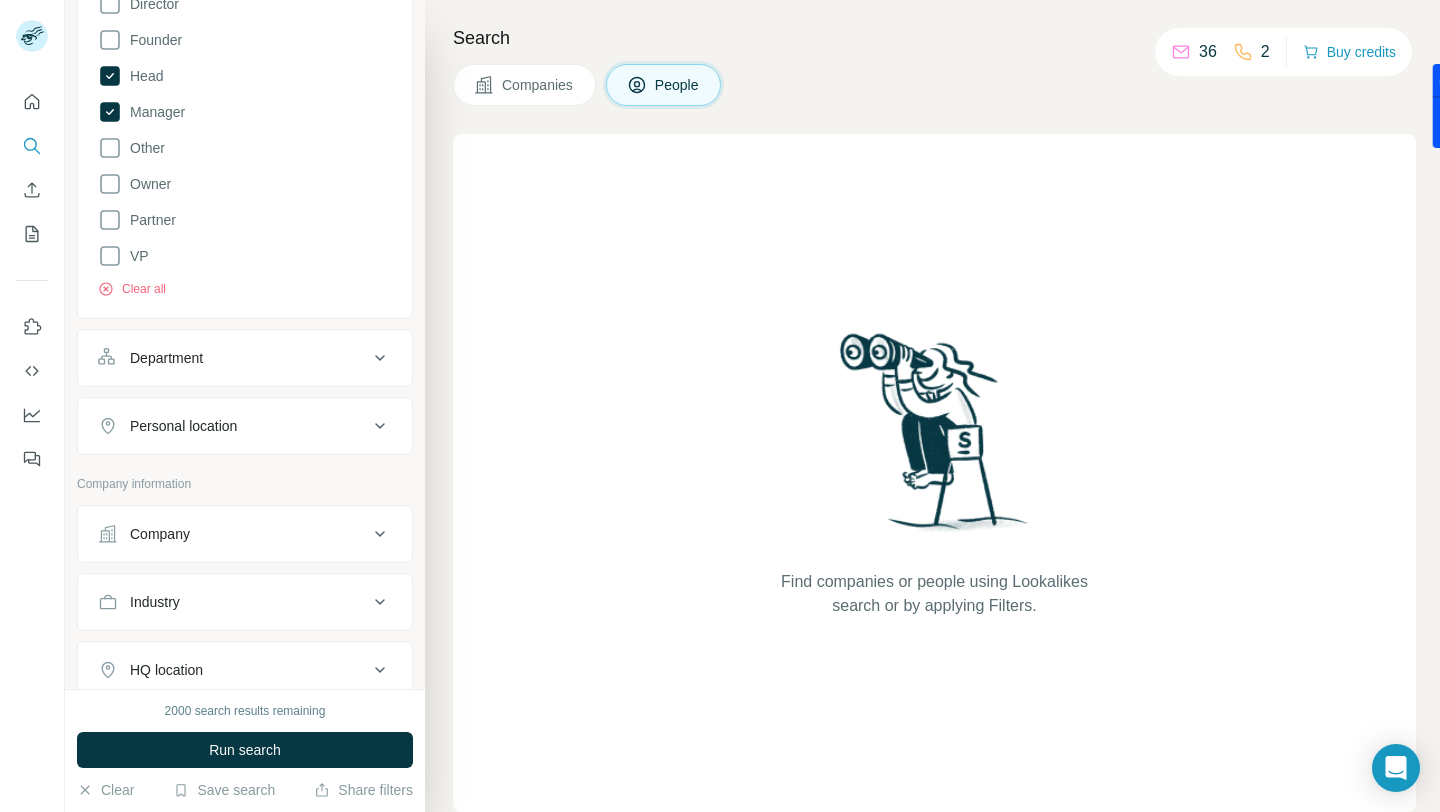 scroll, scrollTop: 511, scrollLeft: 0, axis: vertical 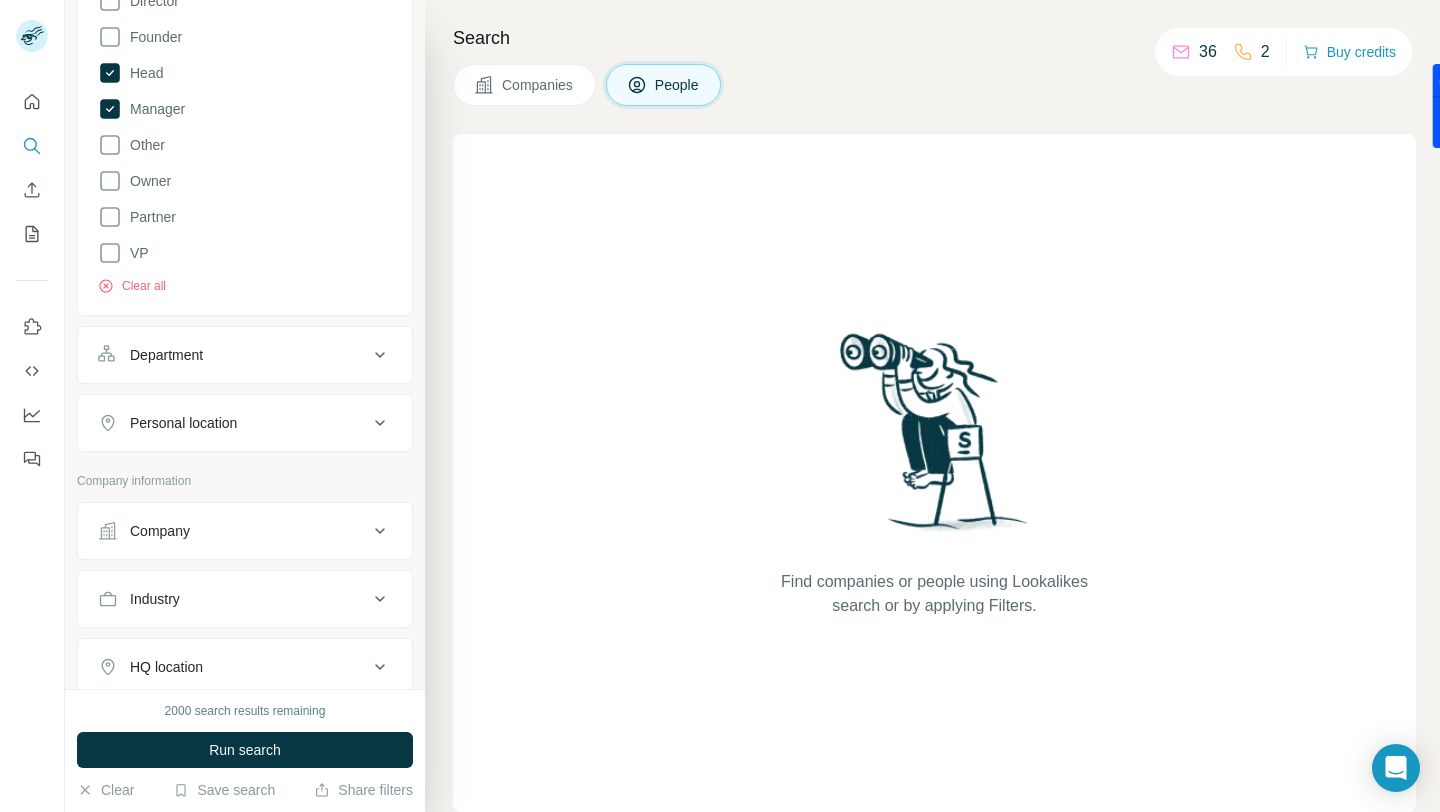 click on "Department" at bounding box center [233, 355] 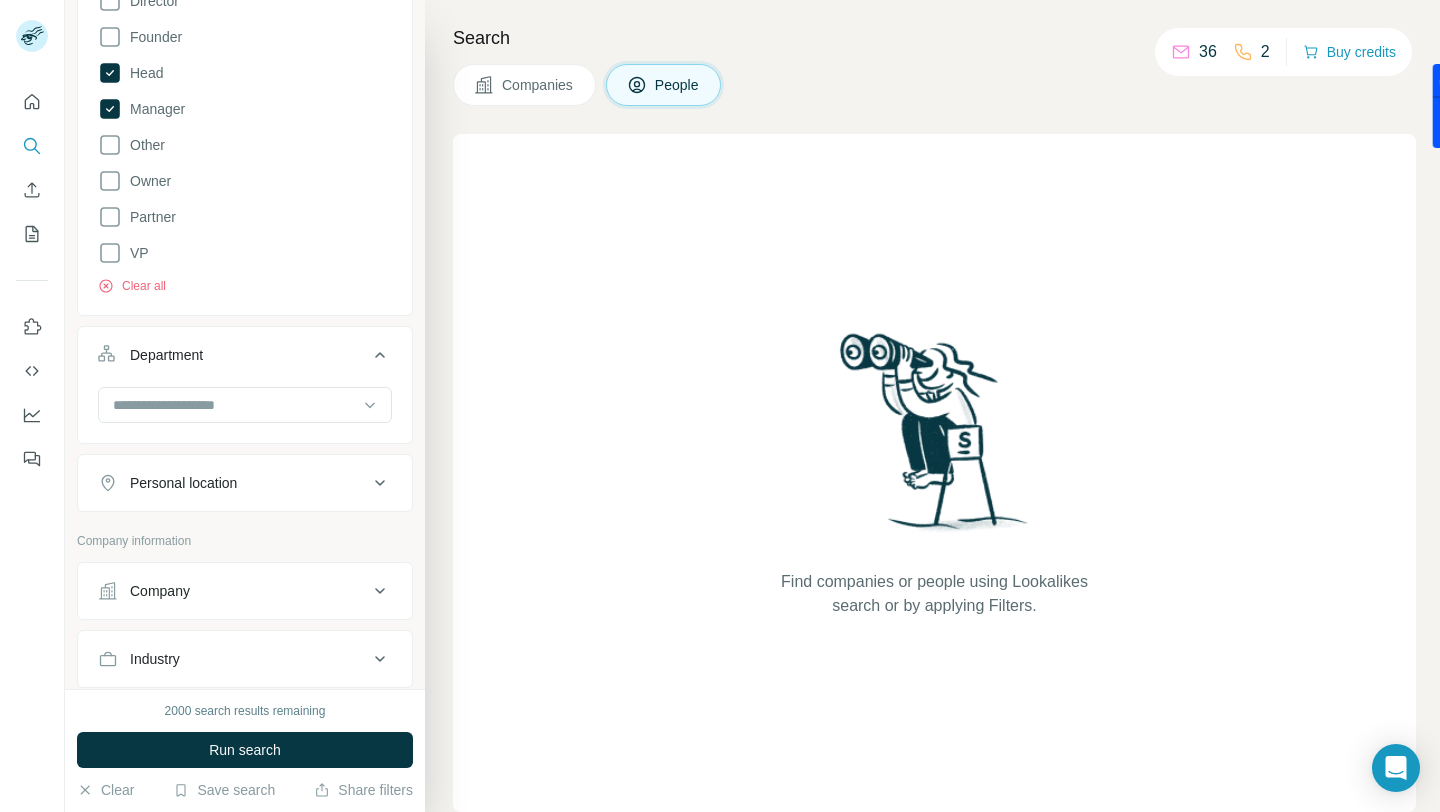 click on "Department" at bounding box center (233, 355) 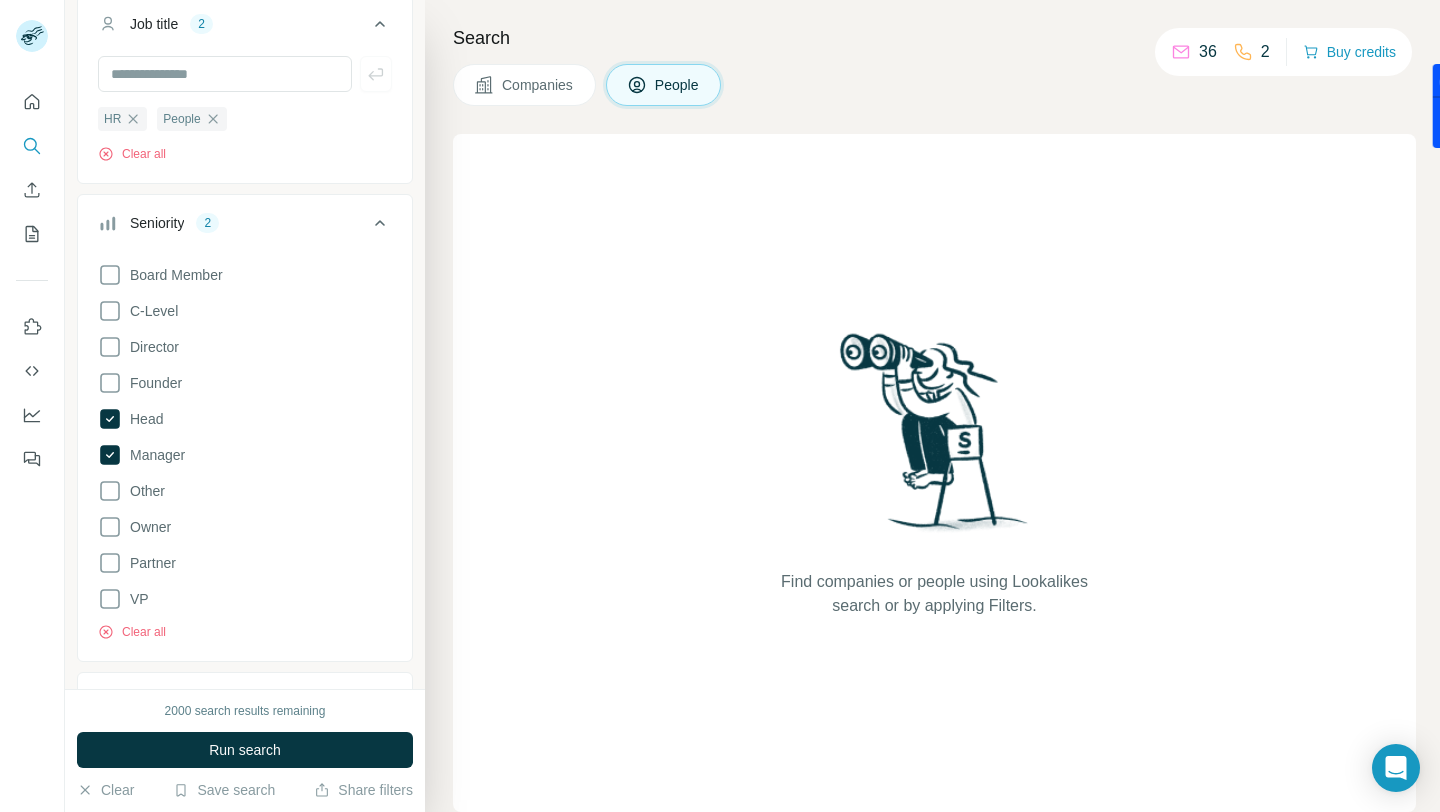 scroll, scrollTop: 162, scrollLeft: 0, axis: vertical 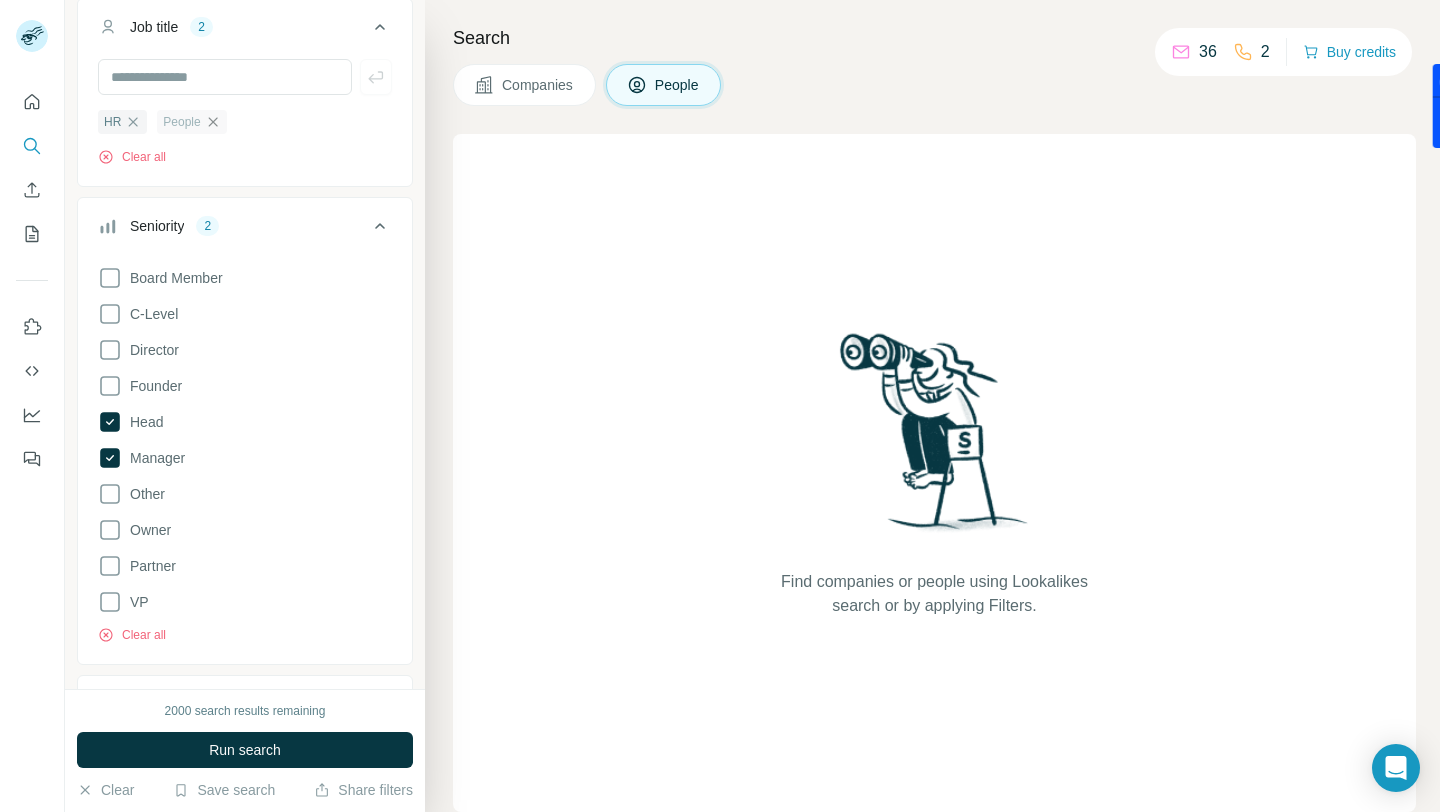 click 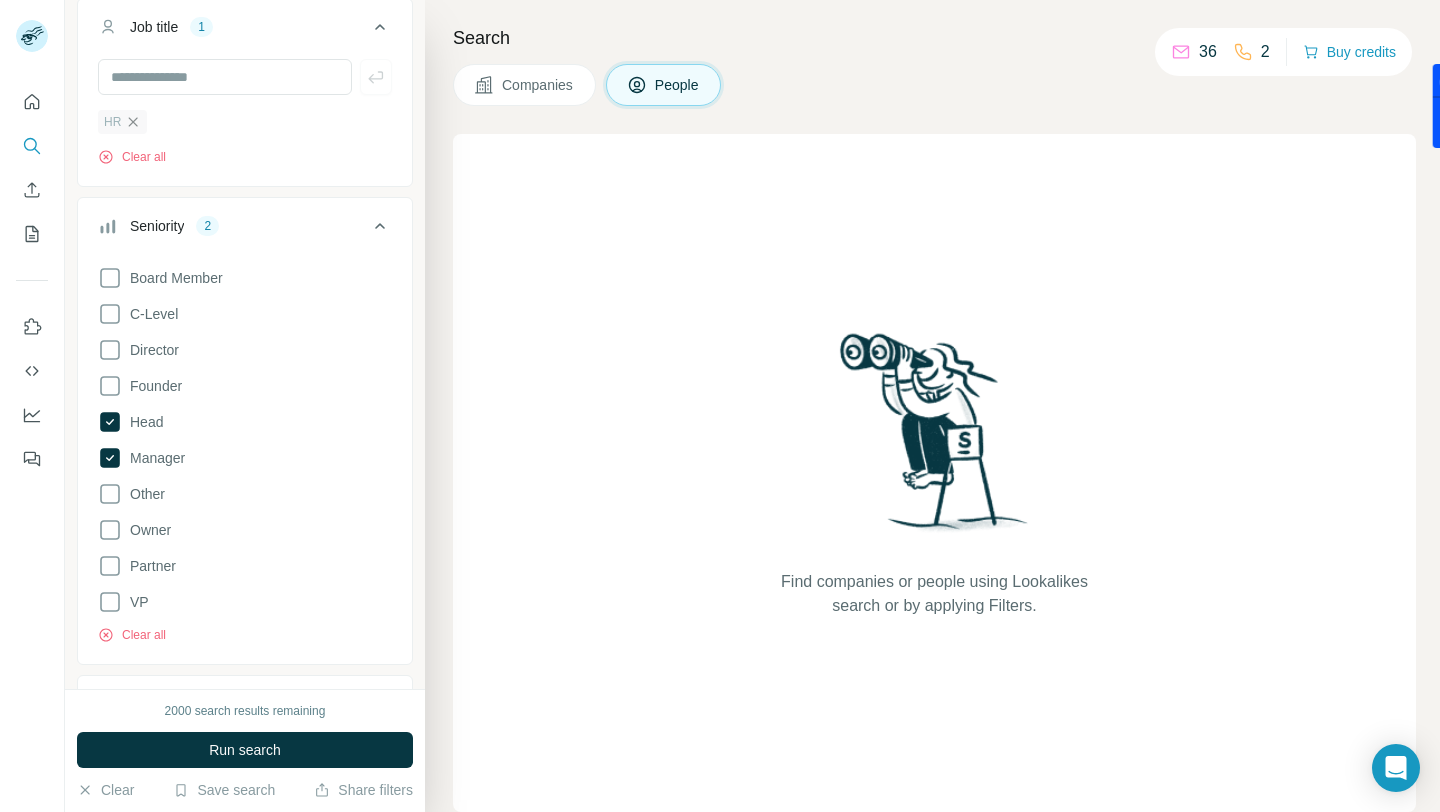 click 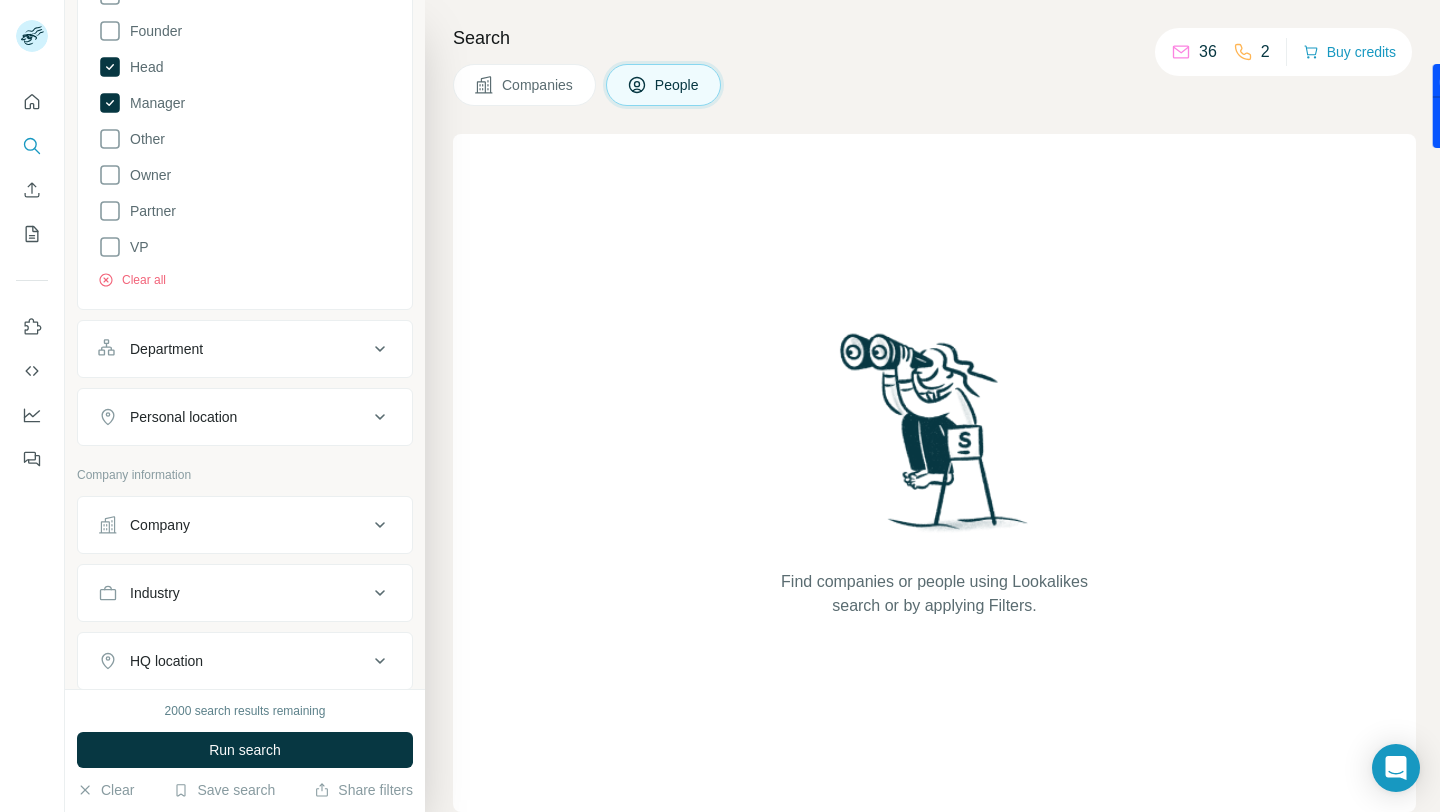 scroll, scrollTop: 461, scrollLeft: 0, axis: vertical 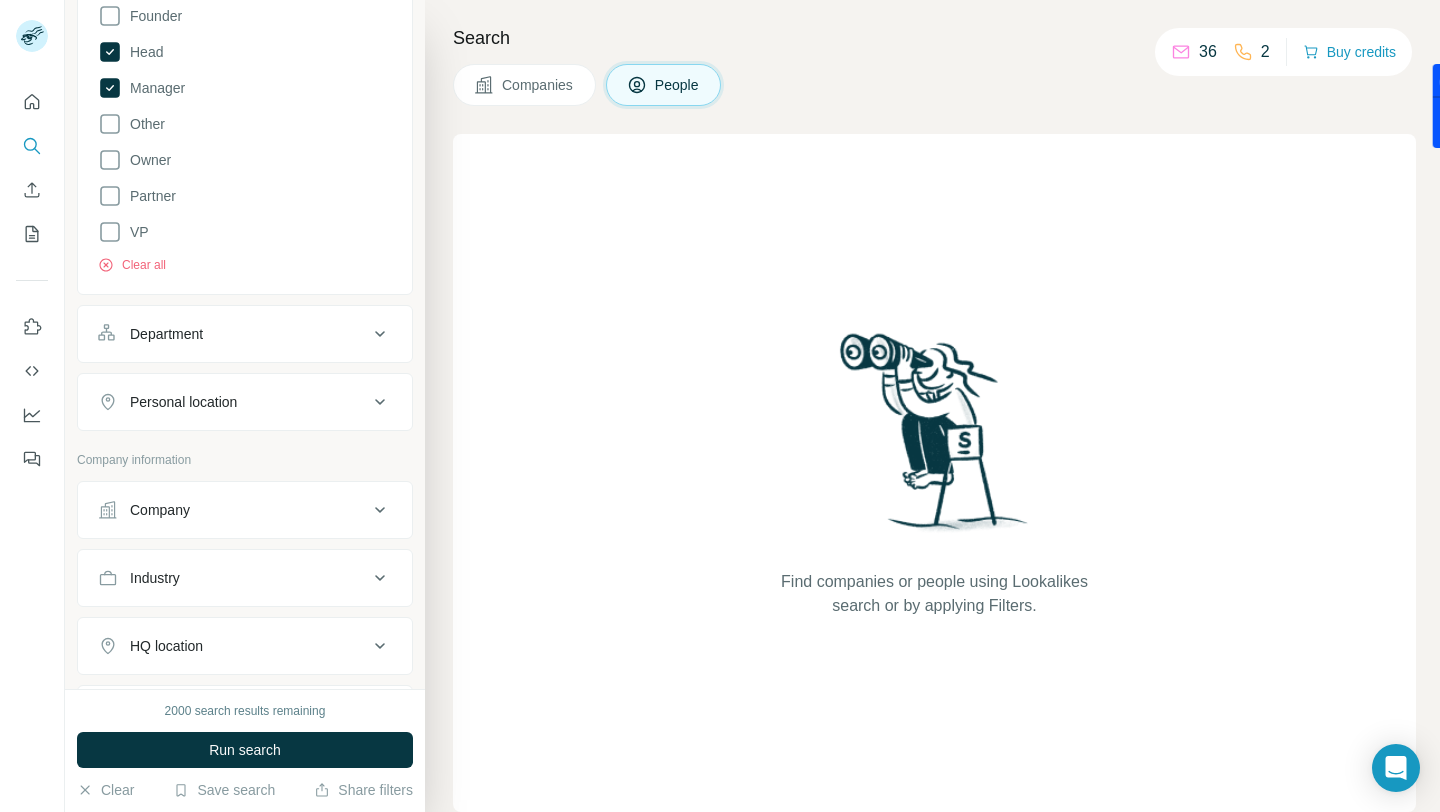 click on "Department" at bounding box center [245, 334] 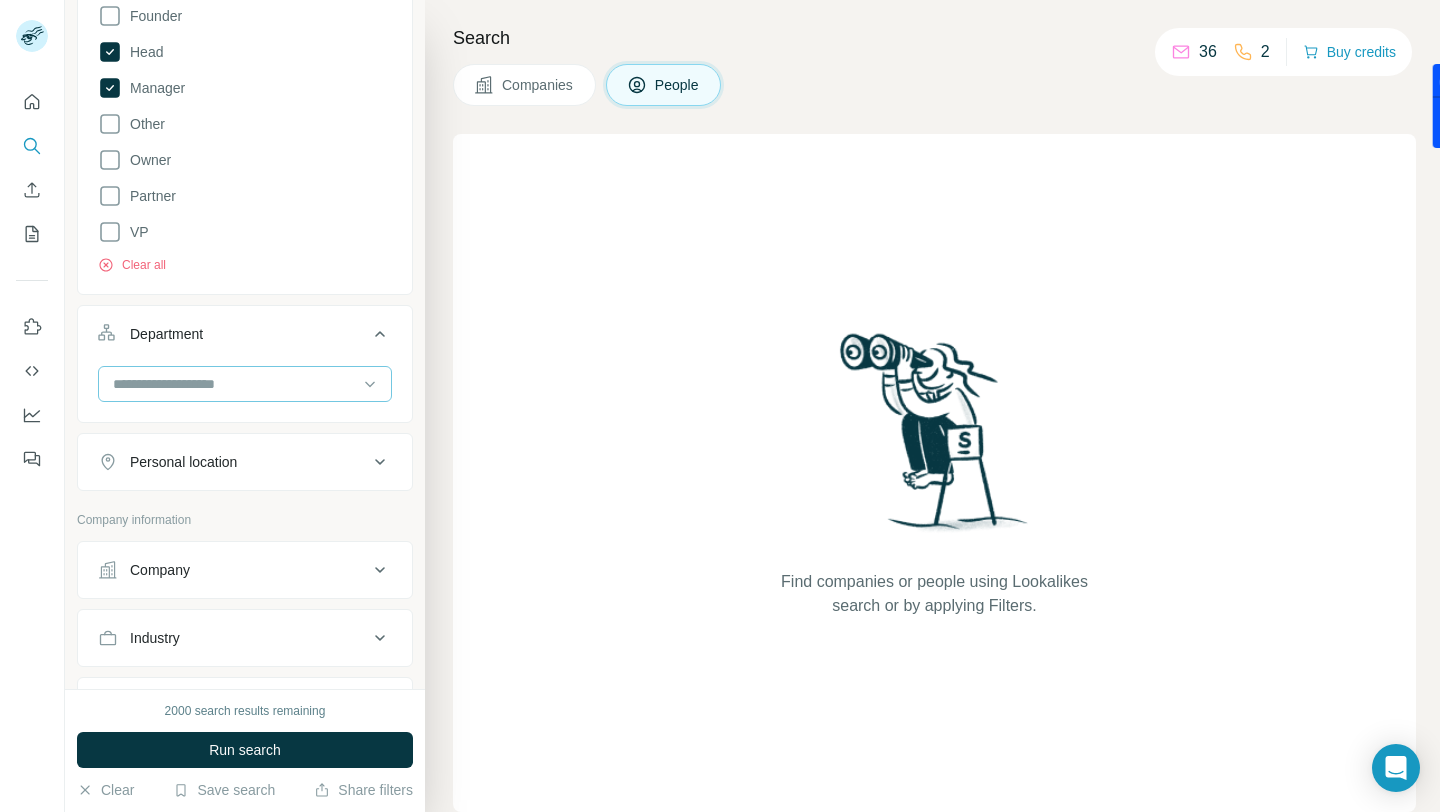 click at bounding box center (234, 384) 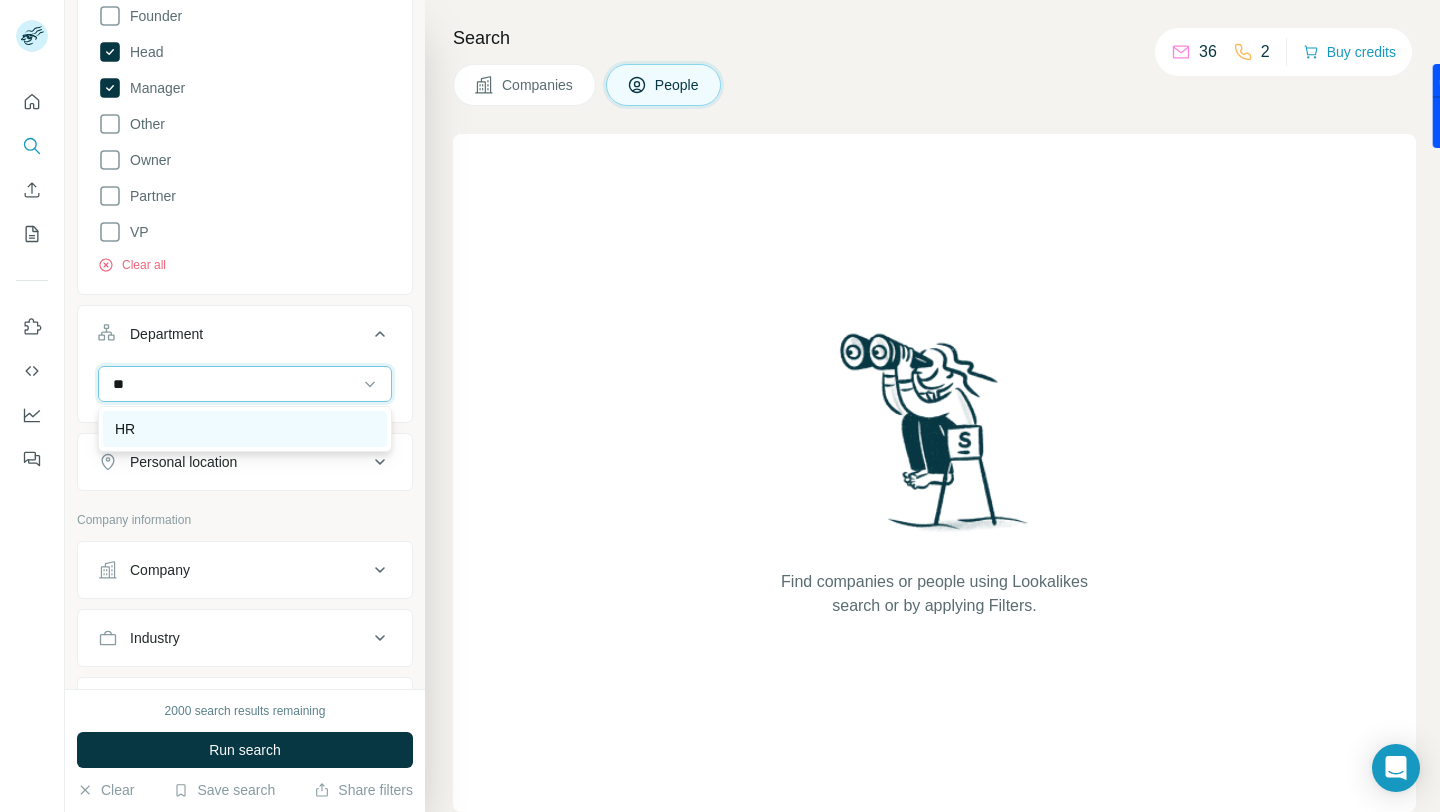 type on "**" 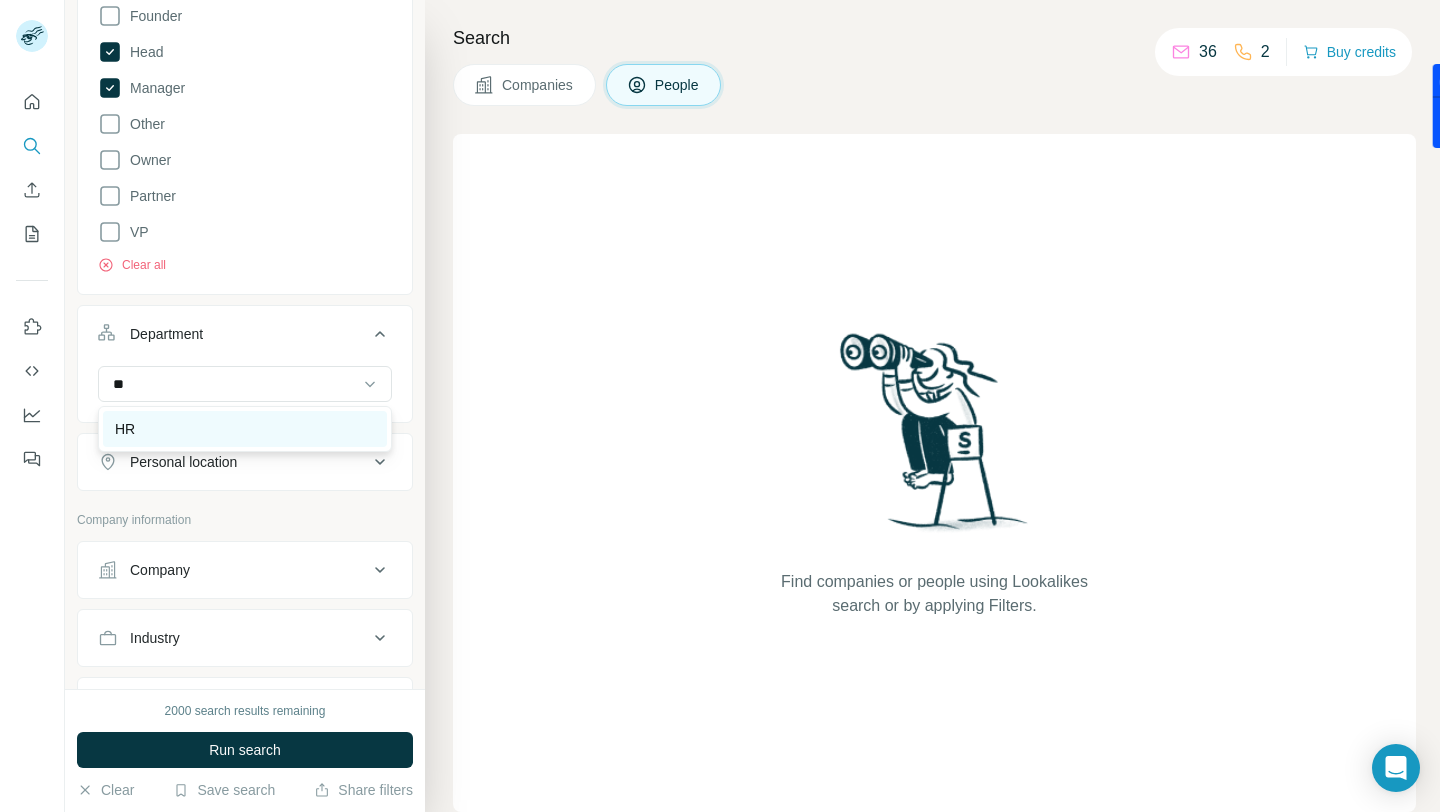 click on "HR" at bounding box center (245, 429) 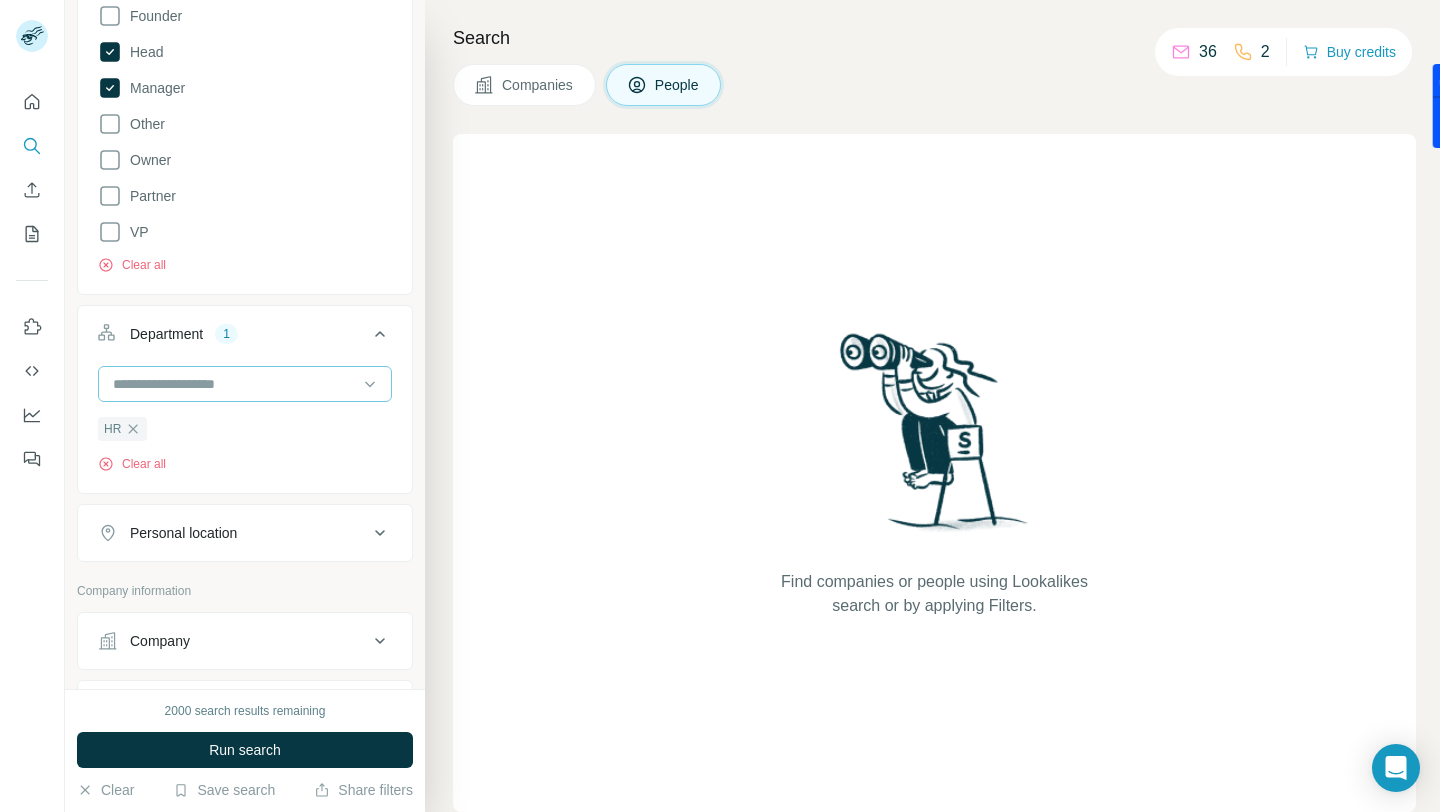 click at bounding box center (234, 384) 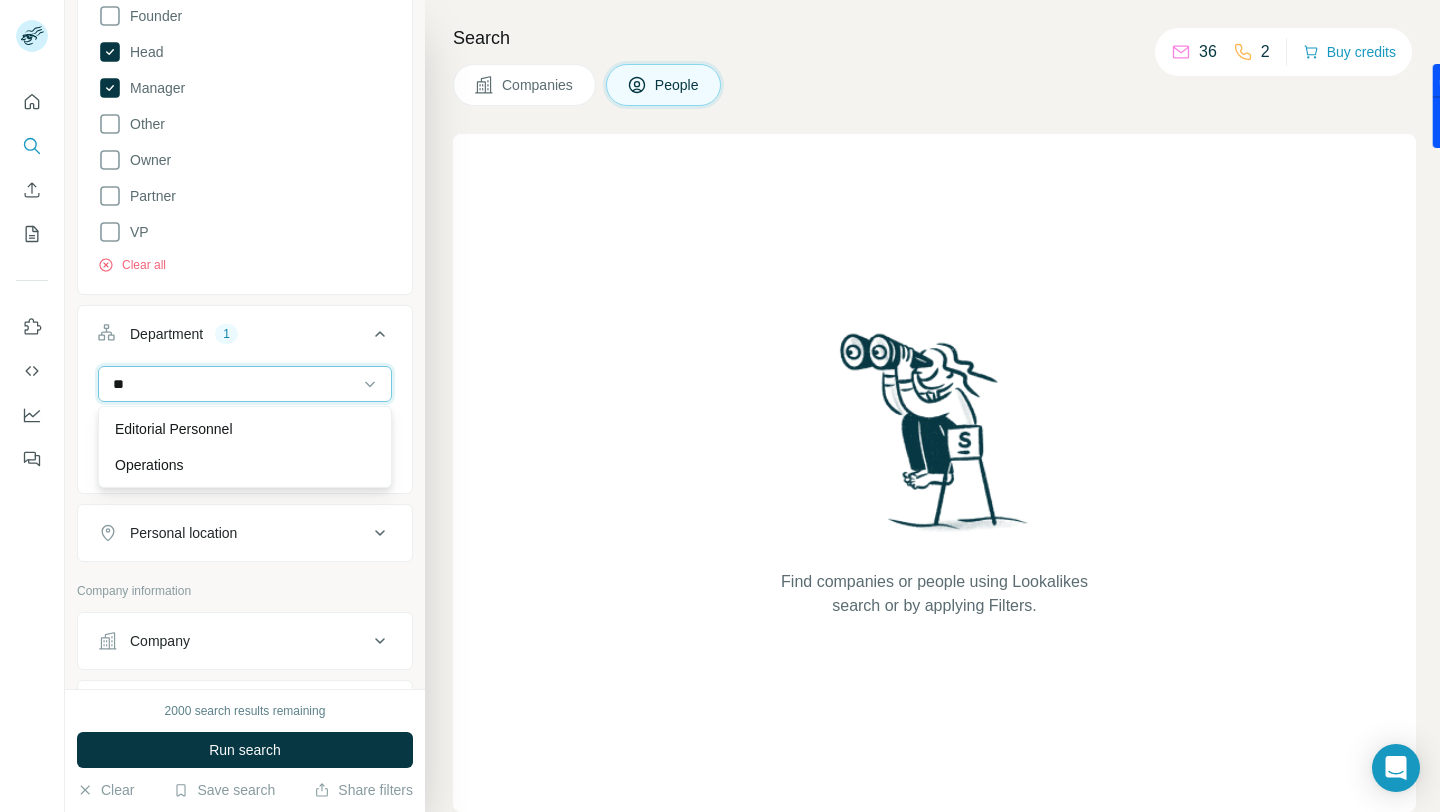type on "*" 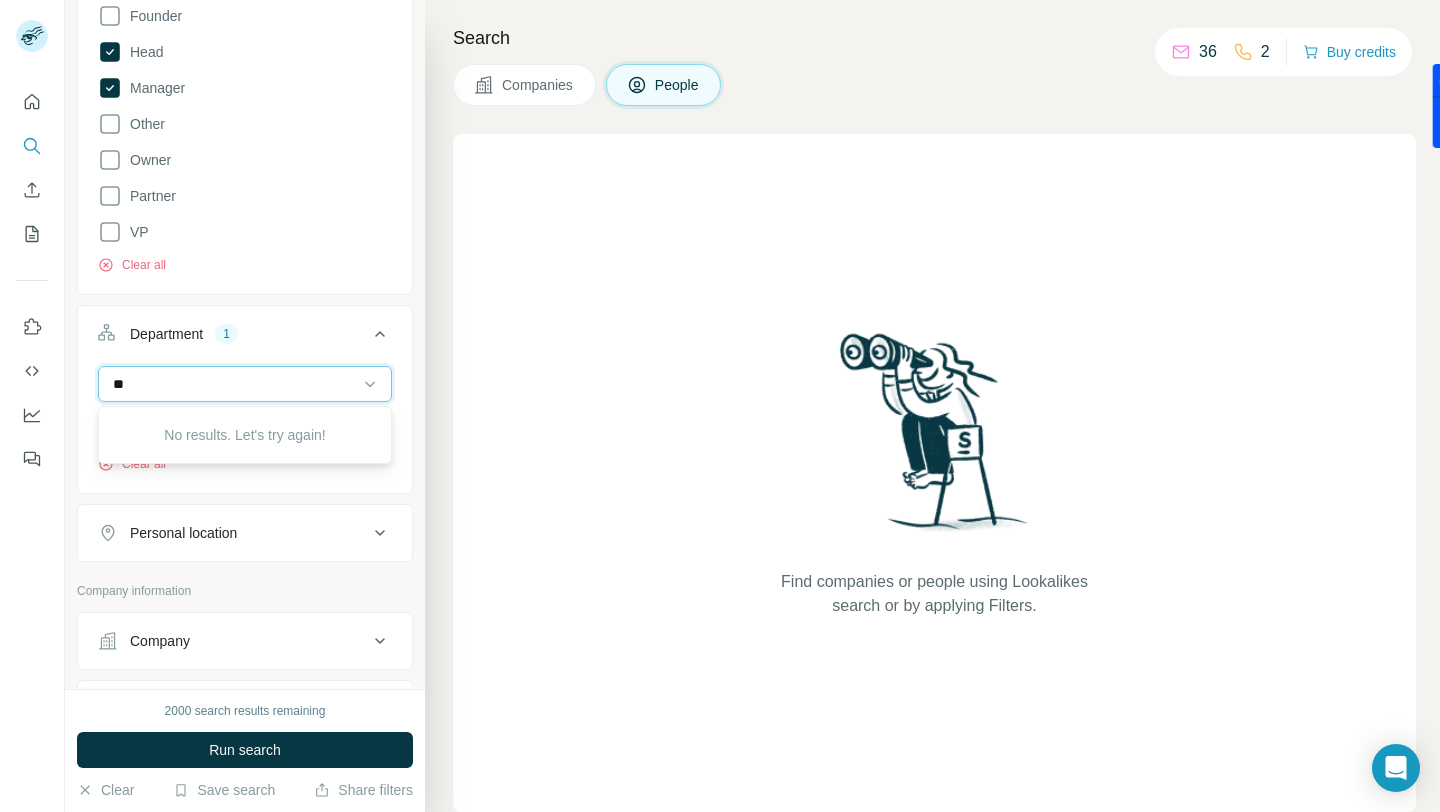 type on "*" 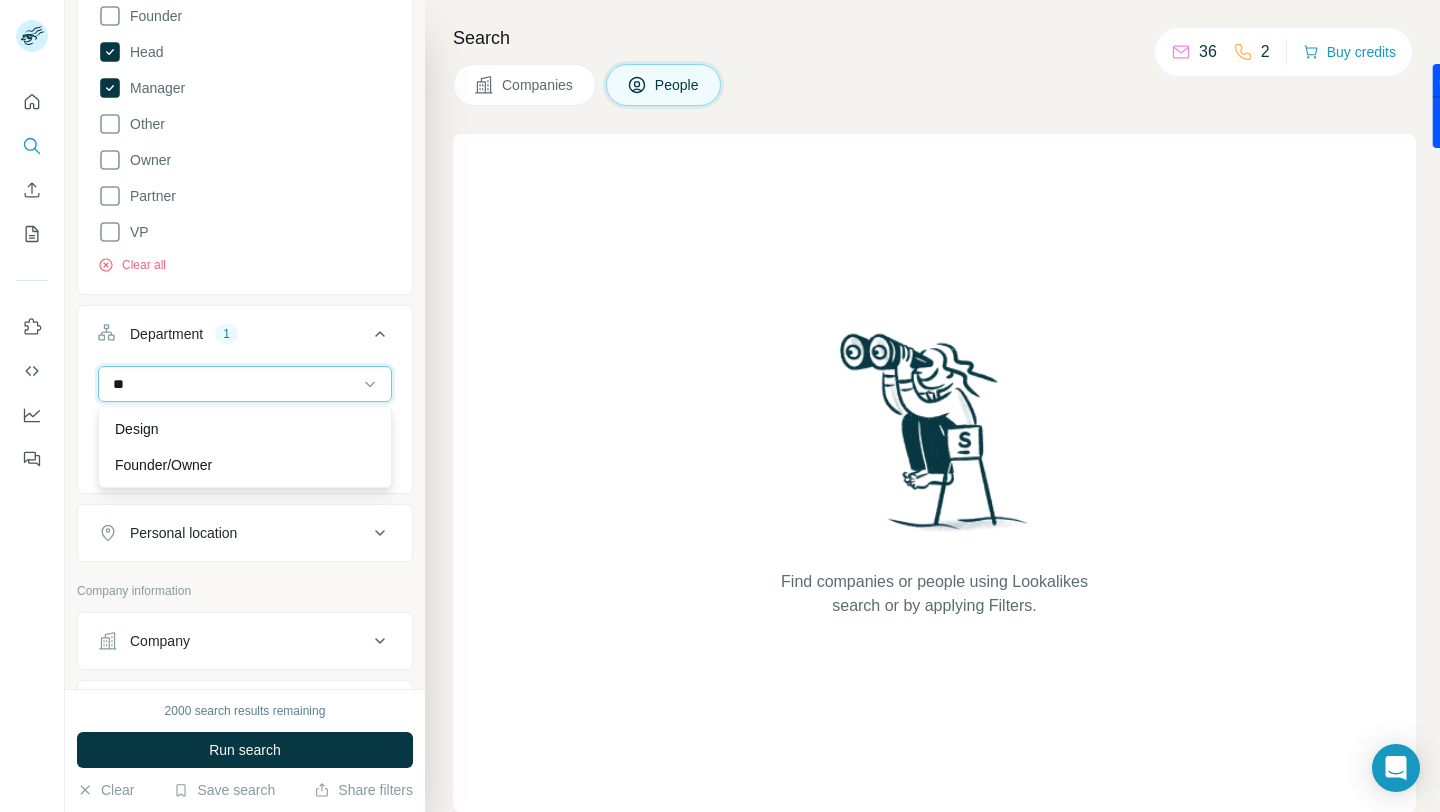 type on "*" 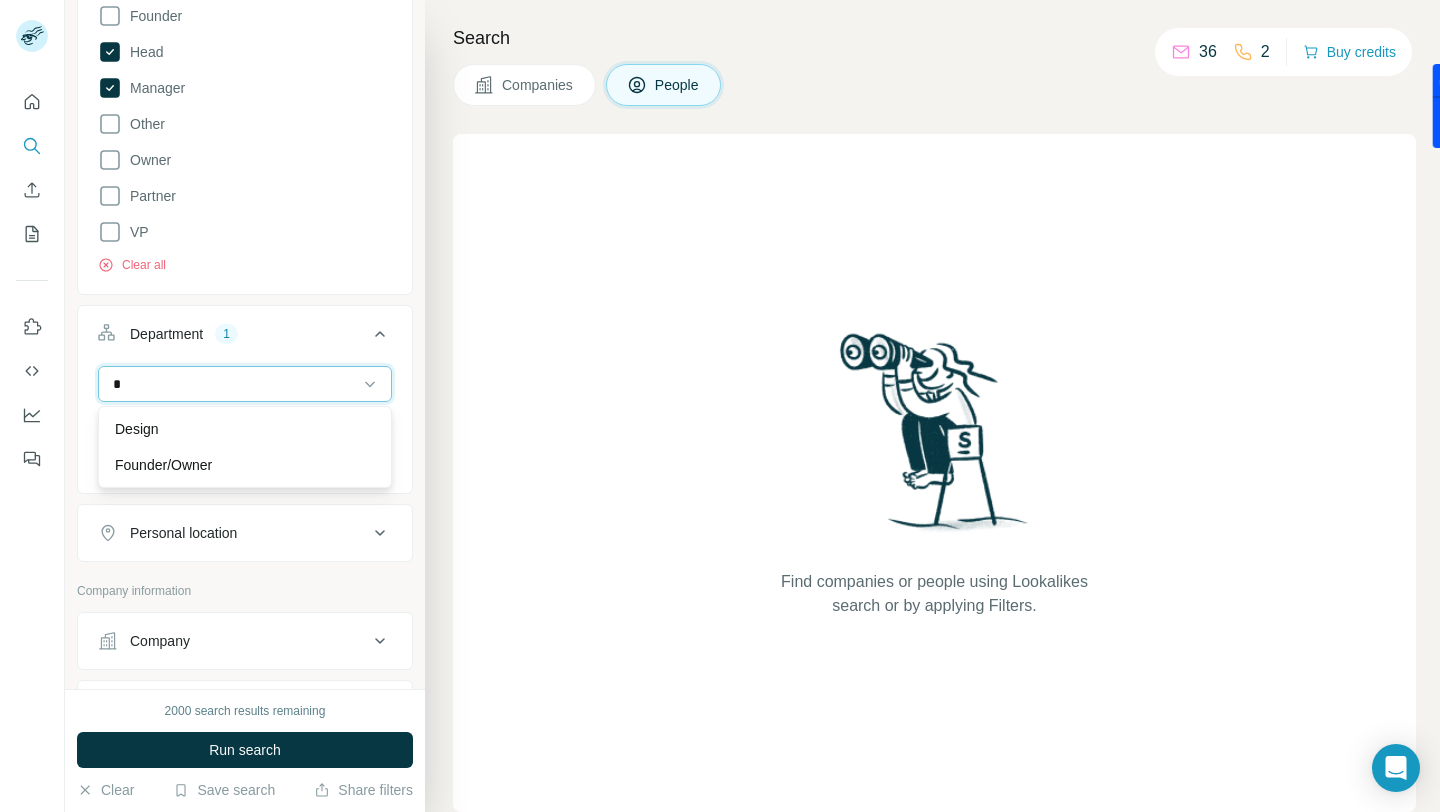 type 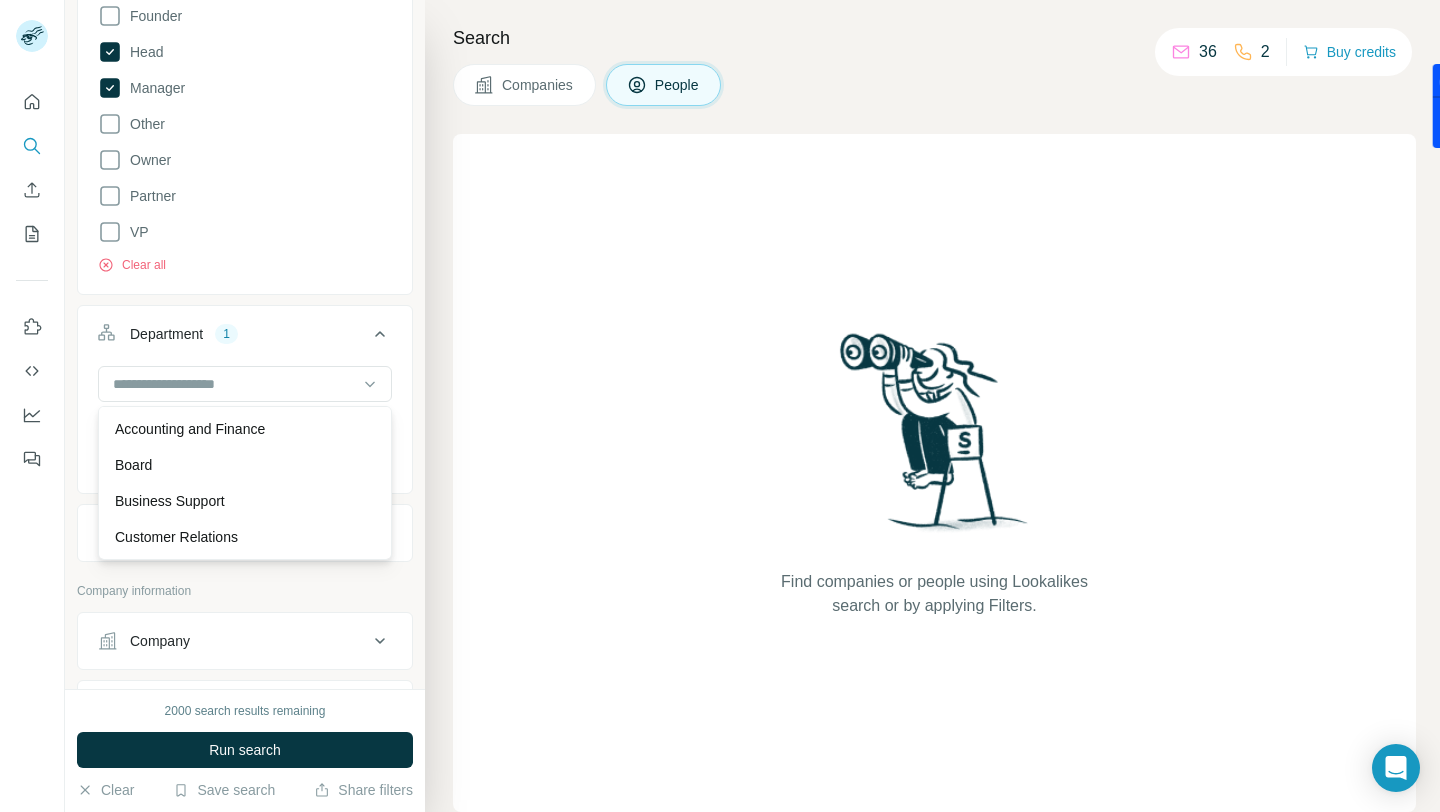 click on "Job title Seniority 2 Board Member C-Level Director Founder Head Manager Other Owner Partner VP Clear all Department 1 HR   Clear all Personal location" at bounding box center (245, 130) 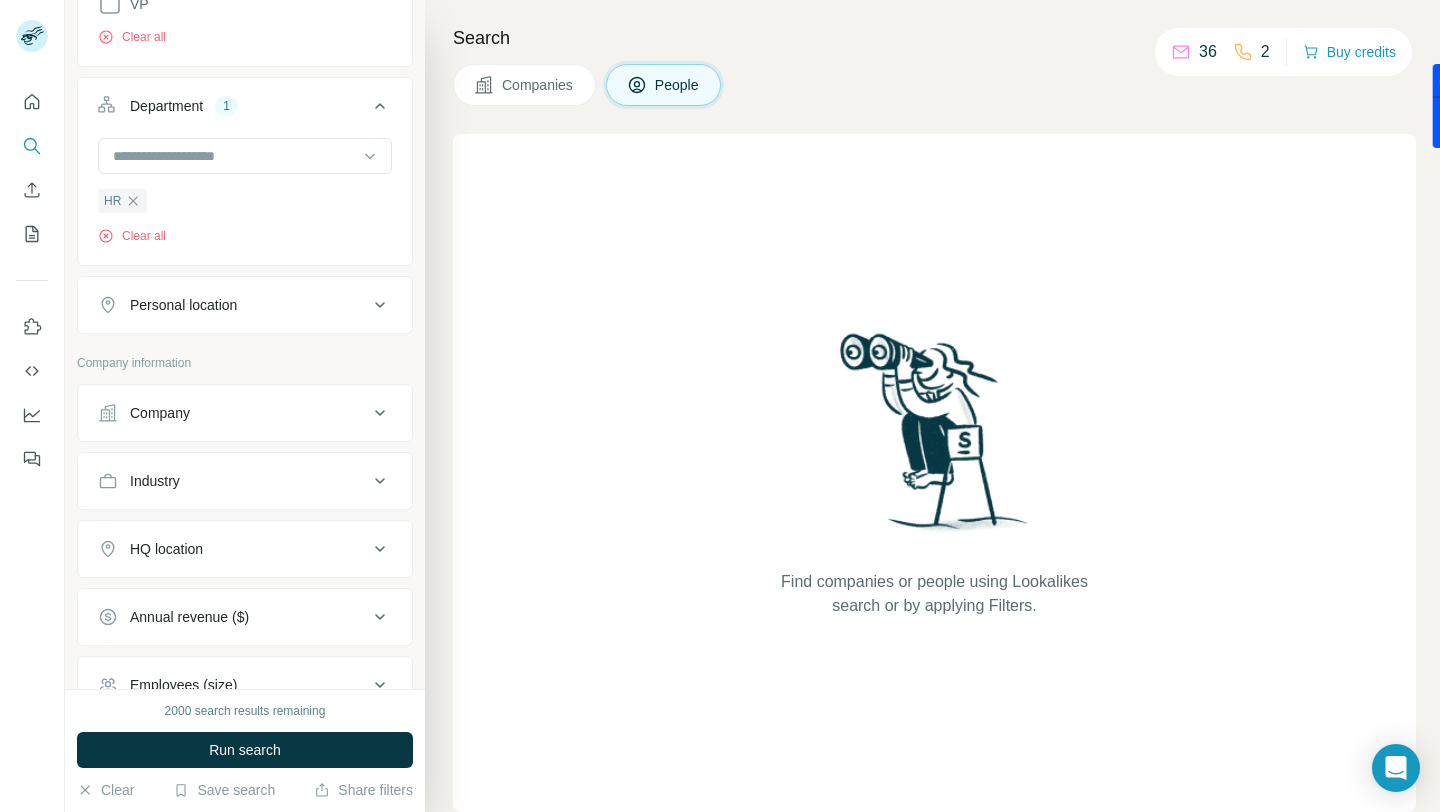 scroll, scrollTop: 701, scrollLeft: 0, axis: vertical 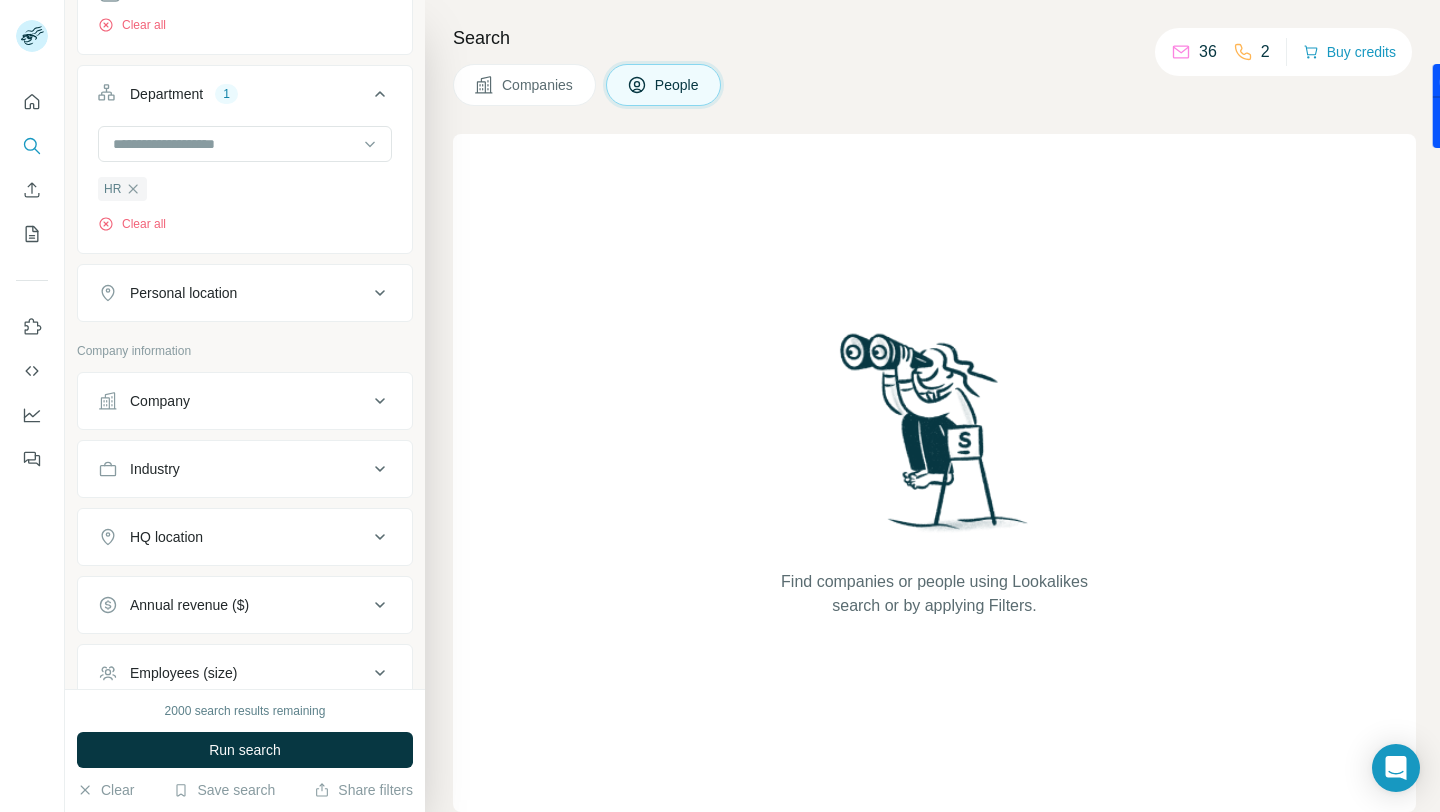 click on "Personal location" at bounding box center [233, 293] 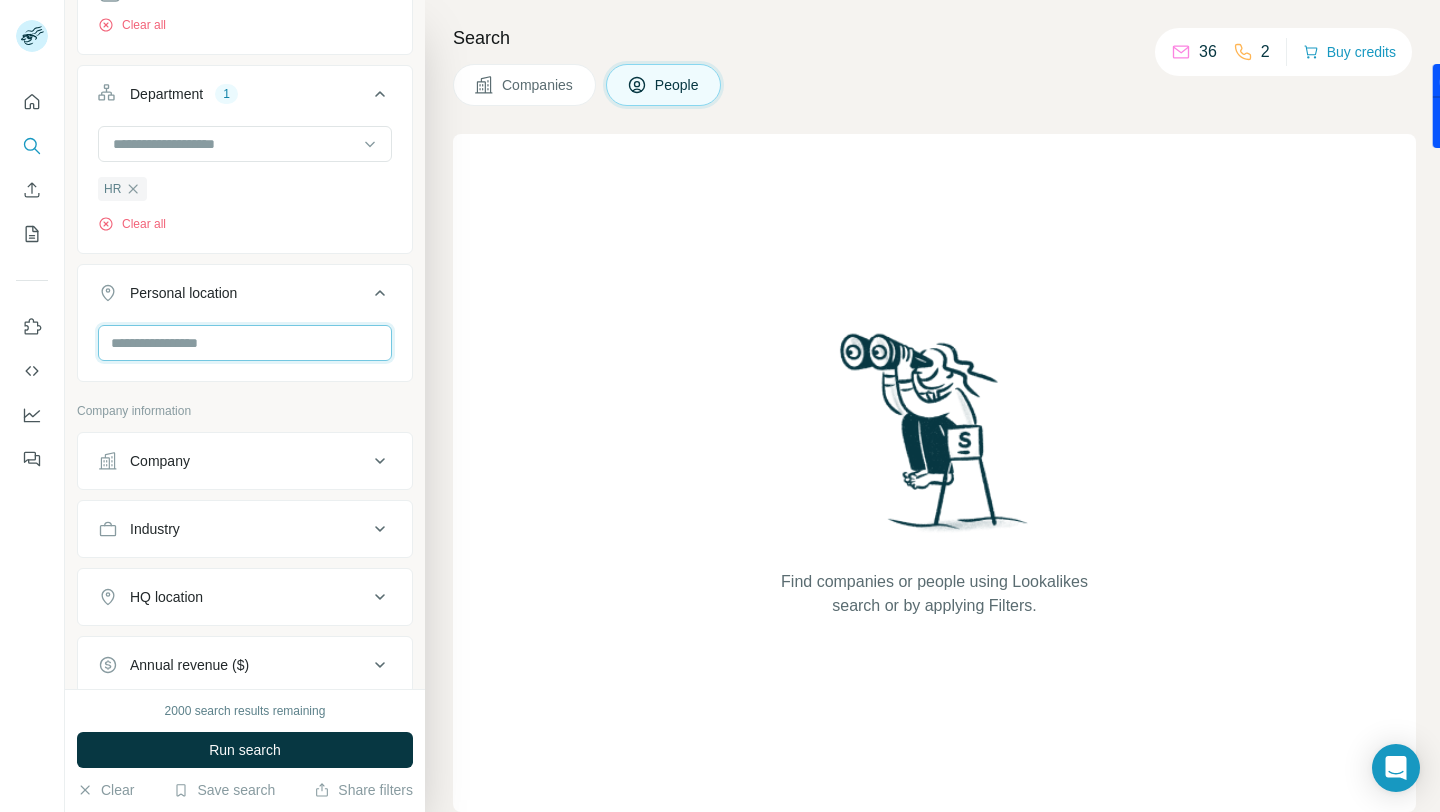 click at bounding box center (245, 343) 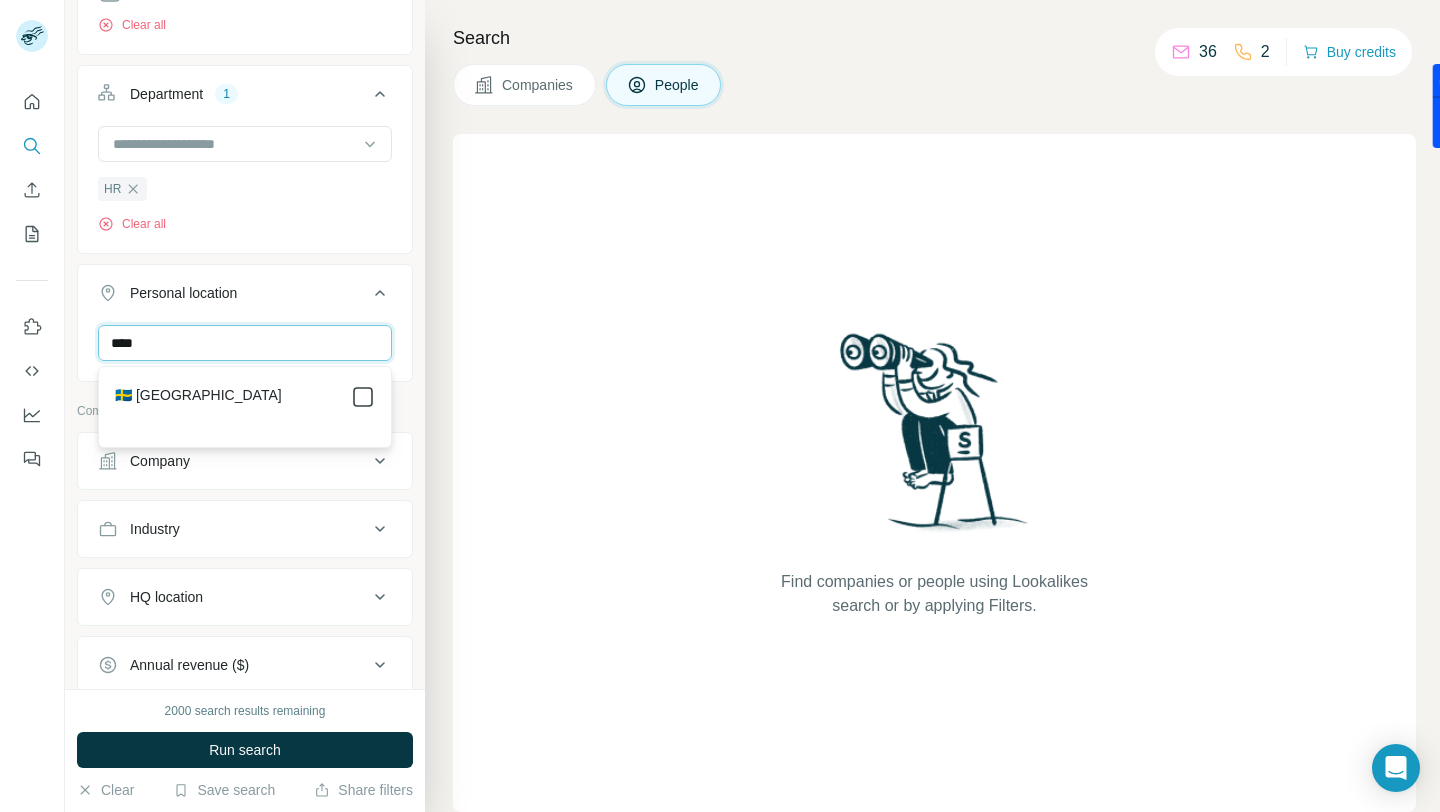type on "****" 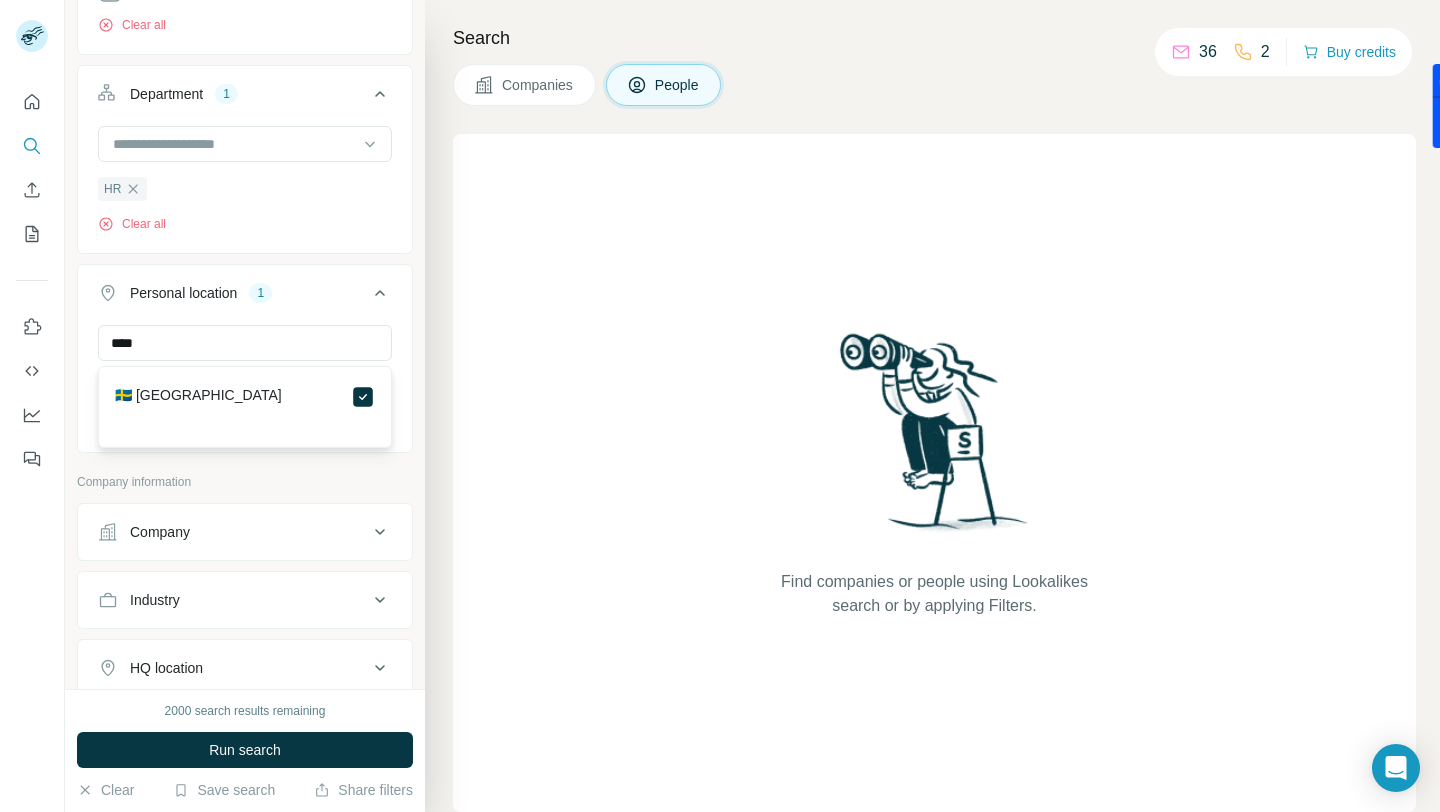type 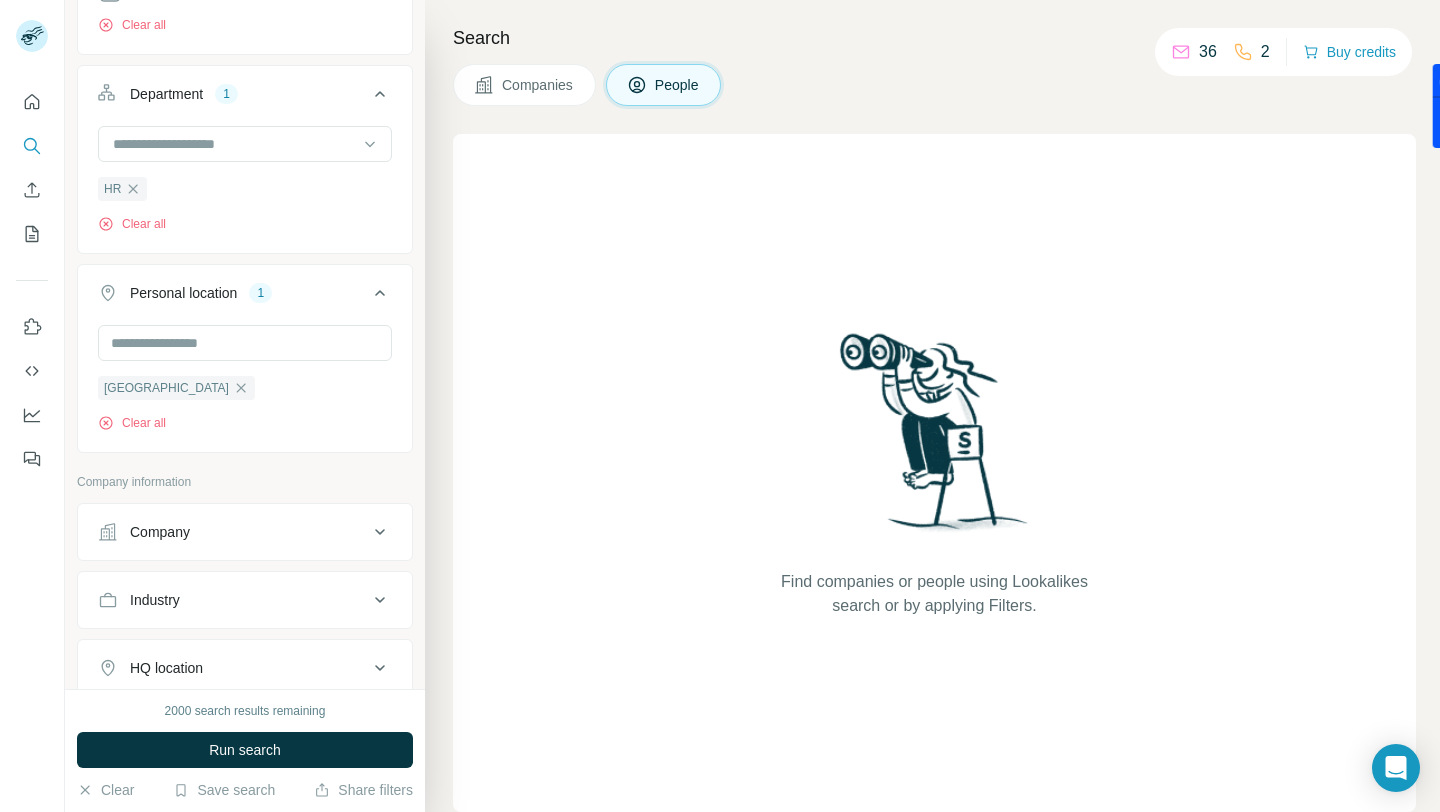 click on "Personal location 1" at bounding box center (233, 293) 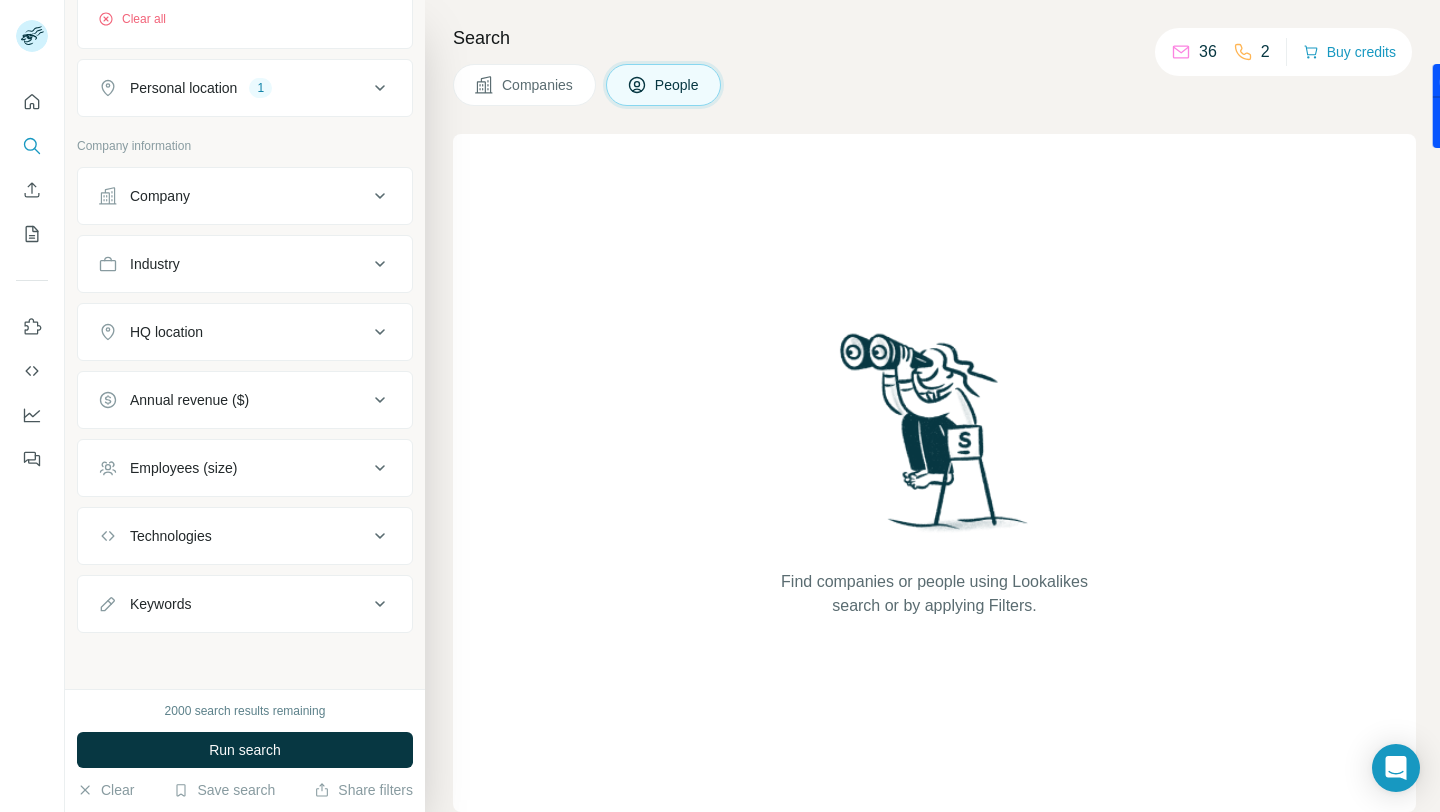 scroll, scrollTop: 905, scrollLeft: 0, axis: vertical 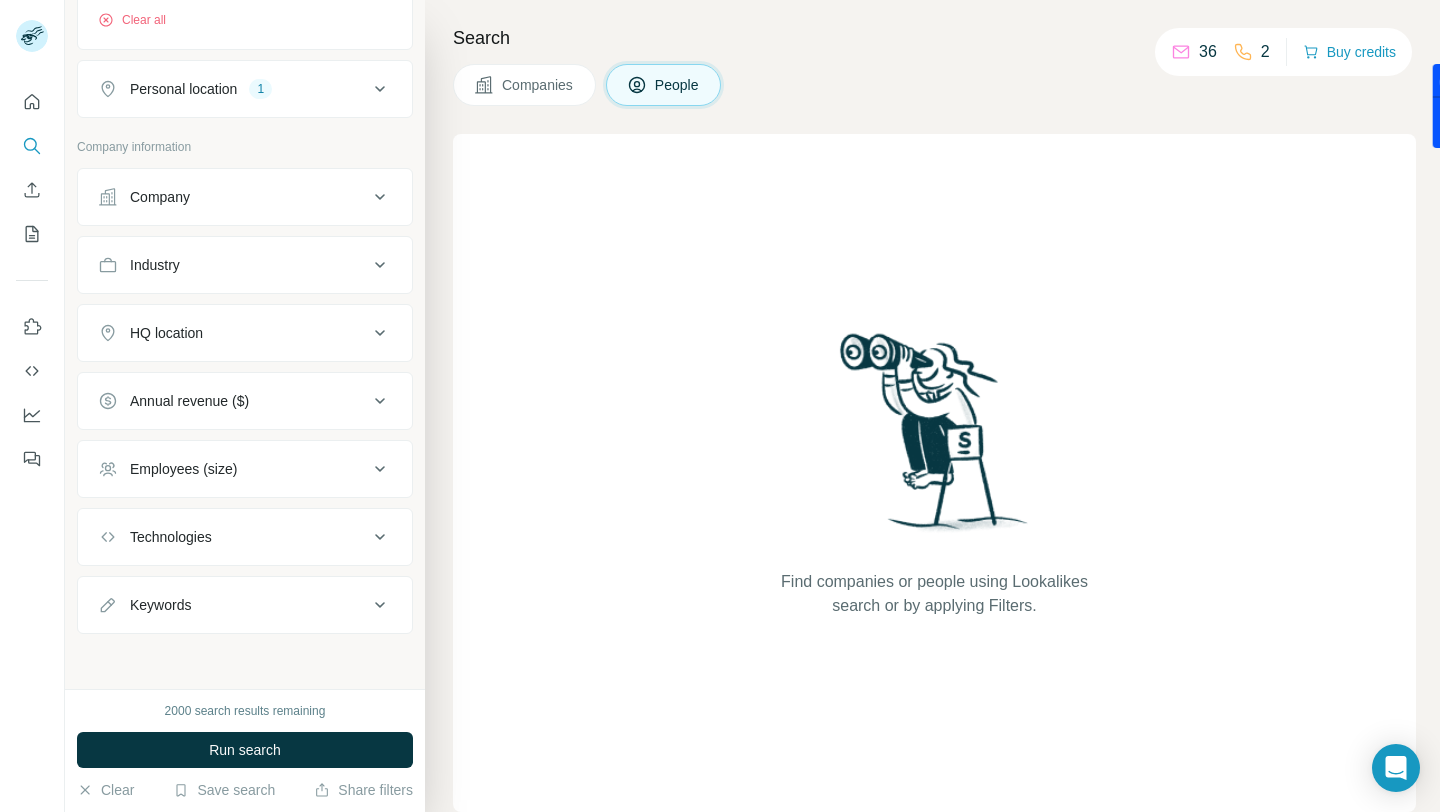 click on "Employees (size)" at bounding box center [245, 469] 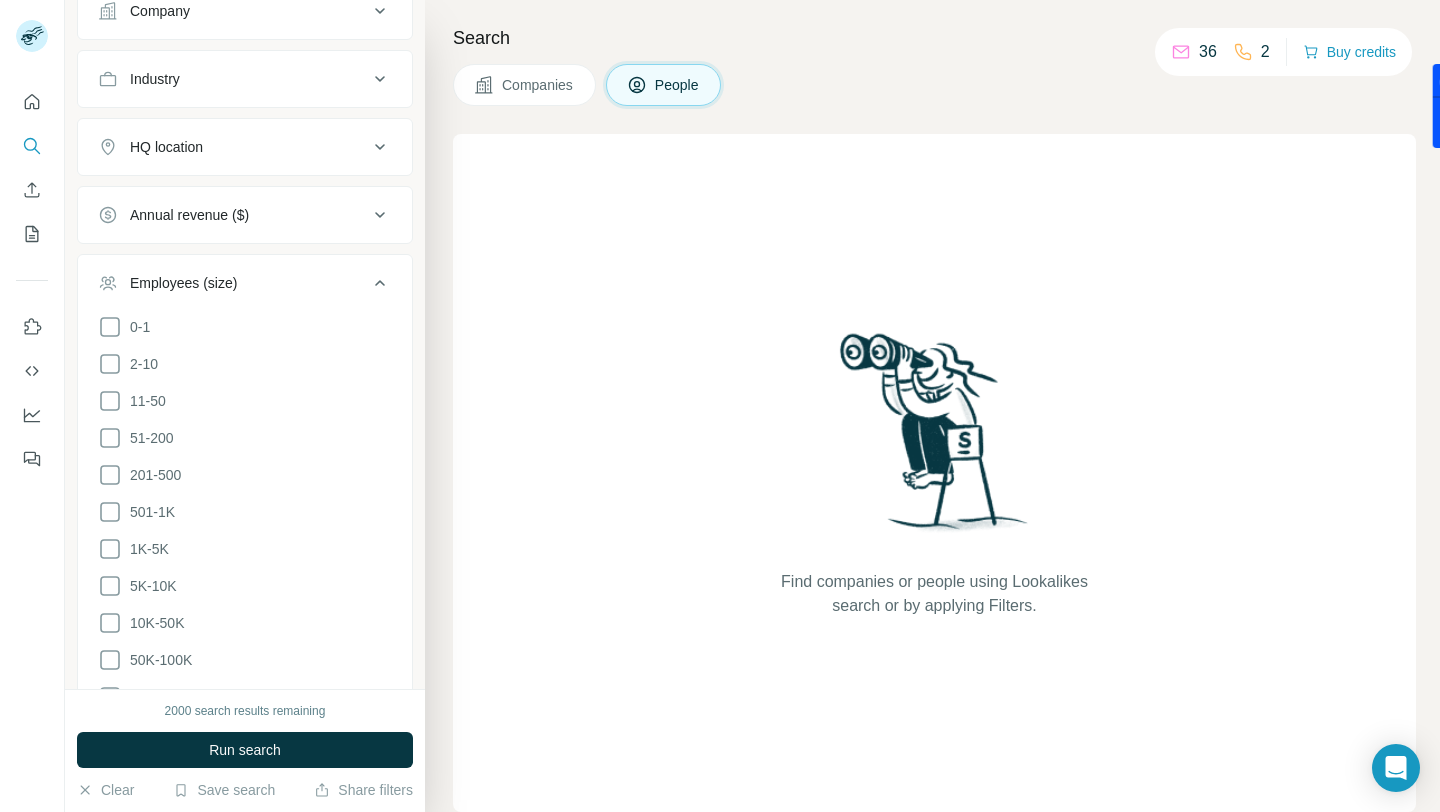 scroll, scrollTop: 1092, scrollLeft: 0, axis: vertical 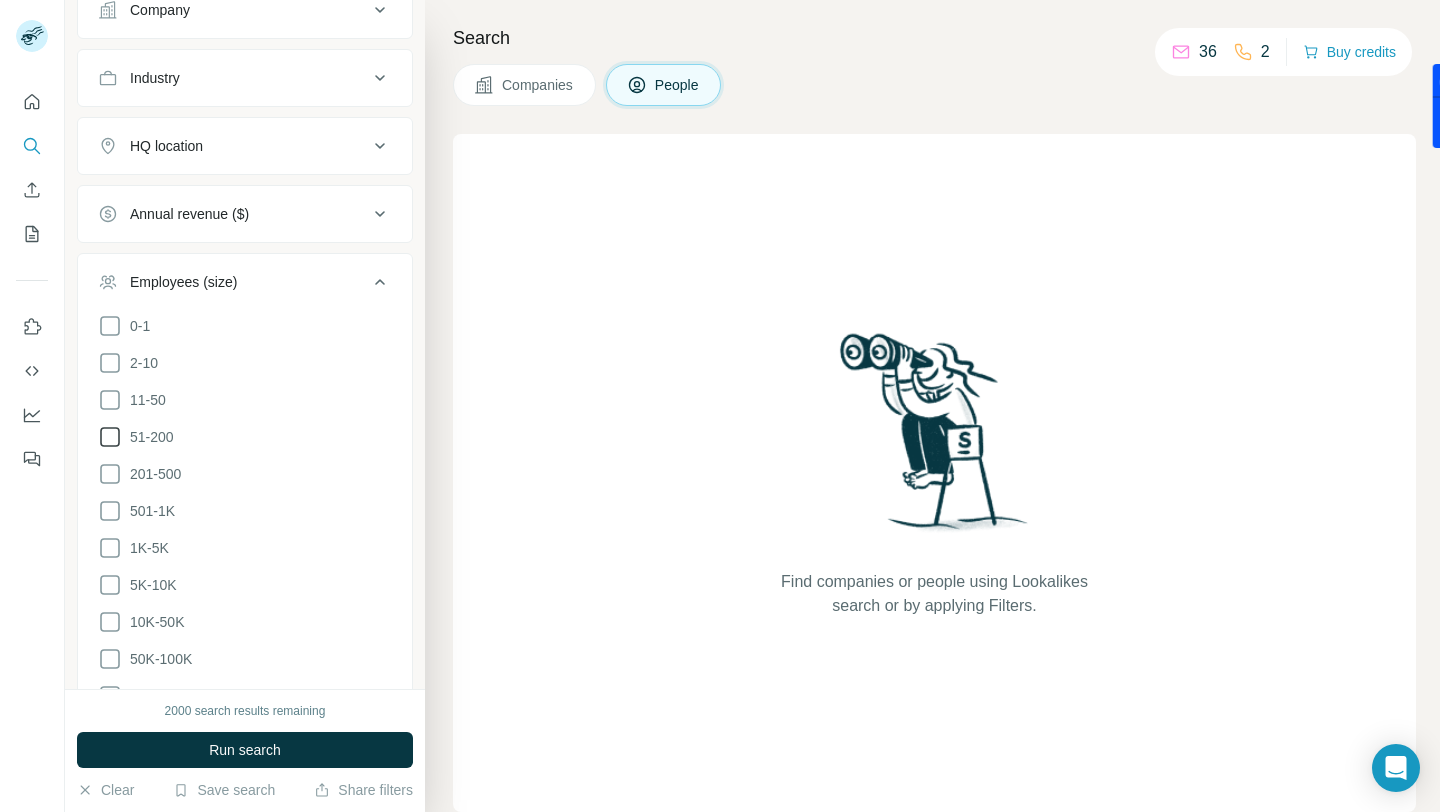 click 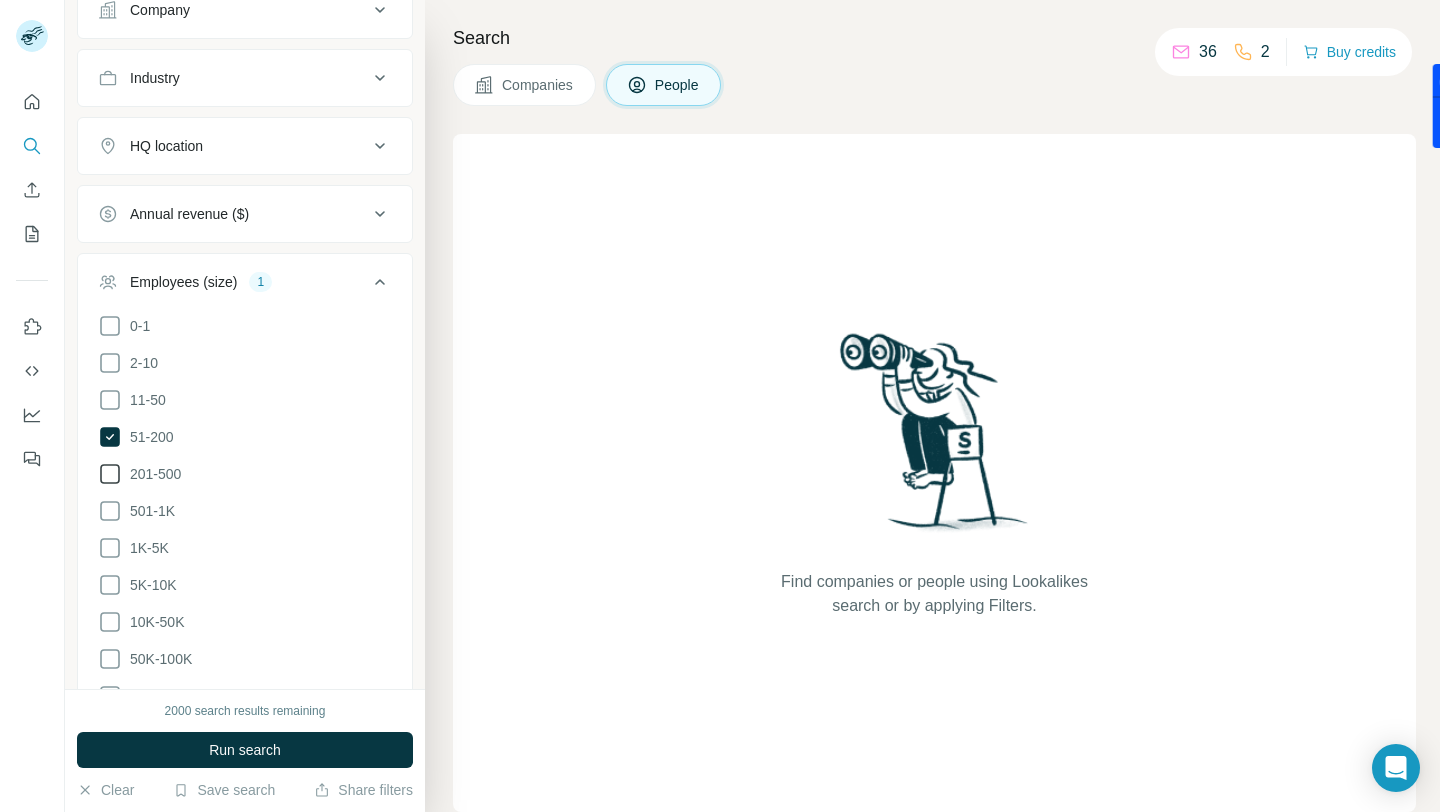 click 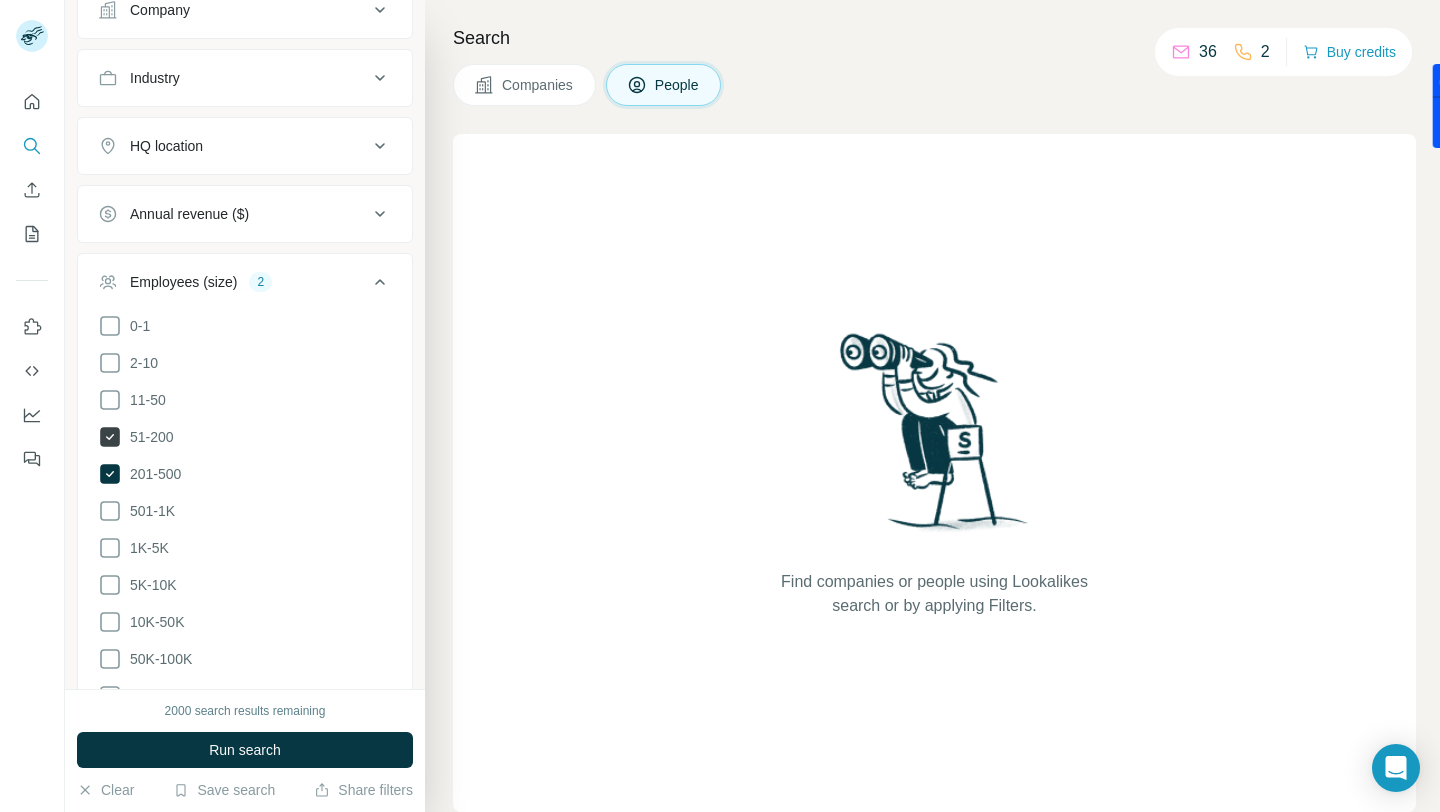 click 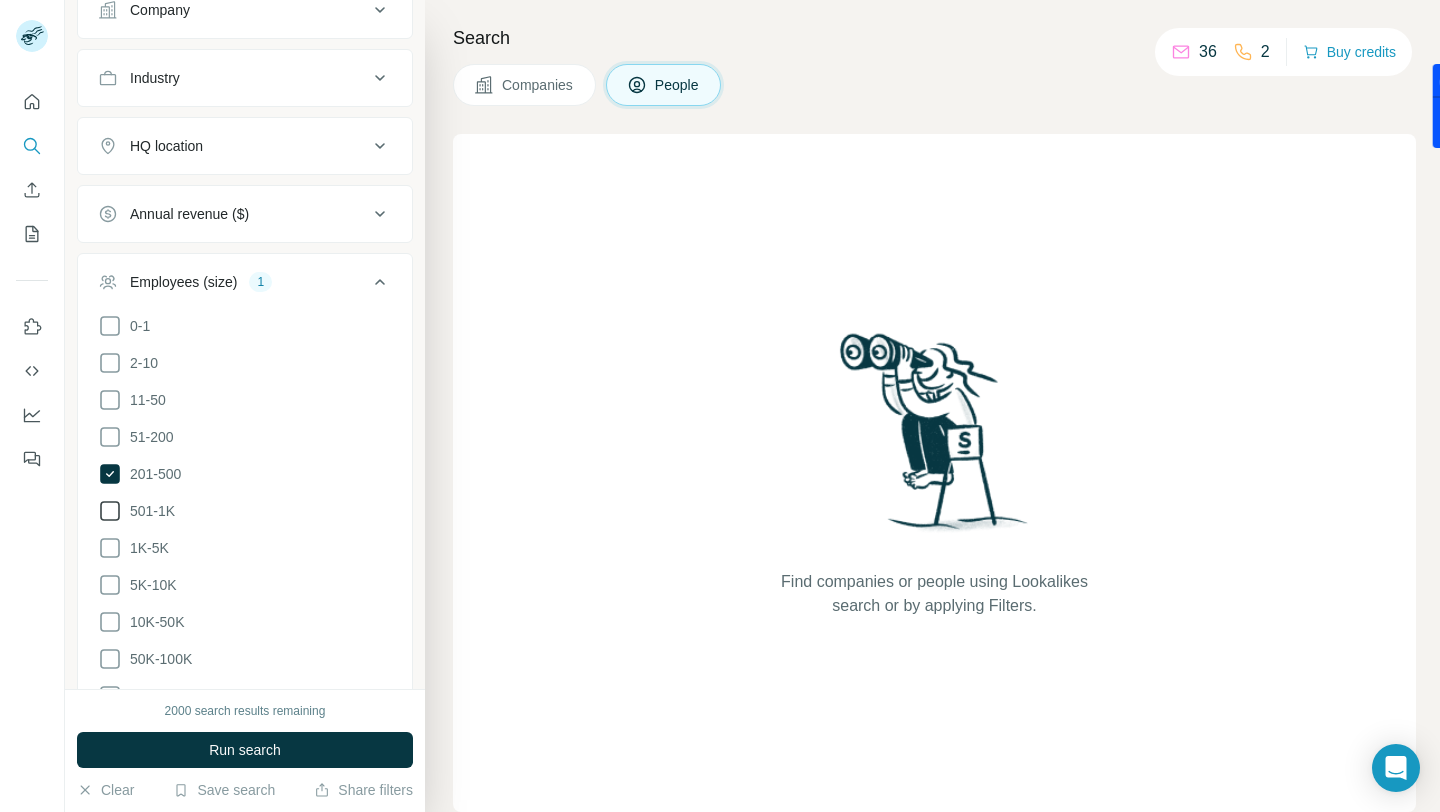 click 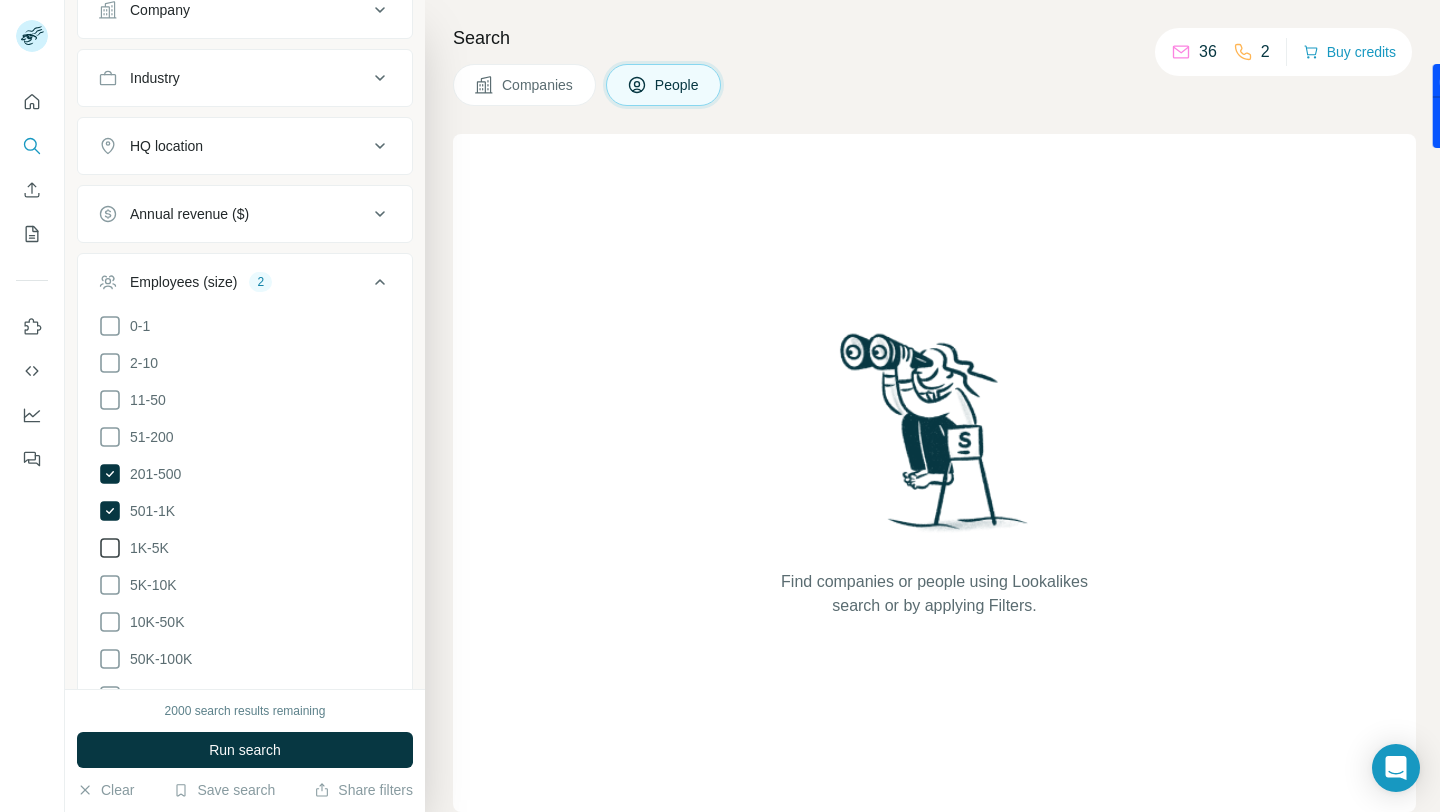 click 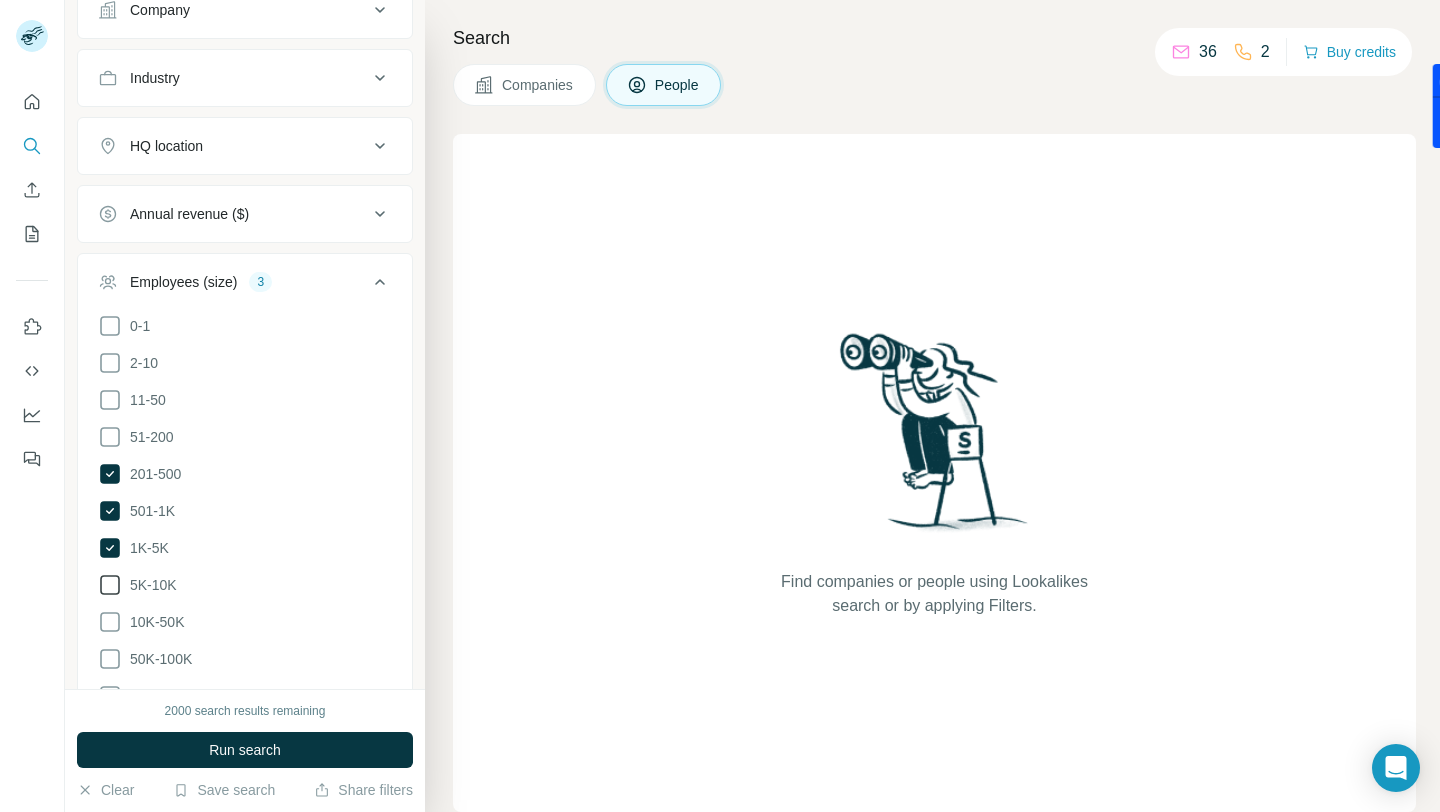 click 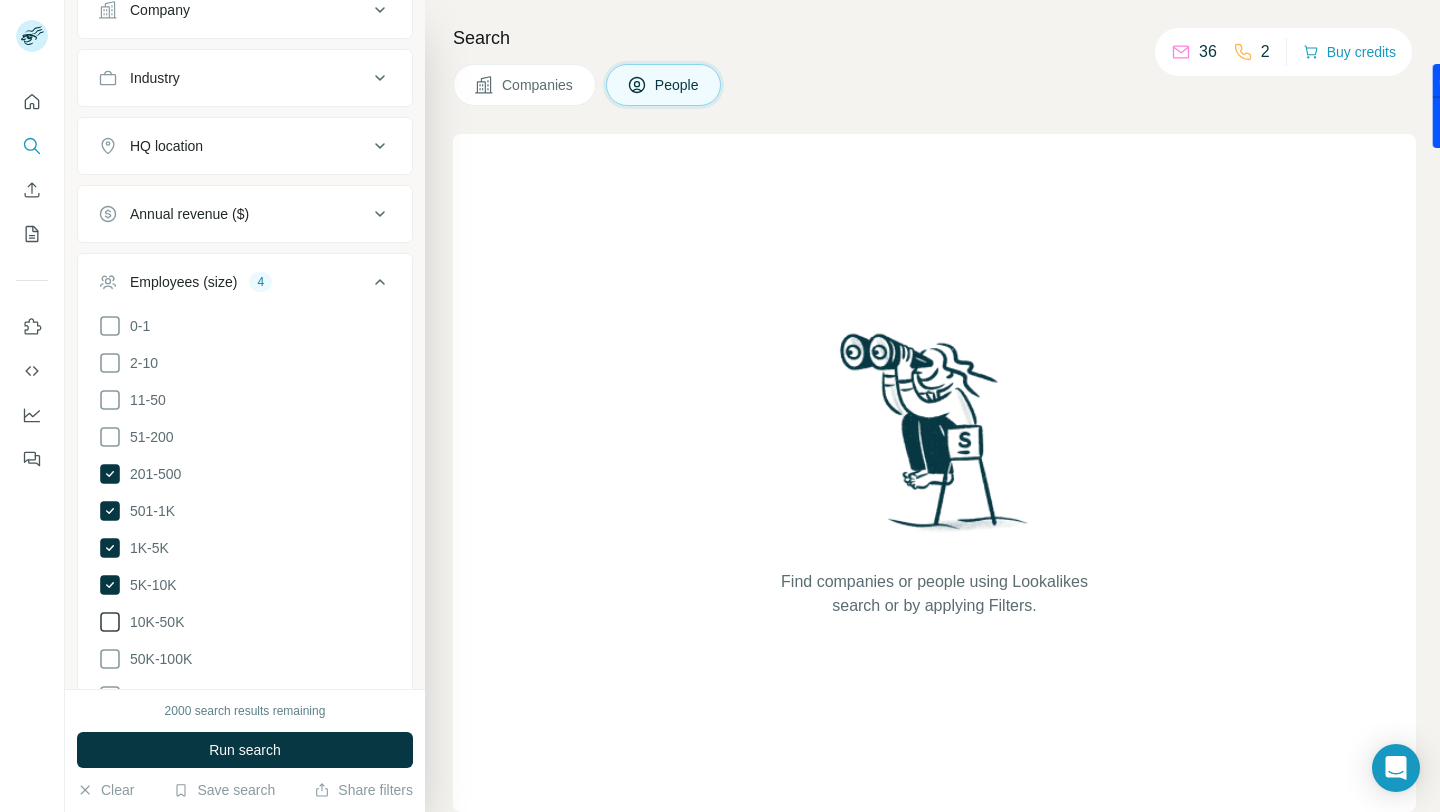 click 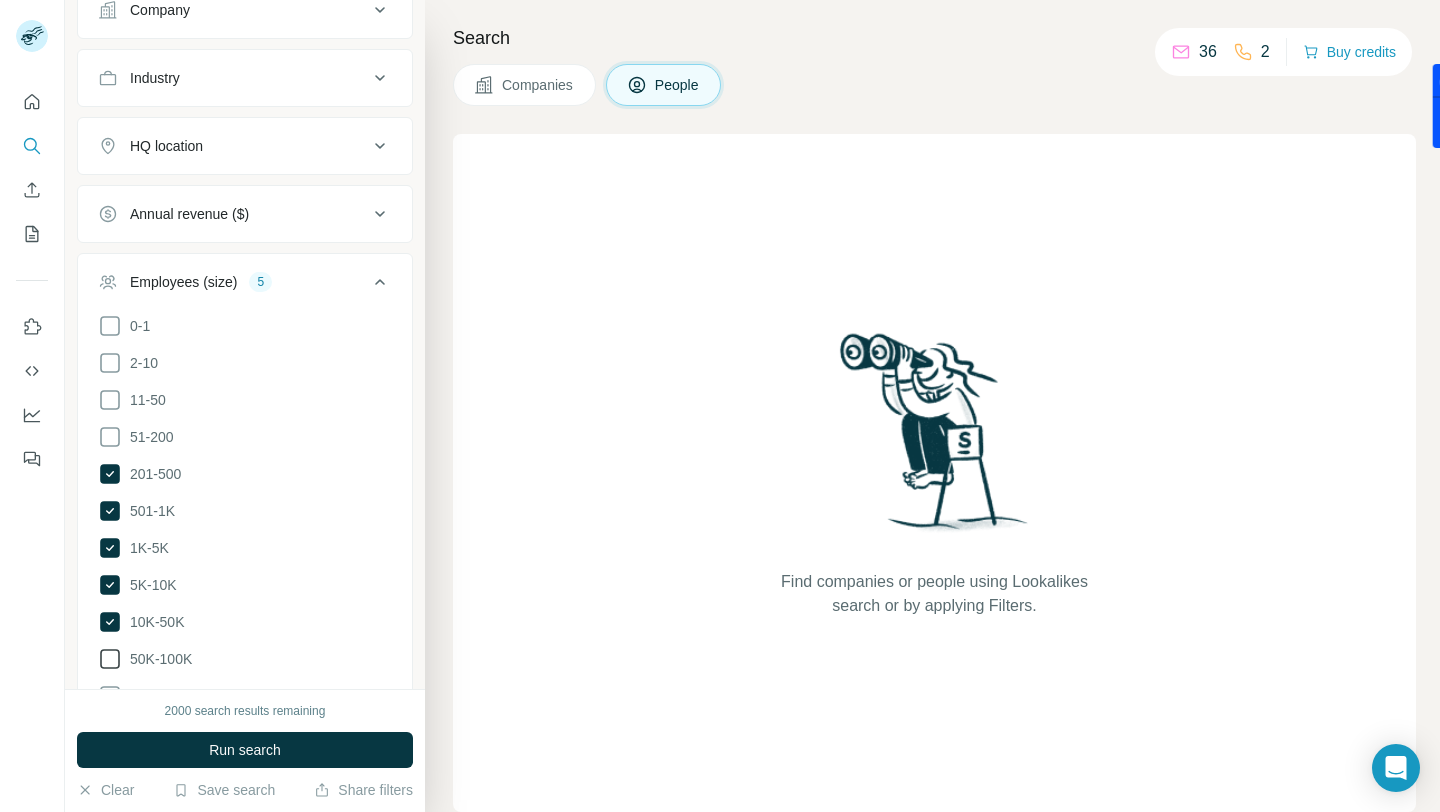 click 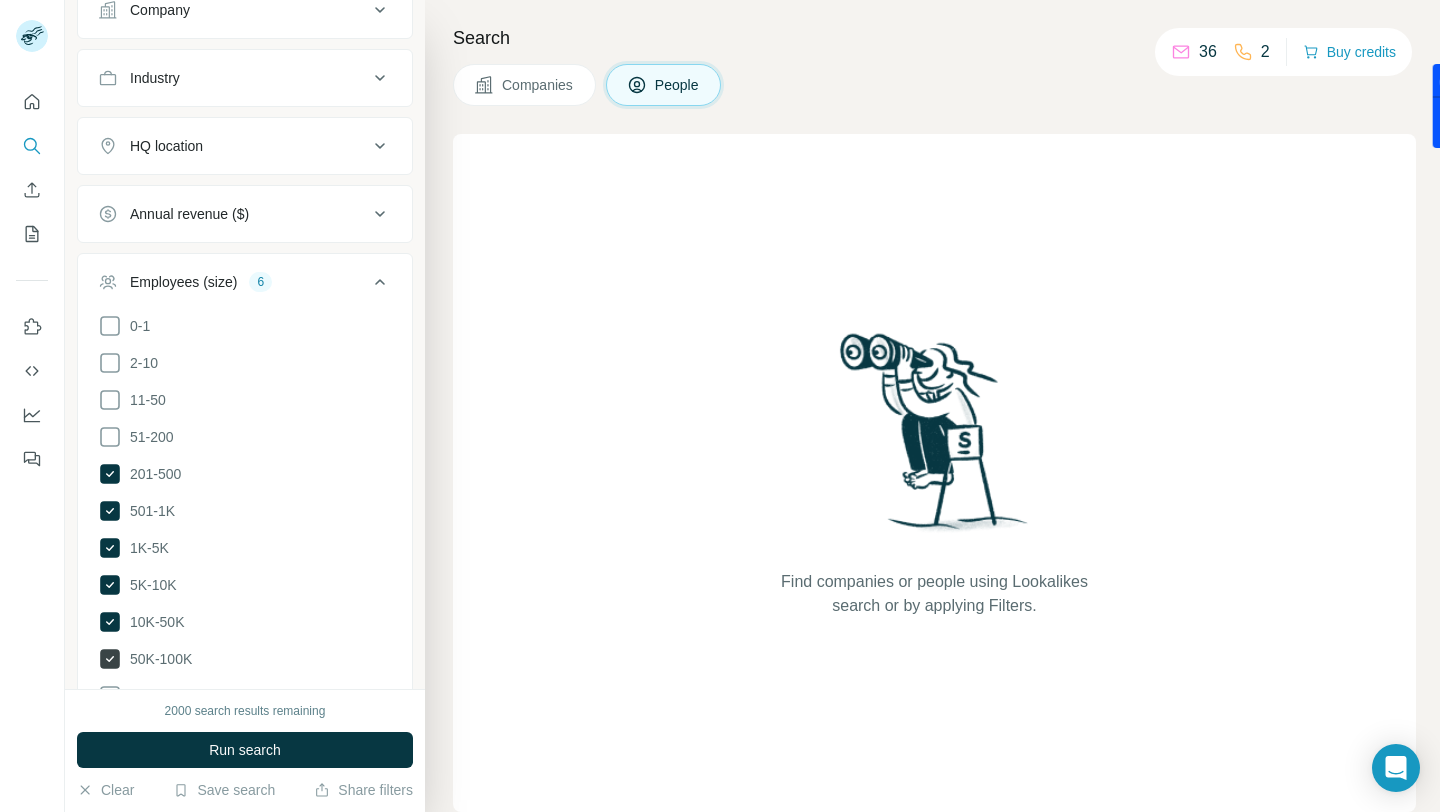 click 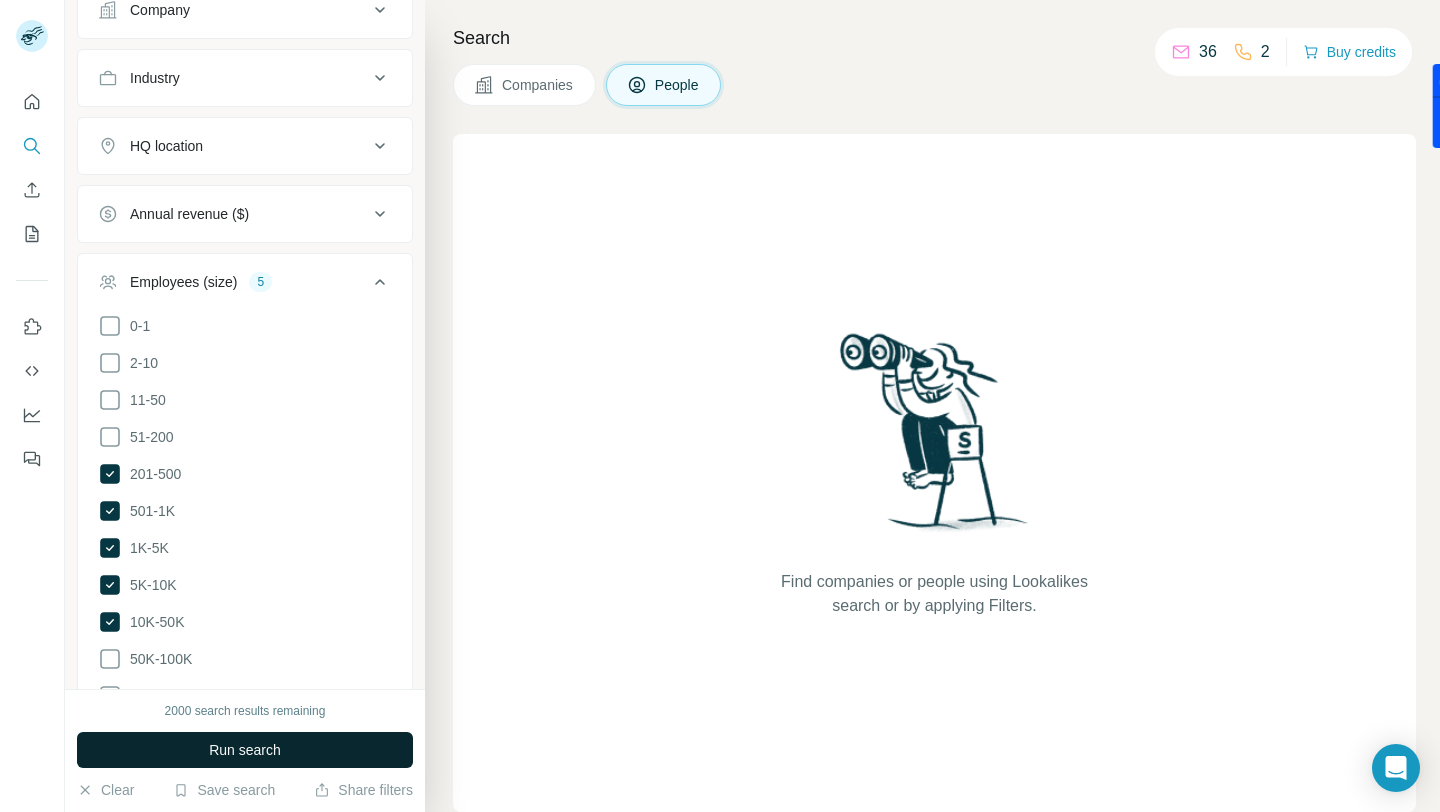 click on "Run search" at bounding box center (245, 750) 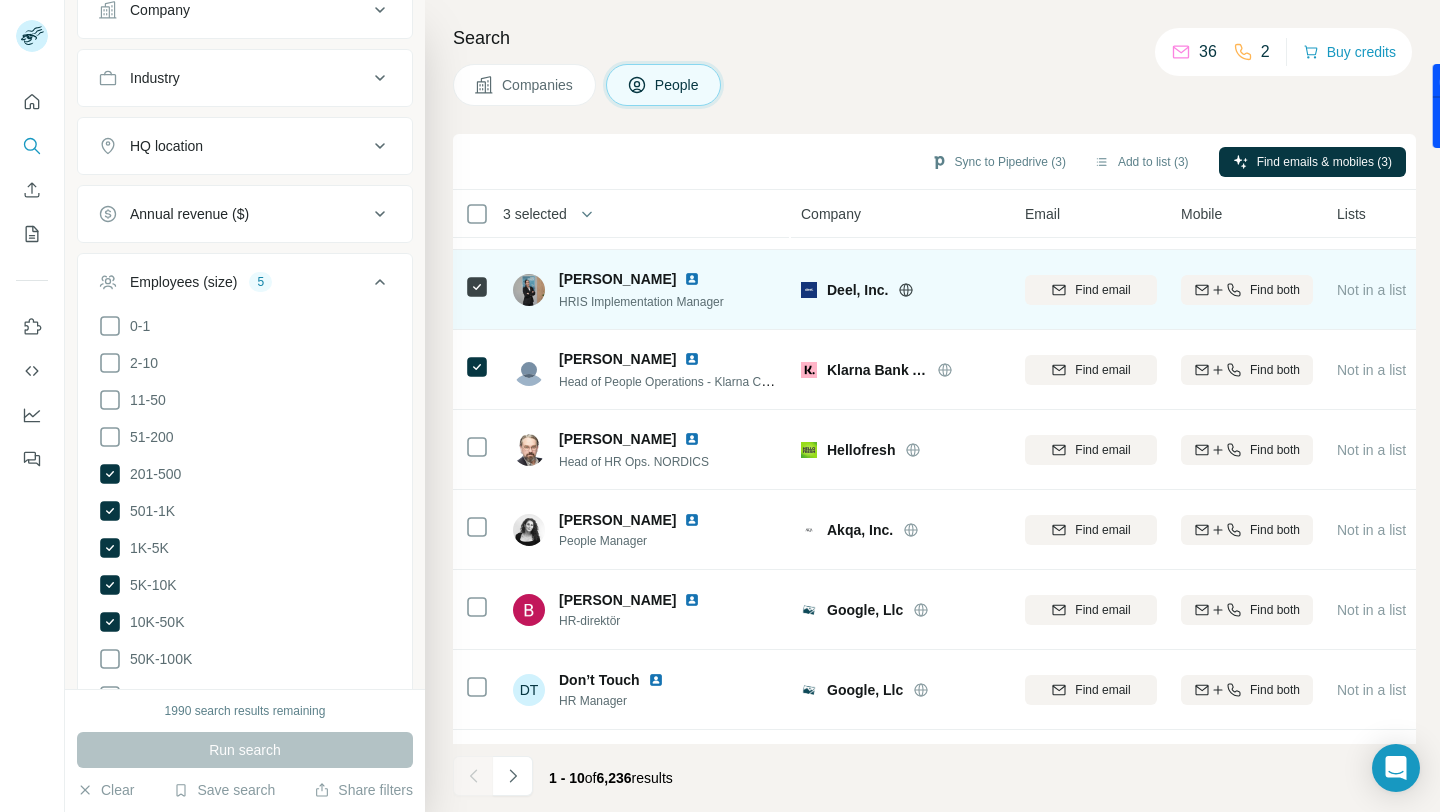 scroll, scrollTop: 0, scrollLeft: 0, axis: both 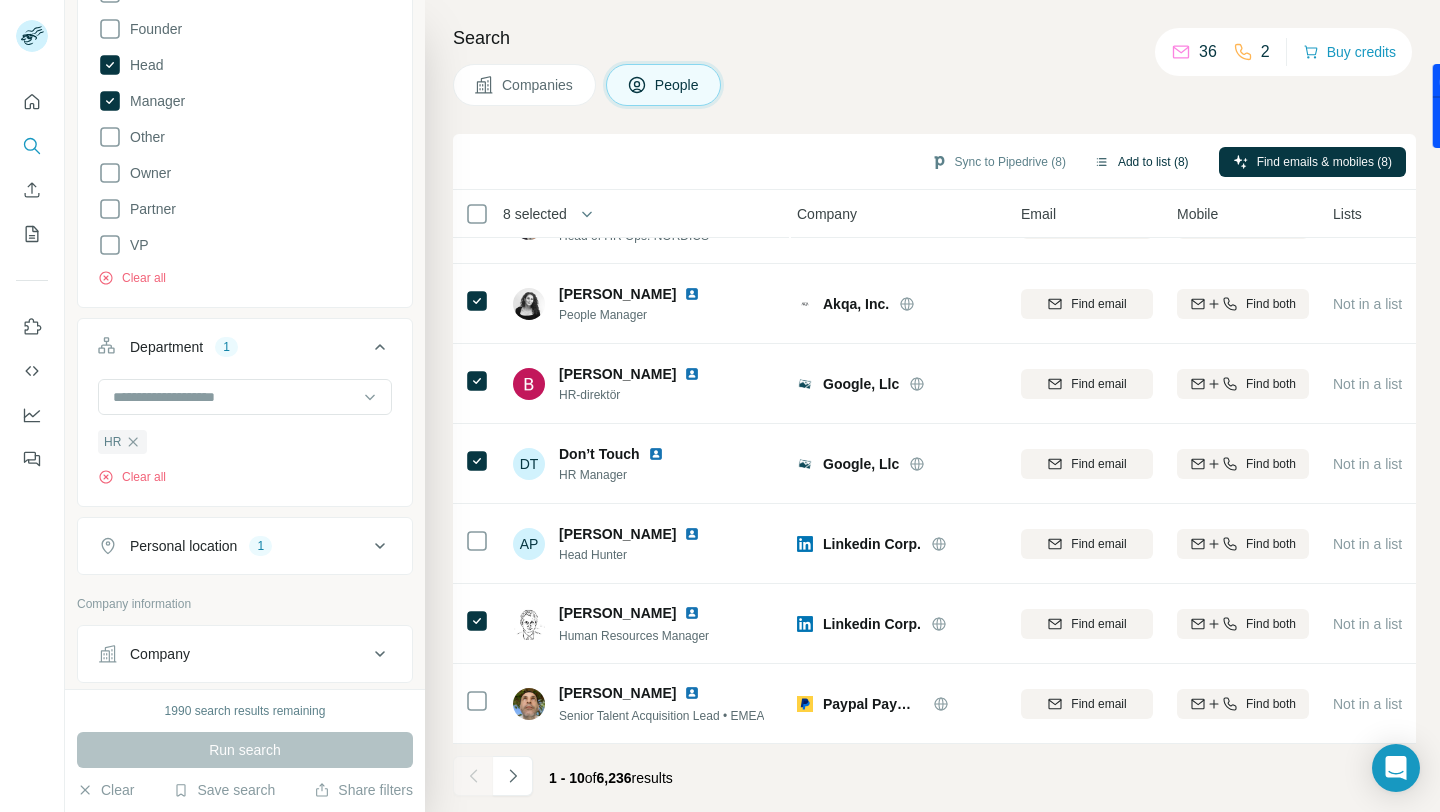 click on "Add to list (8)" at bounding box center (1141, 162) 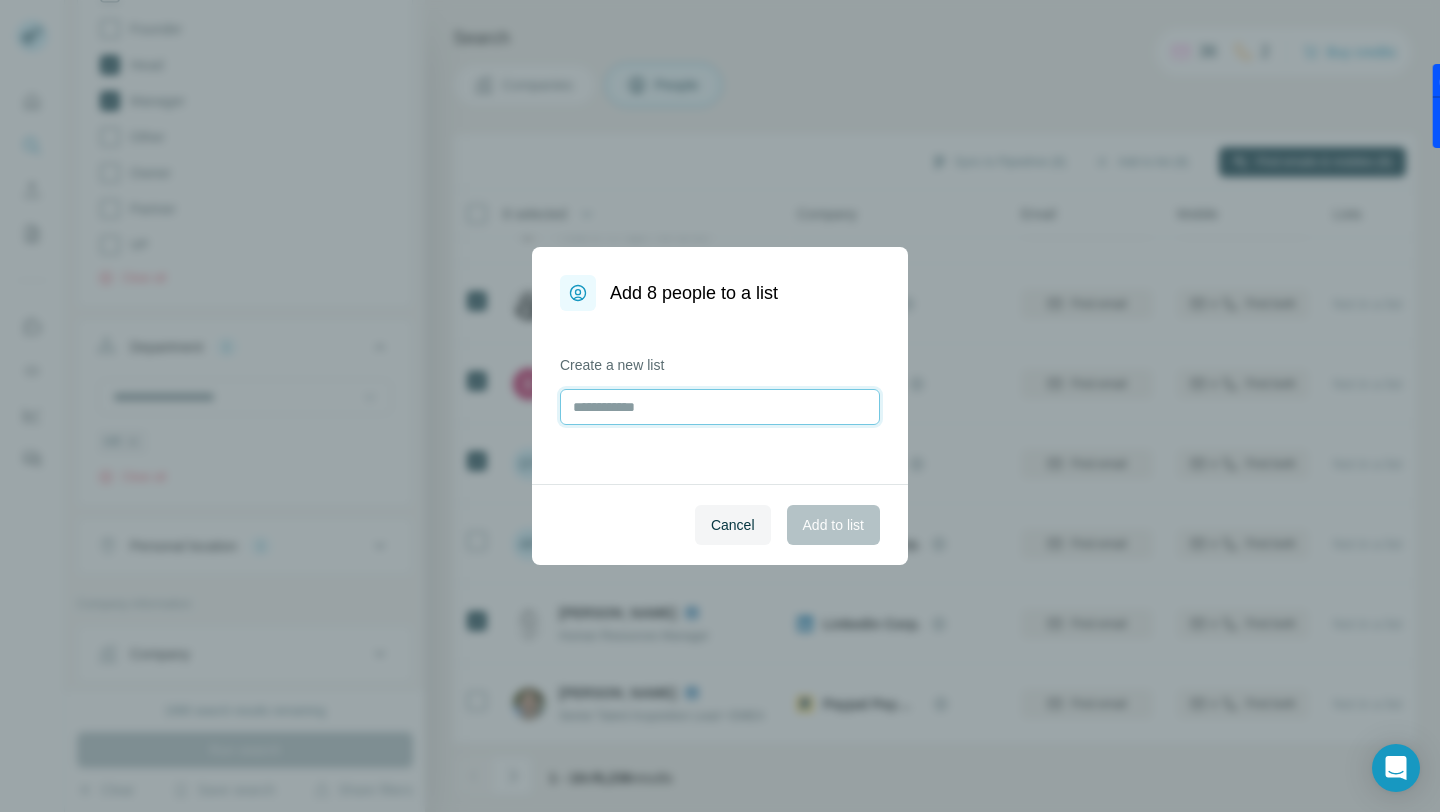 click at bounding box center (720, 407) 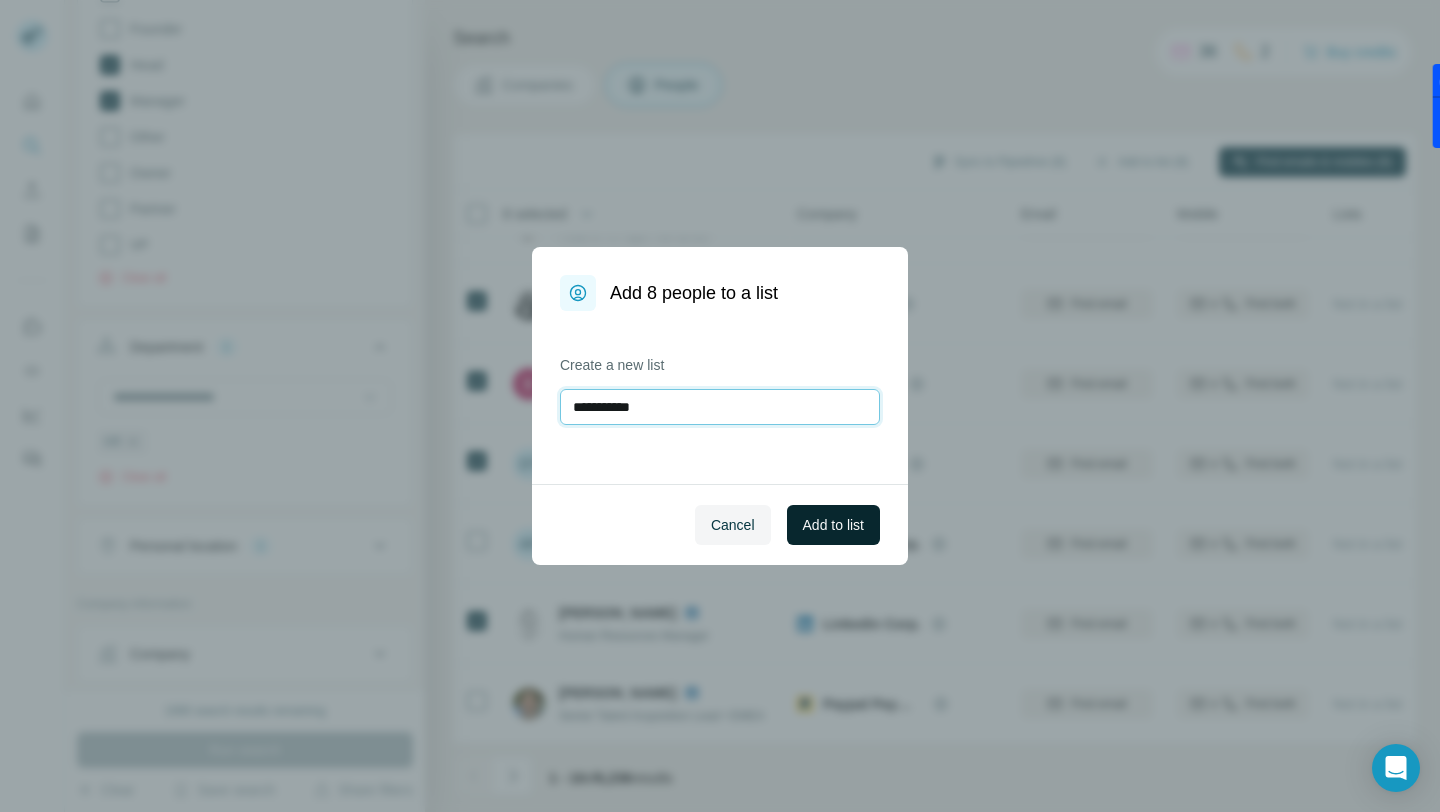 type on "**********" 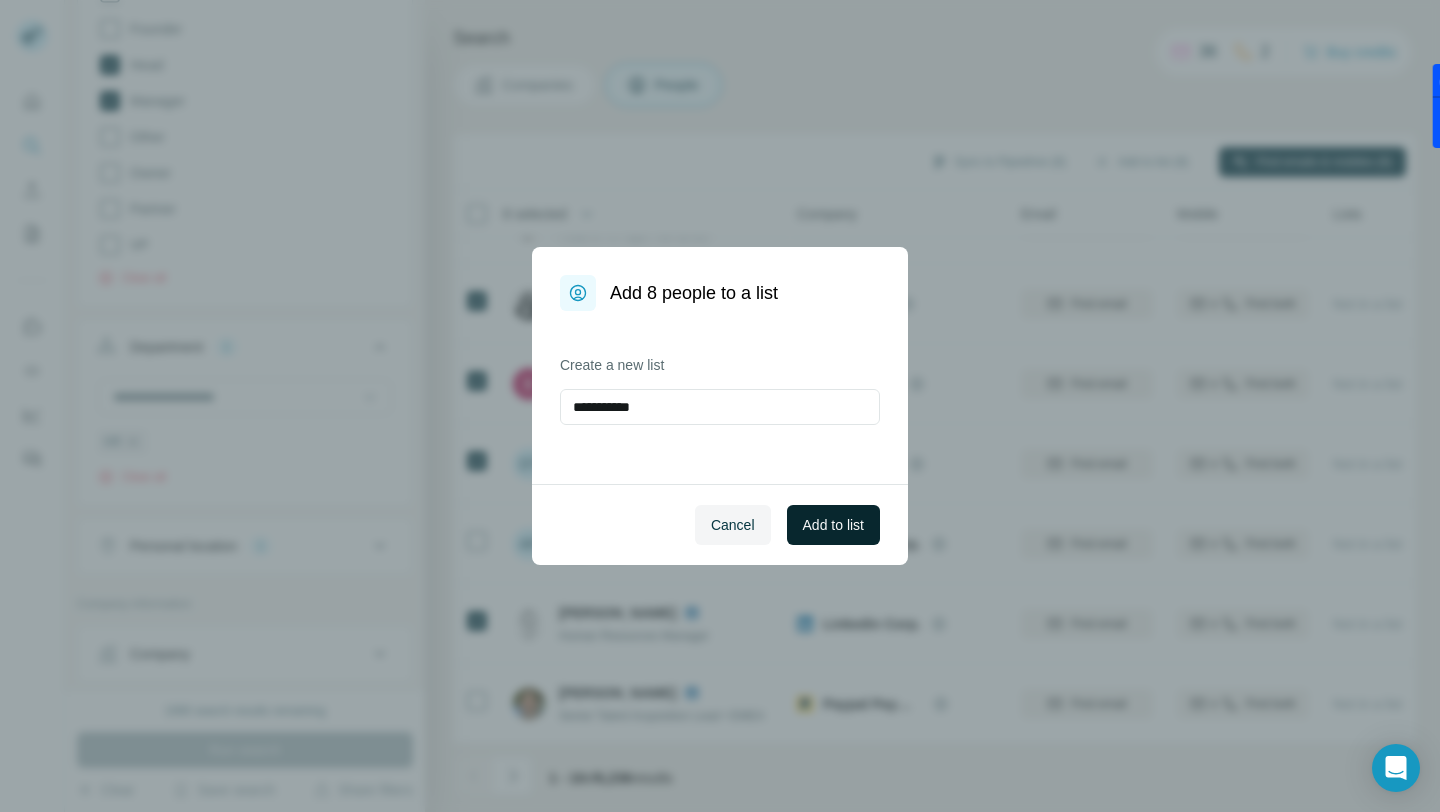 click on "Add to list" at bounding box center [833, 525] 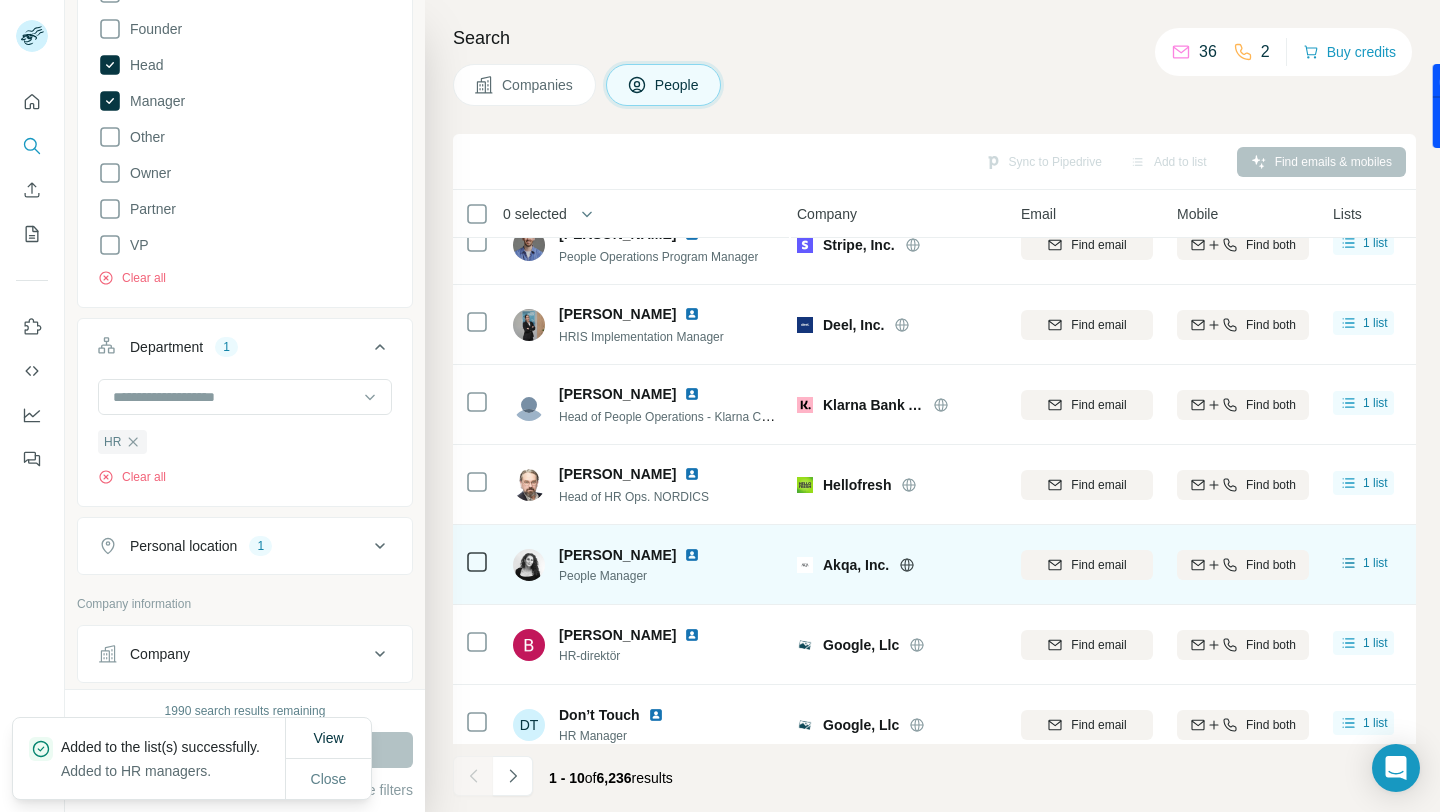 scroll, scrollTop: 294, scrollLeft: 4, axis: both 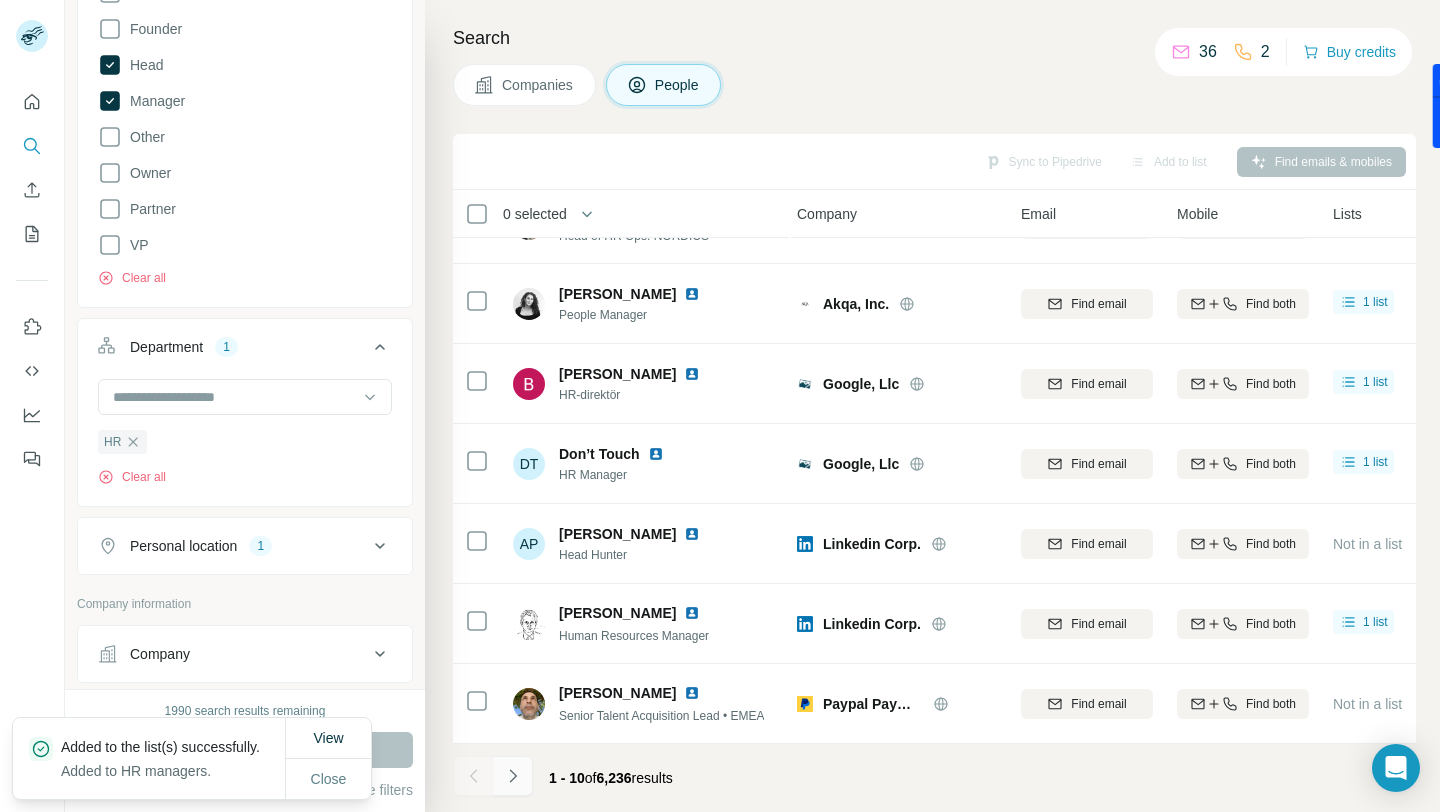 click 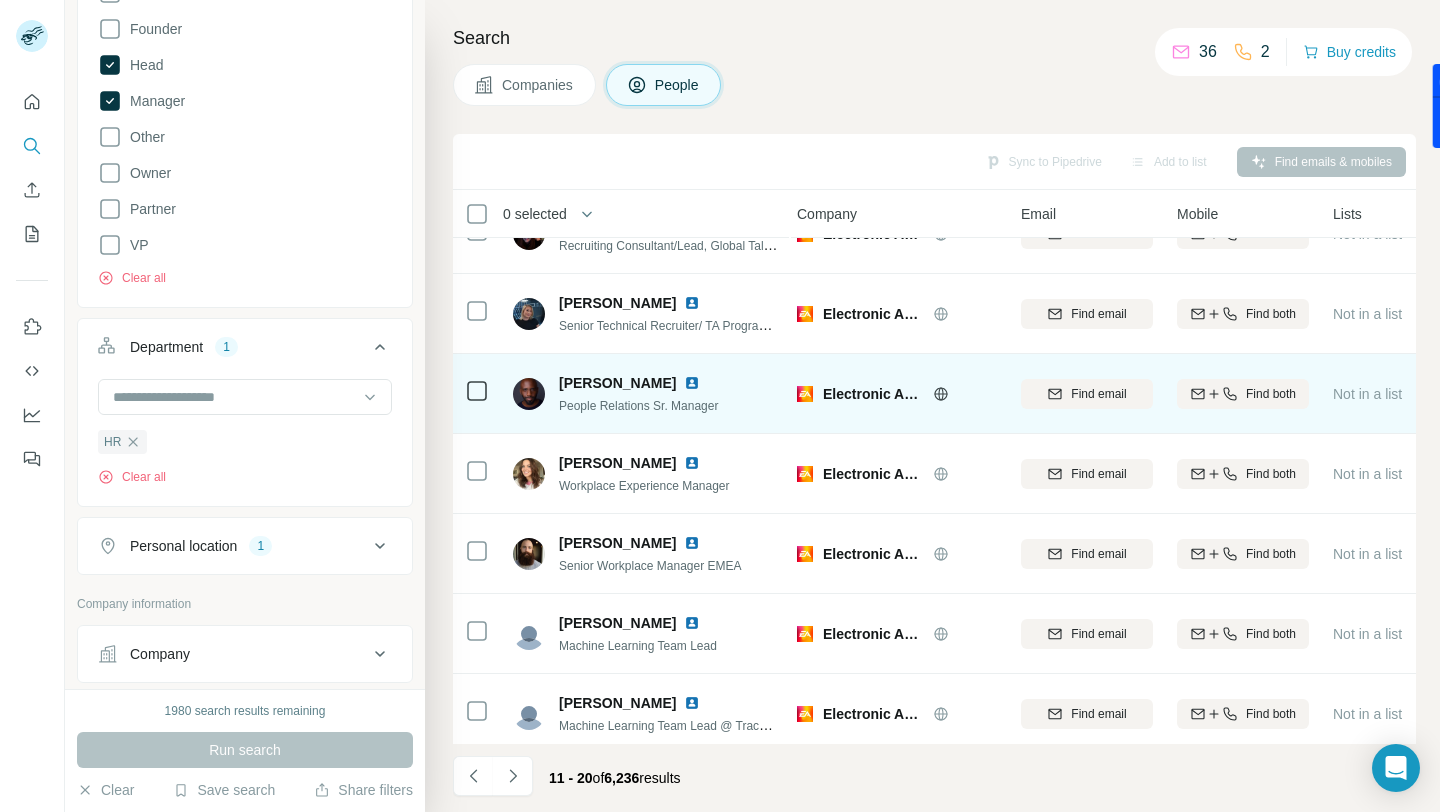 scroll, scrollTop: 45, scrollLeft: 4, axis: both 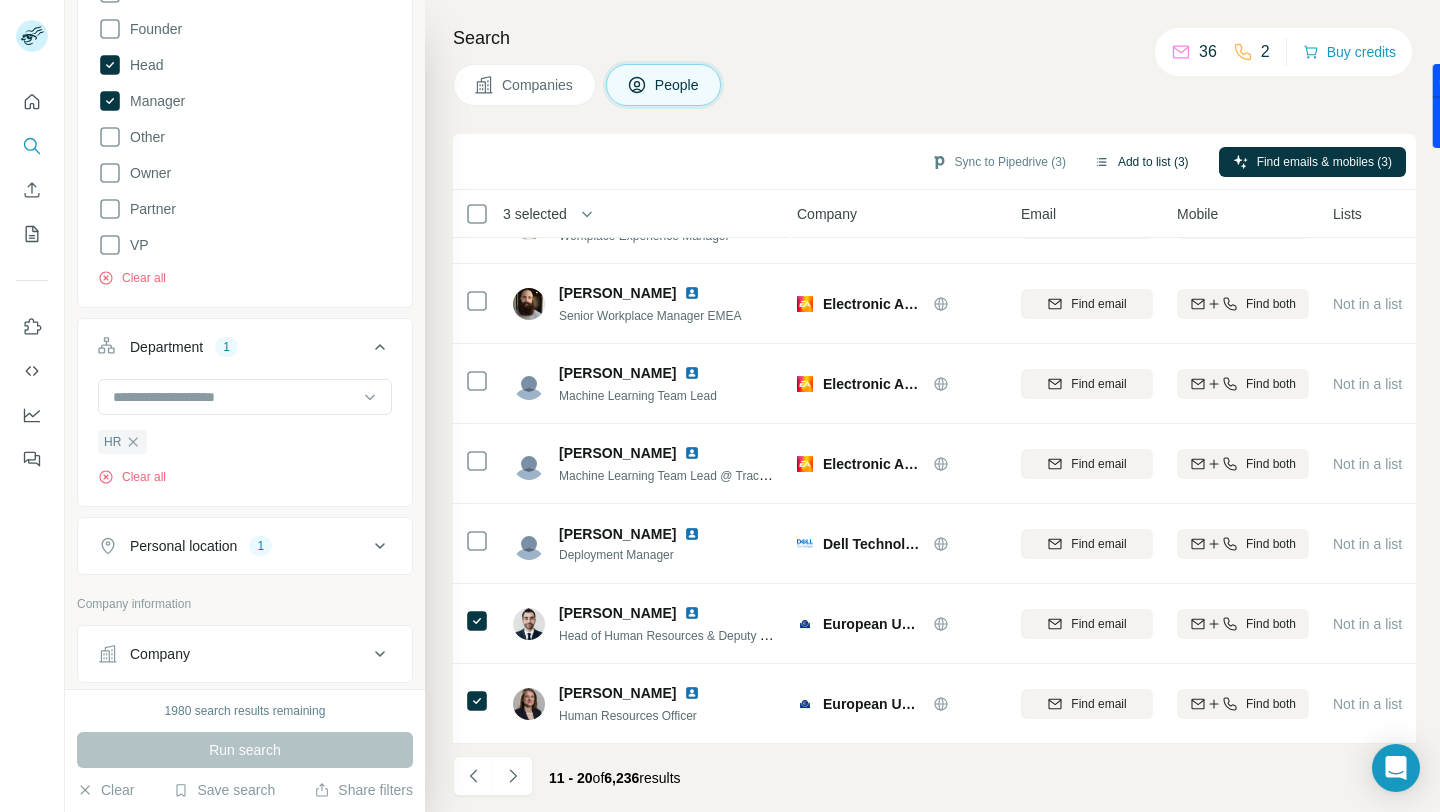 click on "Add to list (3)" at bounding box center (1141, 162) 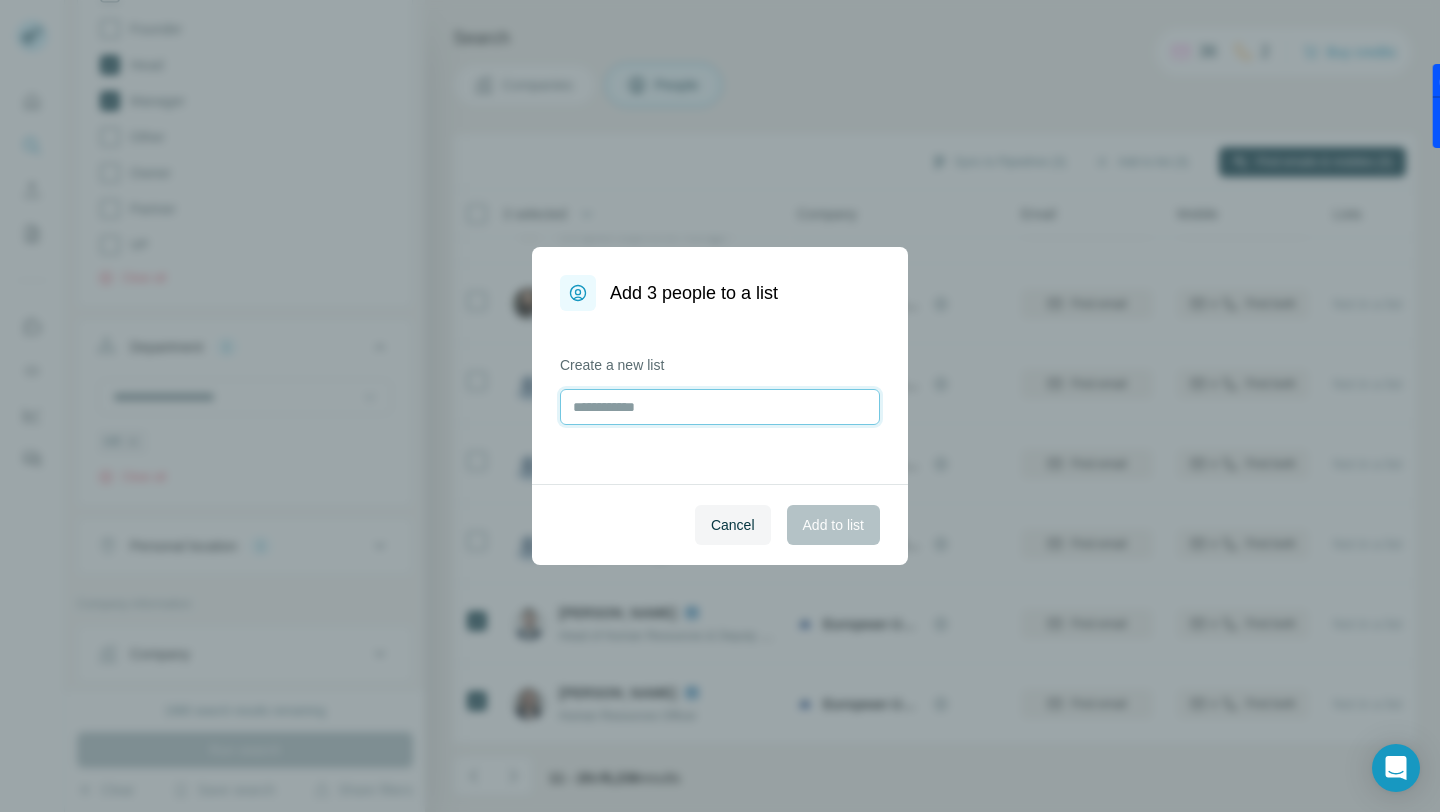 click at bounding box center (720, 407) 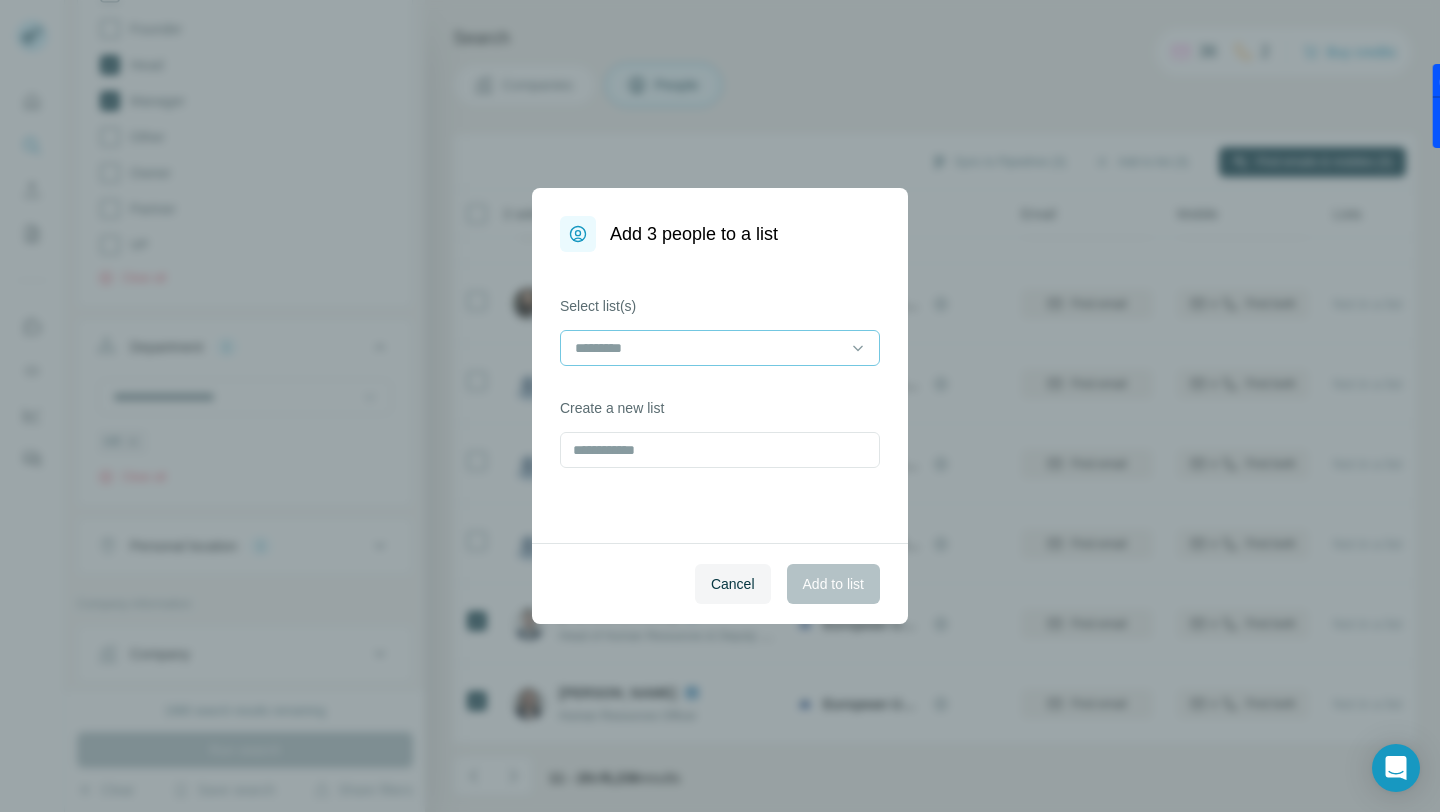 click at bounding box center (708, 348) 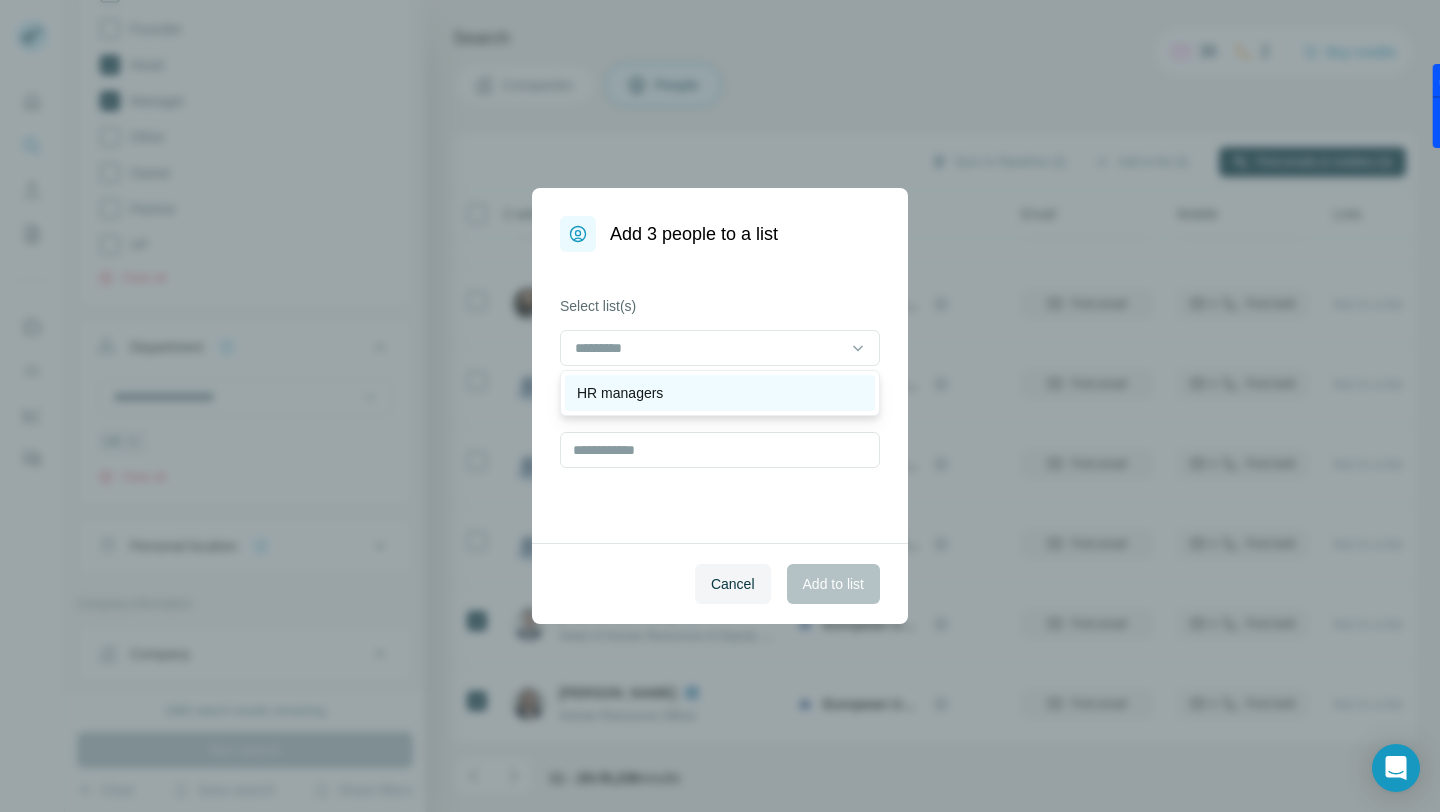 click on "HR managers" at bounding box center [720, 393] 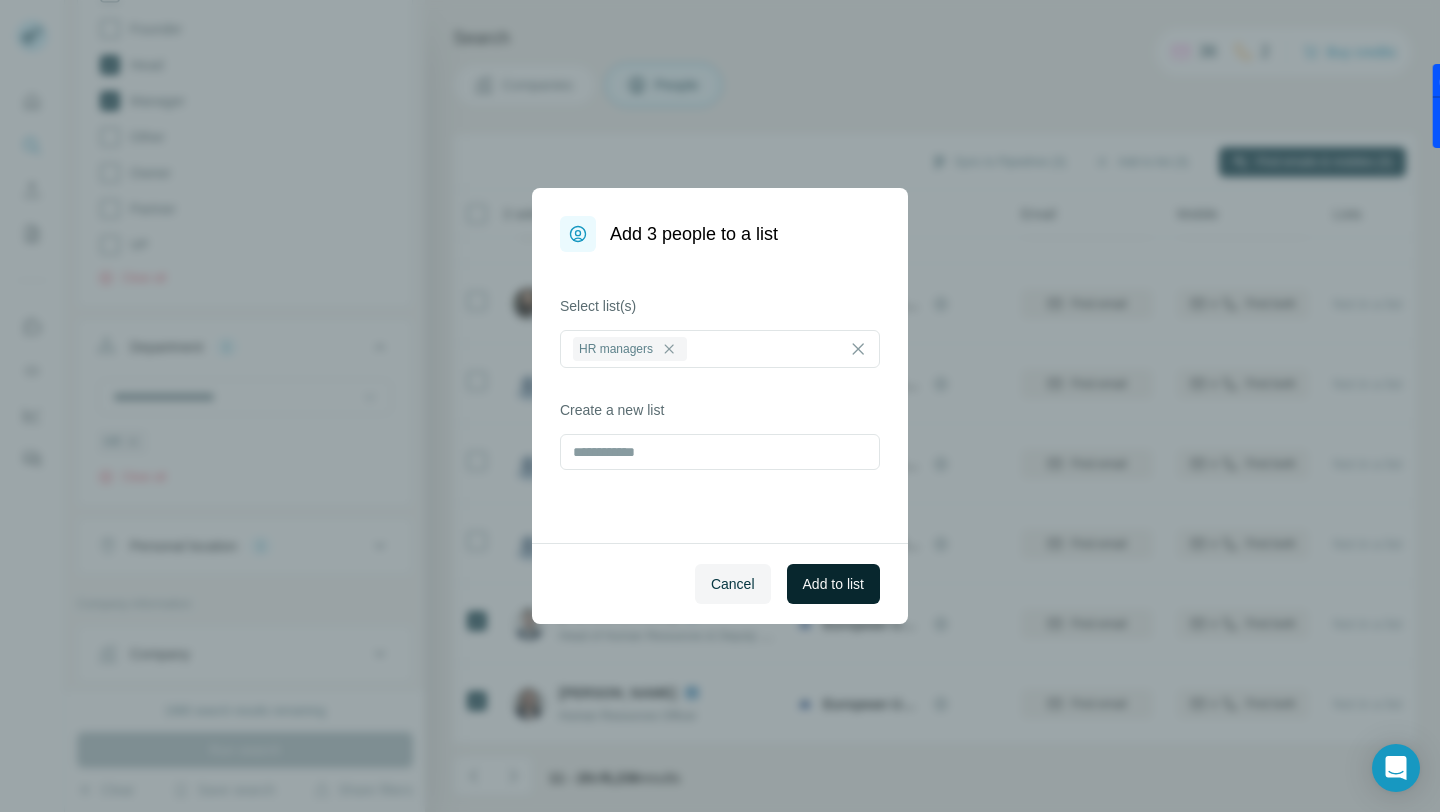 click on "Add to list" at bounding box center [833, 584] 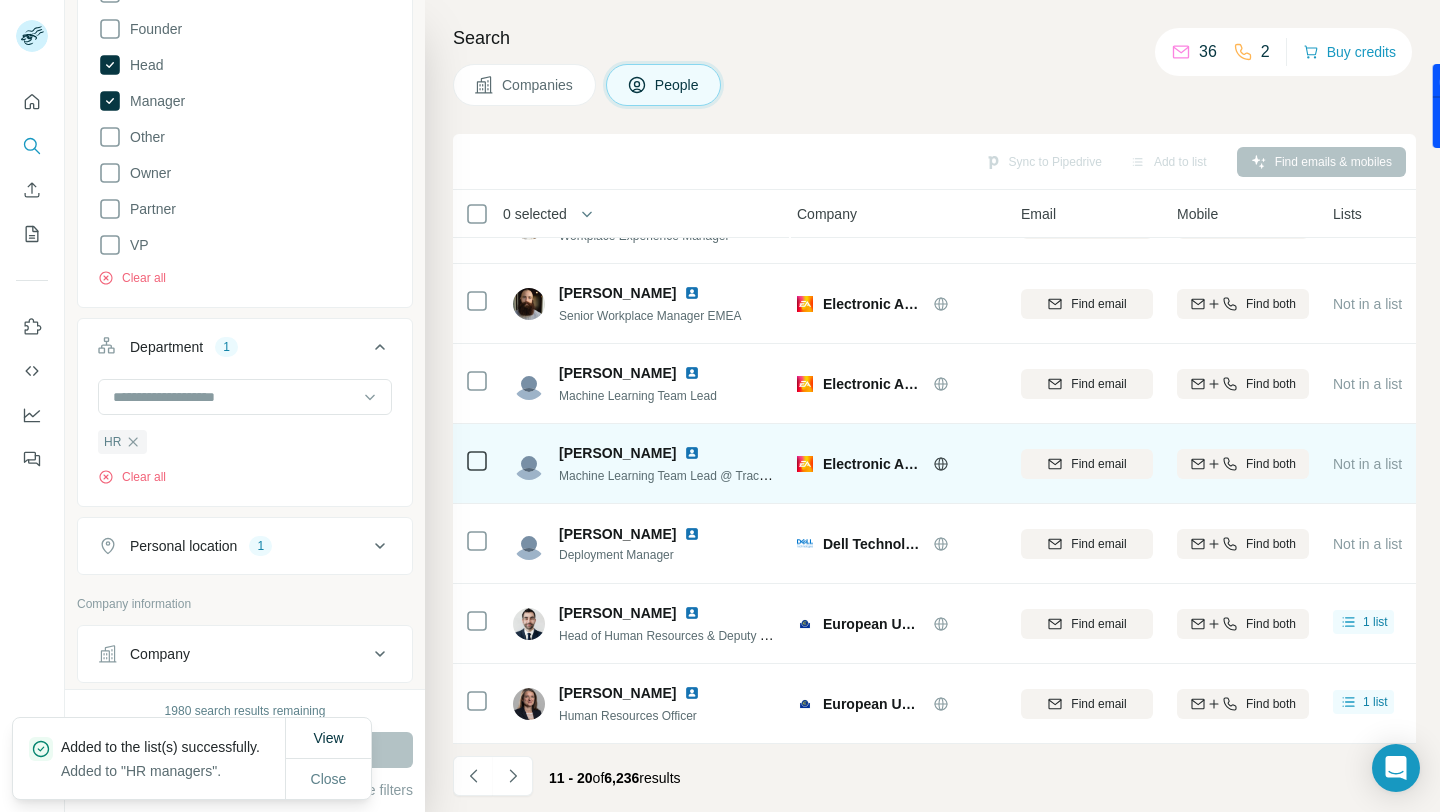 scroll, scrollTop: 171, scrollLeft: 4, axis: both 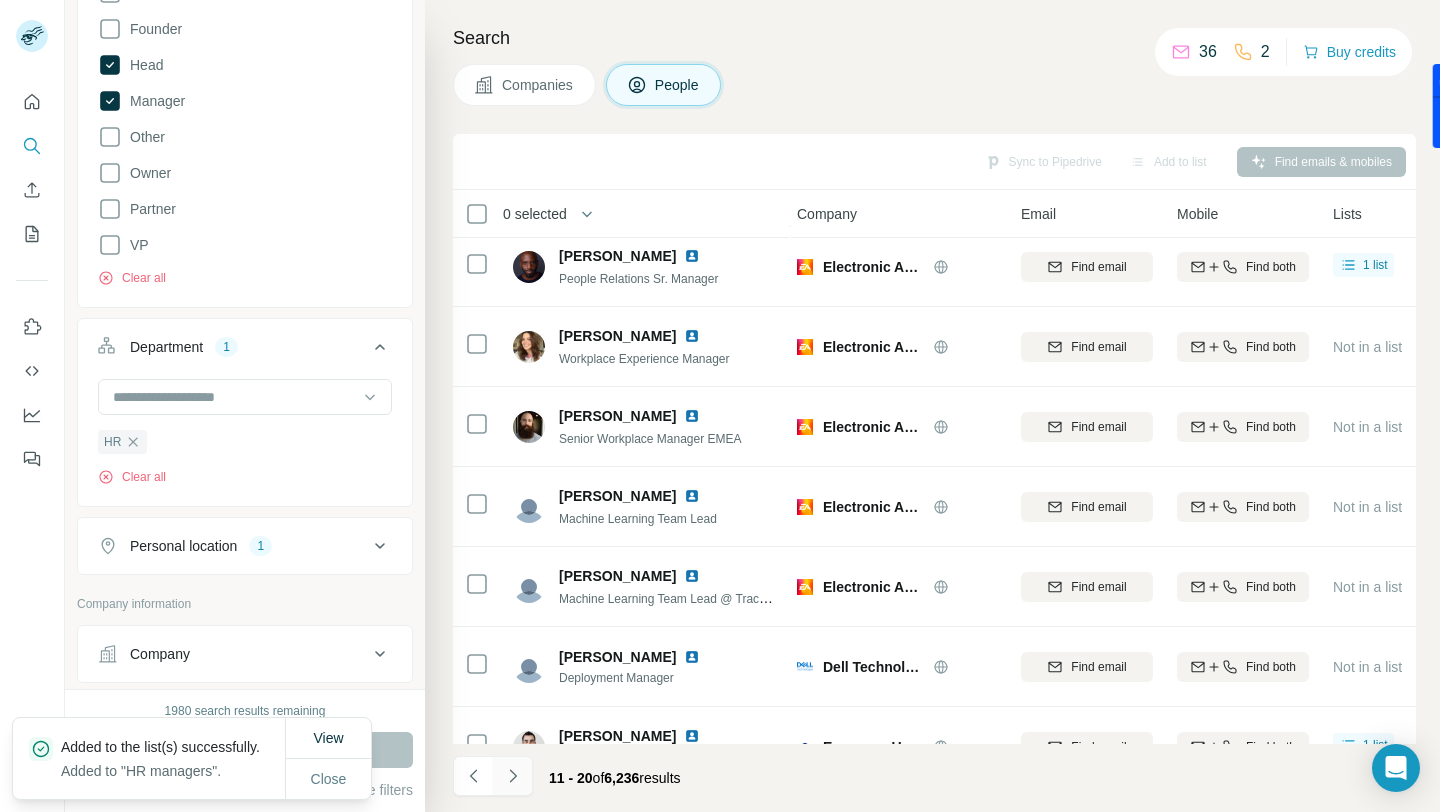 click at bounding box center [513, 776] 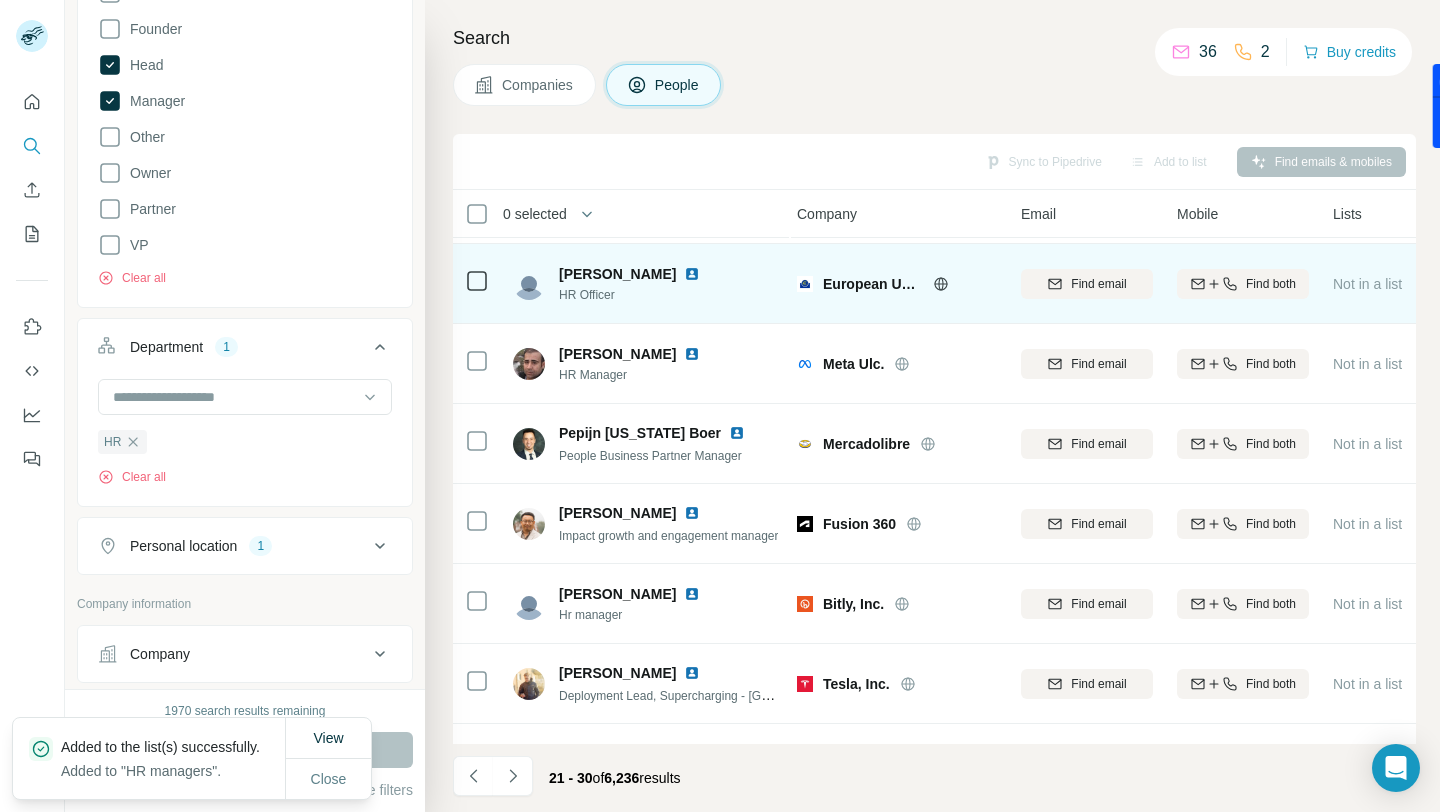 scroll, scrollTop: 251, scrollLeft: 4, axis: both 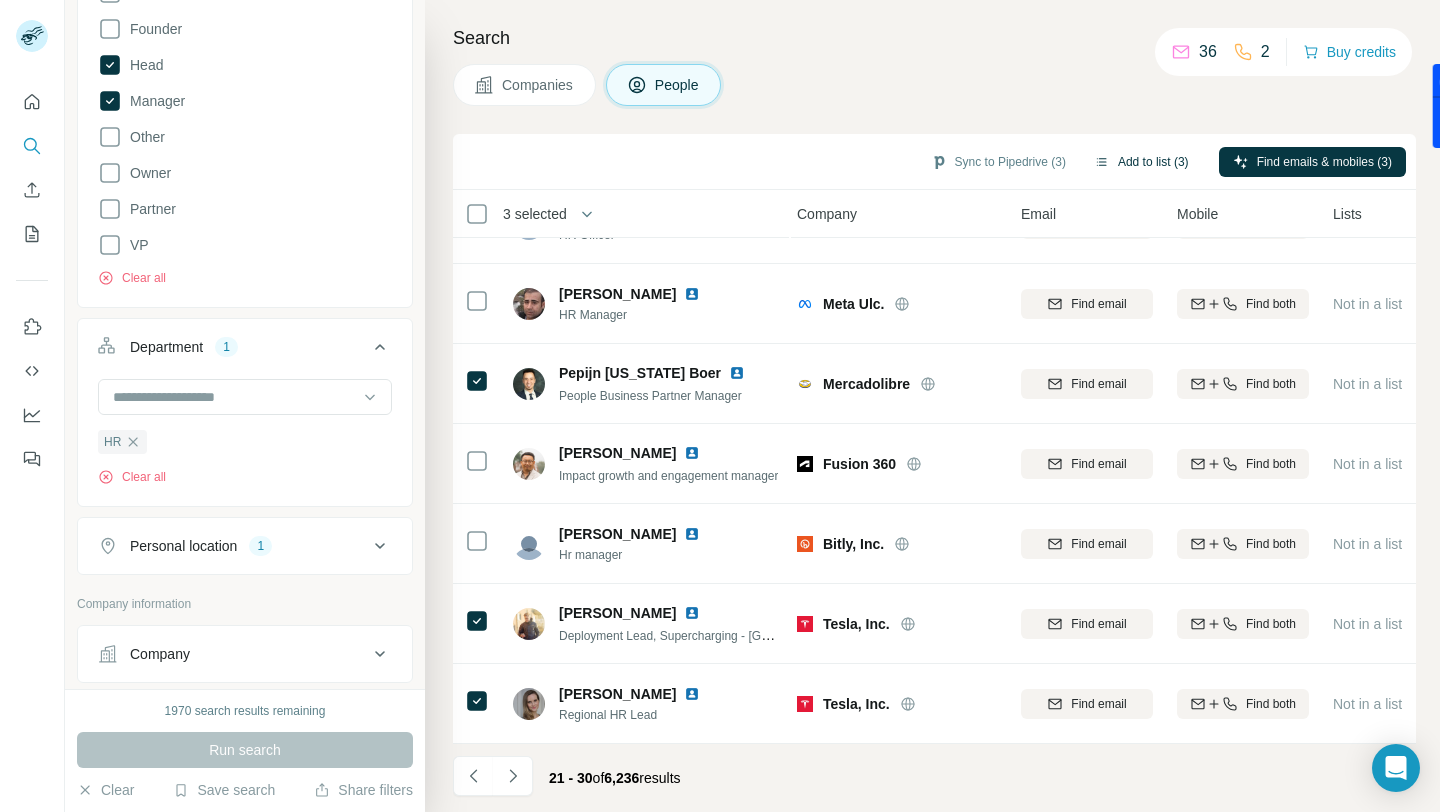 click on "Add to list (3)" at bounding box center (1141, 162) 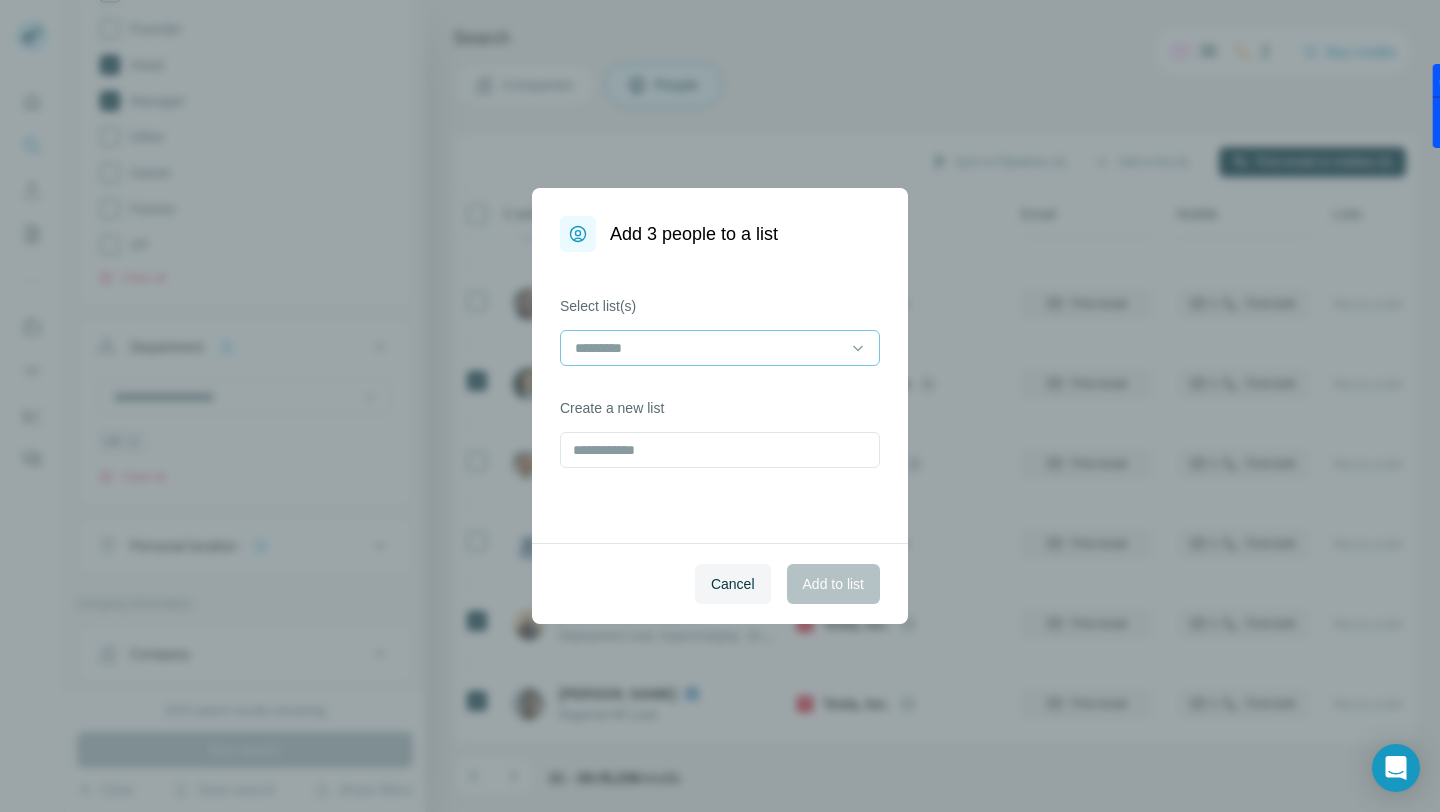 click at bounding box center [708, 348] 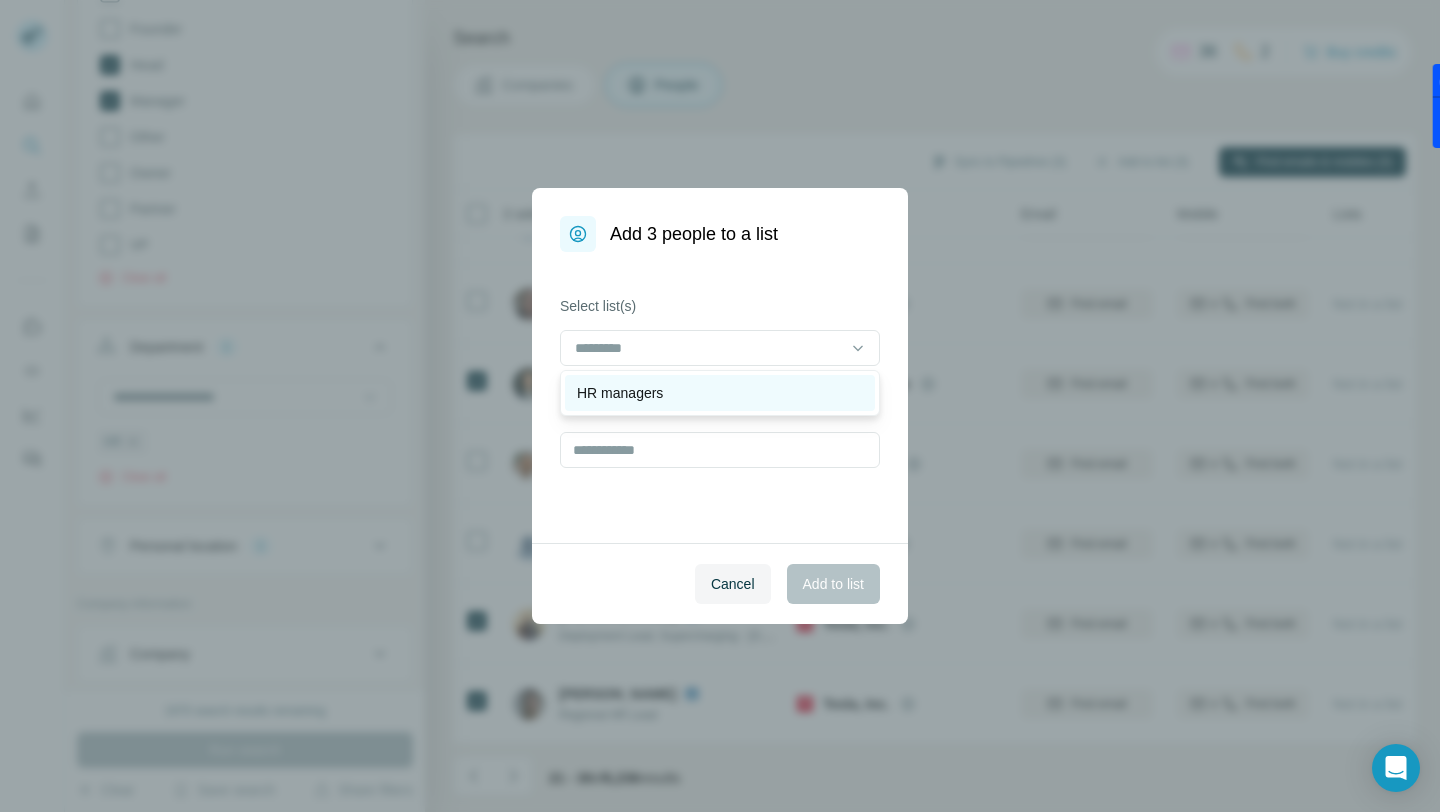 click on "HR managers" at bounding box center (720, 393) 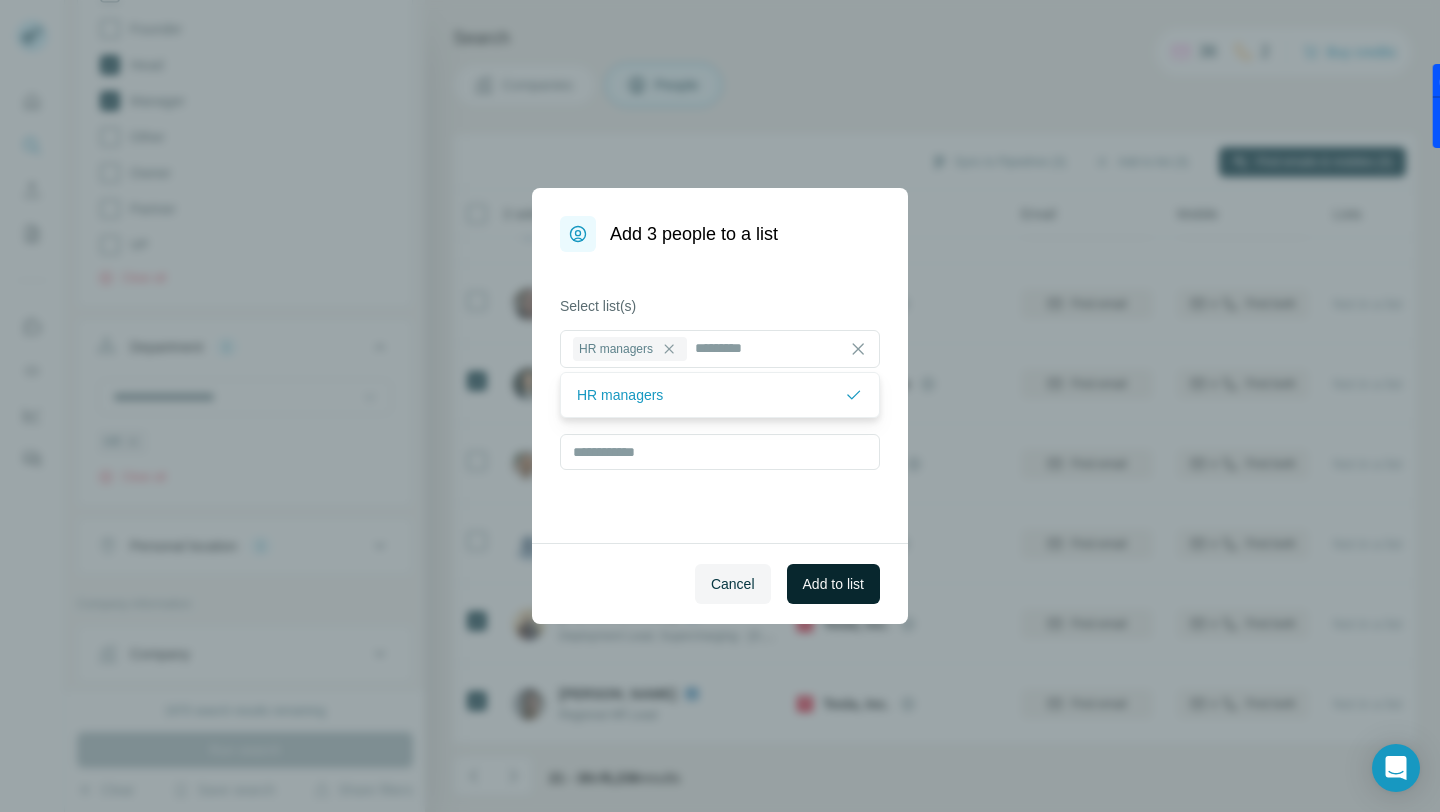 click on "Add to list" at bounding box center [833, 584] 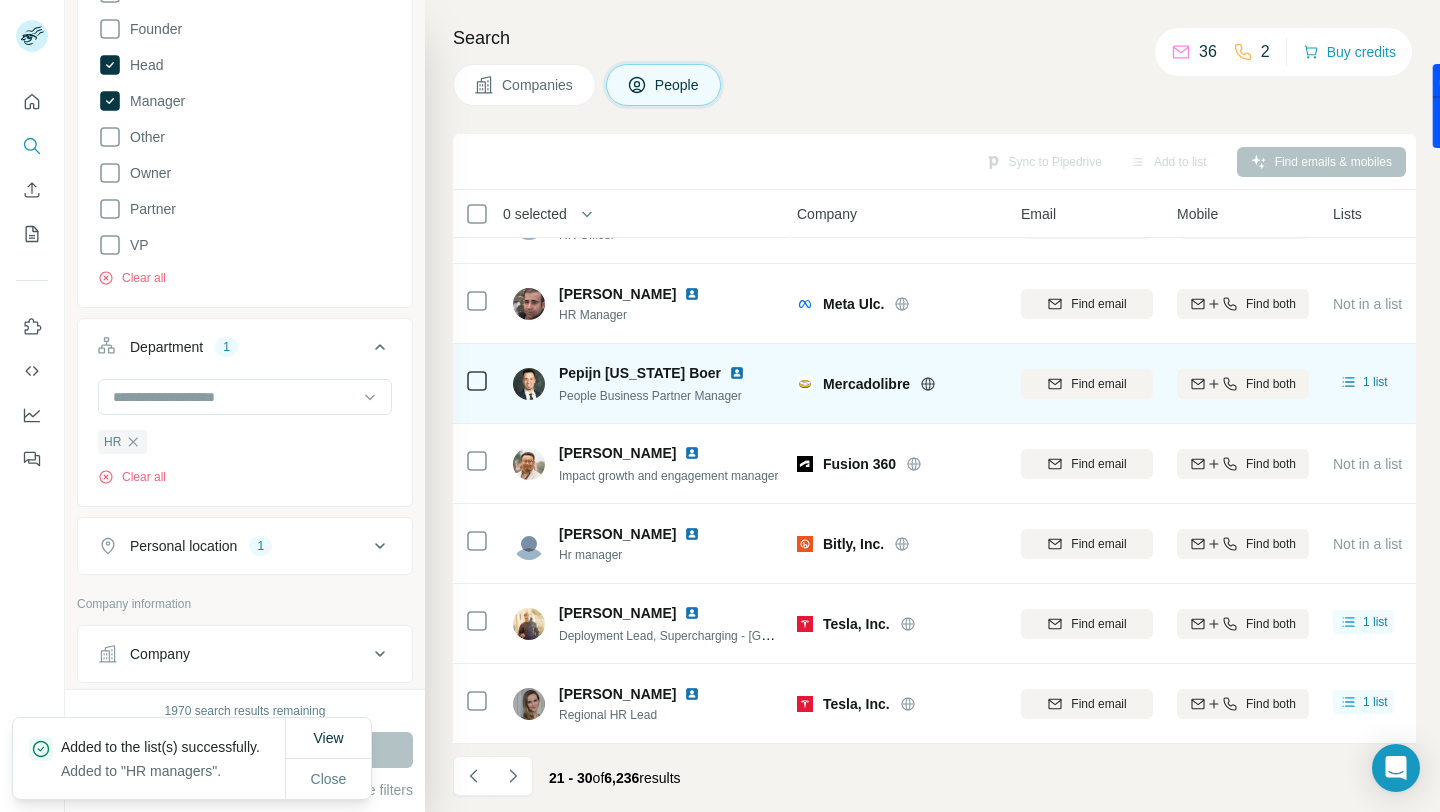 scroll, scrollTop: 0, scrollLeft: 4, axis: horizontal 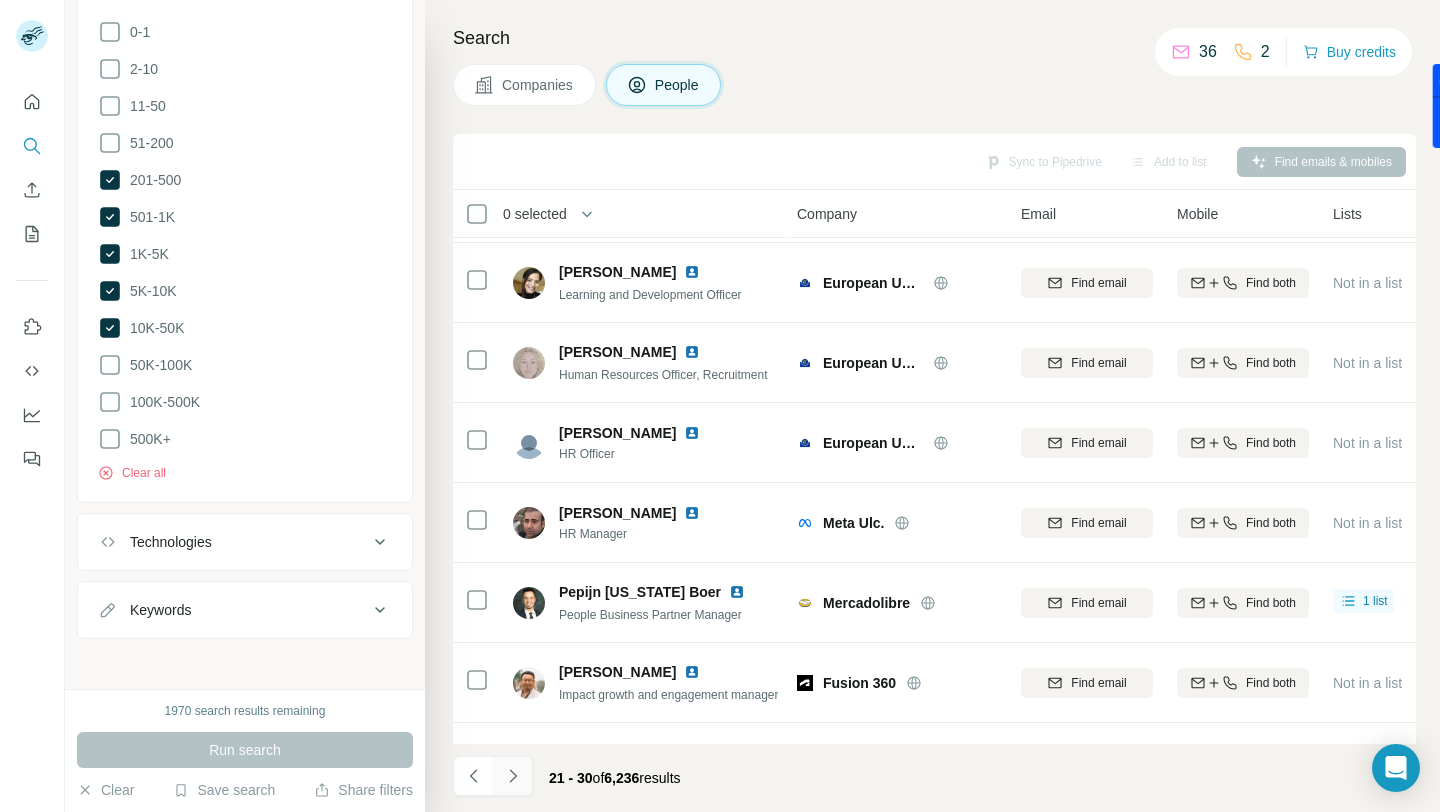click 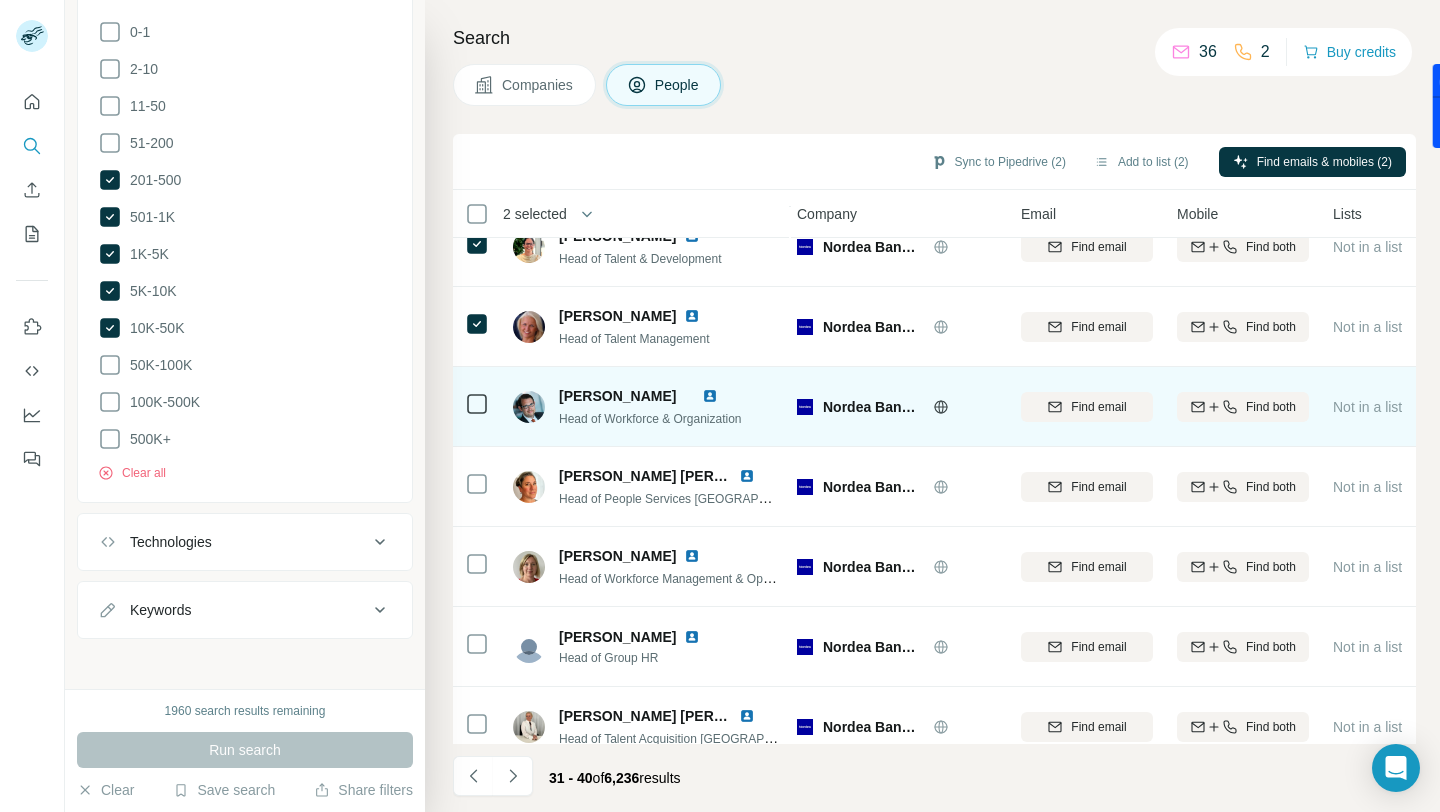 scroll, scrollTop: 141, scrollLeft: 4, axis: both 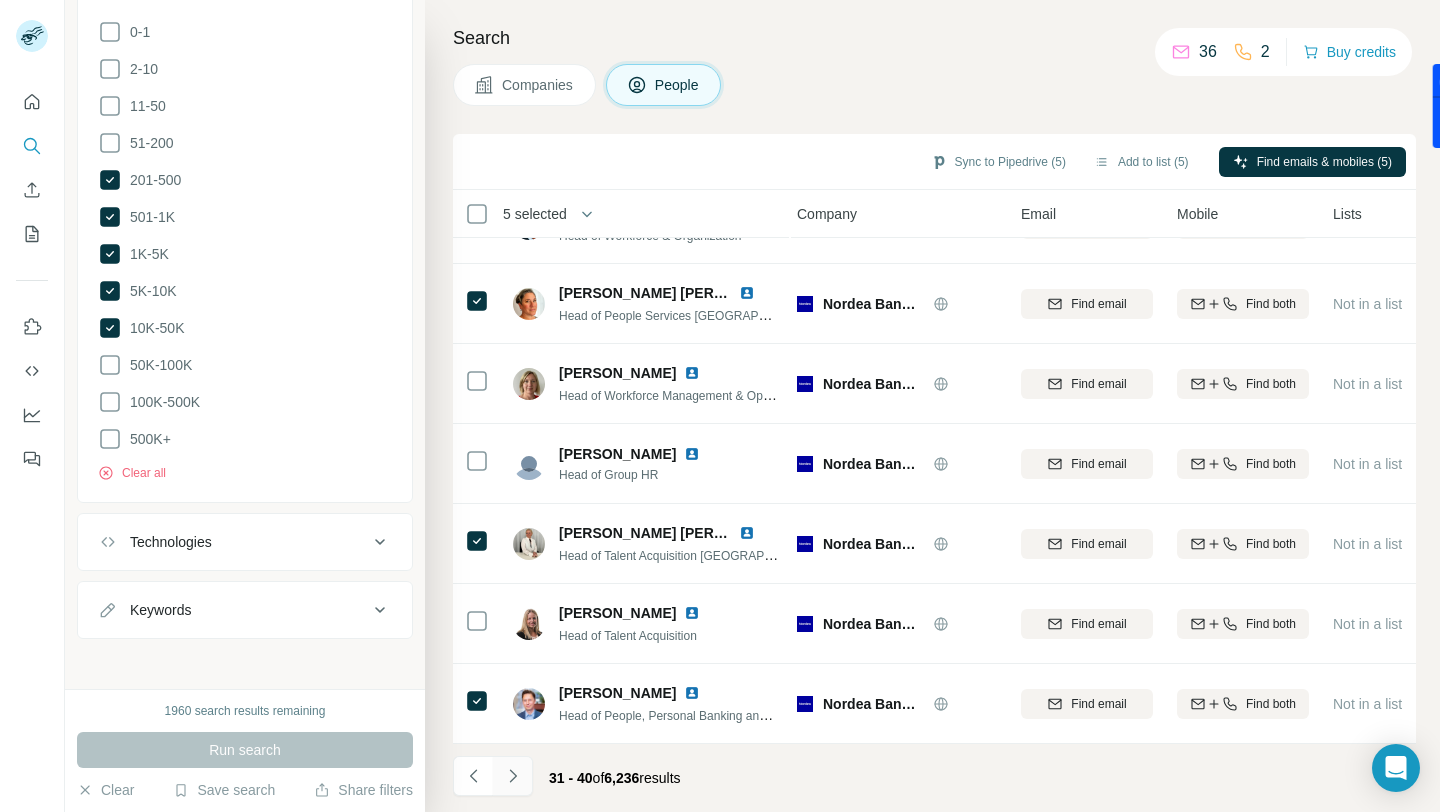 click 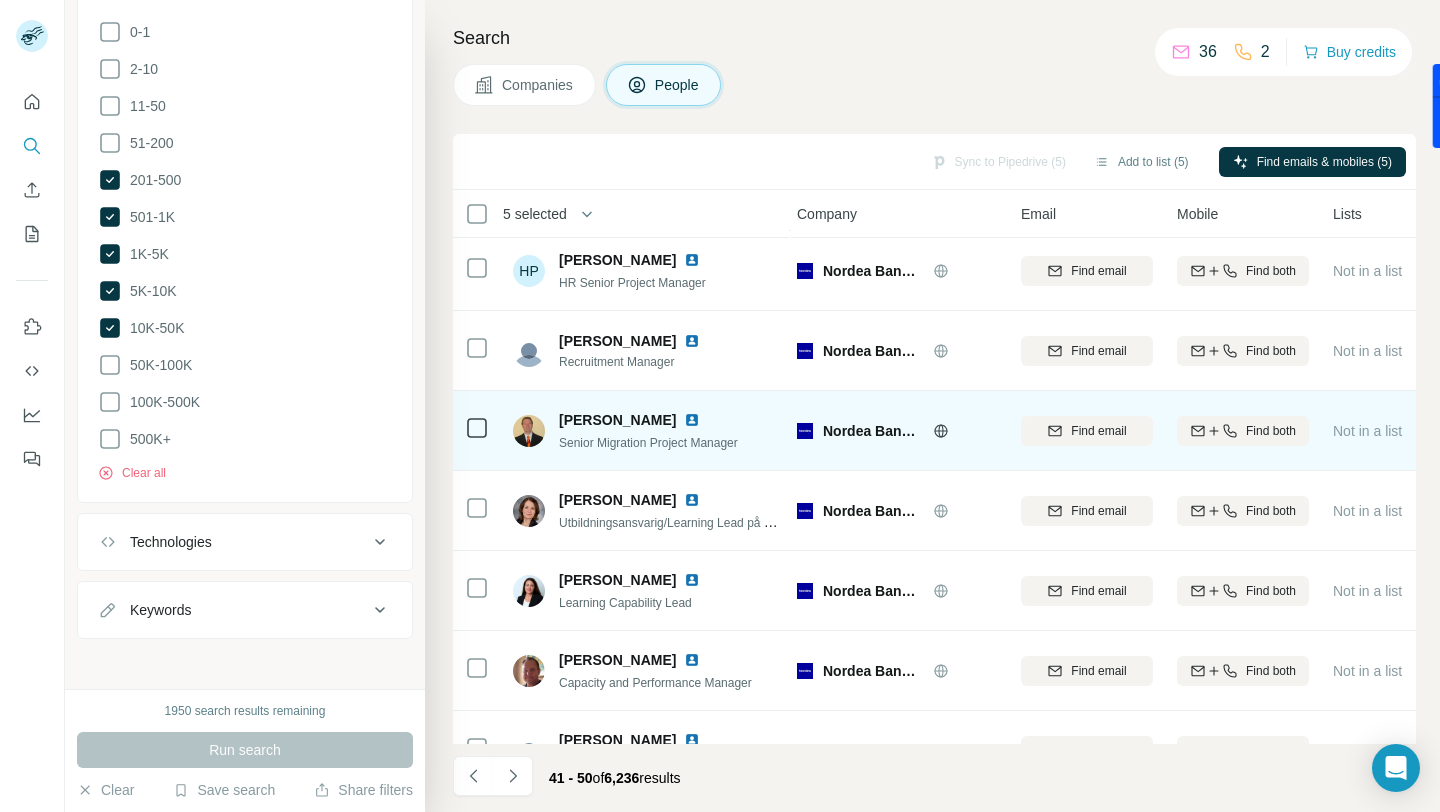 scroll, scrollTop: 252, scrollLeft: 4, axis: both 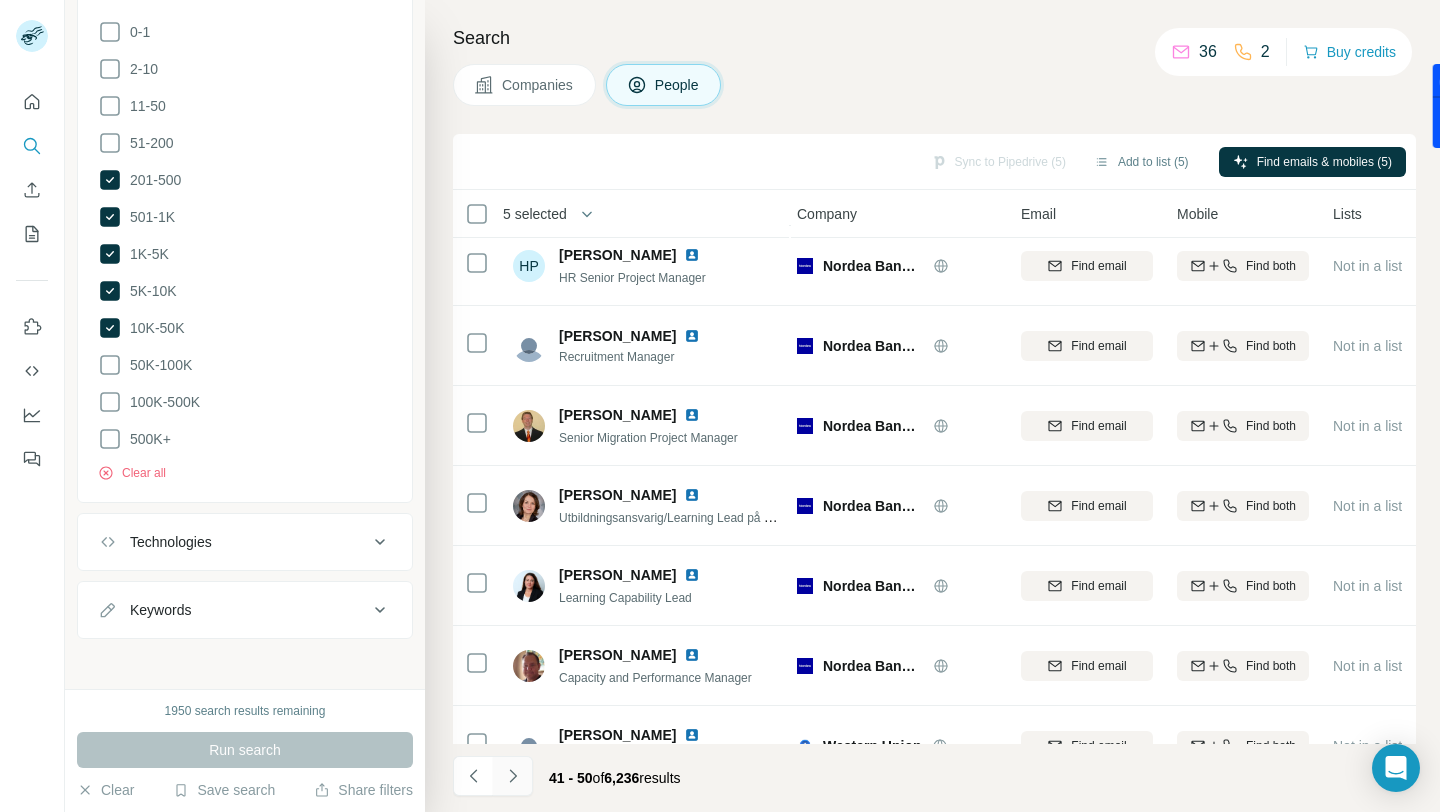 click 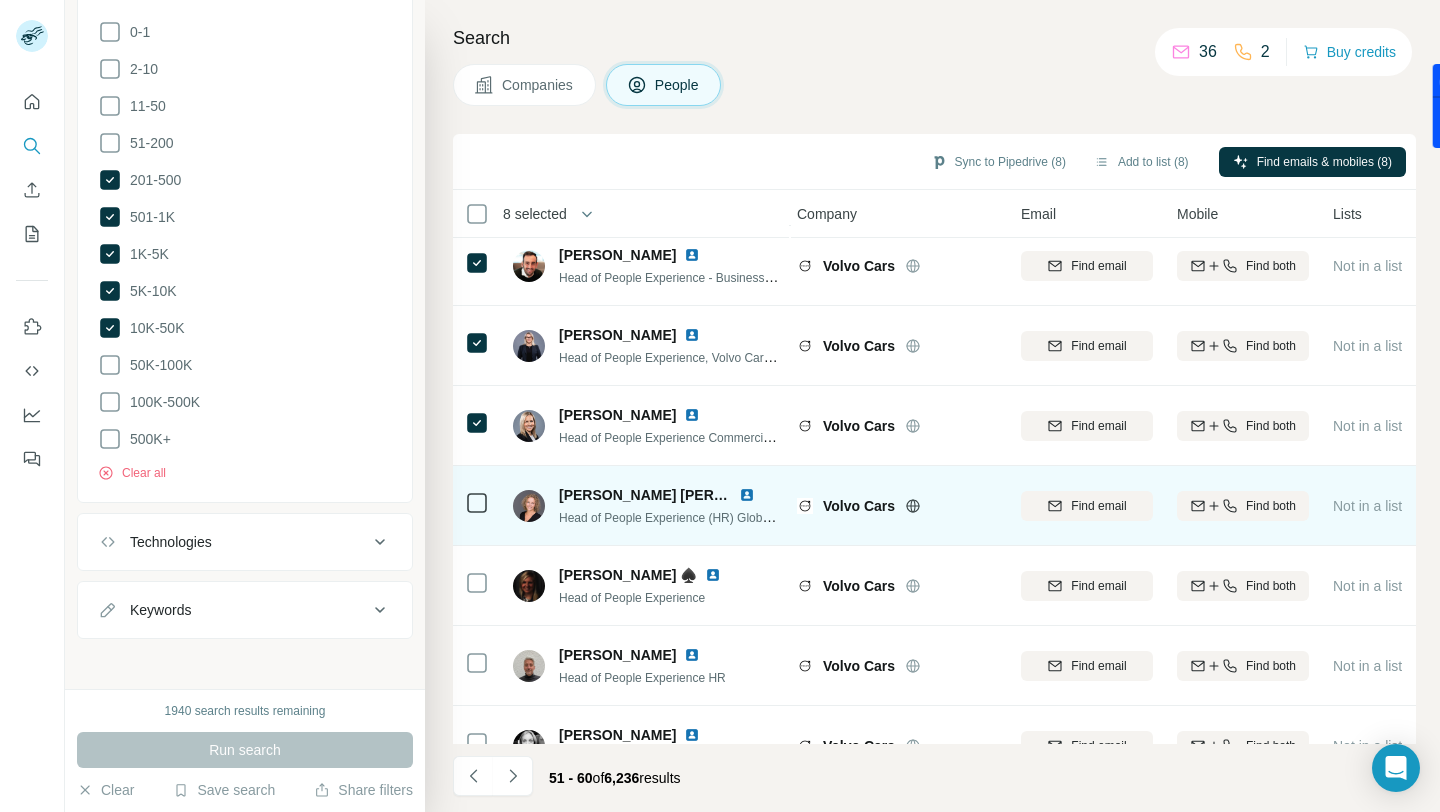 click at bounding box center (477, 505) 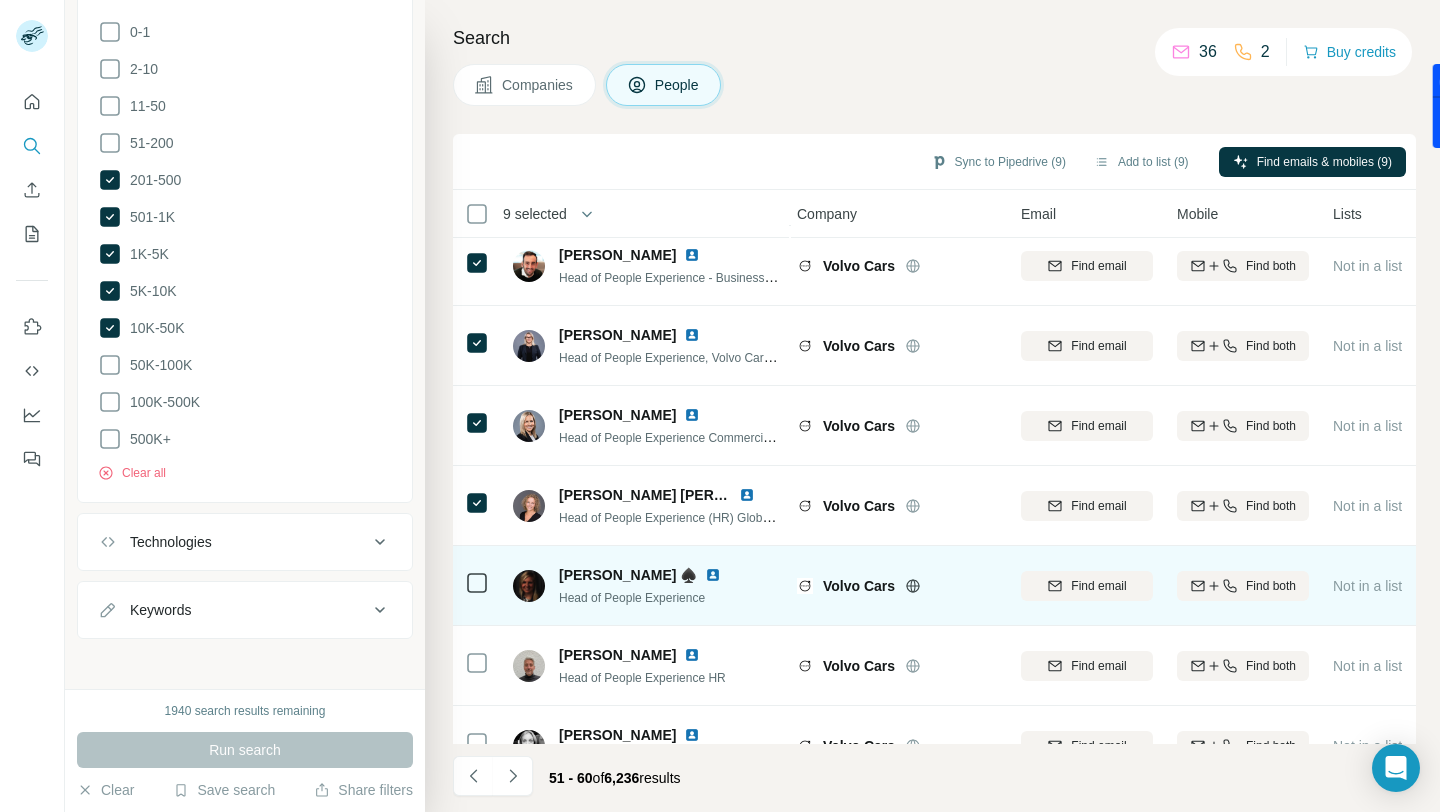 scroll, scrollTop: 294, scrollLeft: 4, axis: both 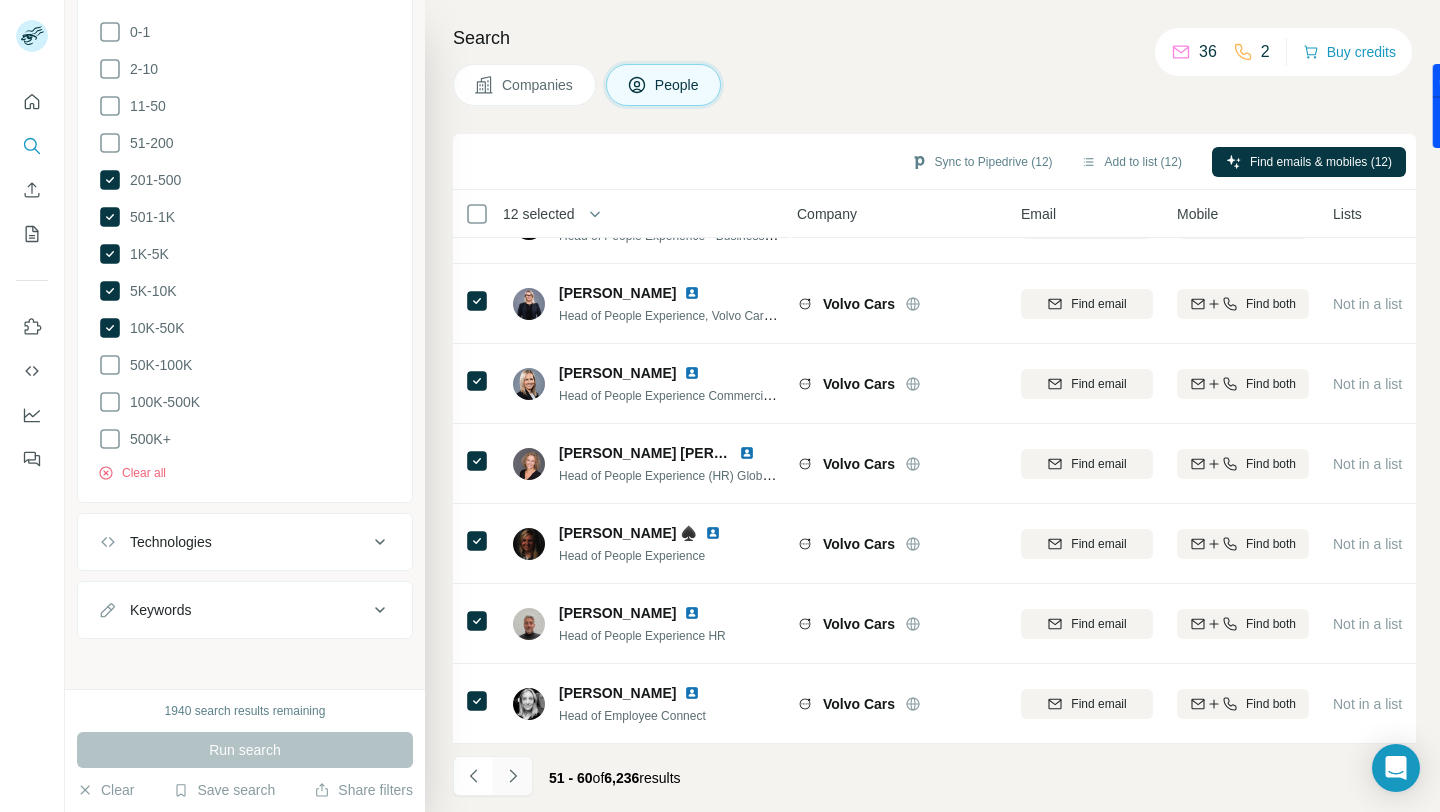 click 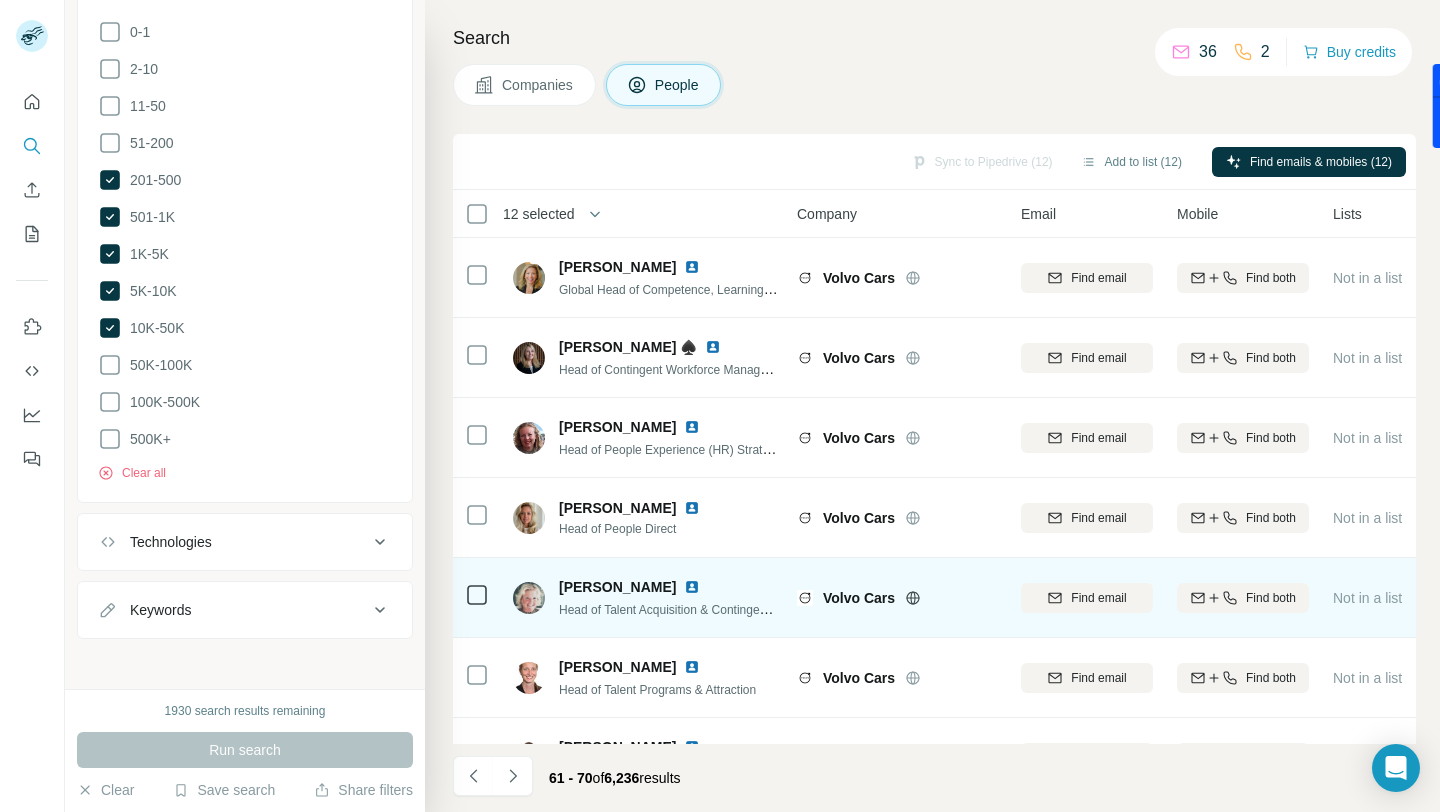 scroll, scrollTop: 294, scrollLeft: 4, axis: both 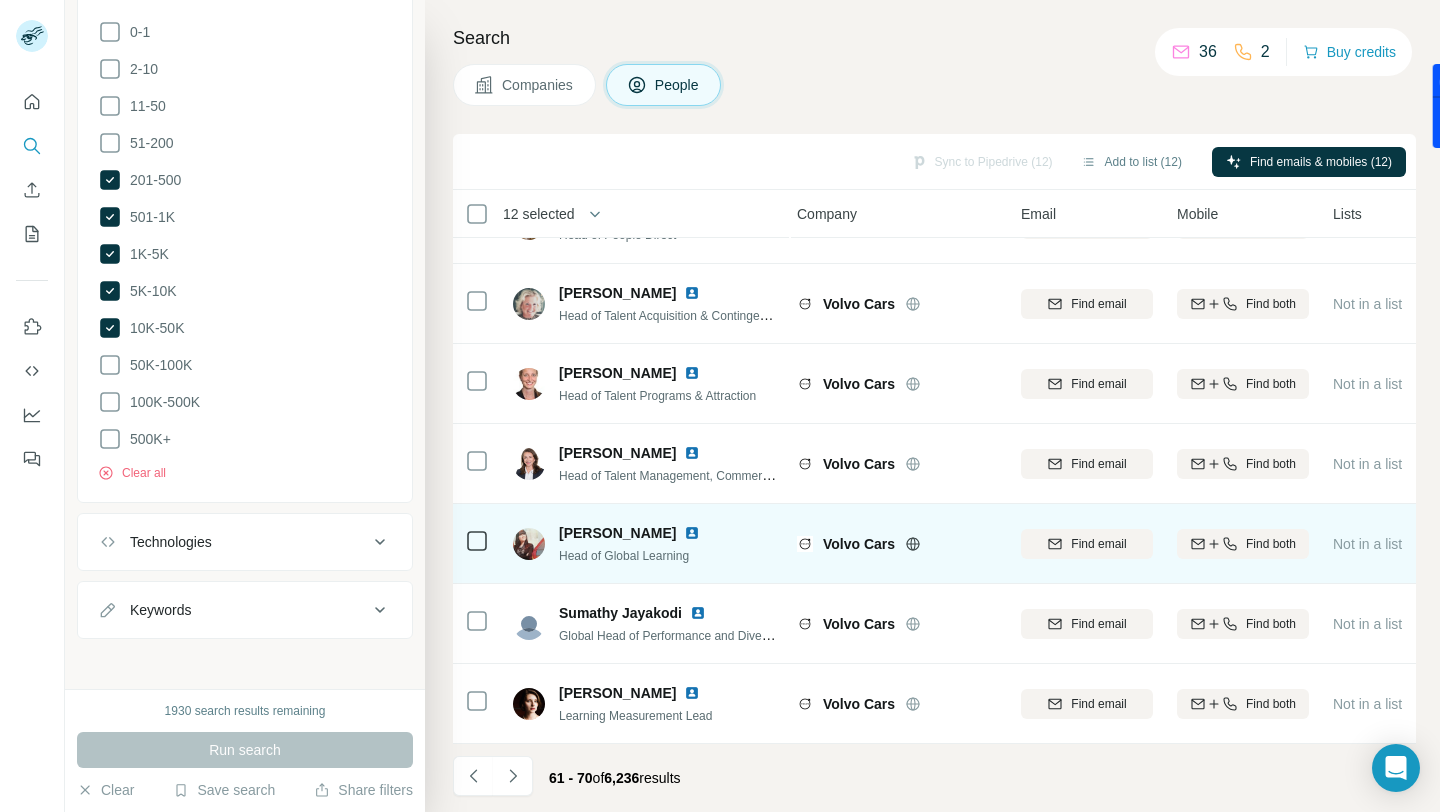 click 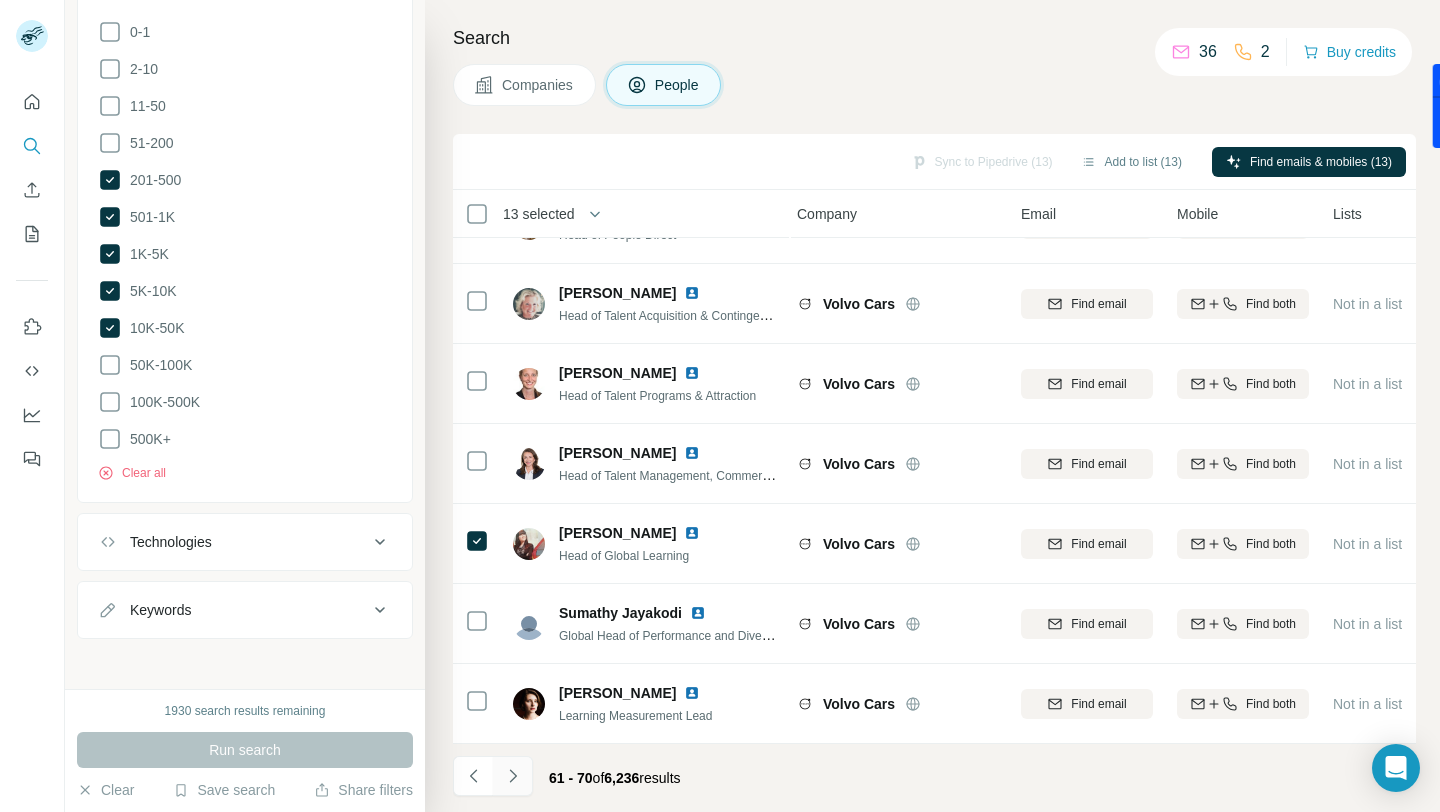 click 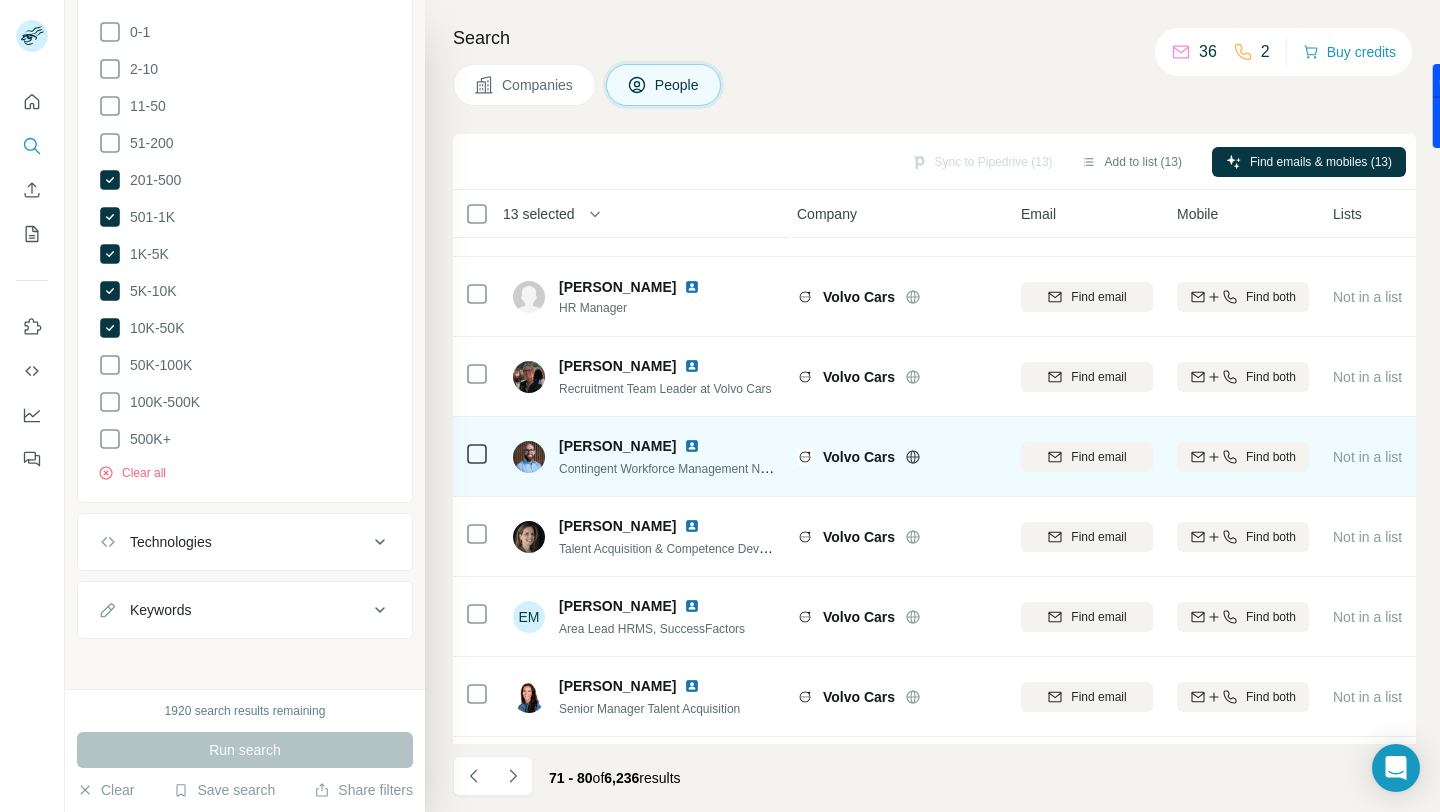 scroll, scrollTop: 0, scrollLeft: 4, axis: horizontal 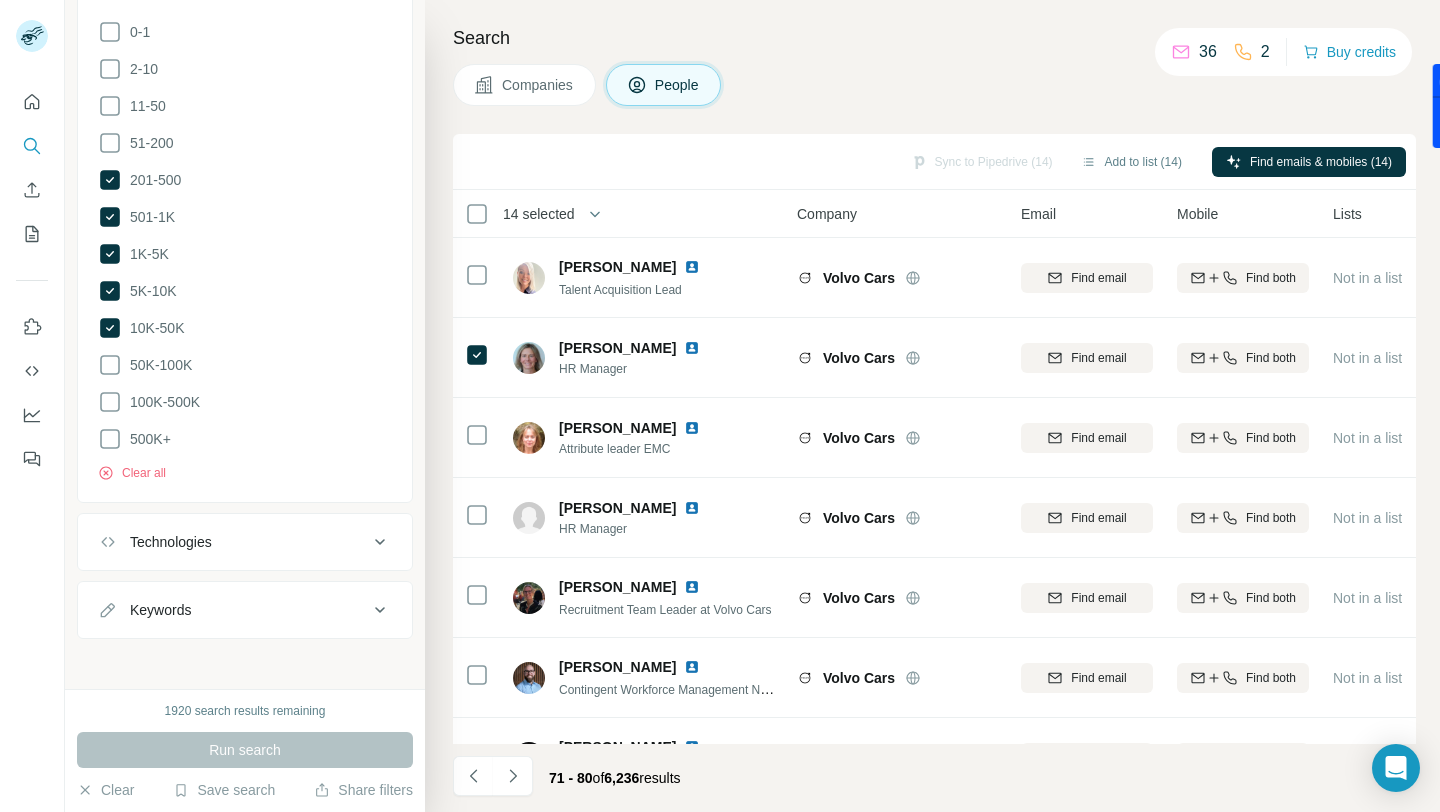 click 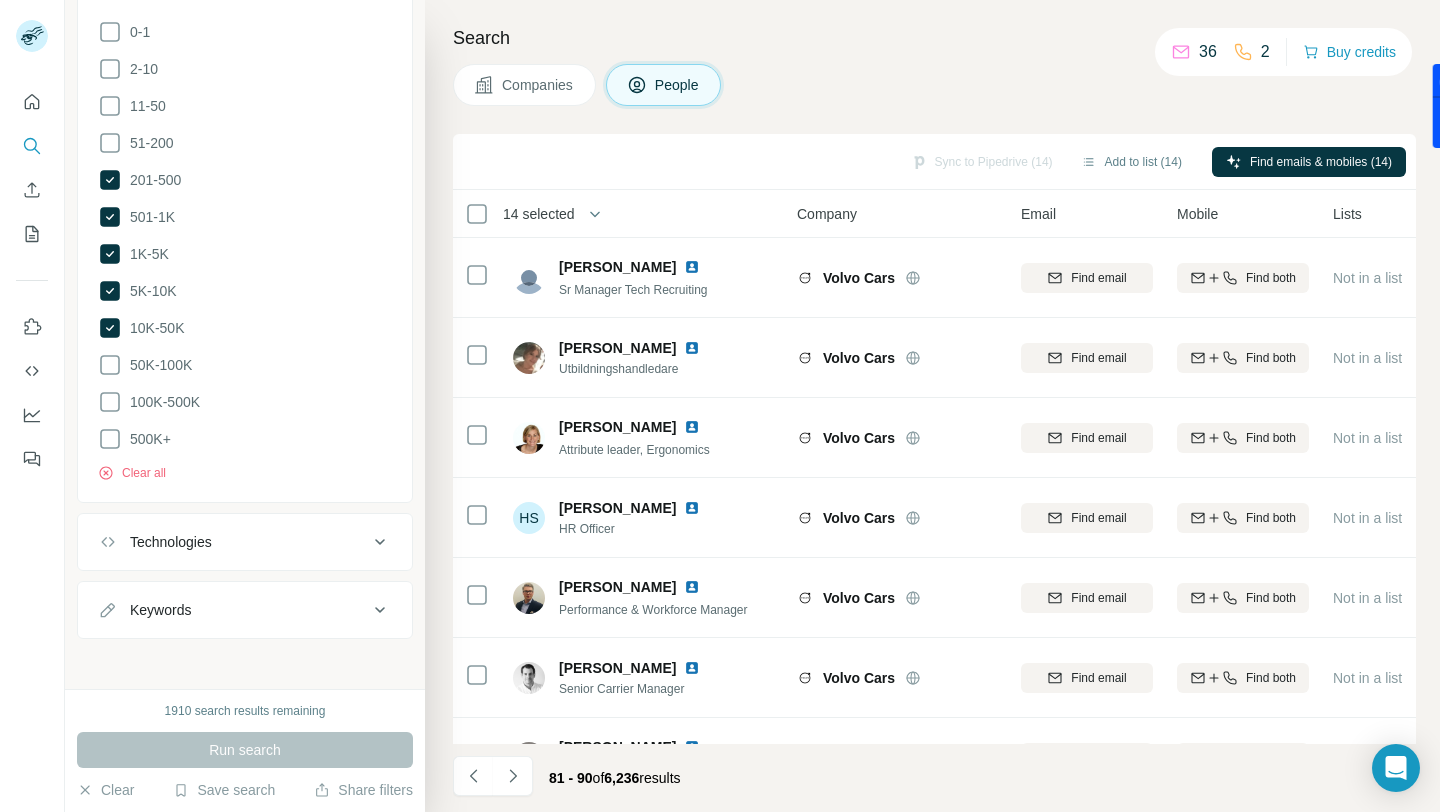 click 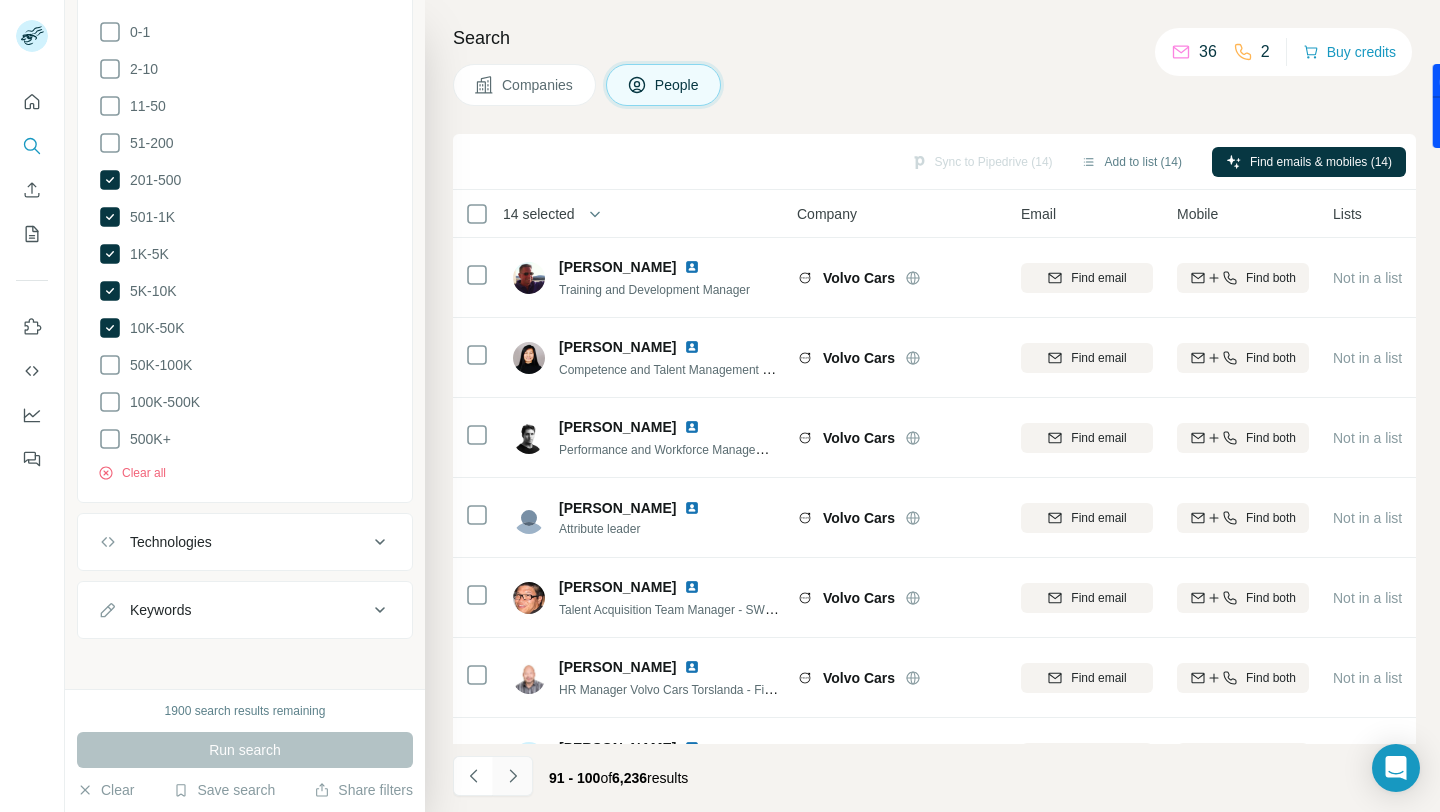click 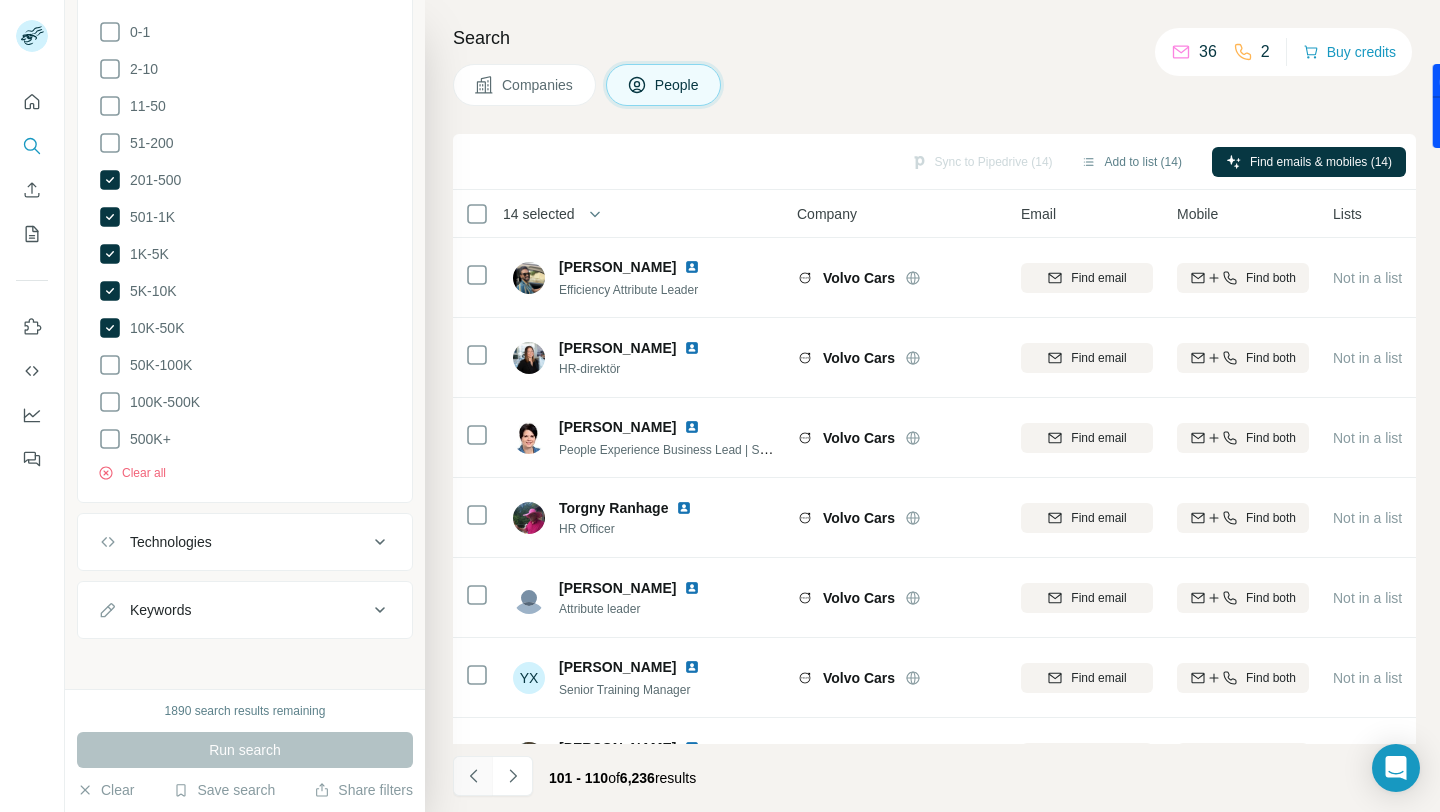 click 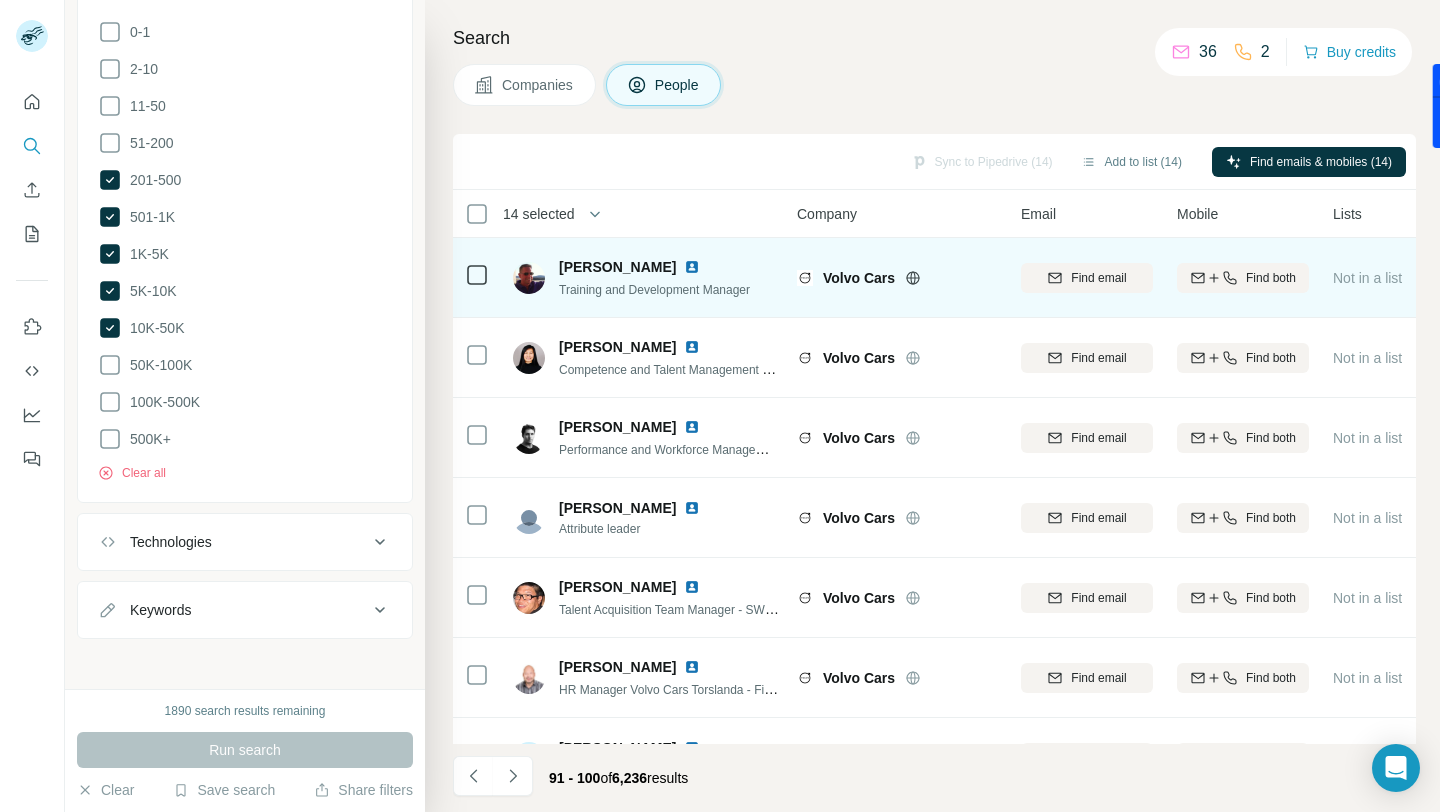 click at bounding box center [477, 277] 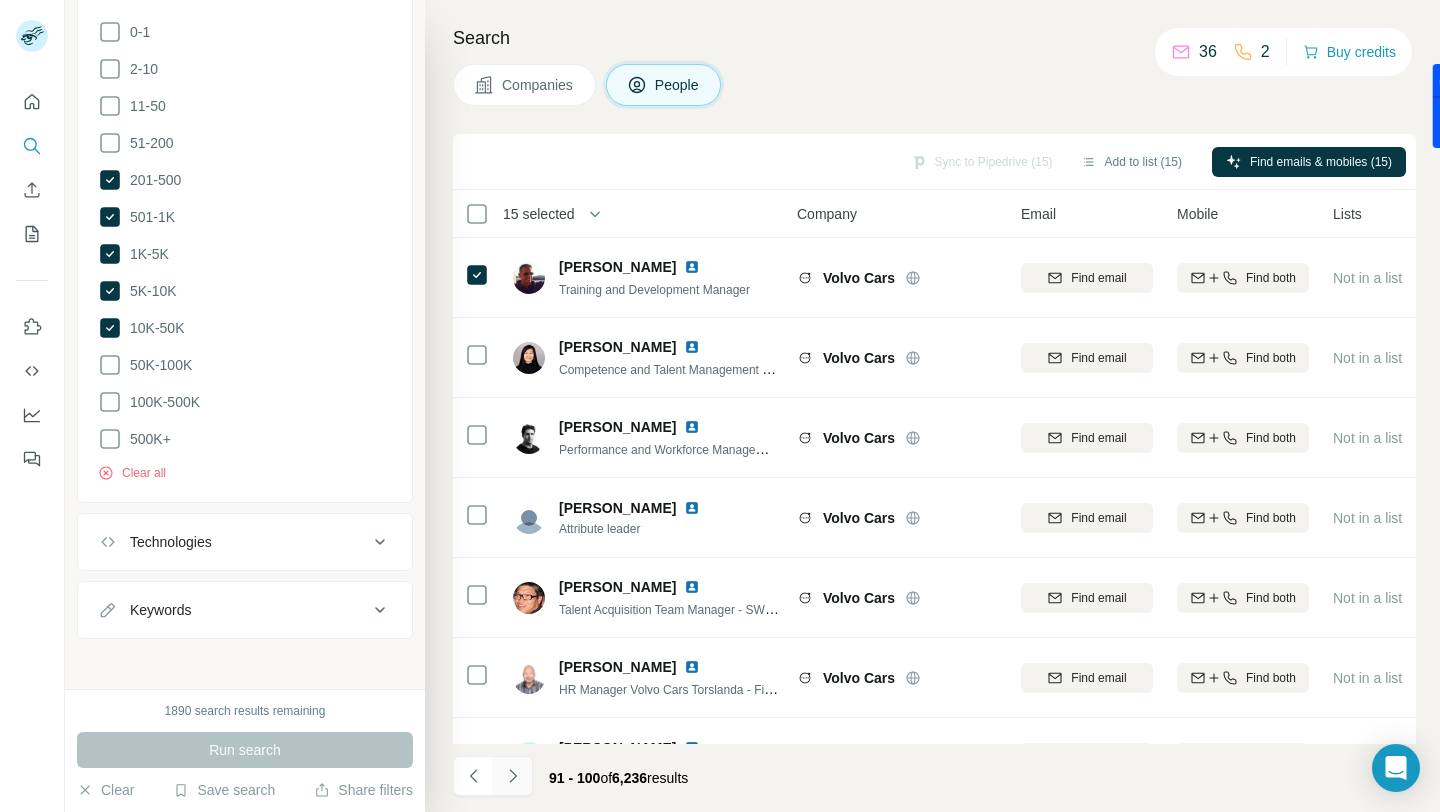 click 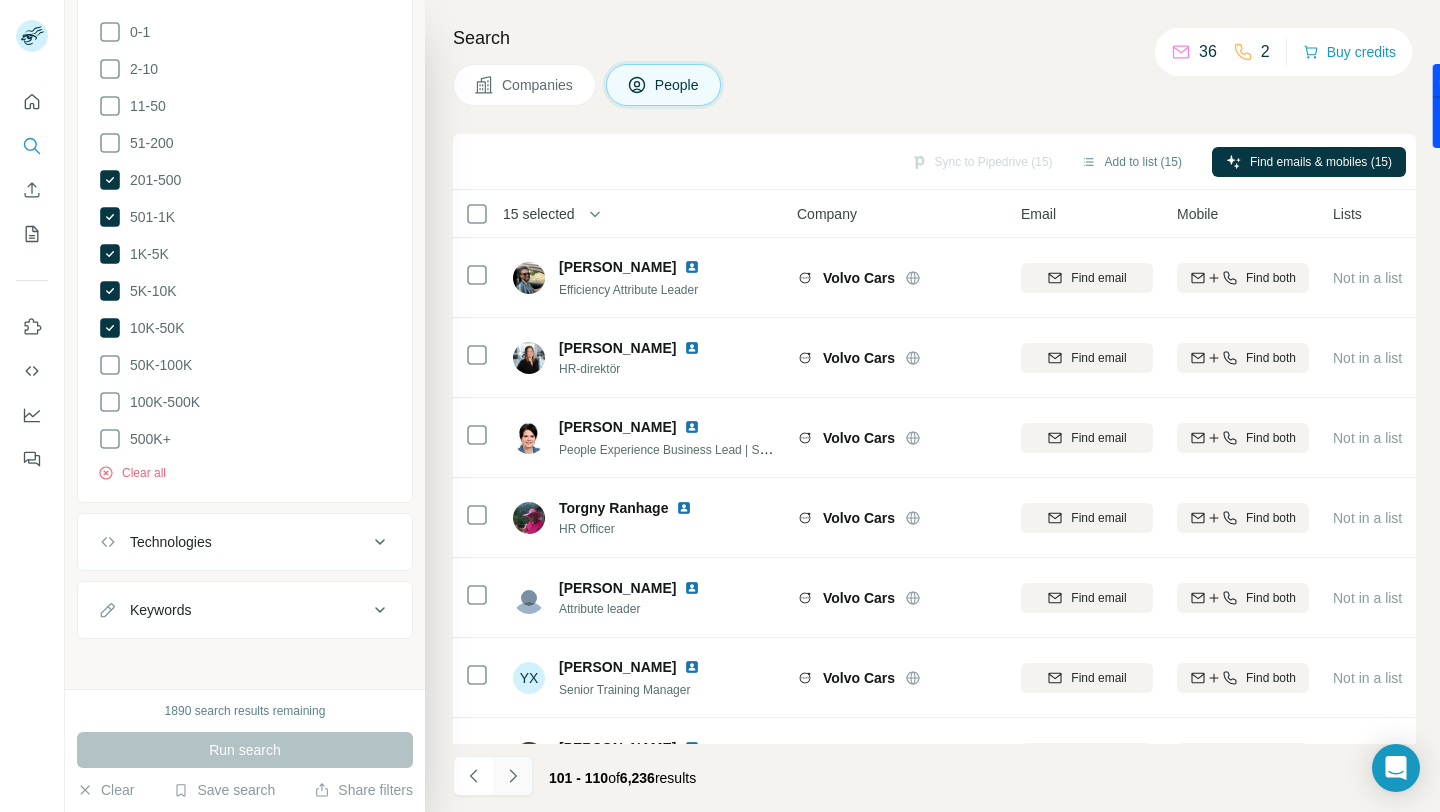 click 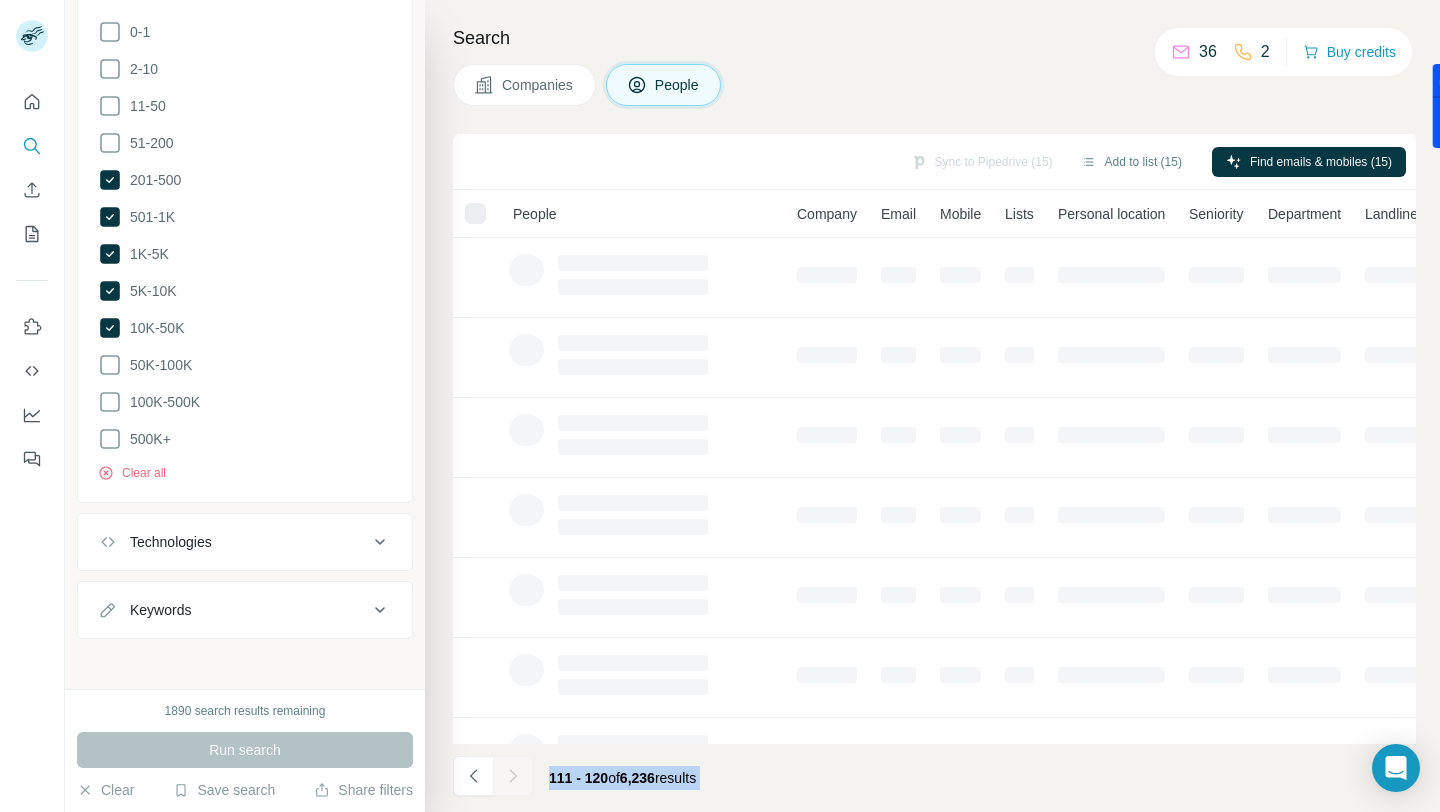 click at bounding box center [513, 776] 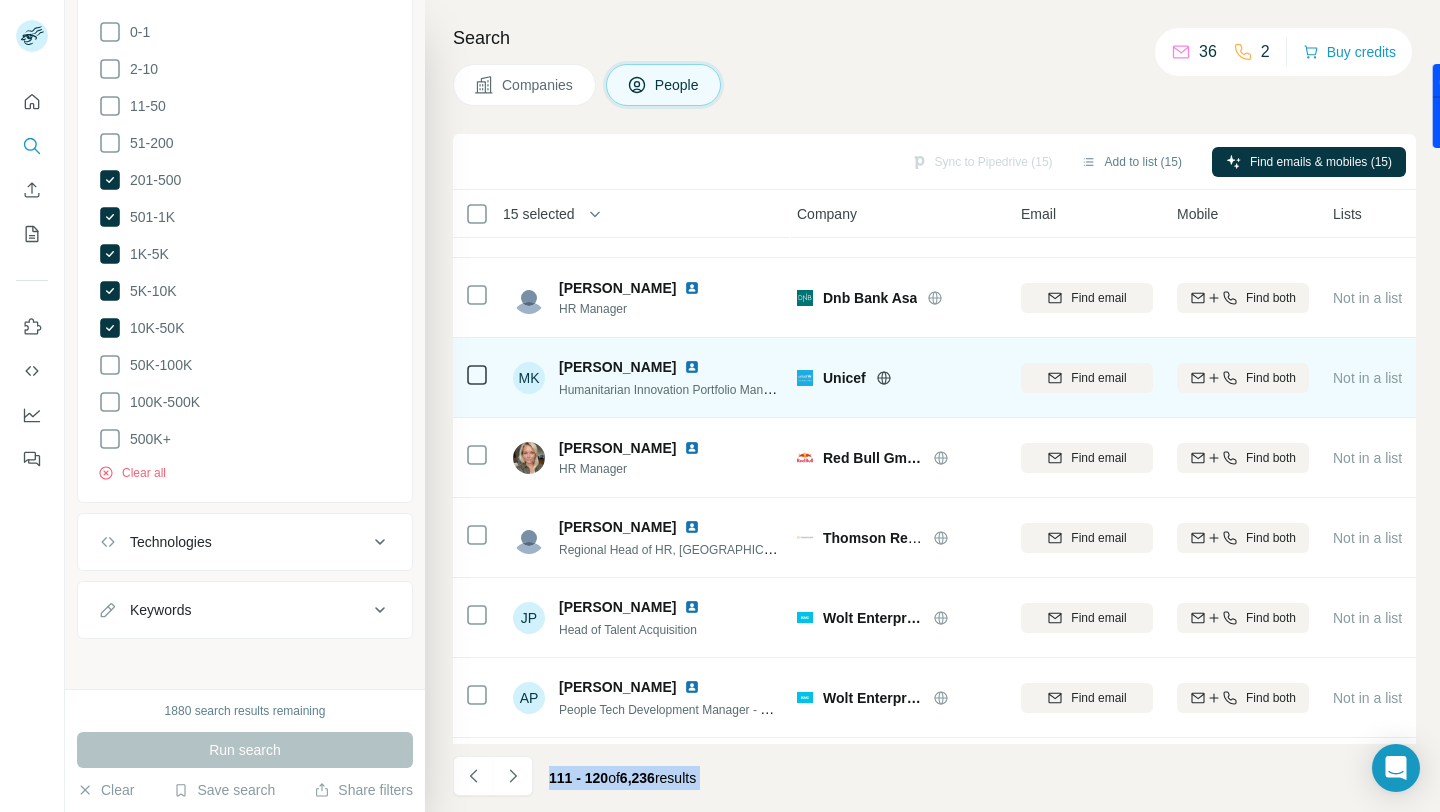 scroll, scrollTop: 65, scrollLeft: 4, axis: both 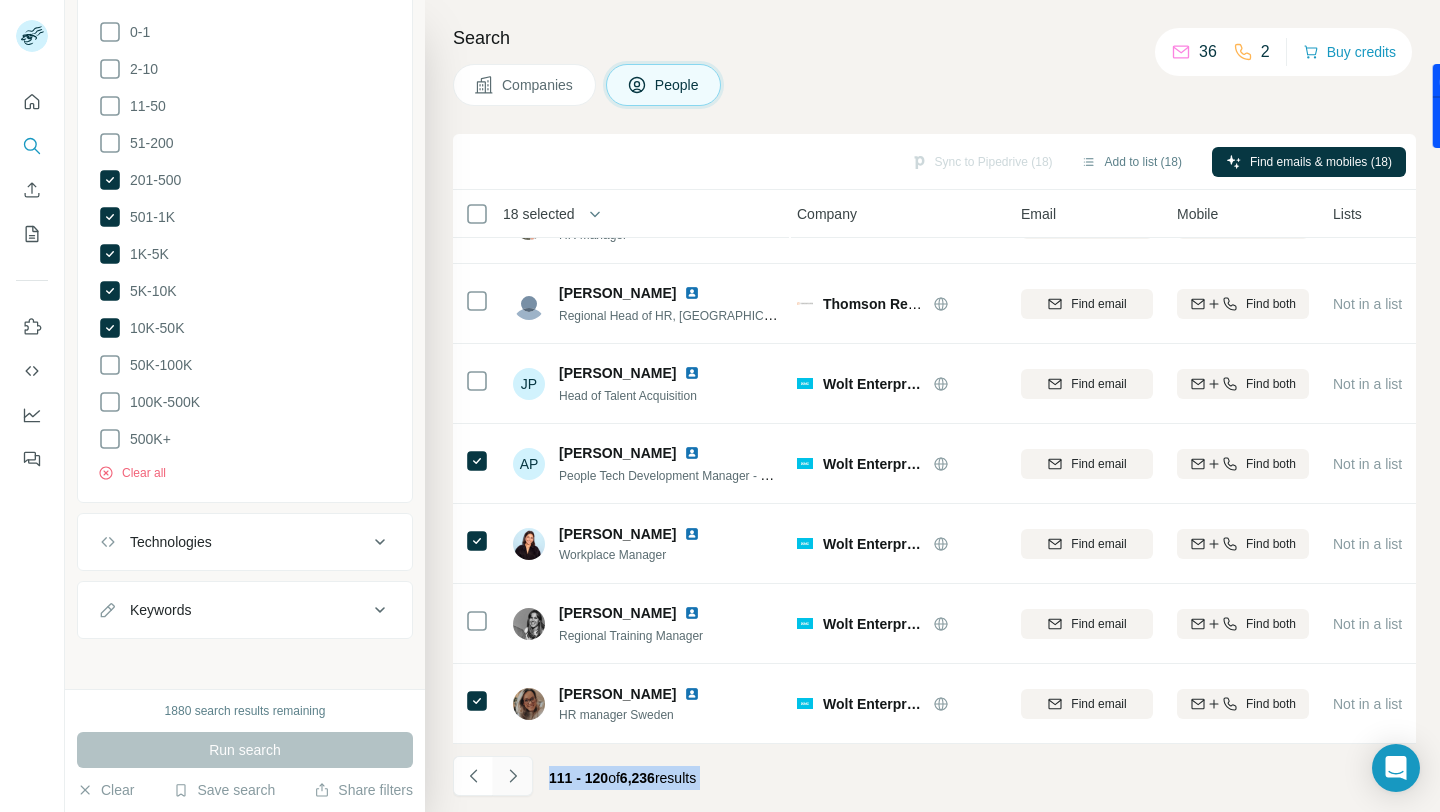 click 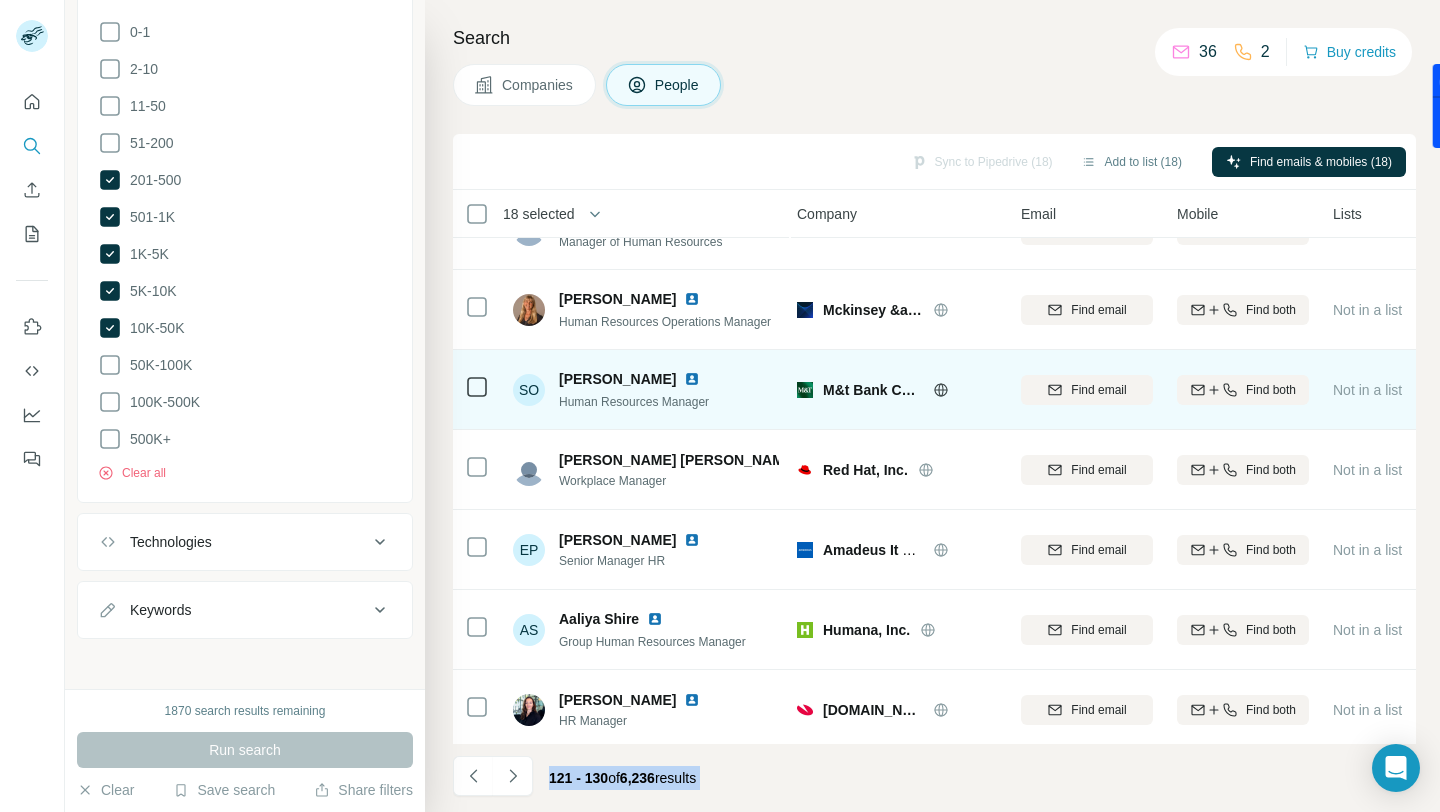 scroll, scrollTop: 294, scrollLeft: 4, axis: both 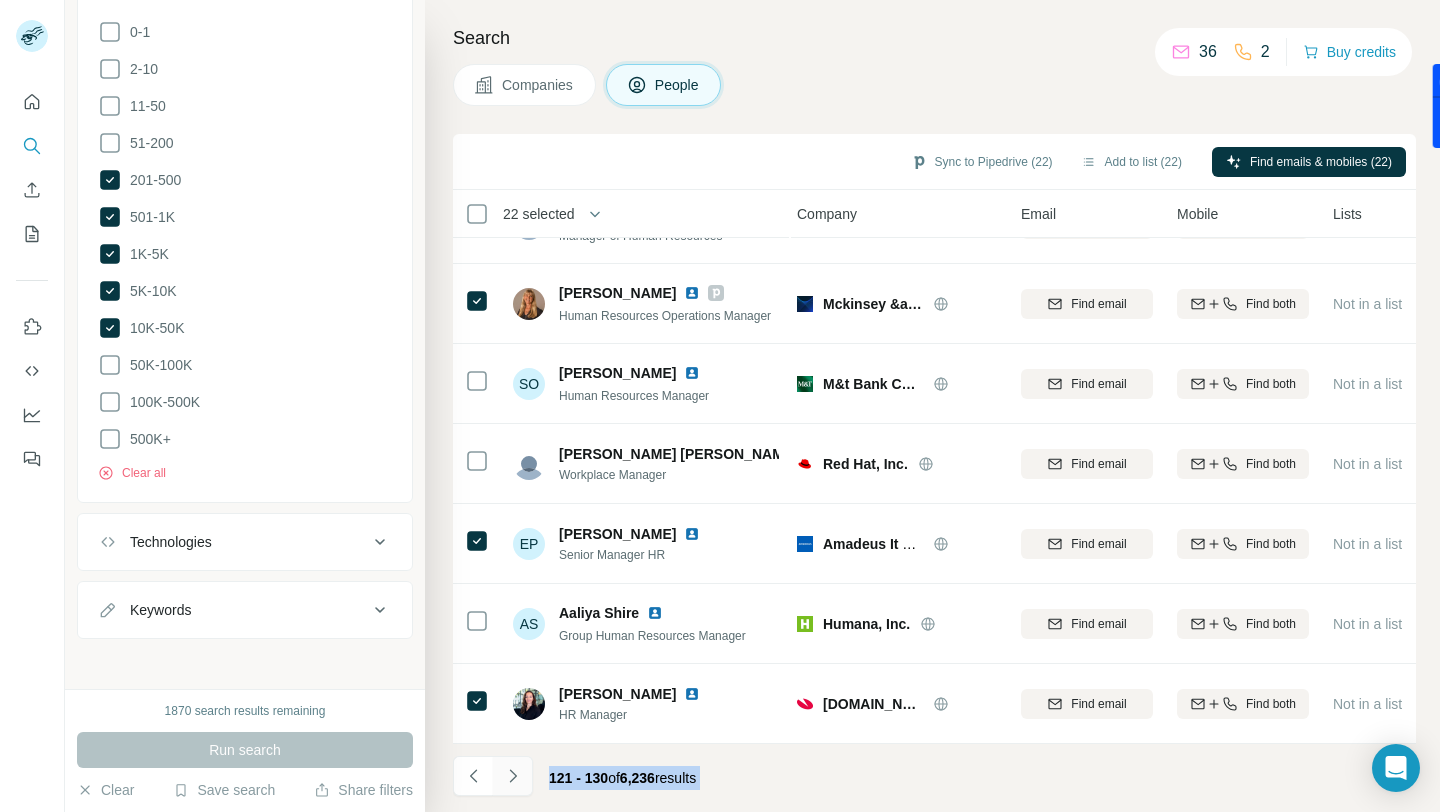 click 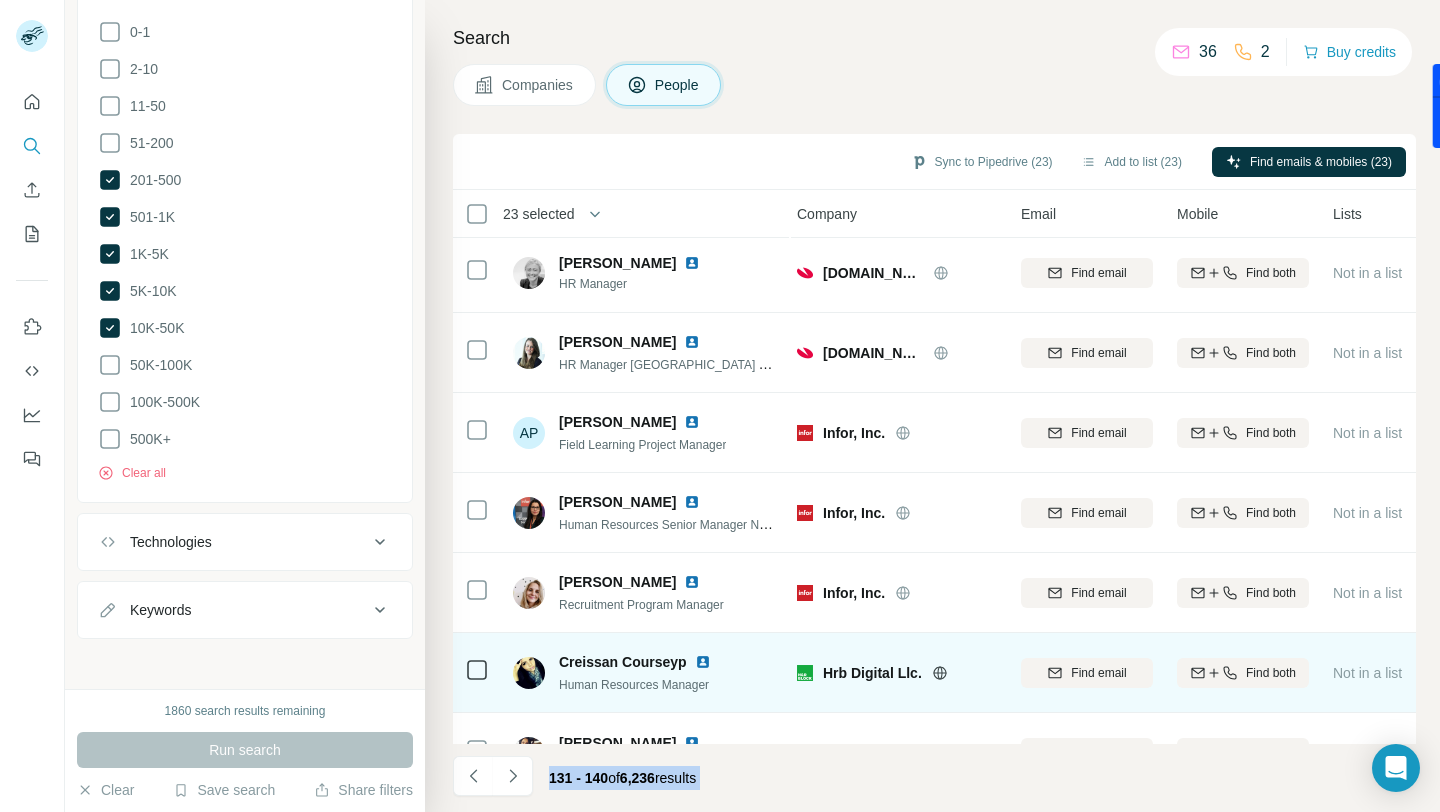 scroll, scrollTop: 0, scrollLeft: 4, axis: horizontal 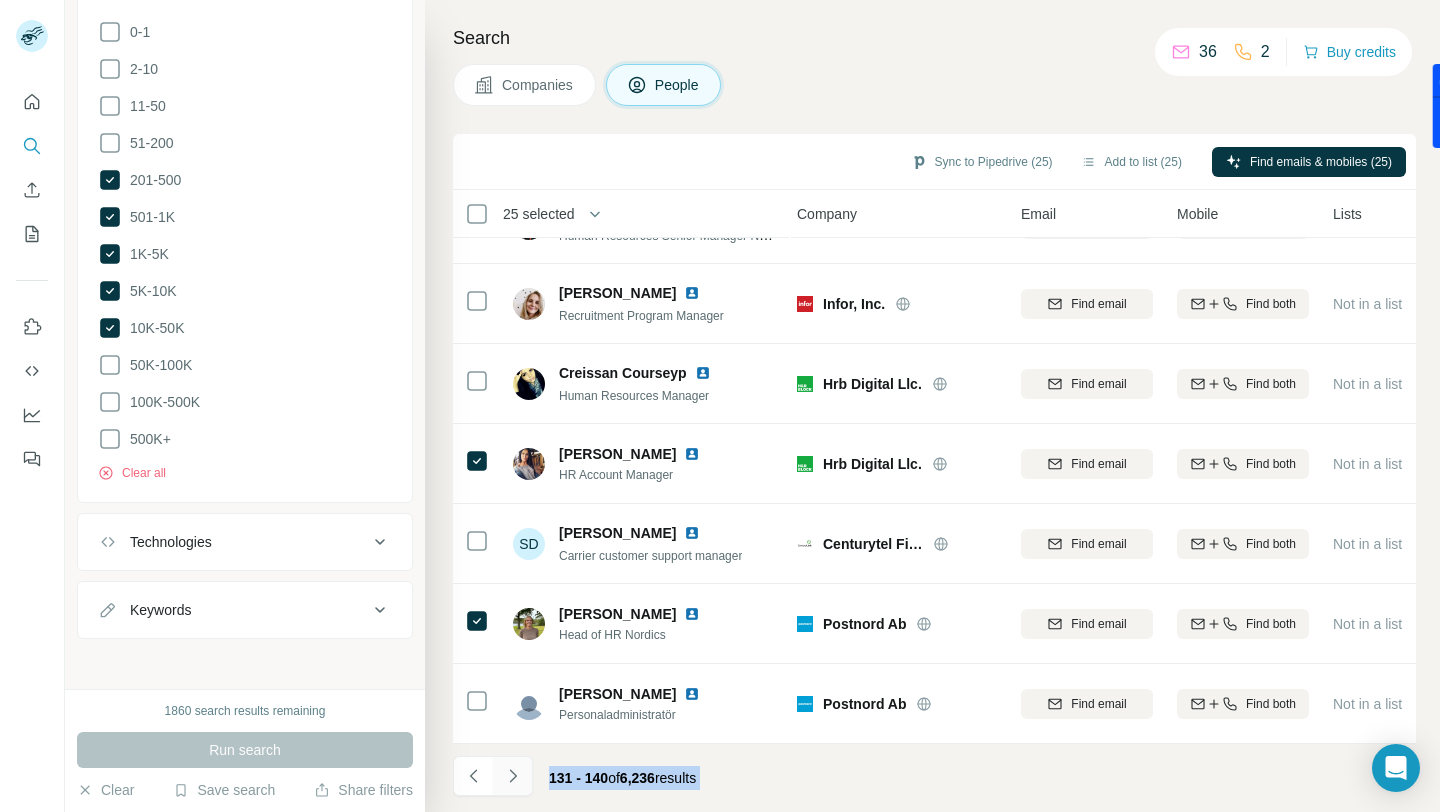click at bounding box center [513, 776] 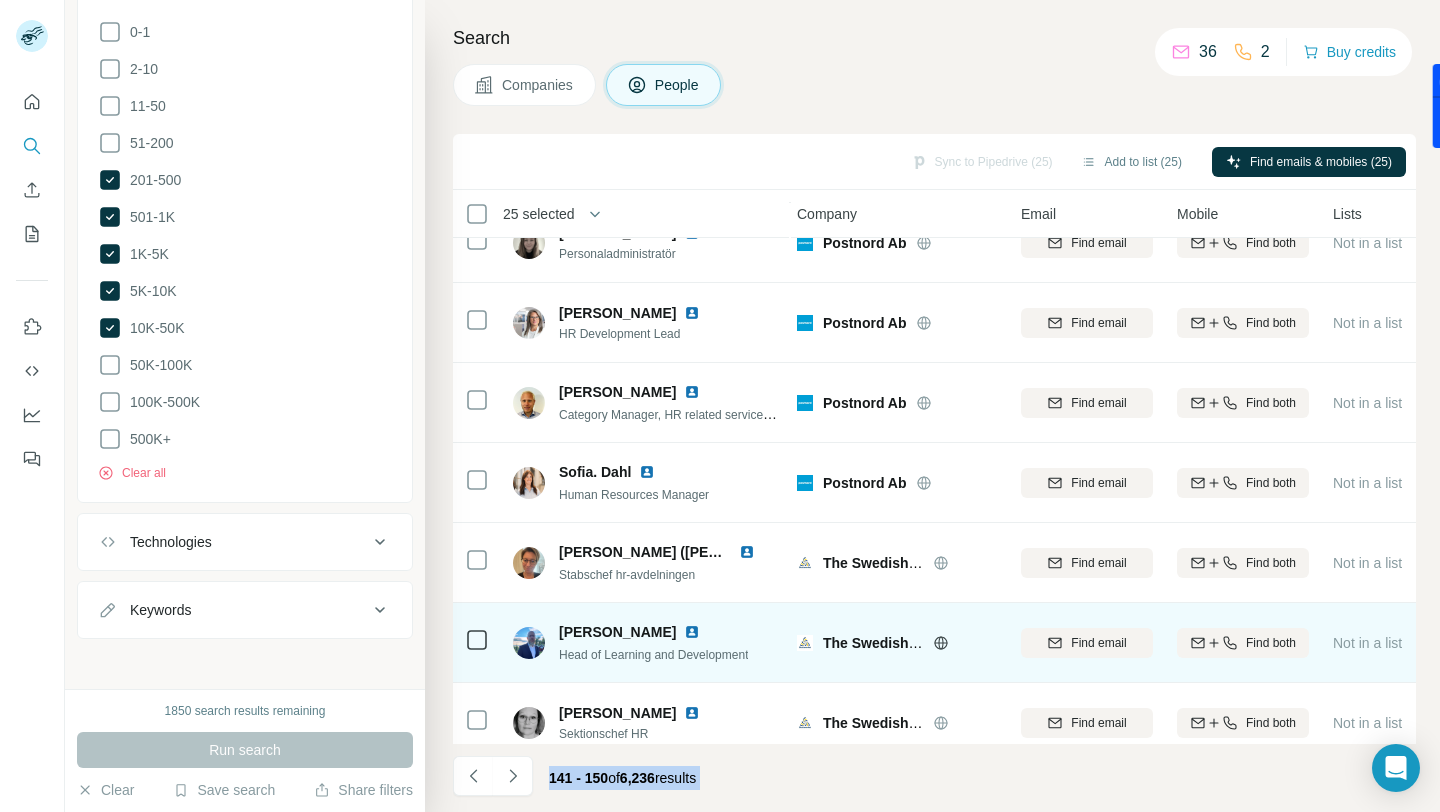 scroll, scrollTop: 209, scrollLeft: 4, axis: both 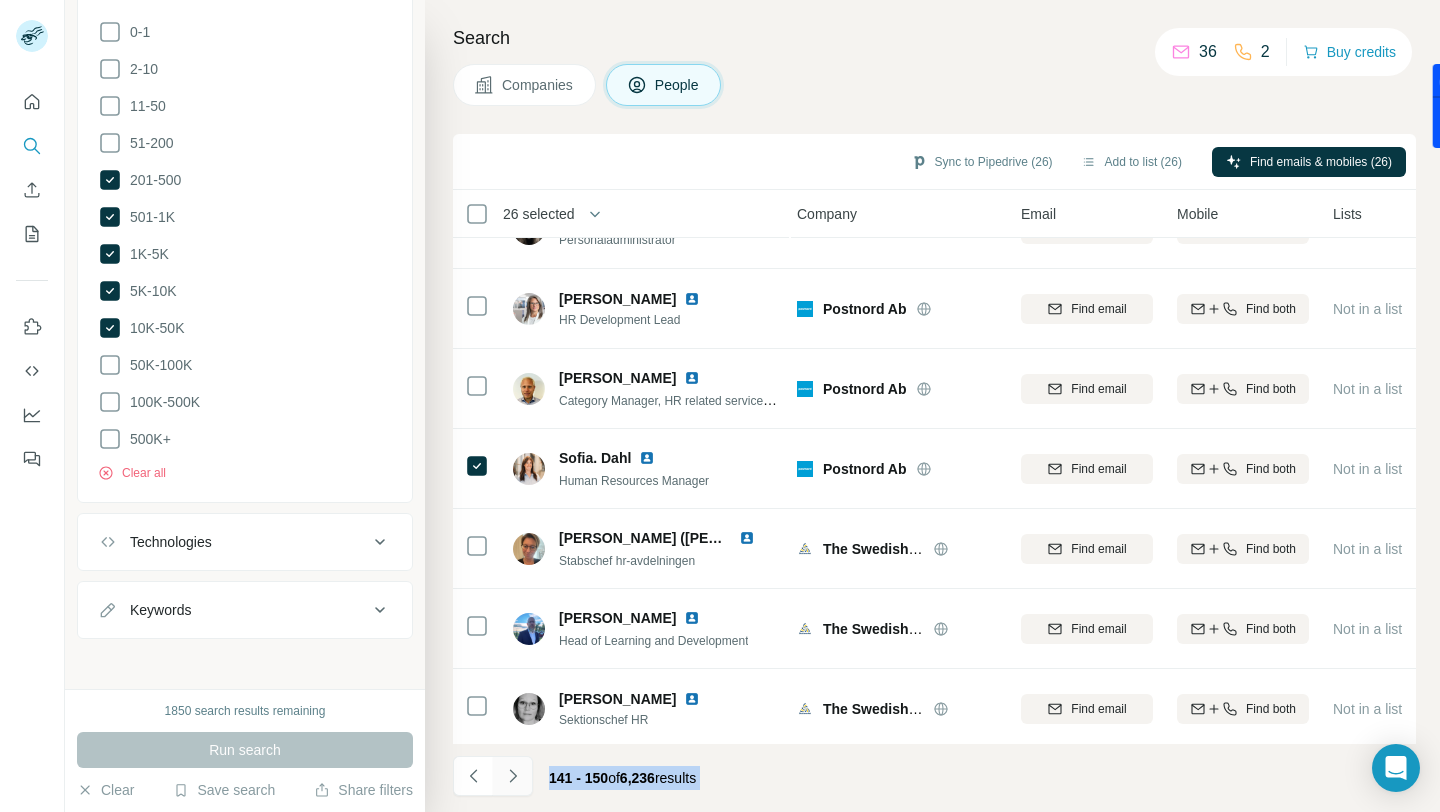 click 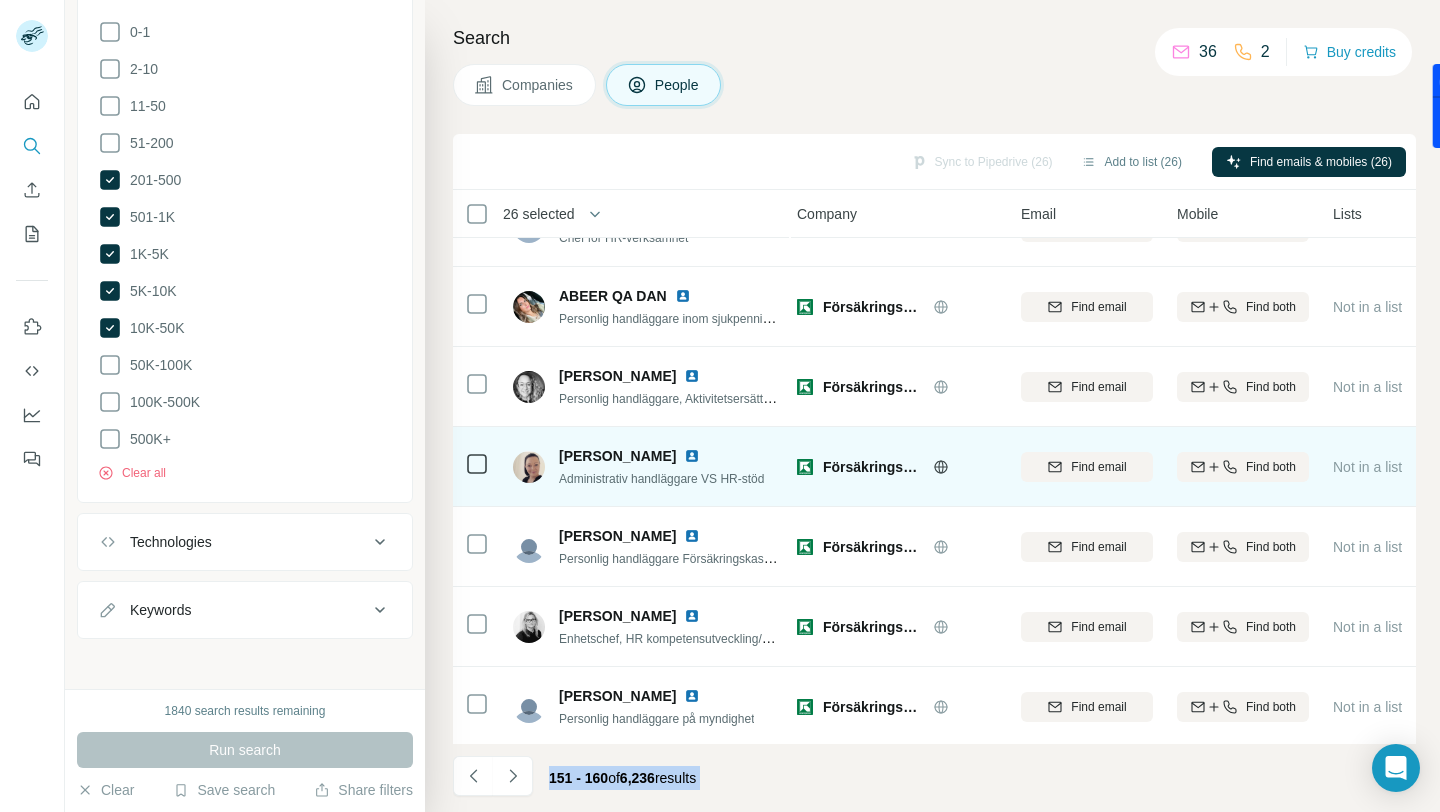 scroll, scrollTop: 294, scrollLeft: 4, axis: both 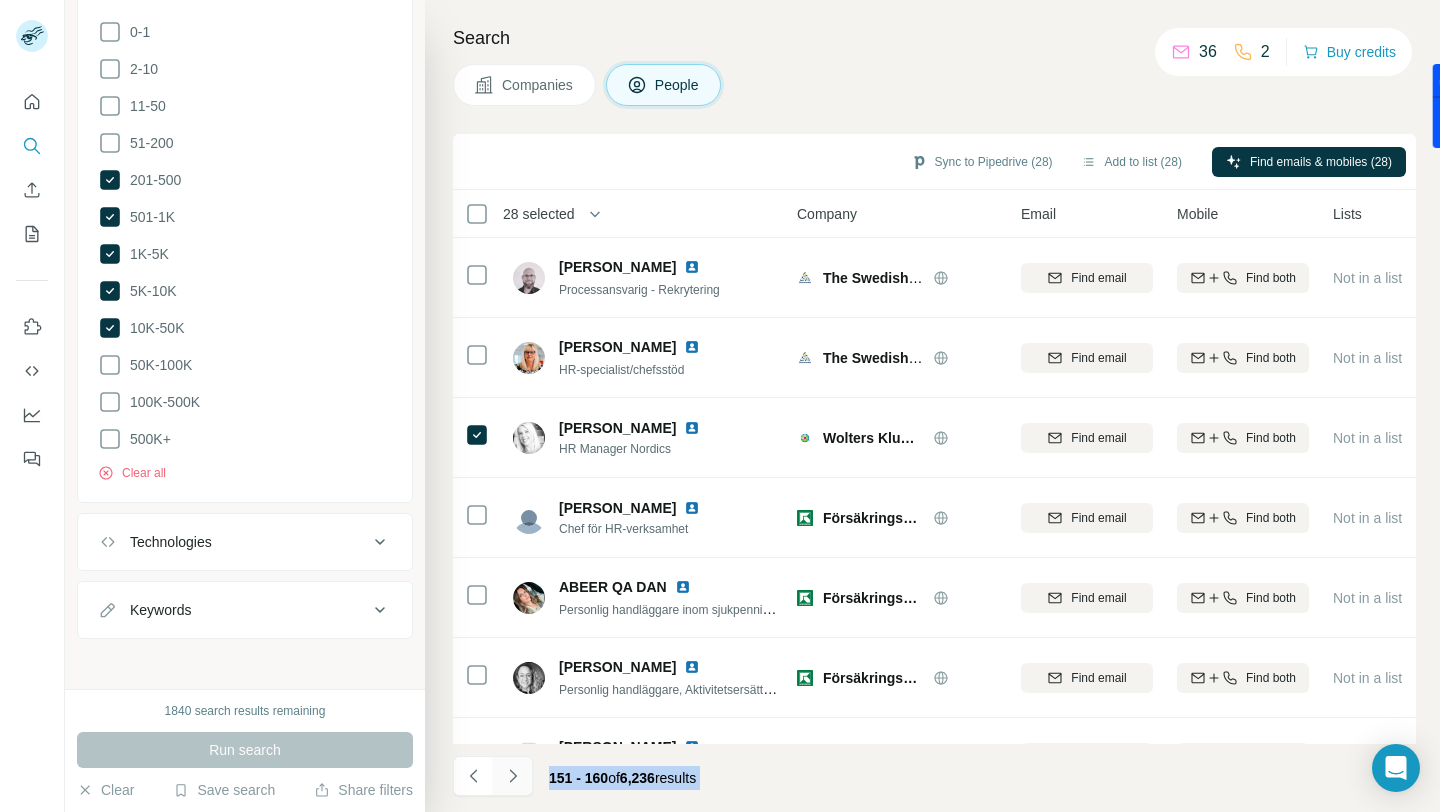 click 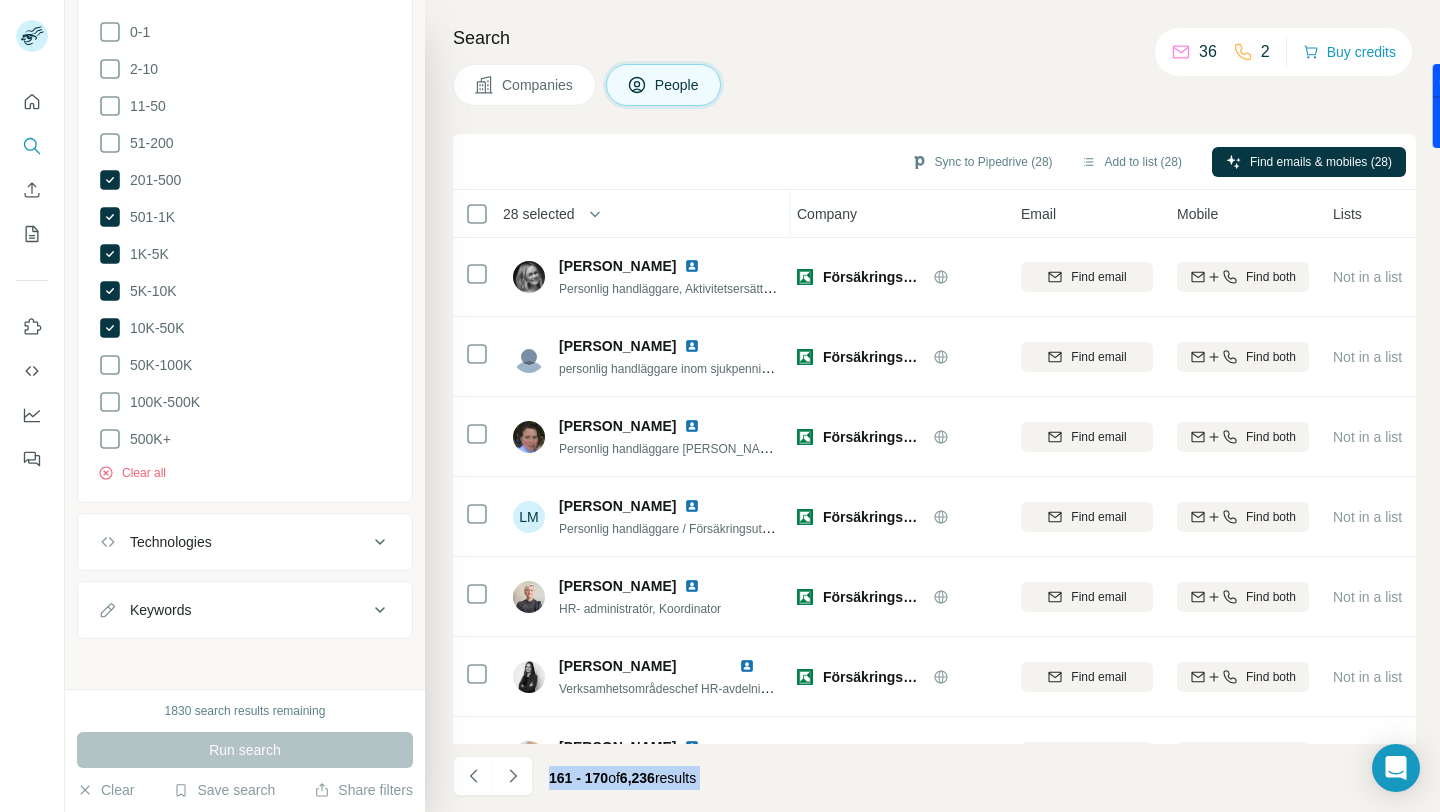scroll, scrollTop: 294, scrollLeft: 4, axis: both 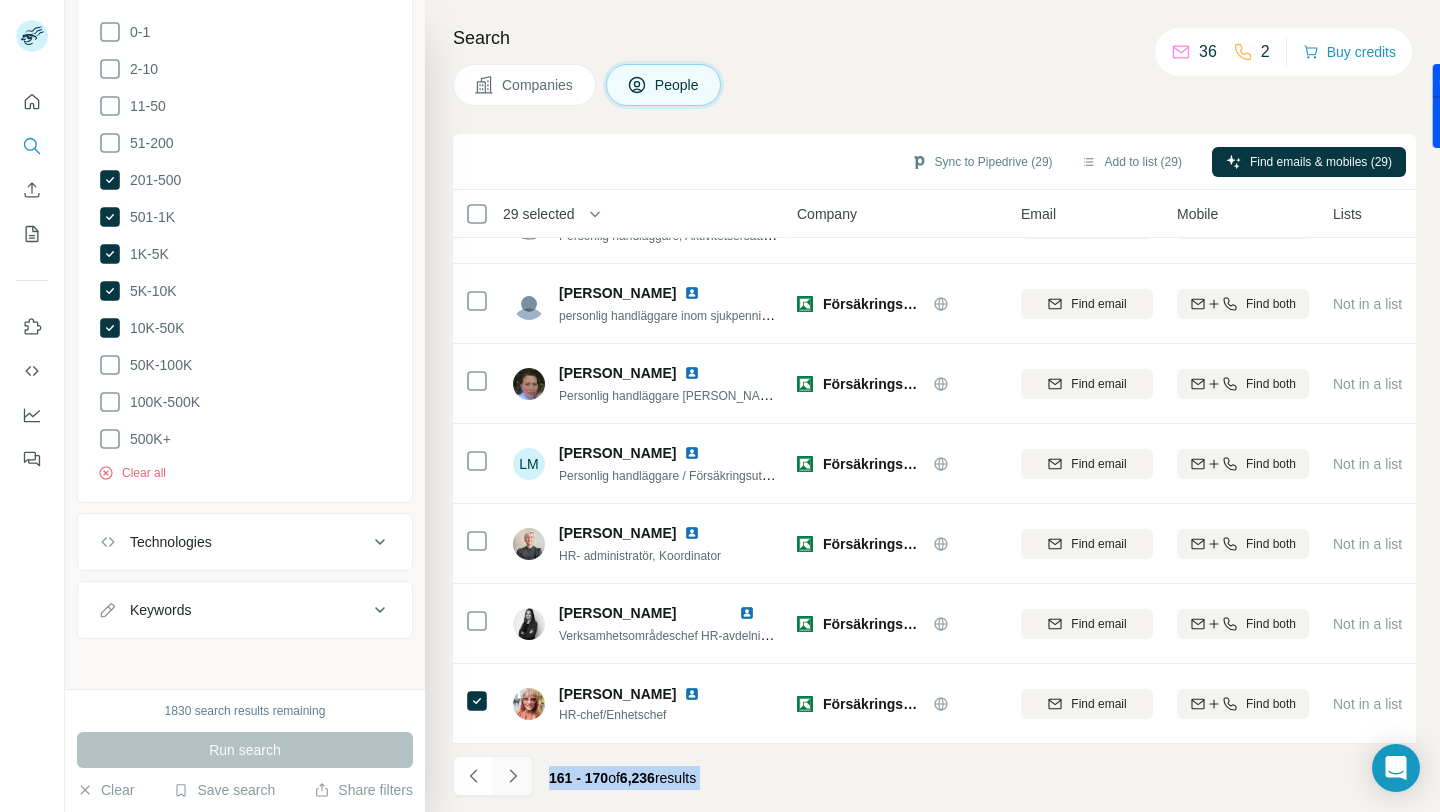 click 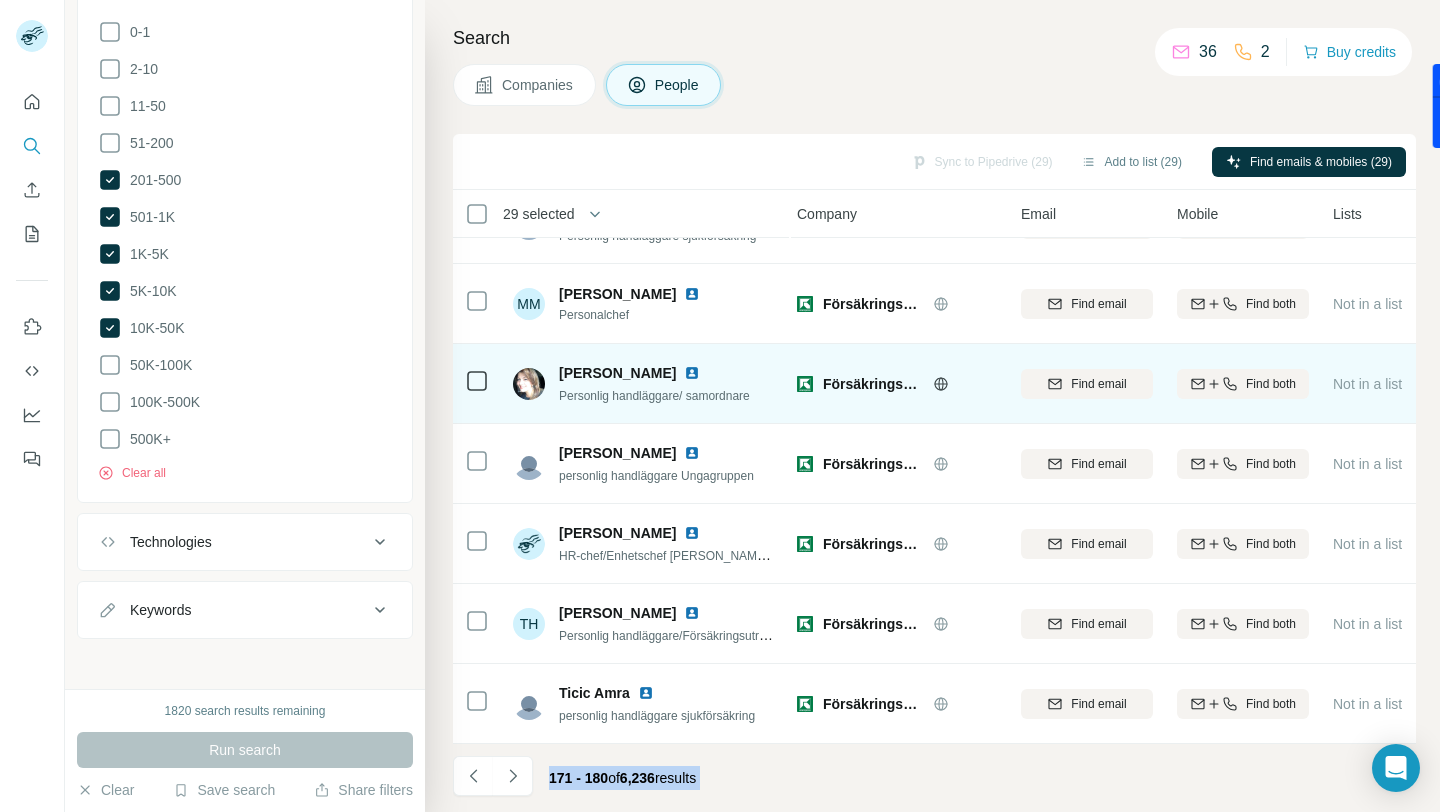 scroll, scrollTop: 0, scrollLeft: 4, axis: horizontal 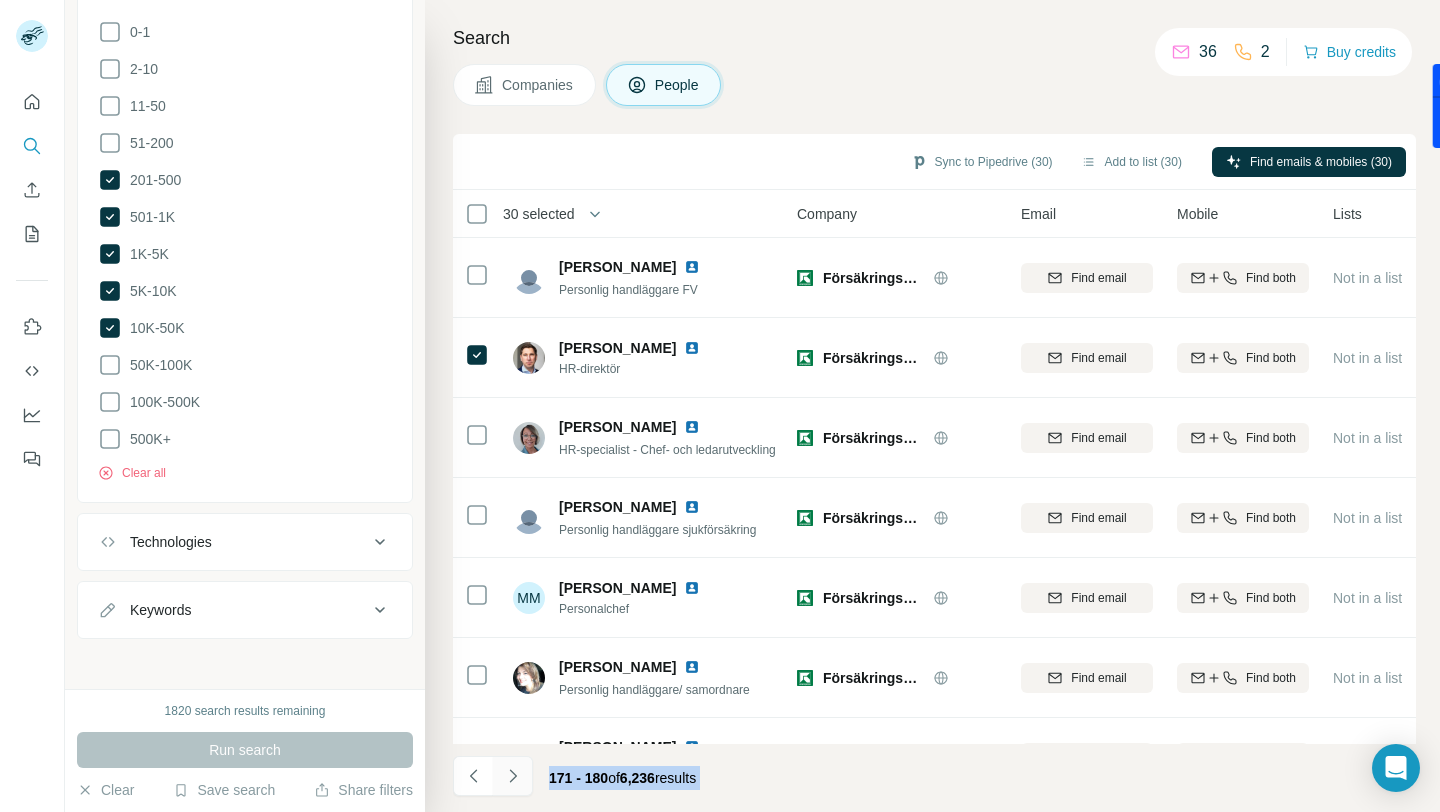 click 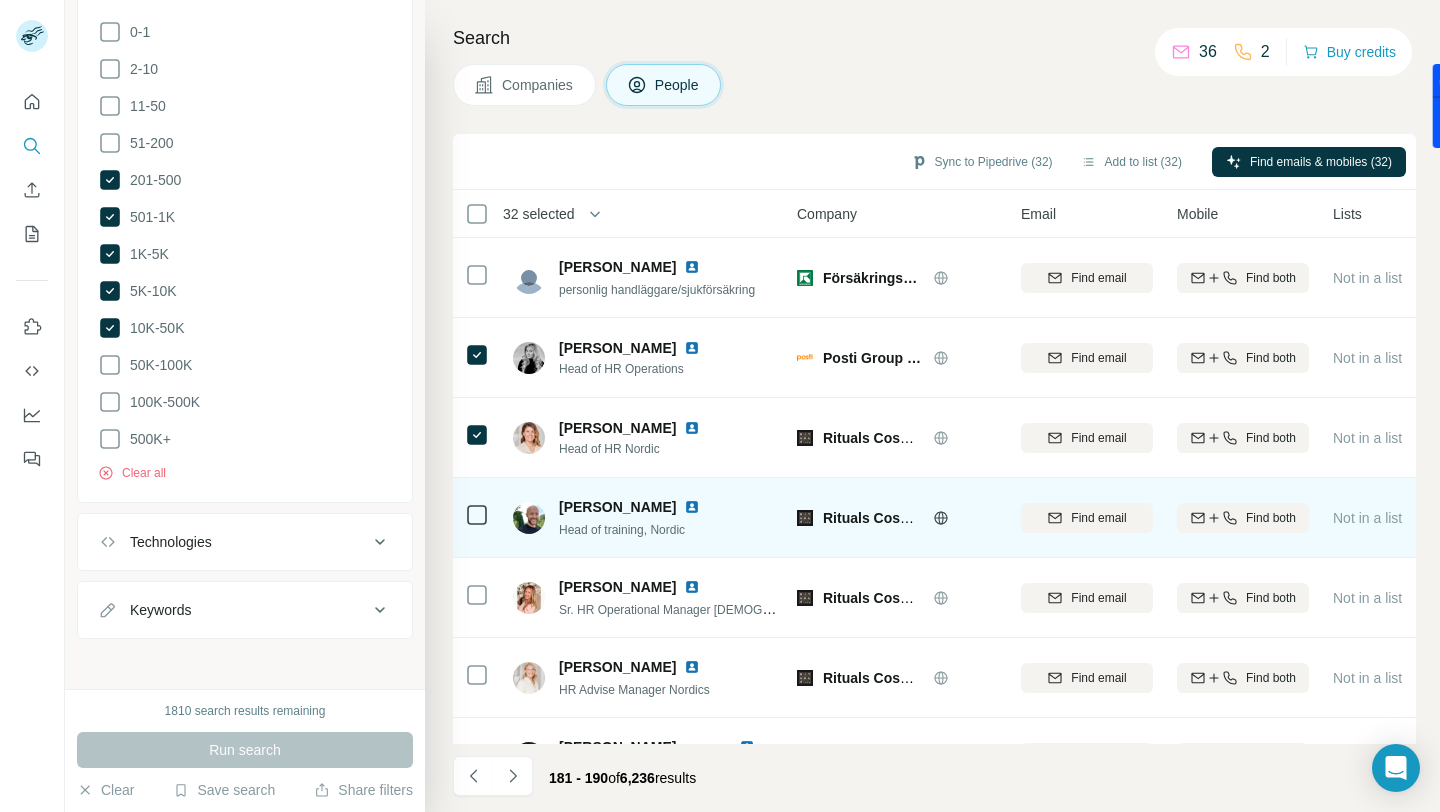 click at bounding box center (477, 518) 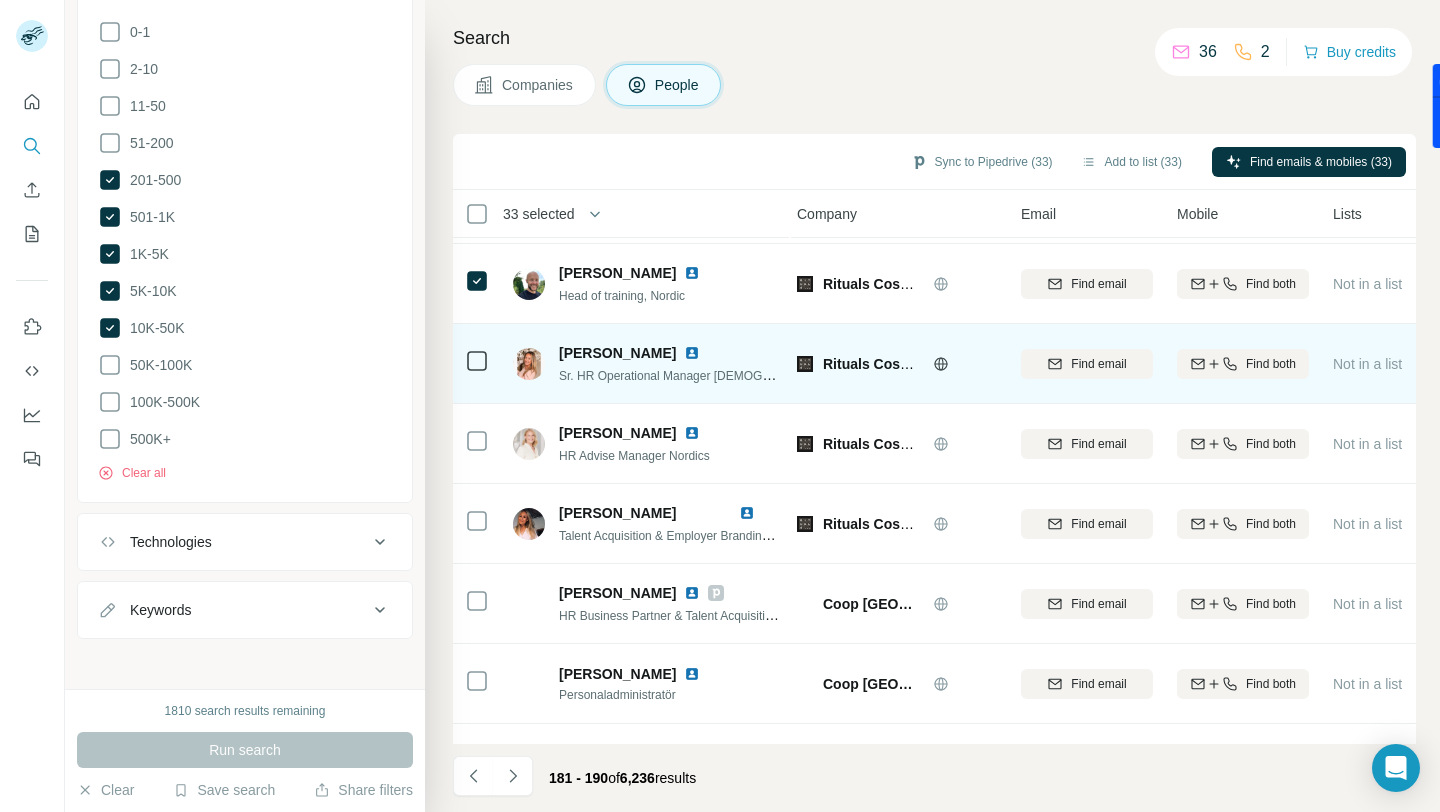 scroll, scrollTop: 249, scrollLeft: 4, axis: both 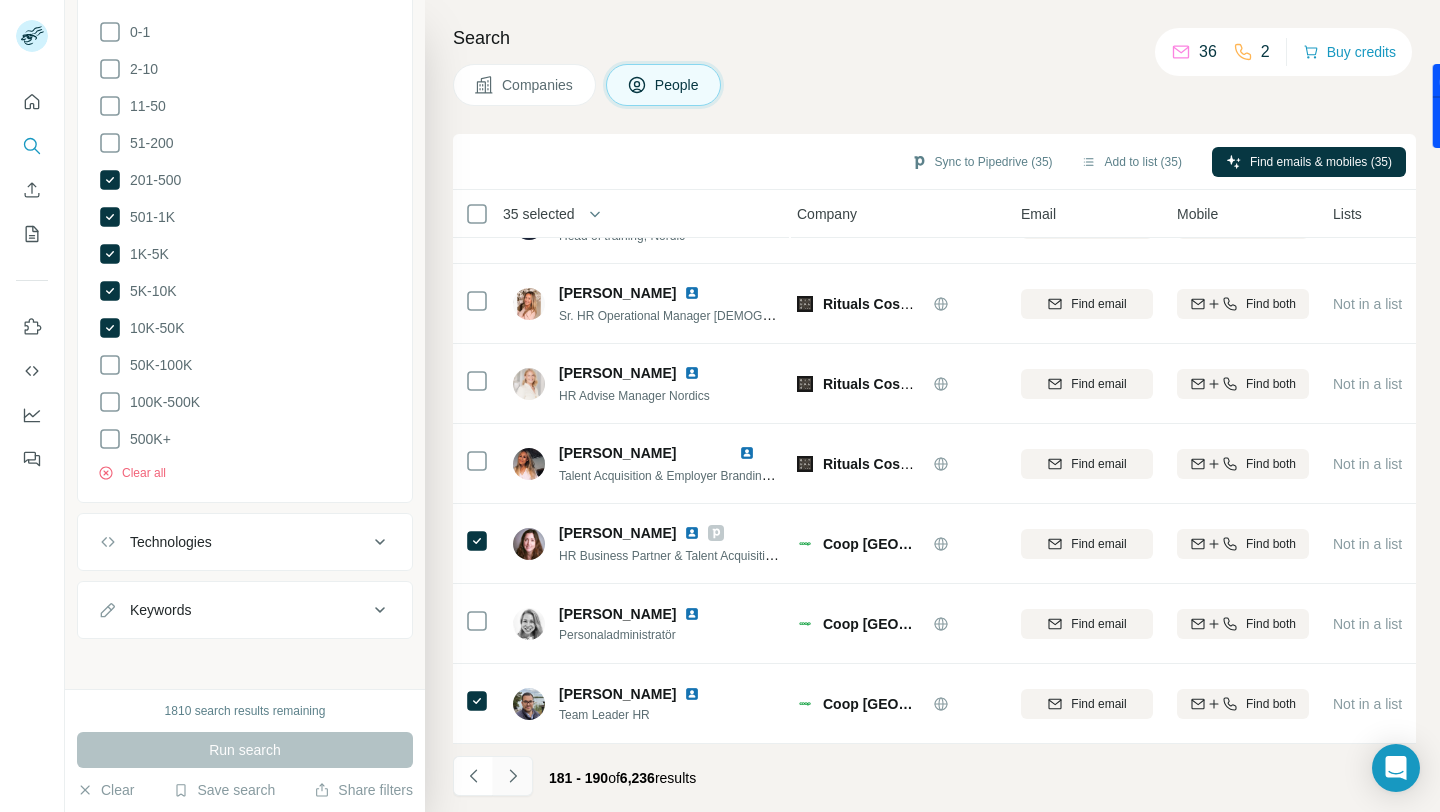 click 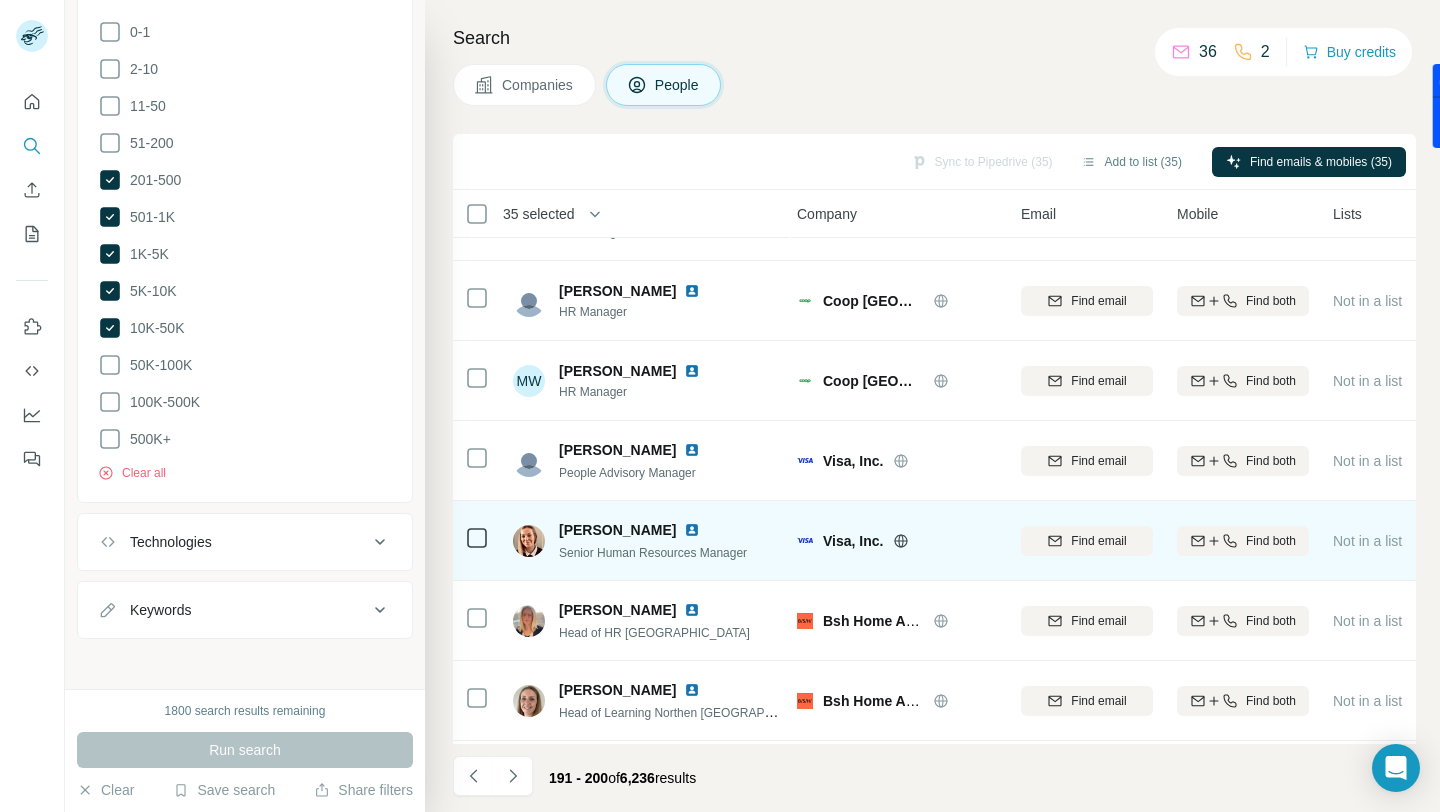 scroll, scrollTop: 80, scrollLeft: 4, axis: both 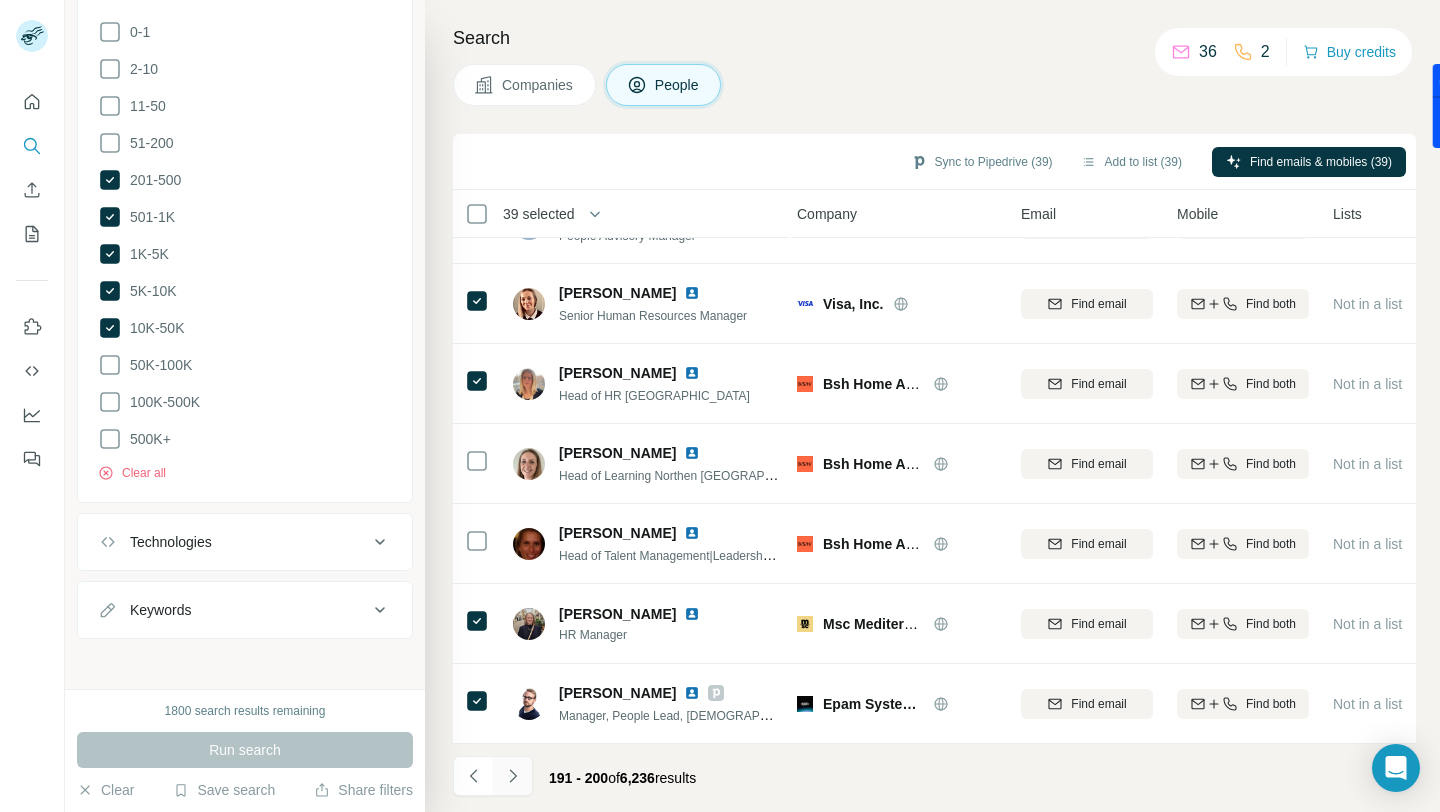 click 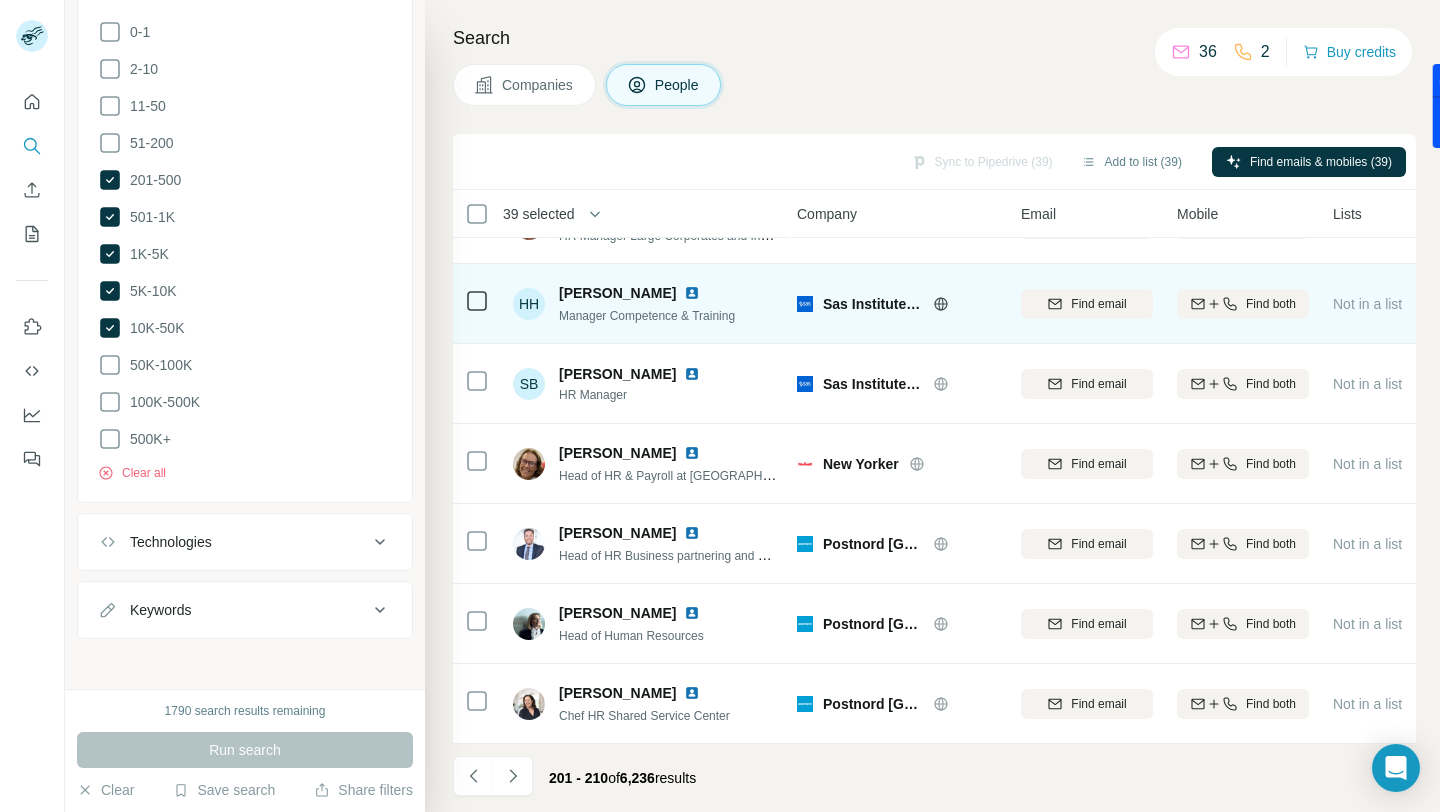 scroll, scrollTop: 286, scrollLeft: 9, axis: both 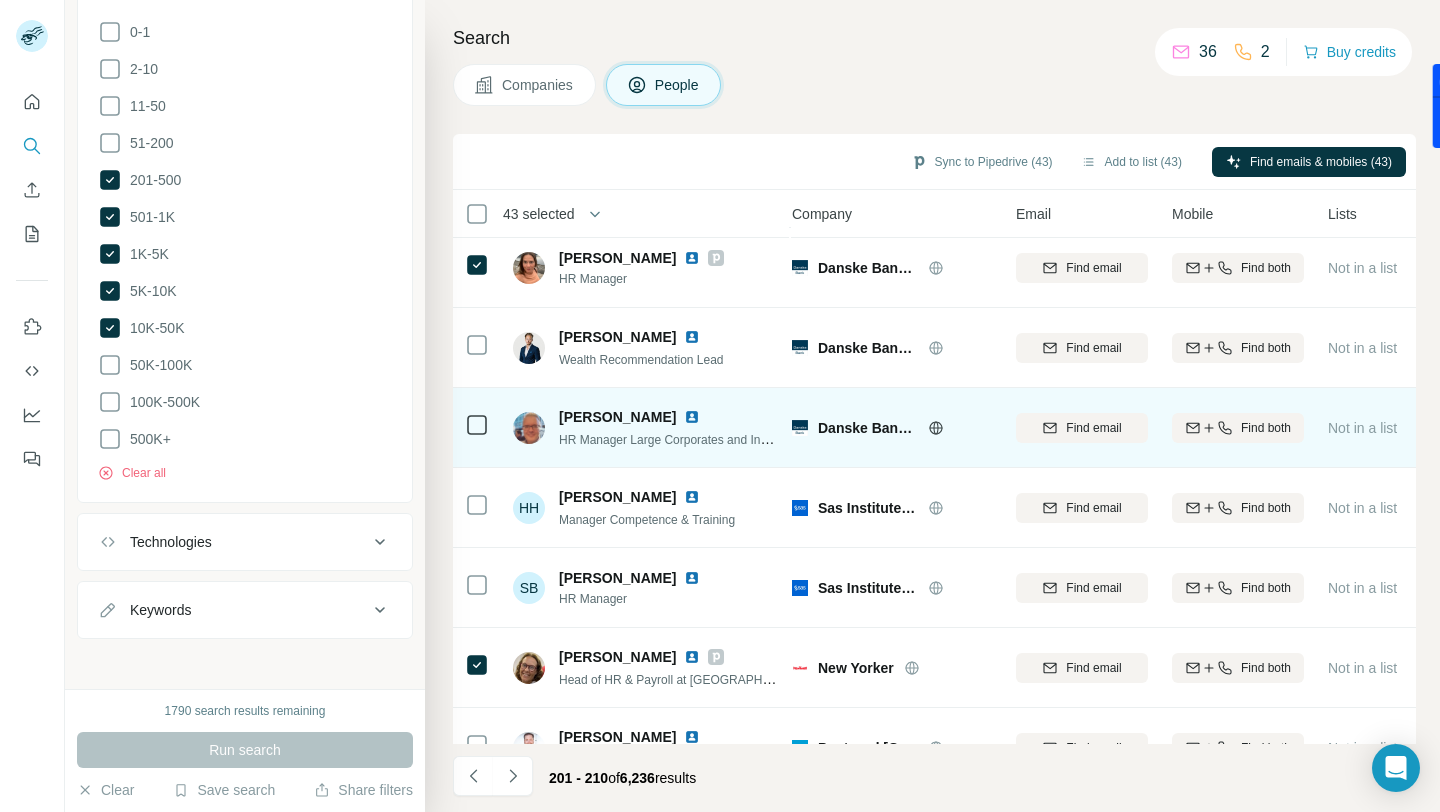 click at bounding box center [477, 428] 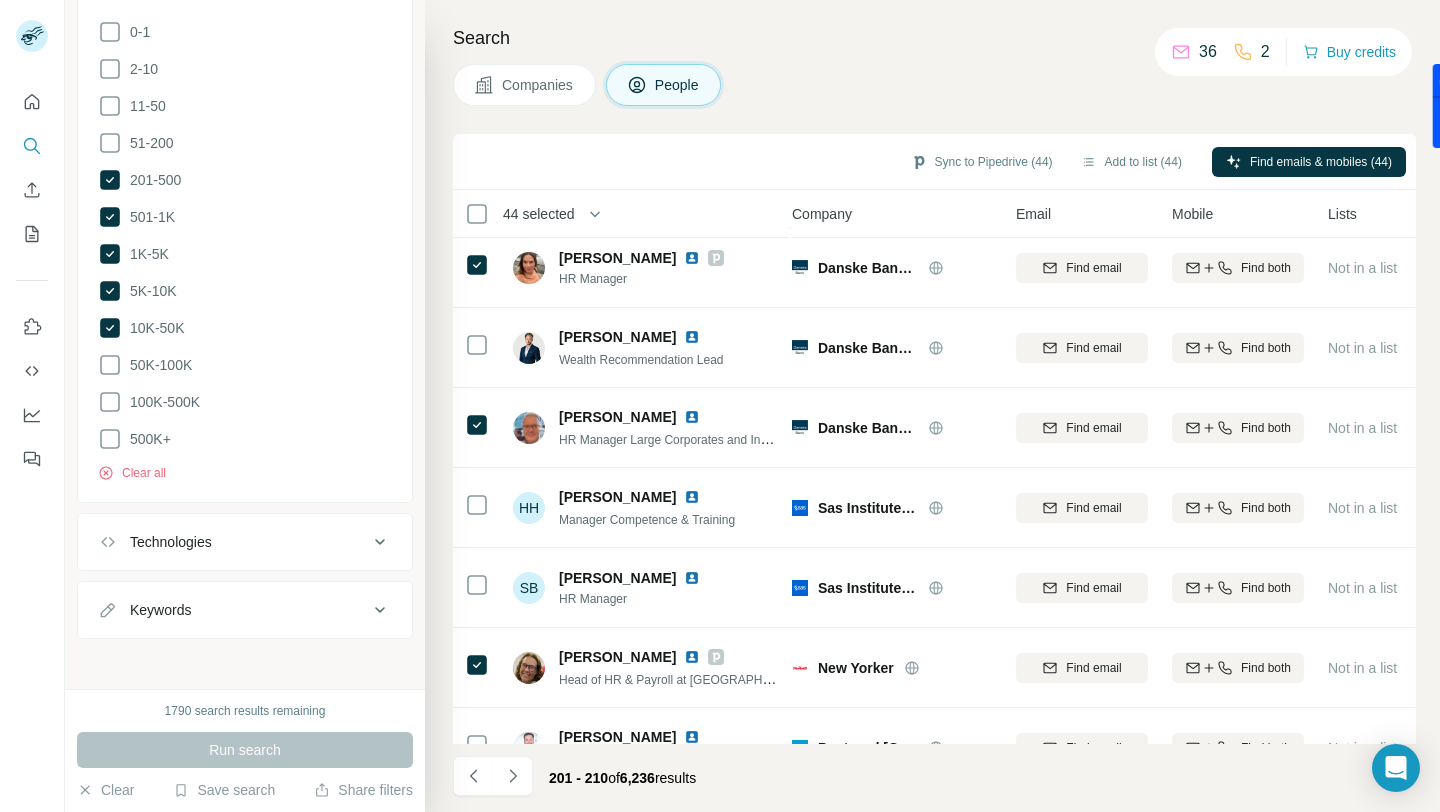 click 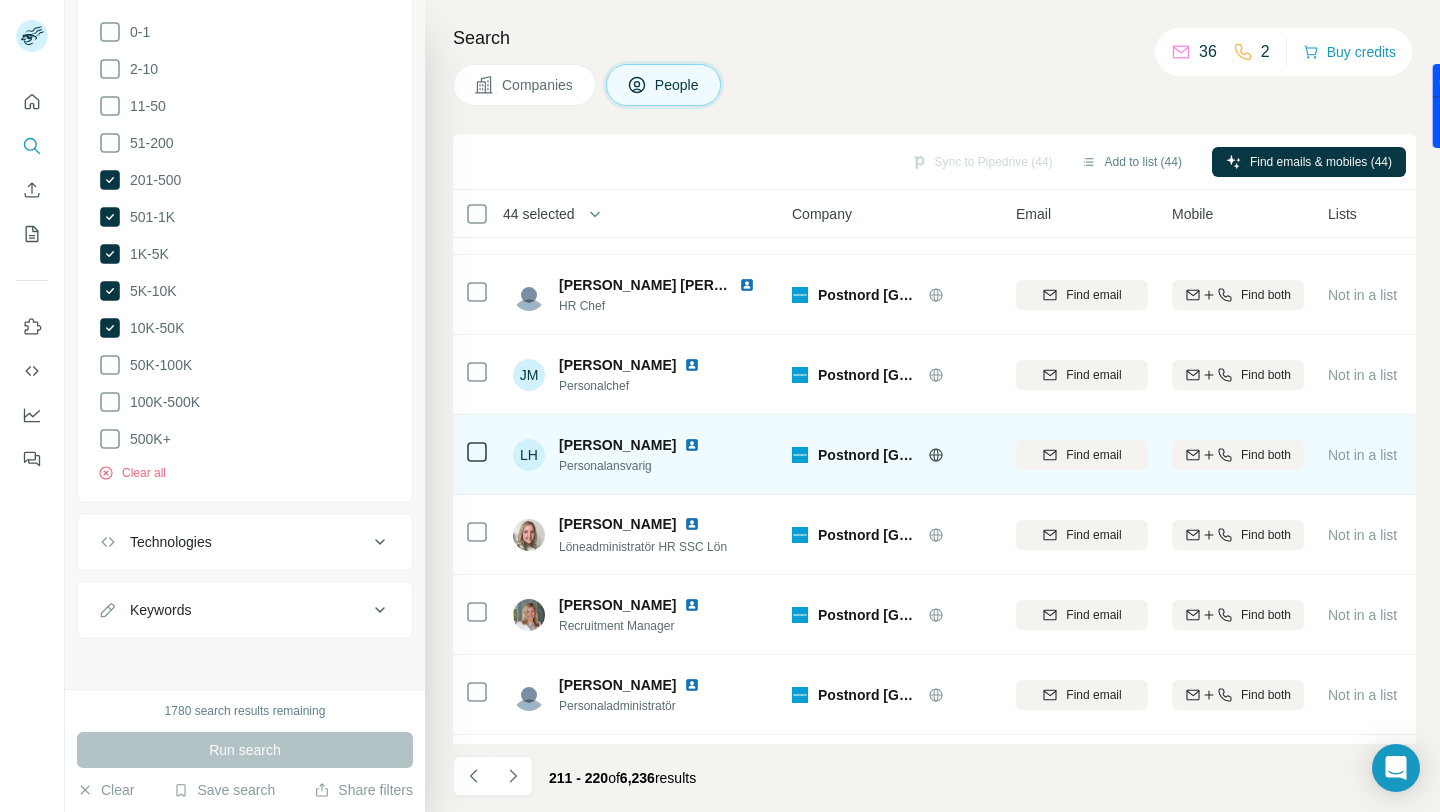 scroll, scrollTop: 294, scrollLeft: 9, axis: both 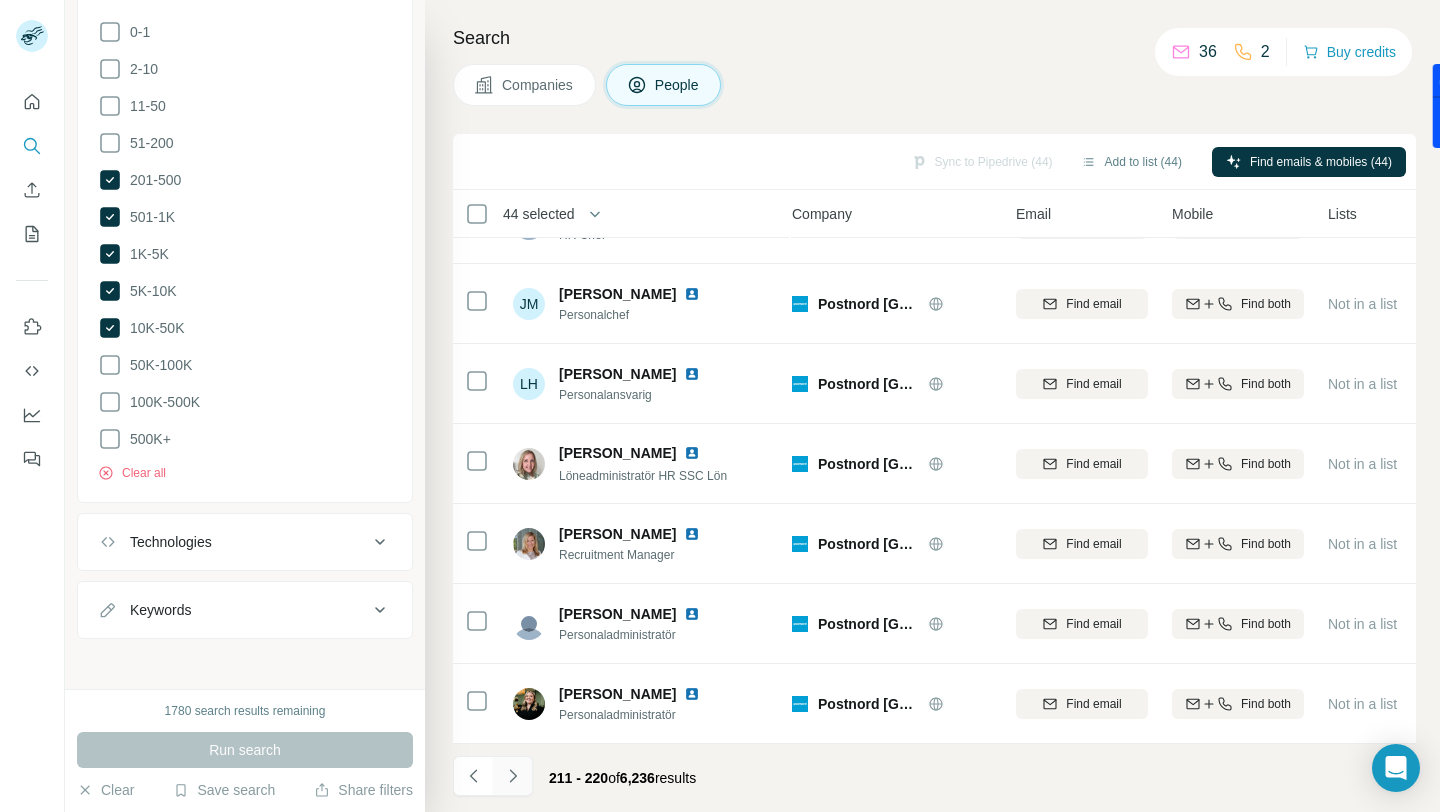 click 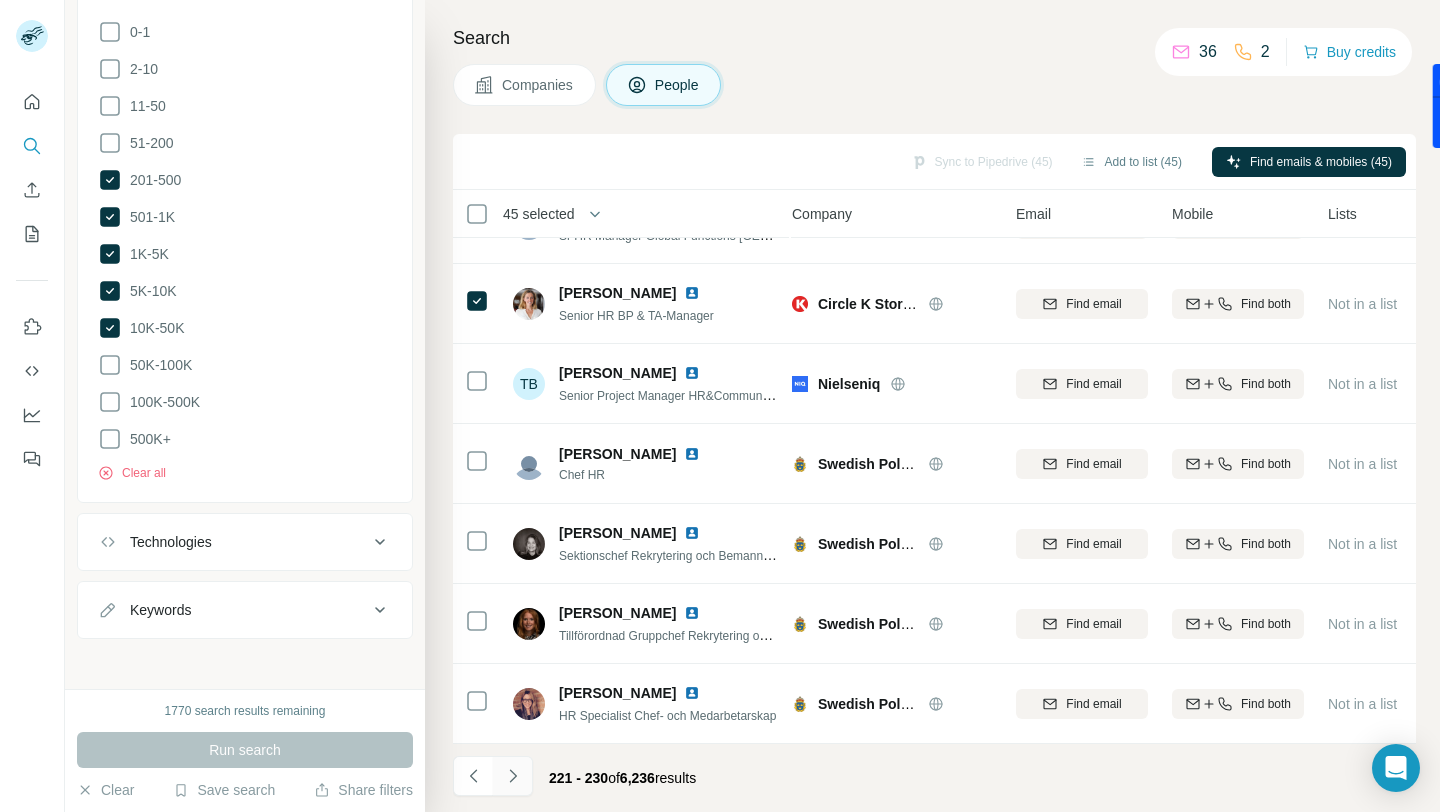 click 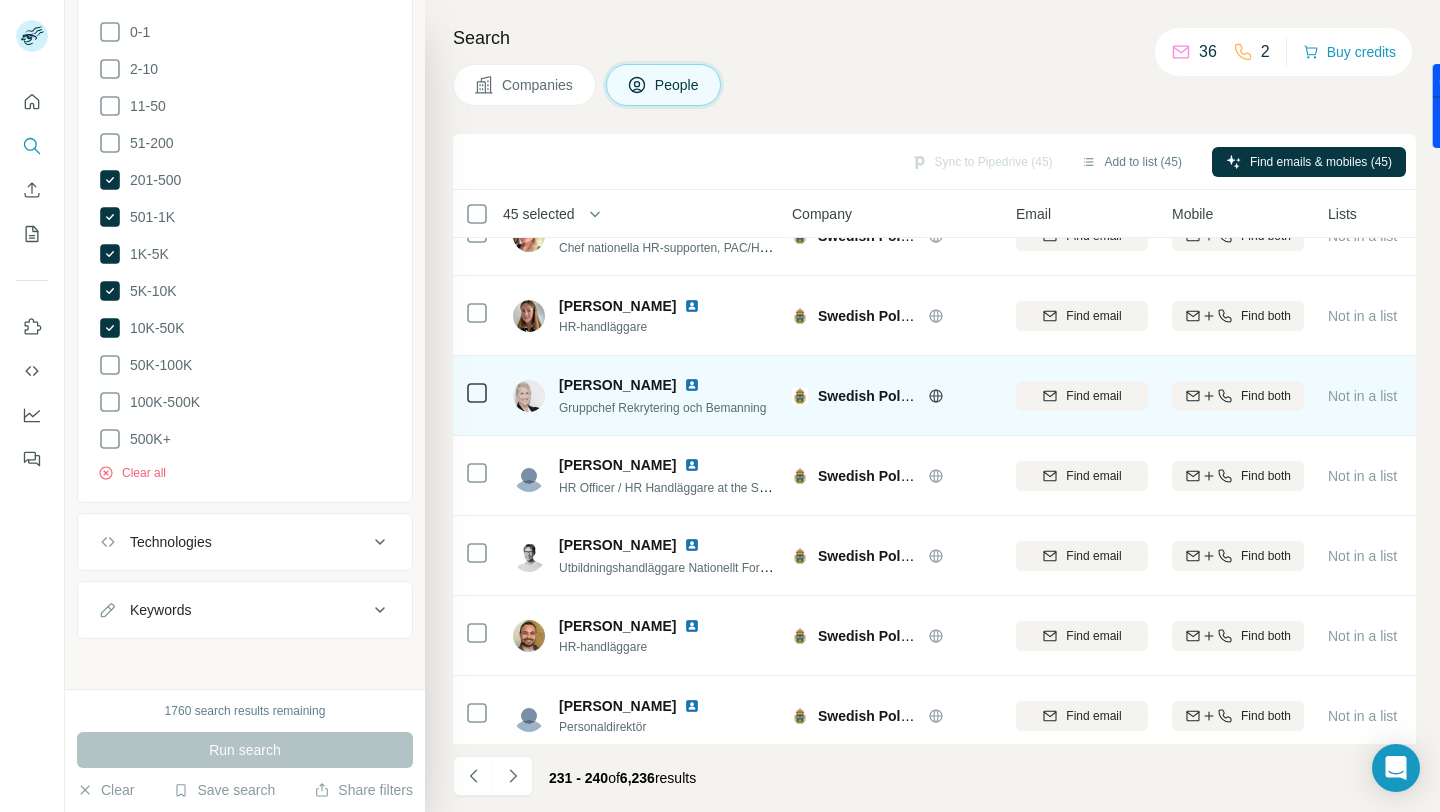 scroll, scrollTop: 294, scrollLeft: 9, axis: both 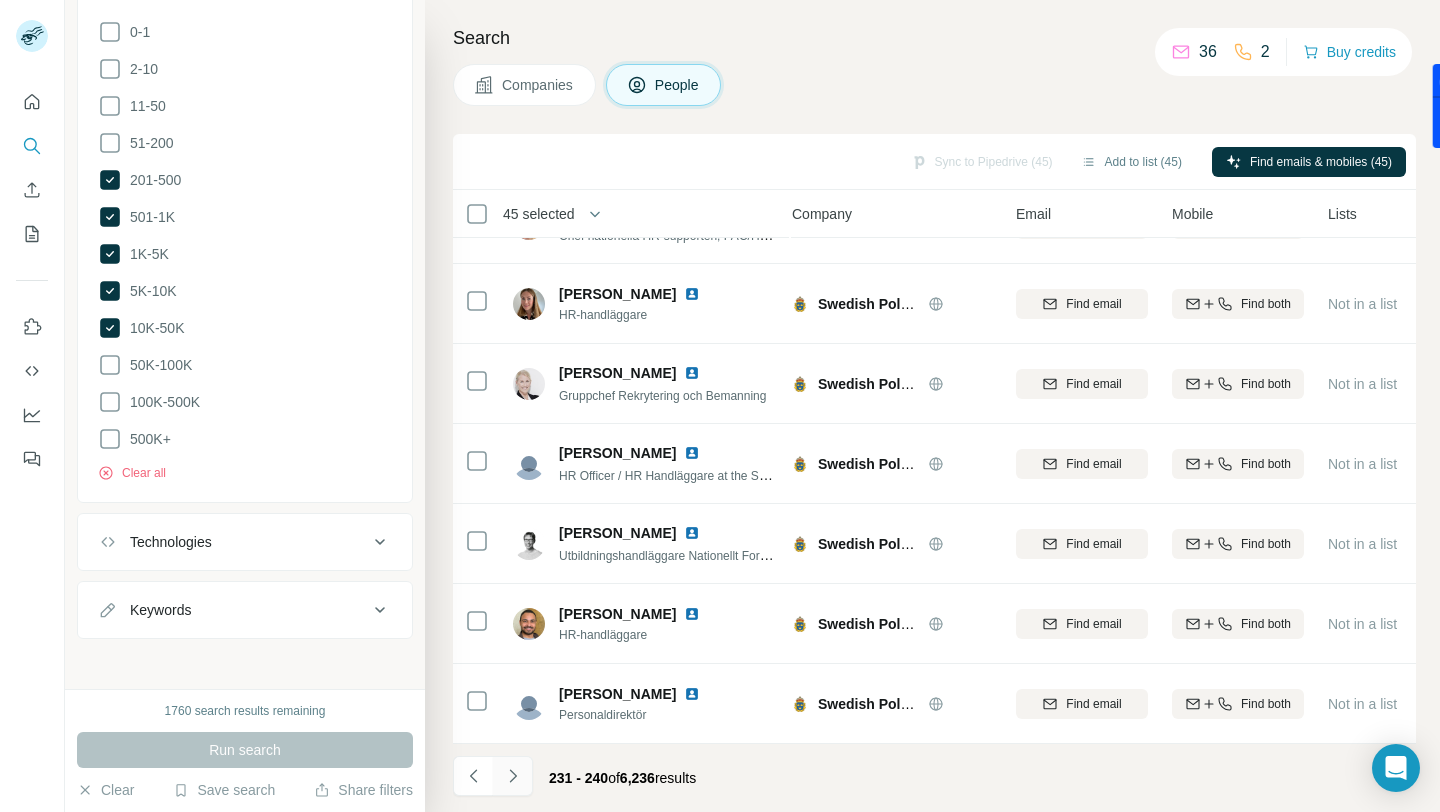 click 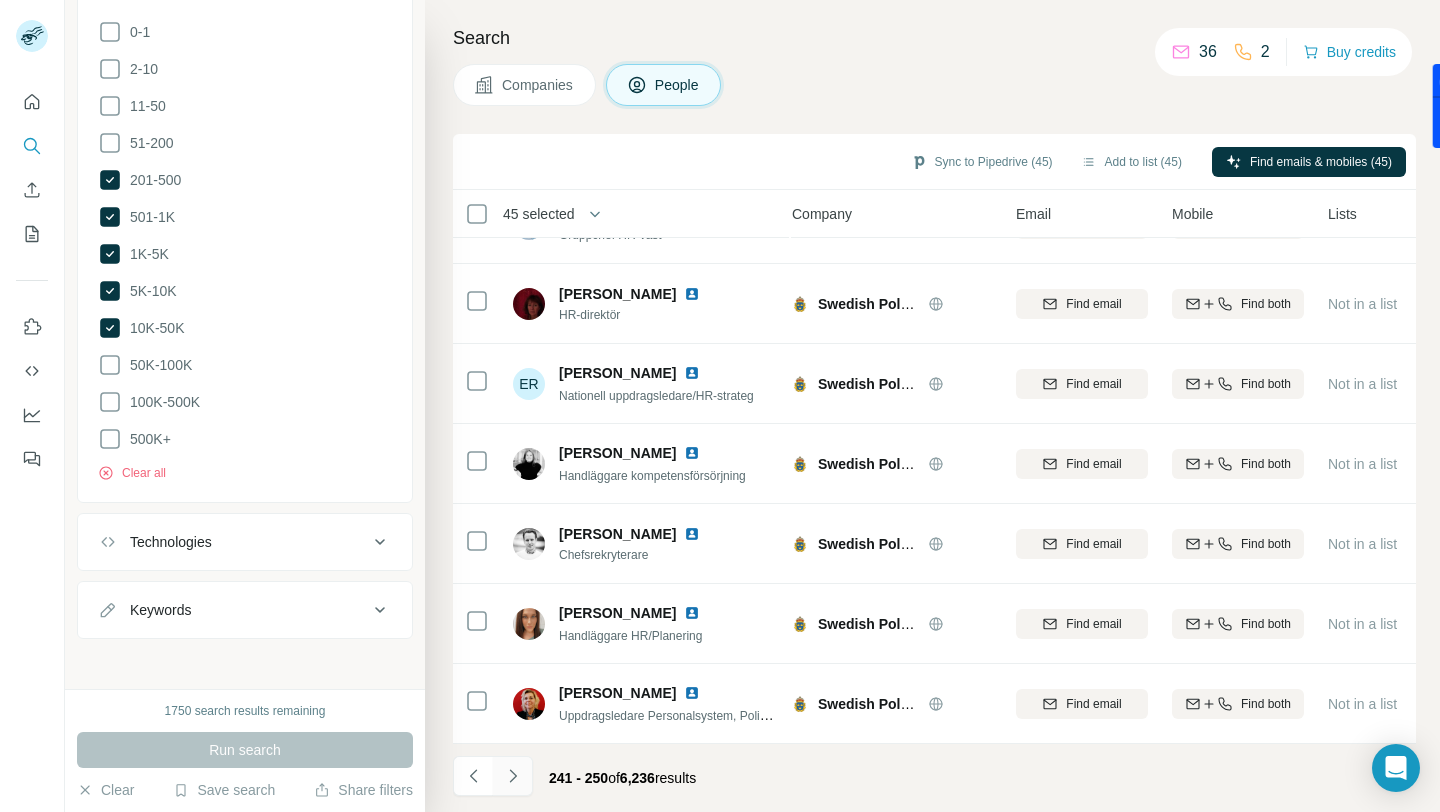 click 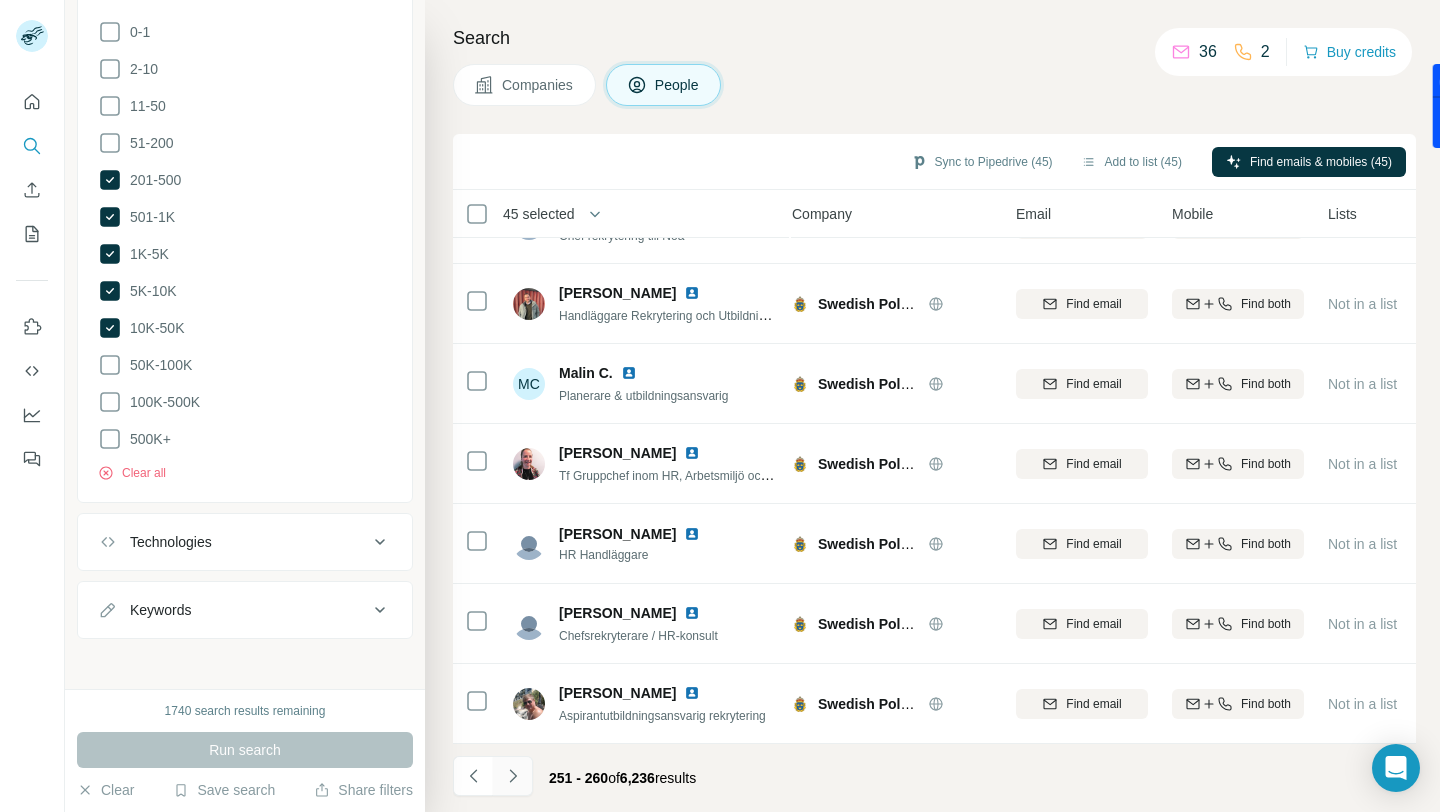 click 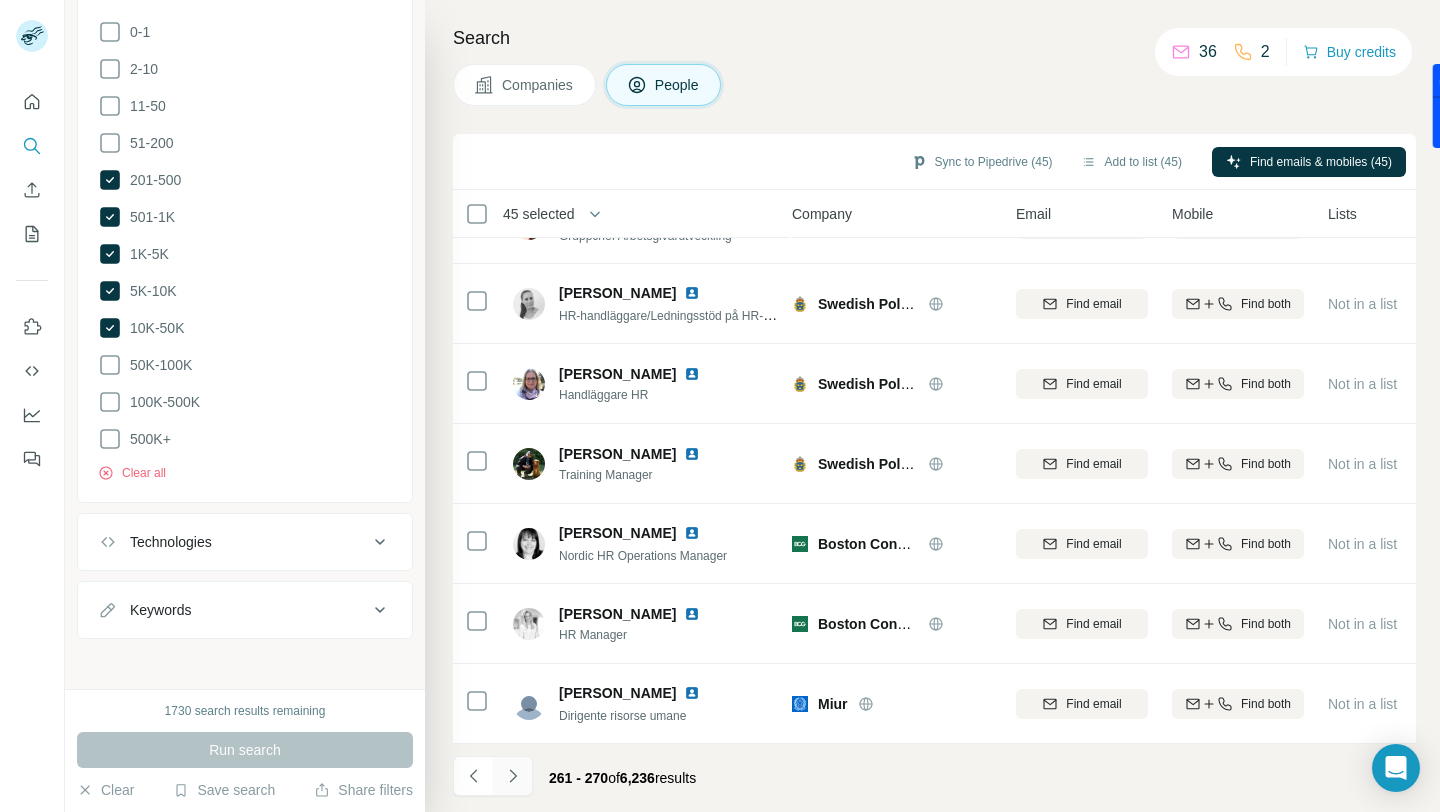 click 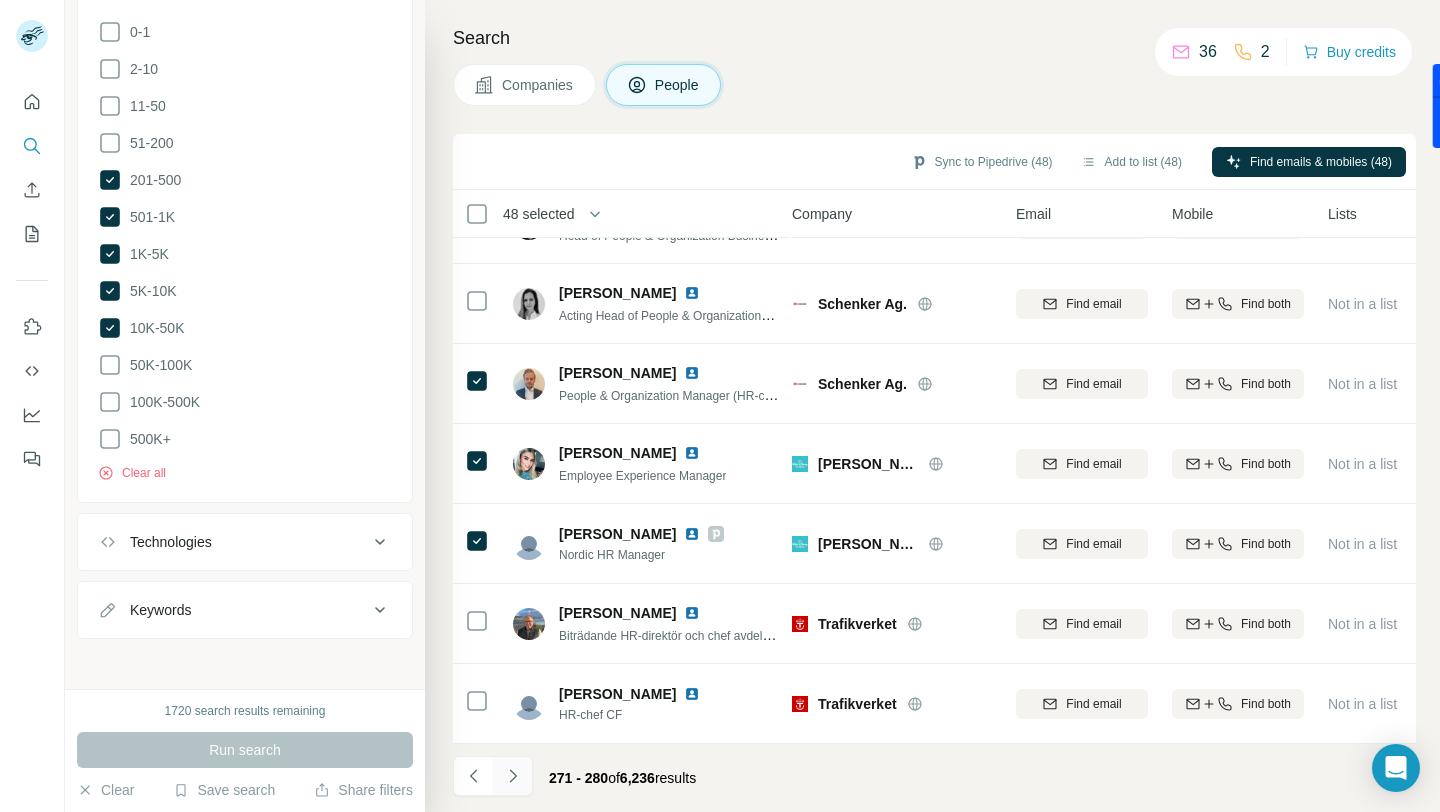 click 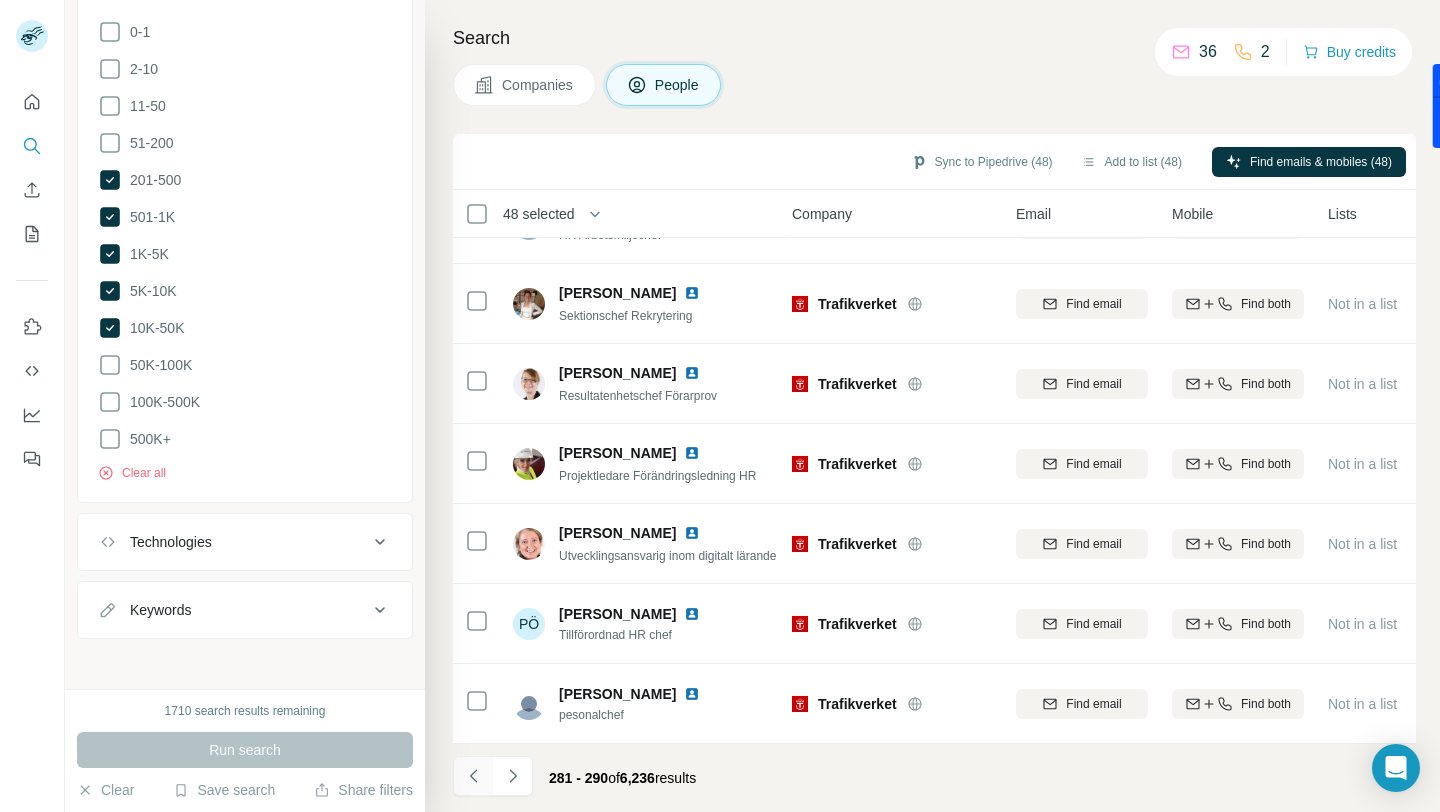 click 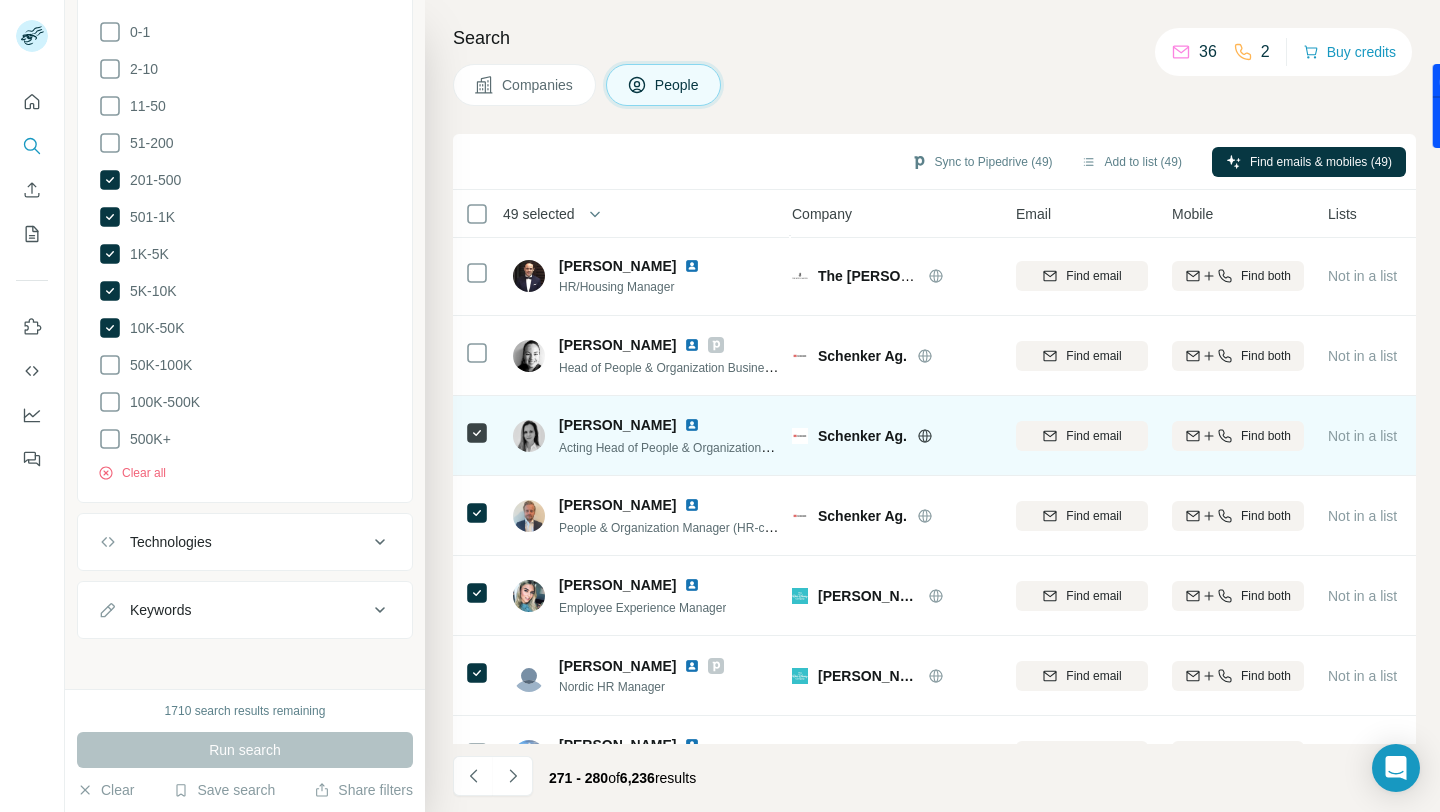 scroll, scrollTop: 162, scrollLeft: 10, axis: both 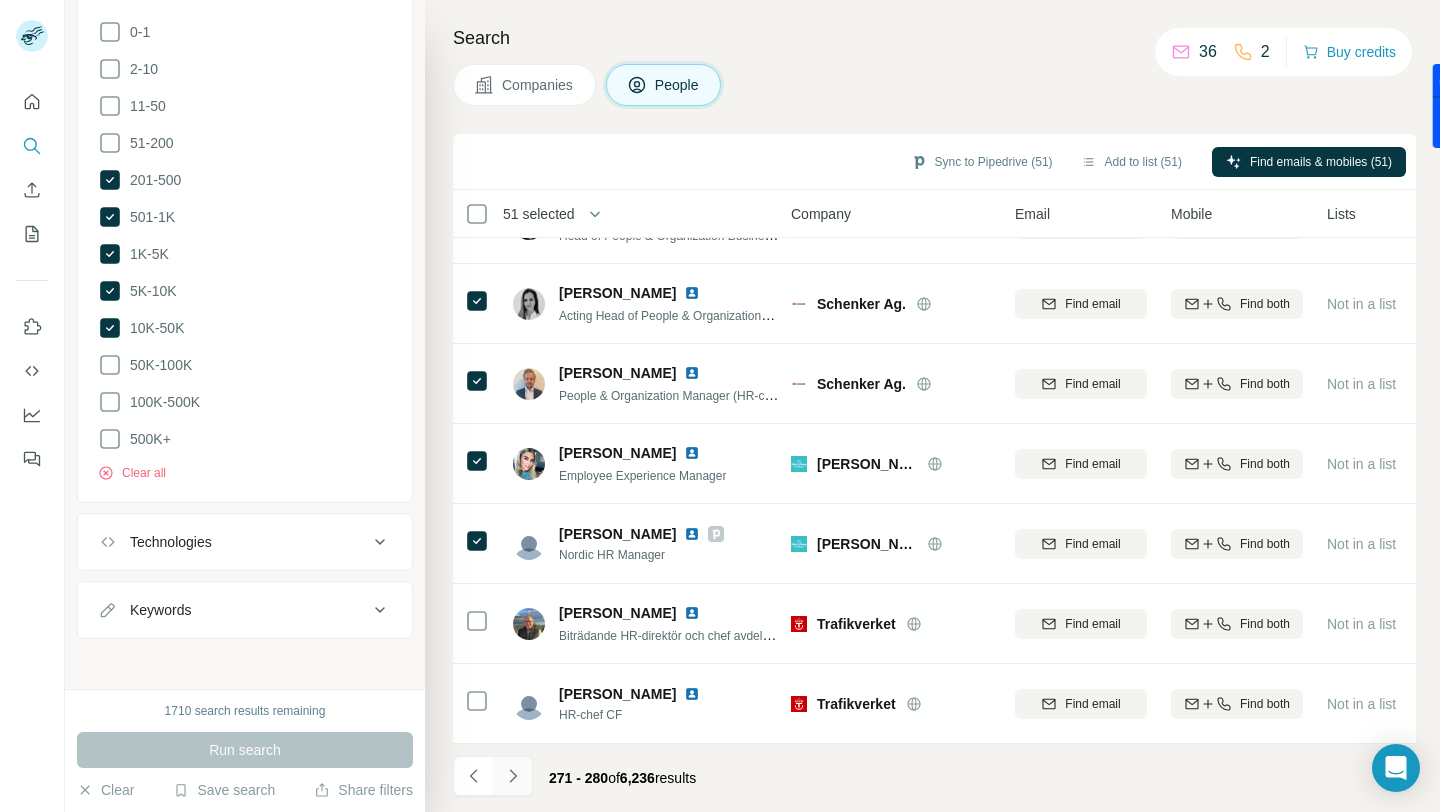 click 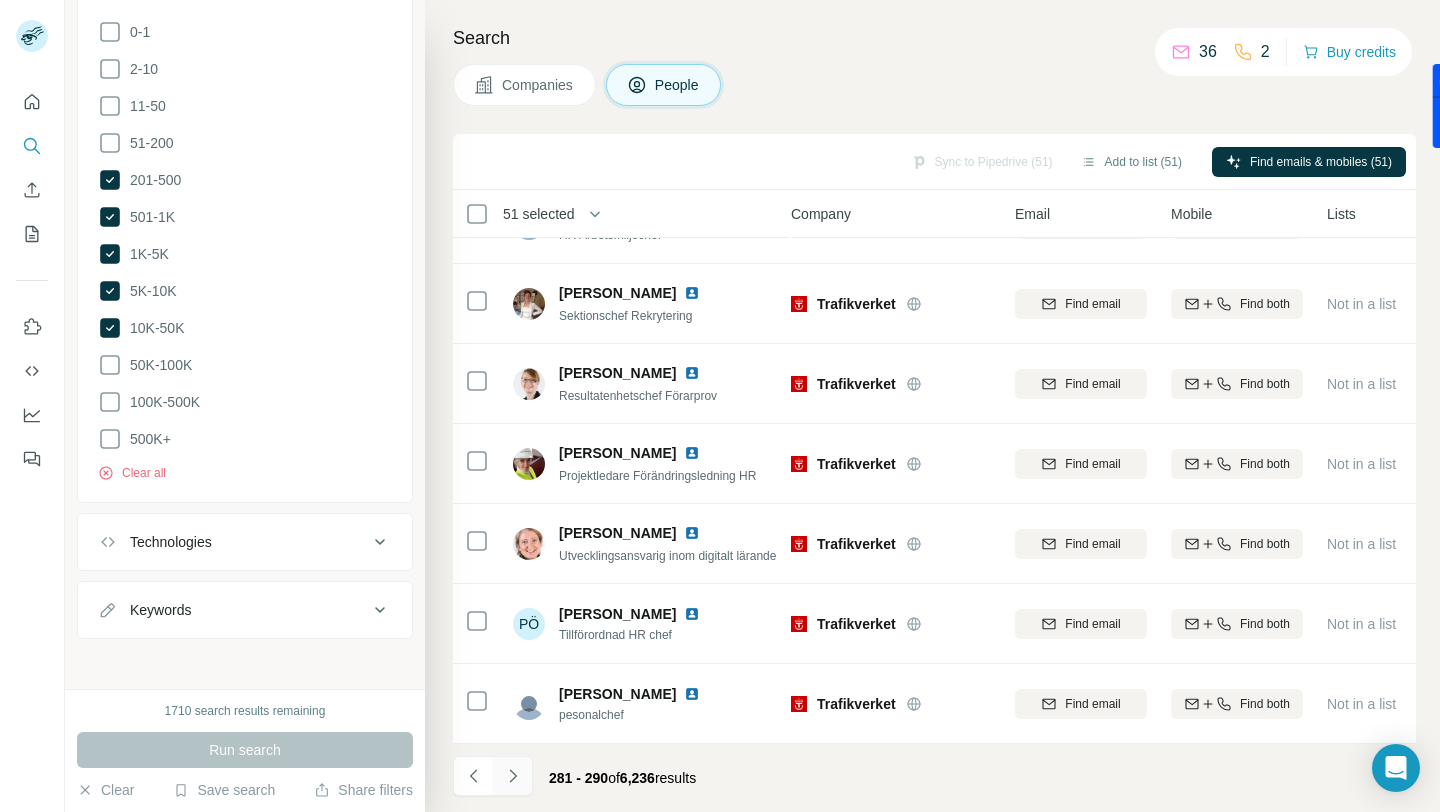 click 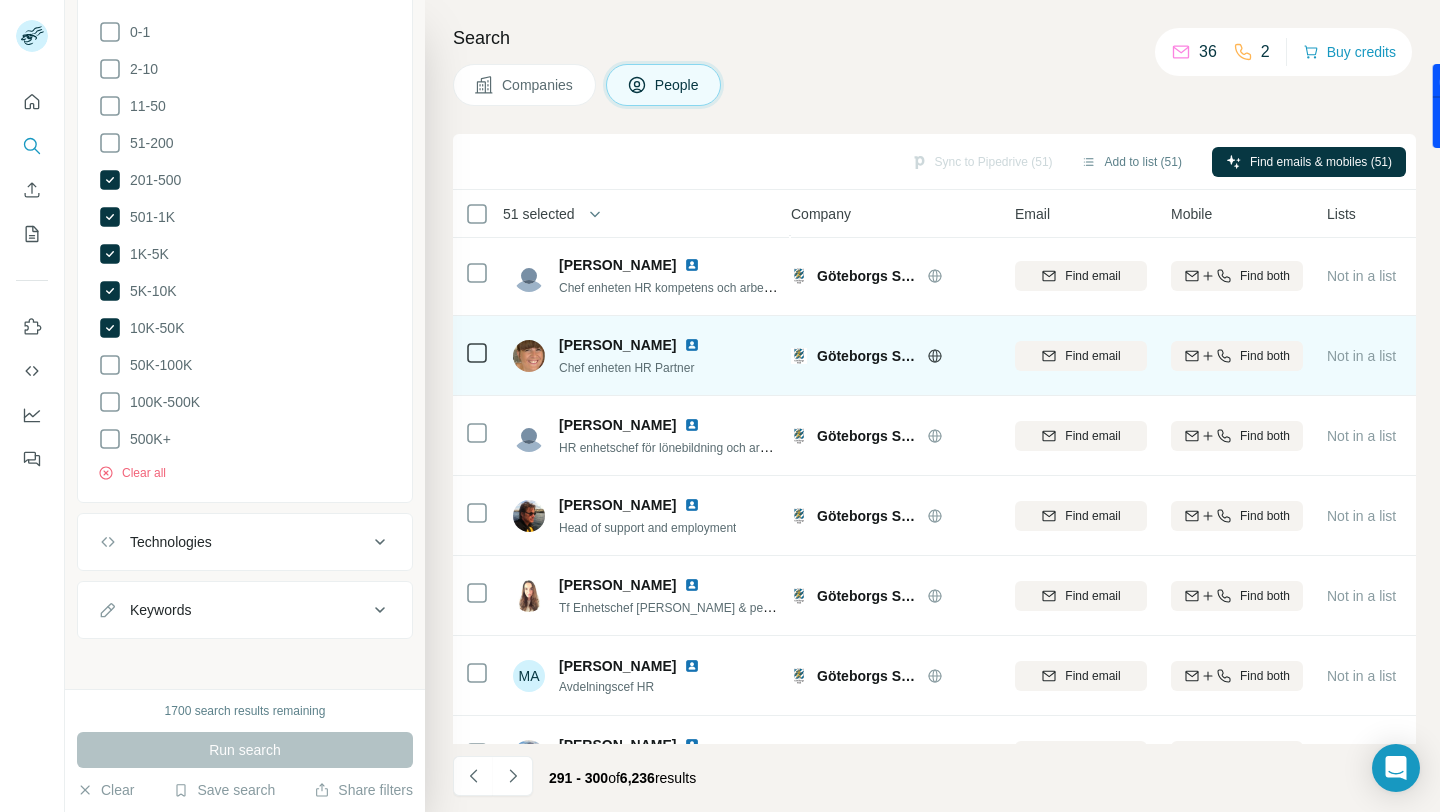 scroll, scrollTop: 294, scrollLeft: 10, axis: both 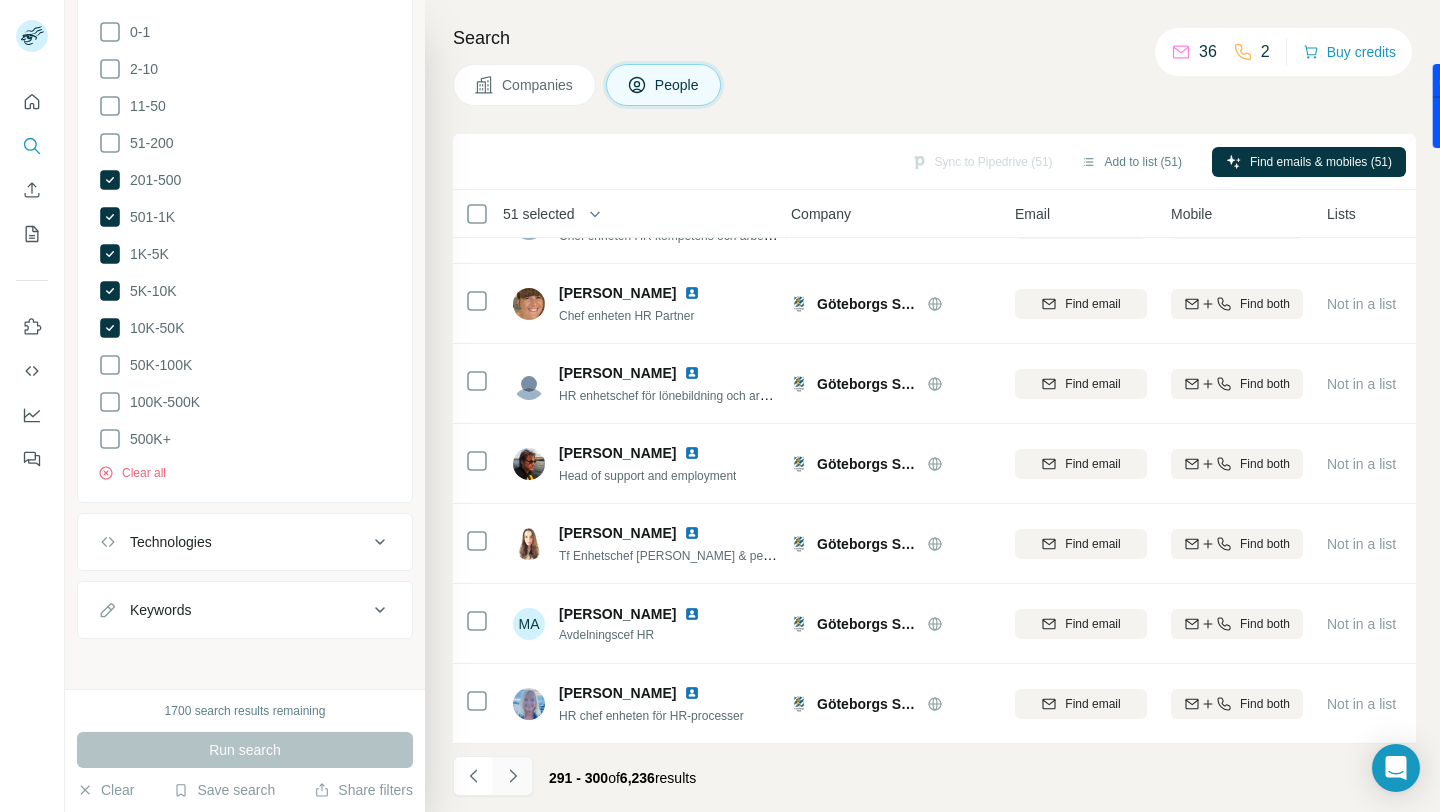 click 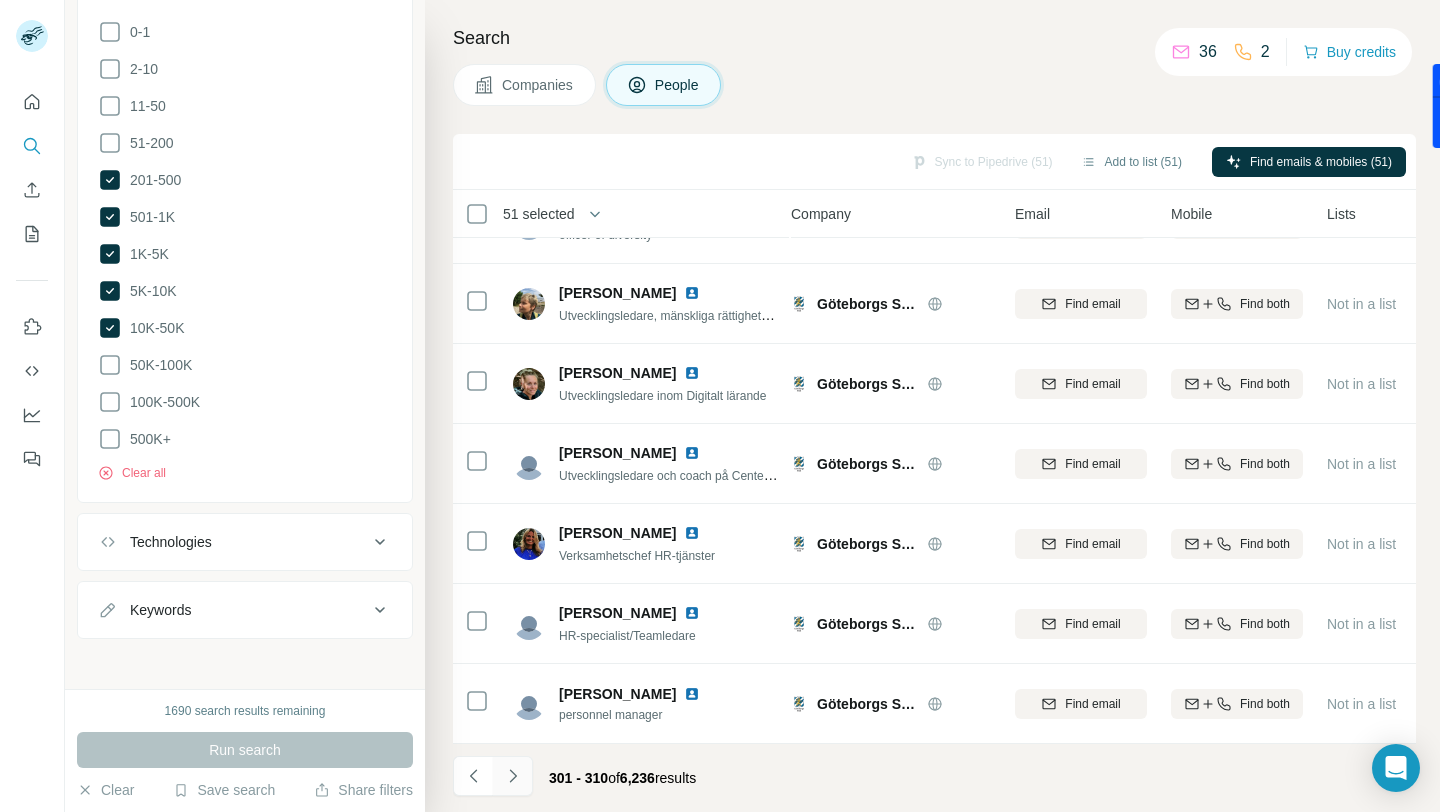 click 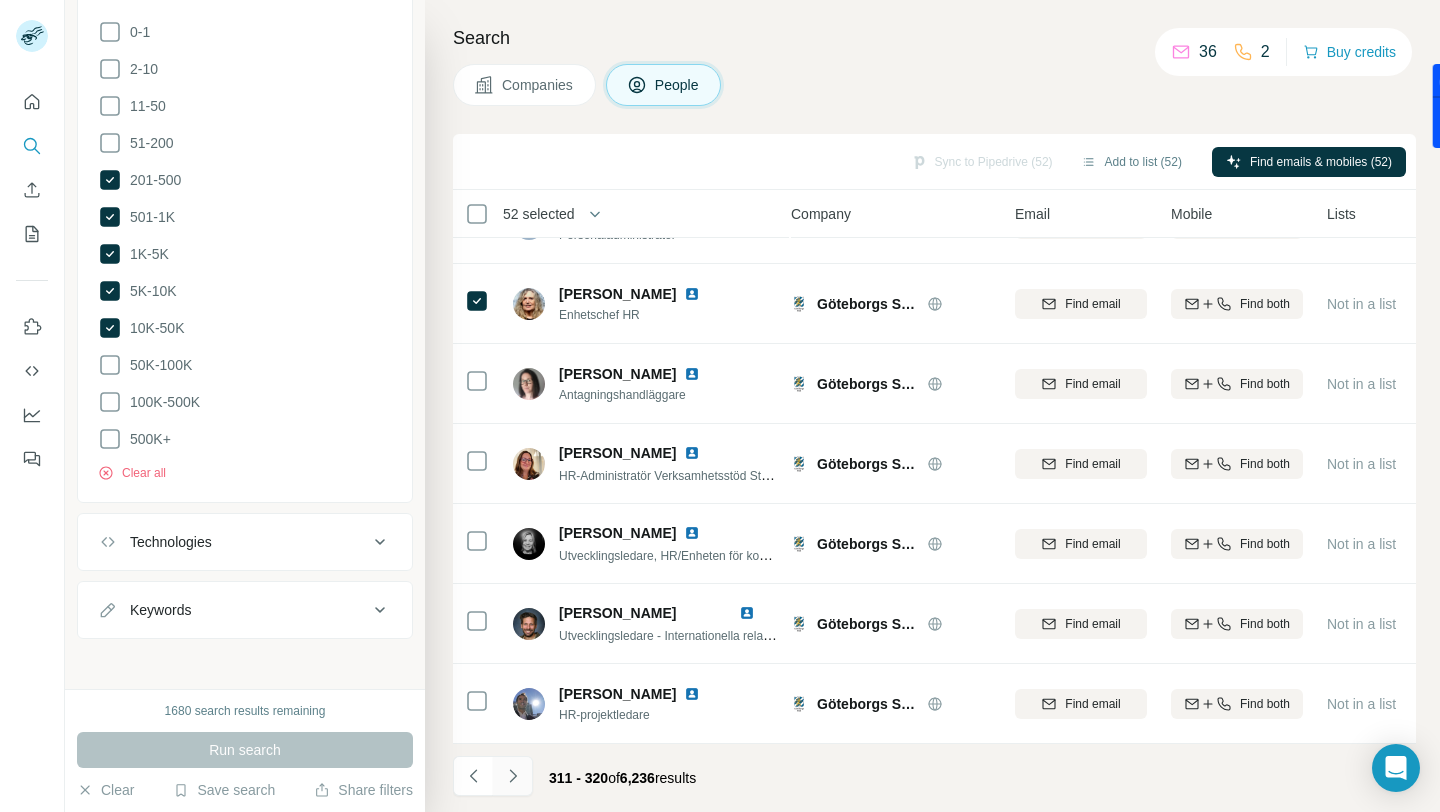 click 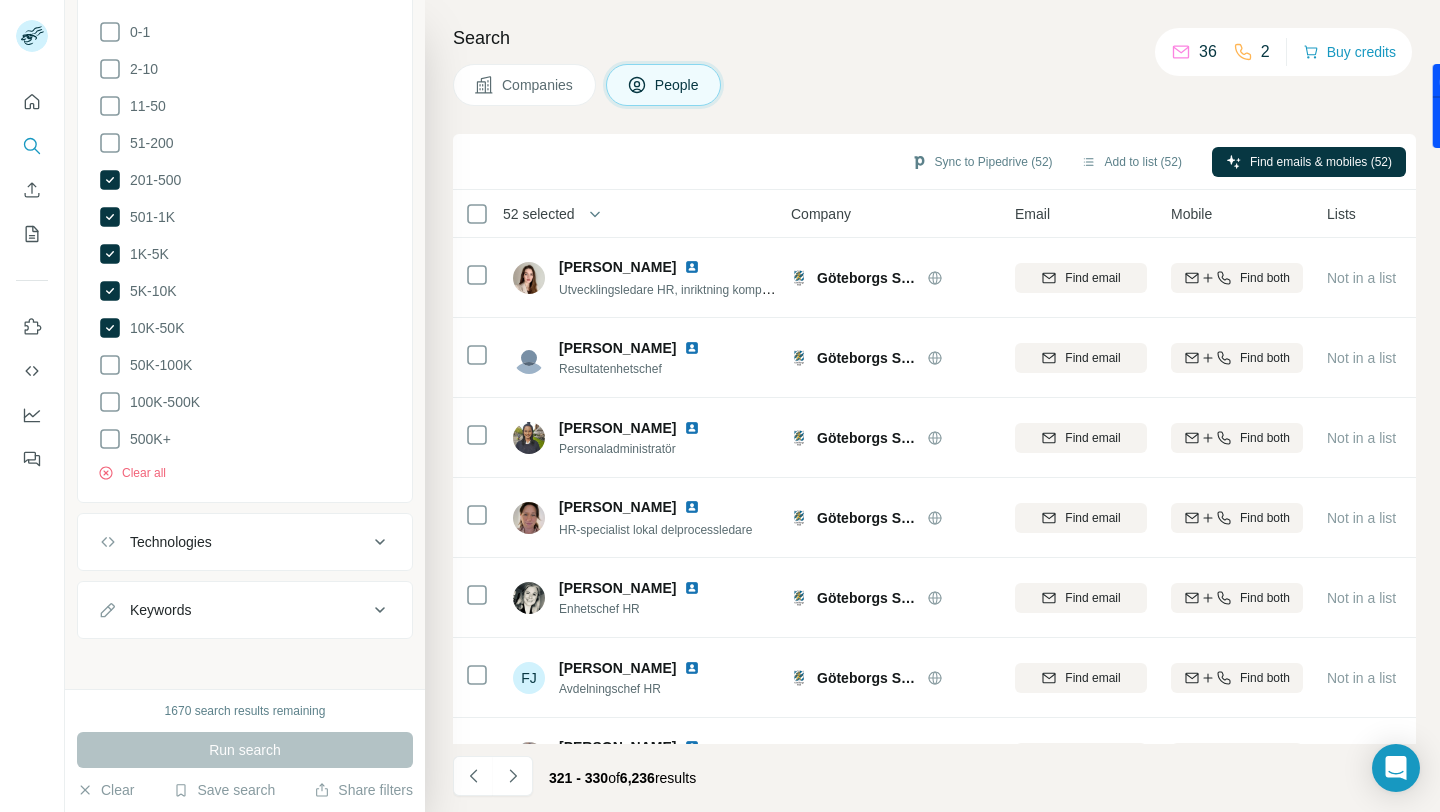 scroll, scrollTop: 294, scrollLeft: 10, axis: both 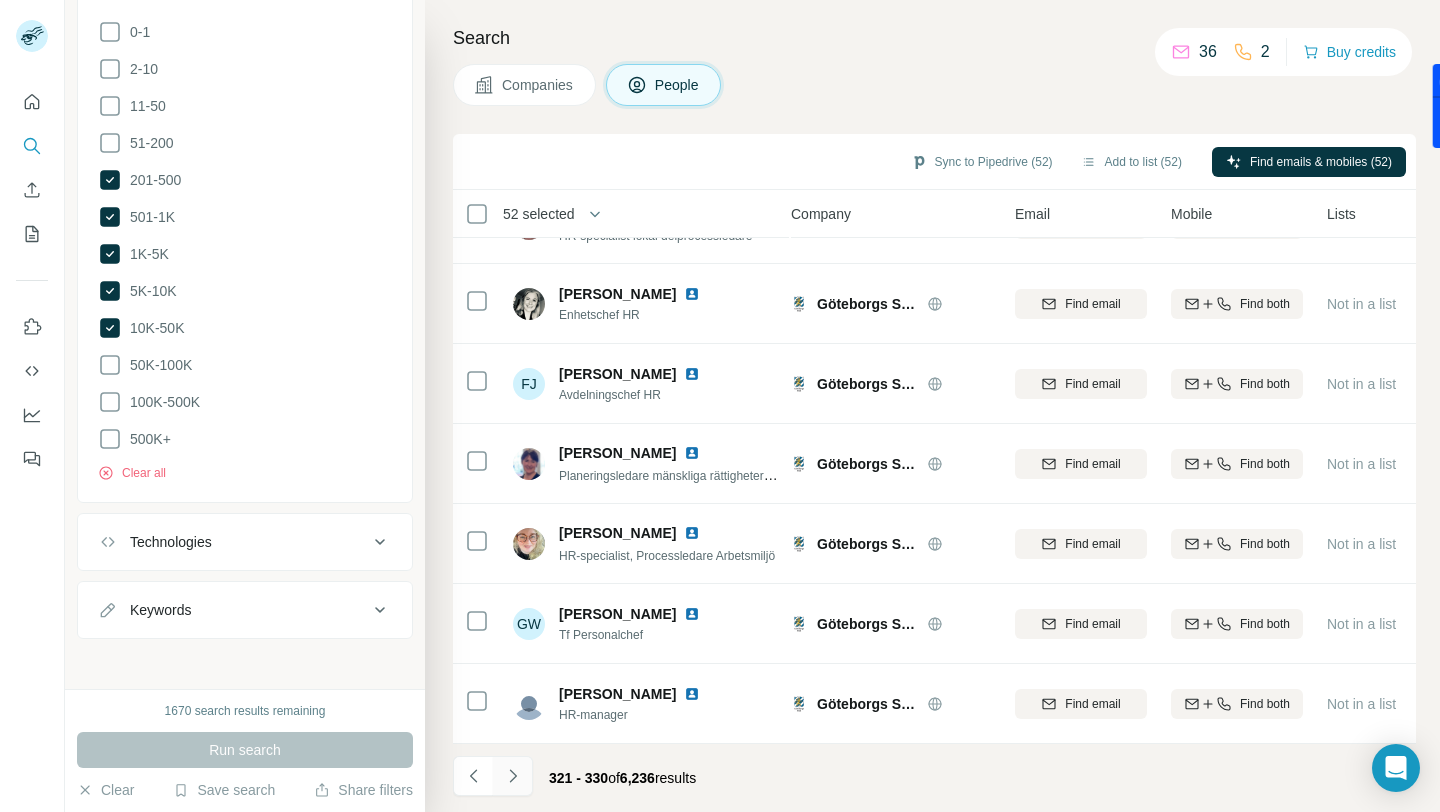 click 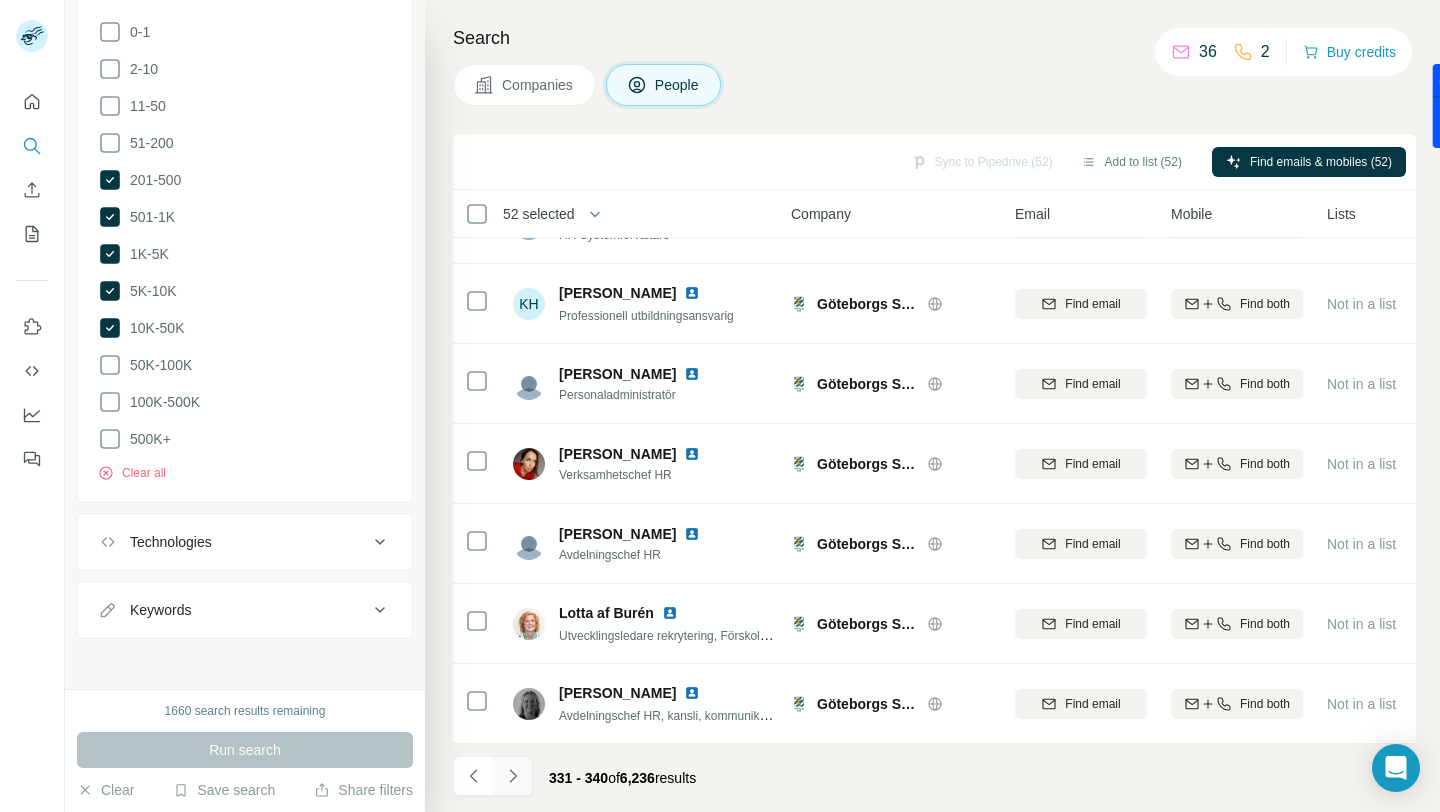 click 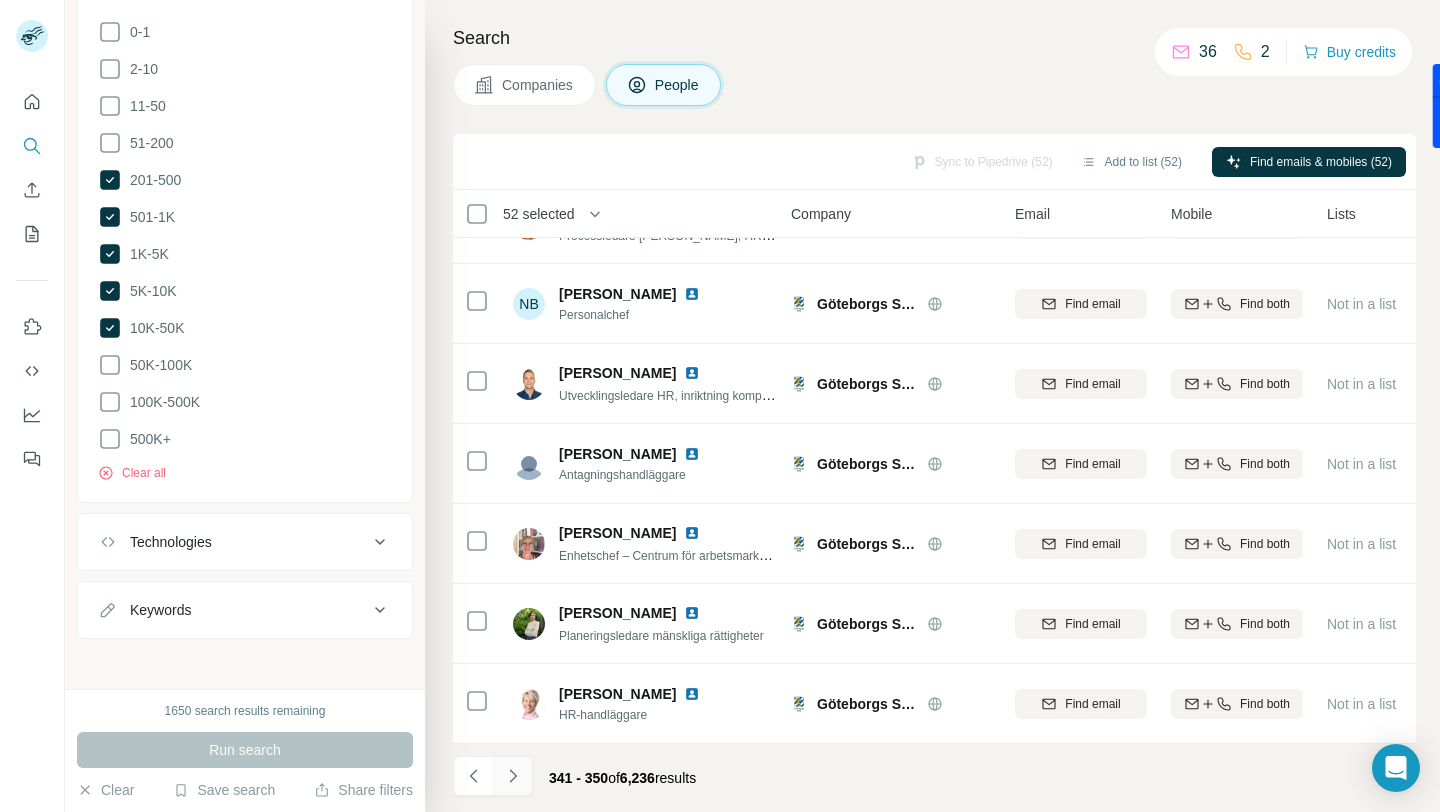 click 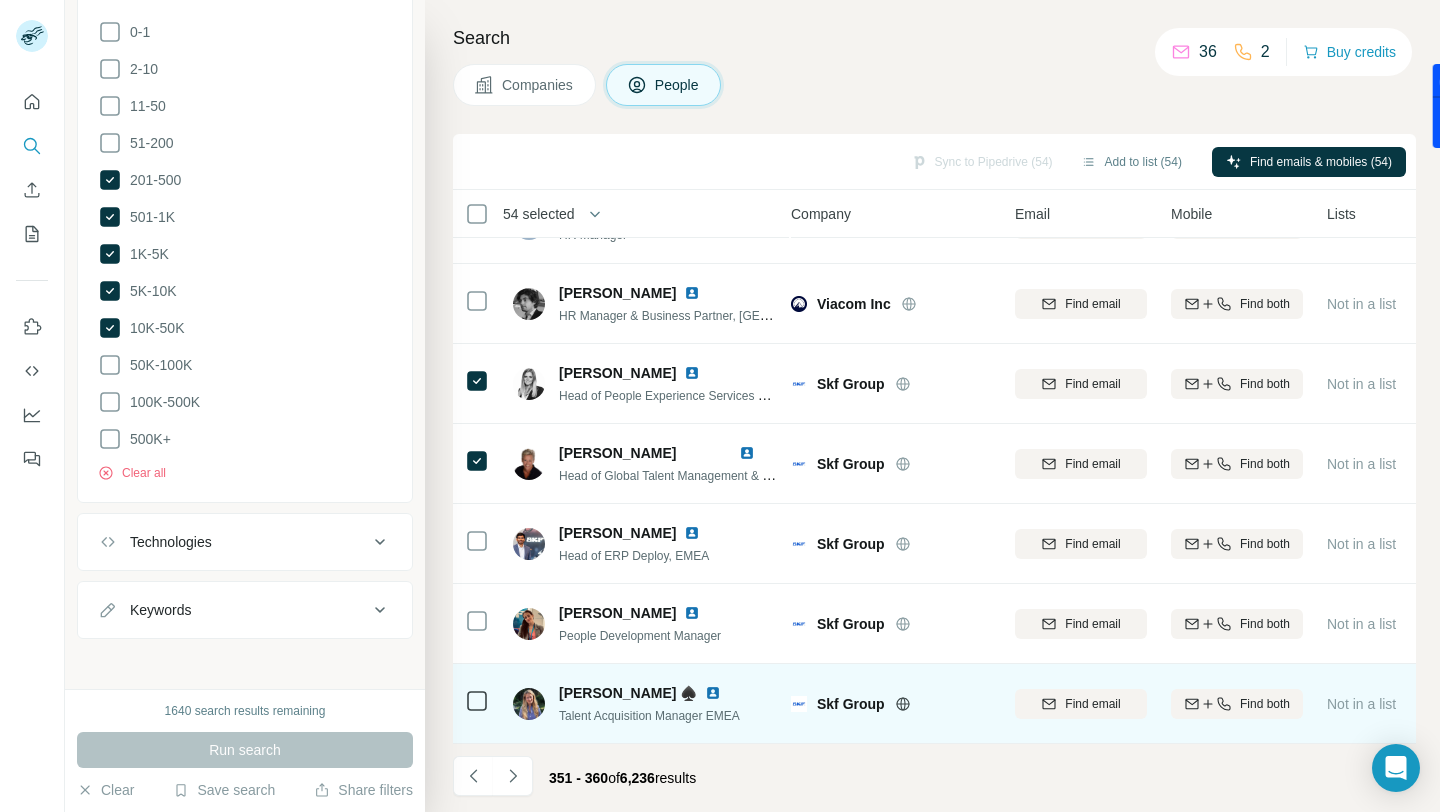 click 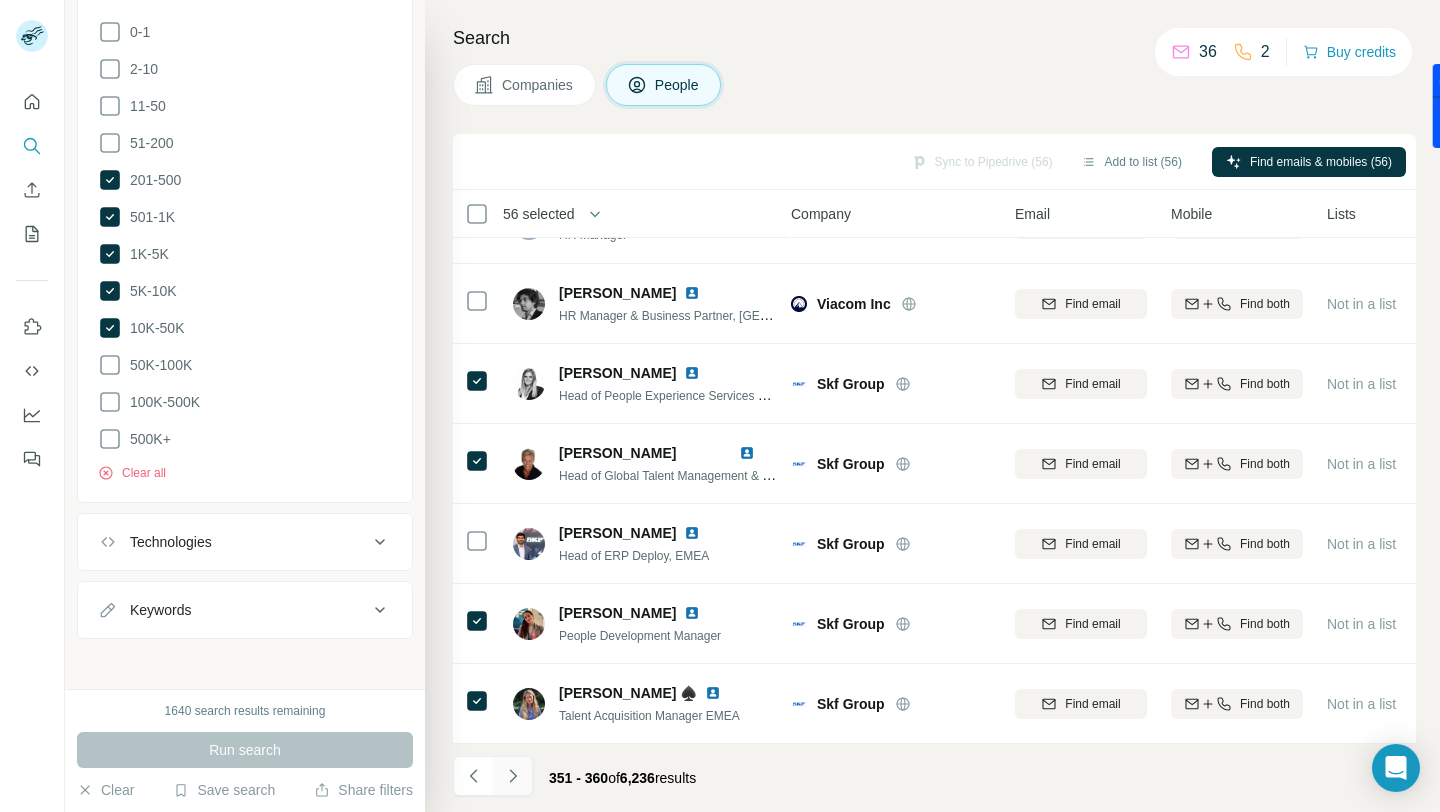 click 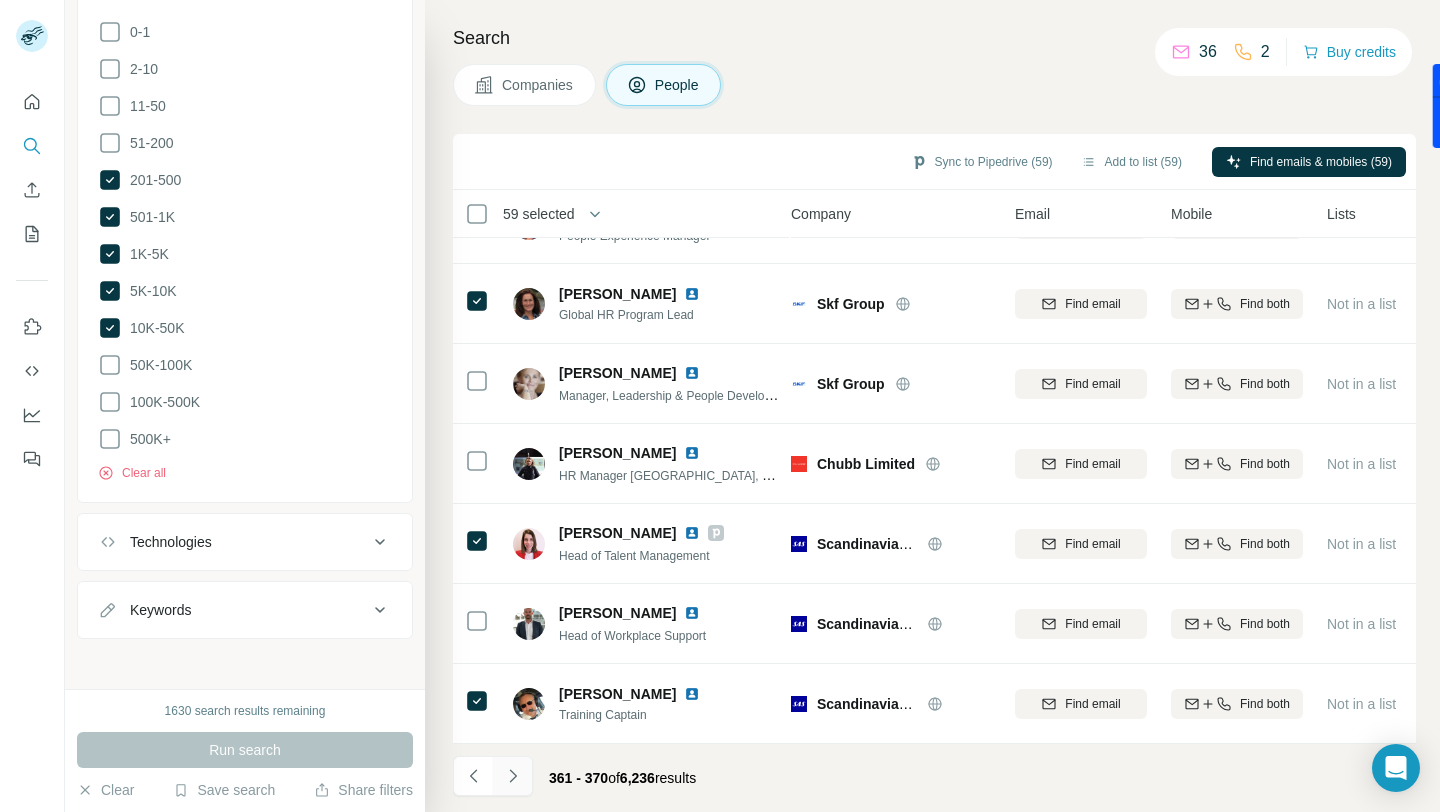 click 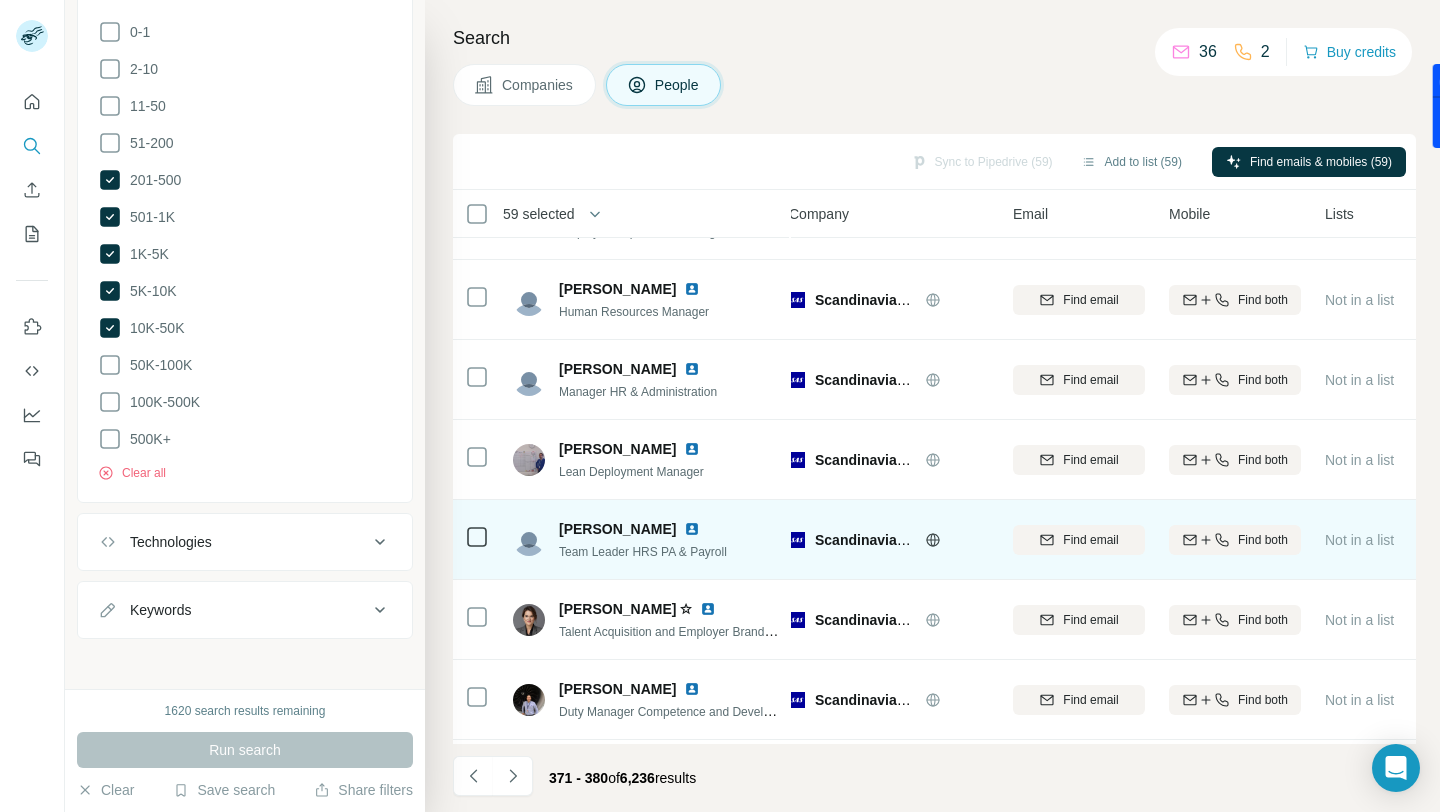scroll, scrollTop: 294, scrollLeft: 12, axis: both 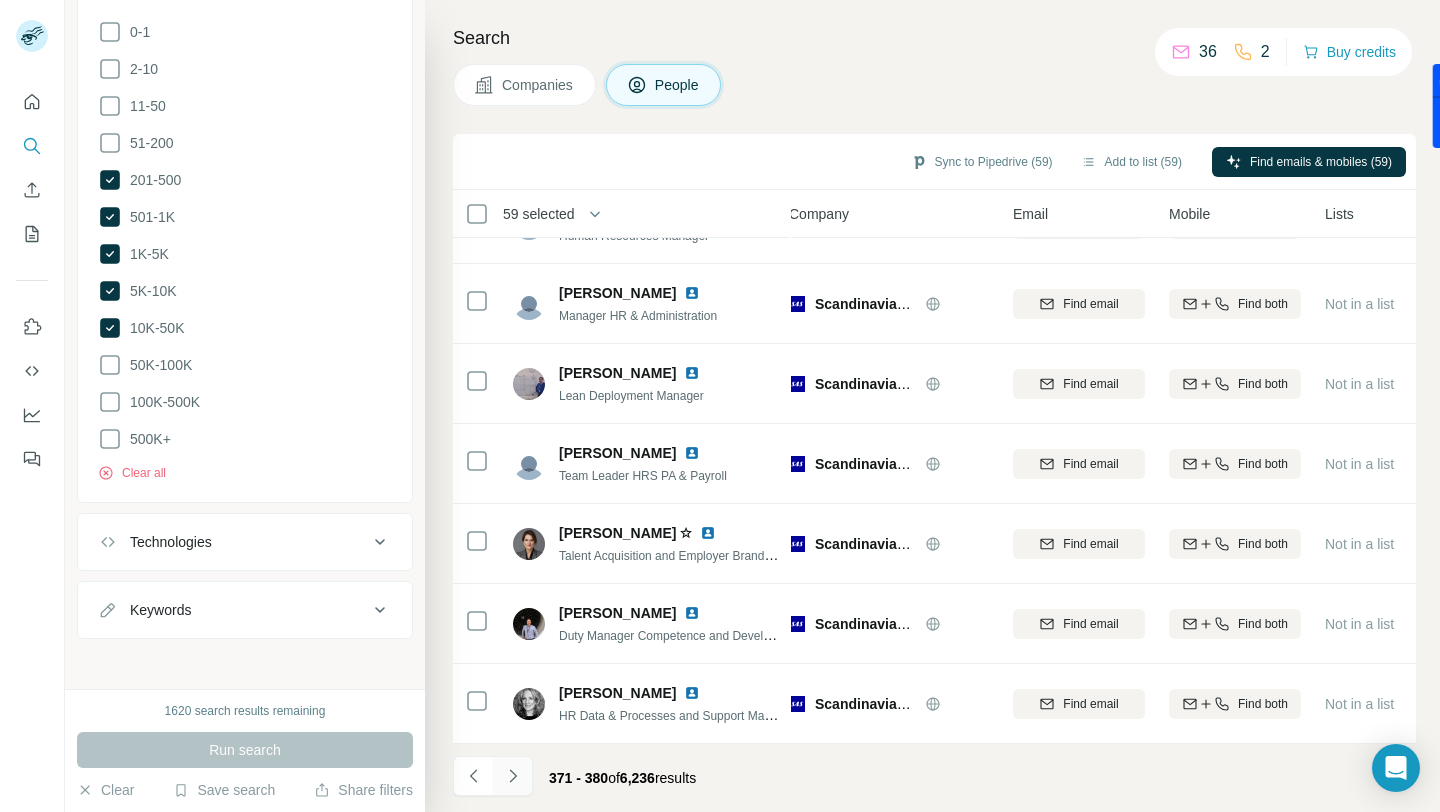 click 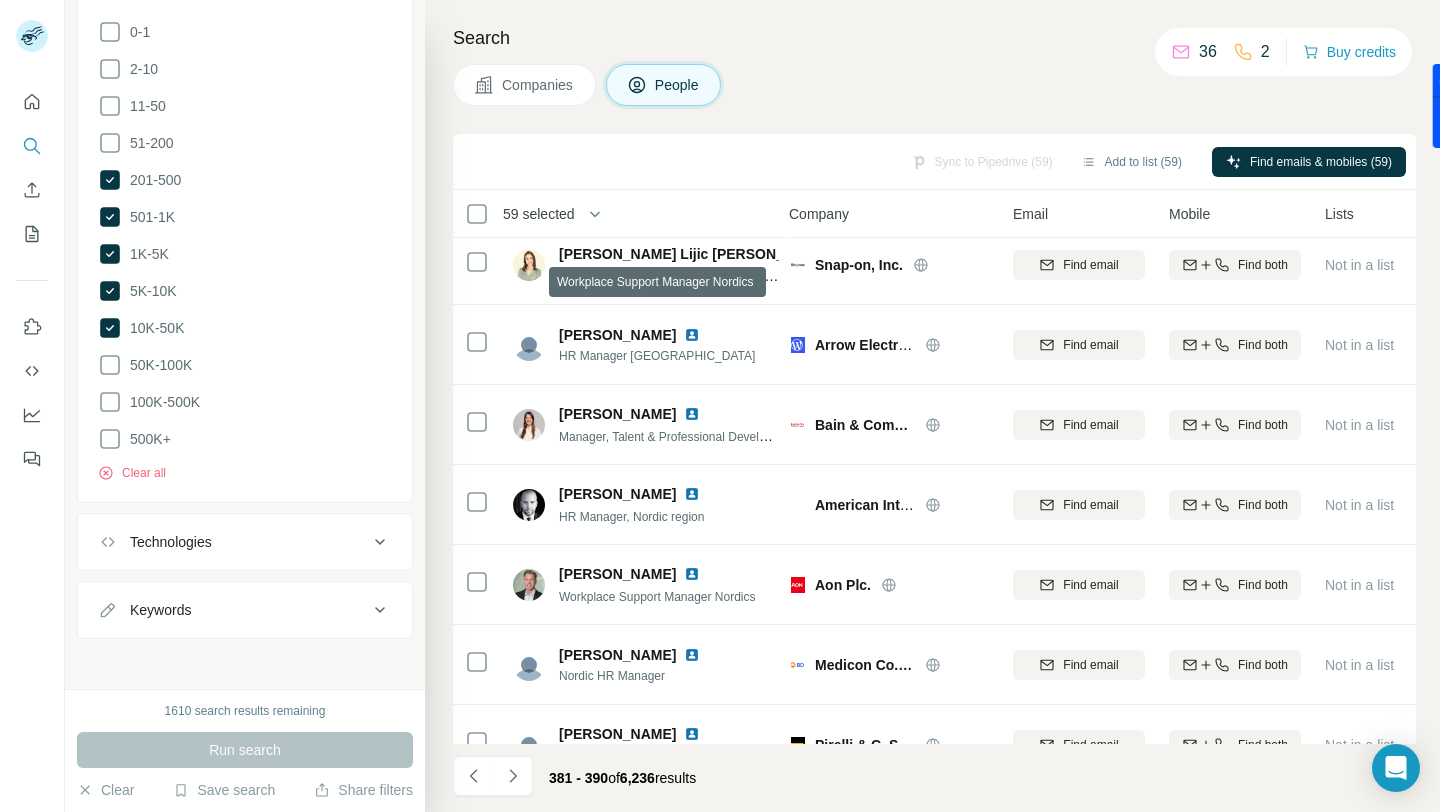 scroll, scrollTop: 0, scrollLeft: 12, axis: horizontal 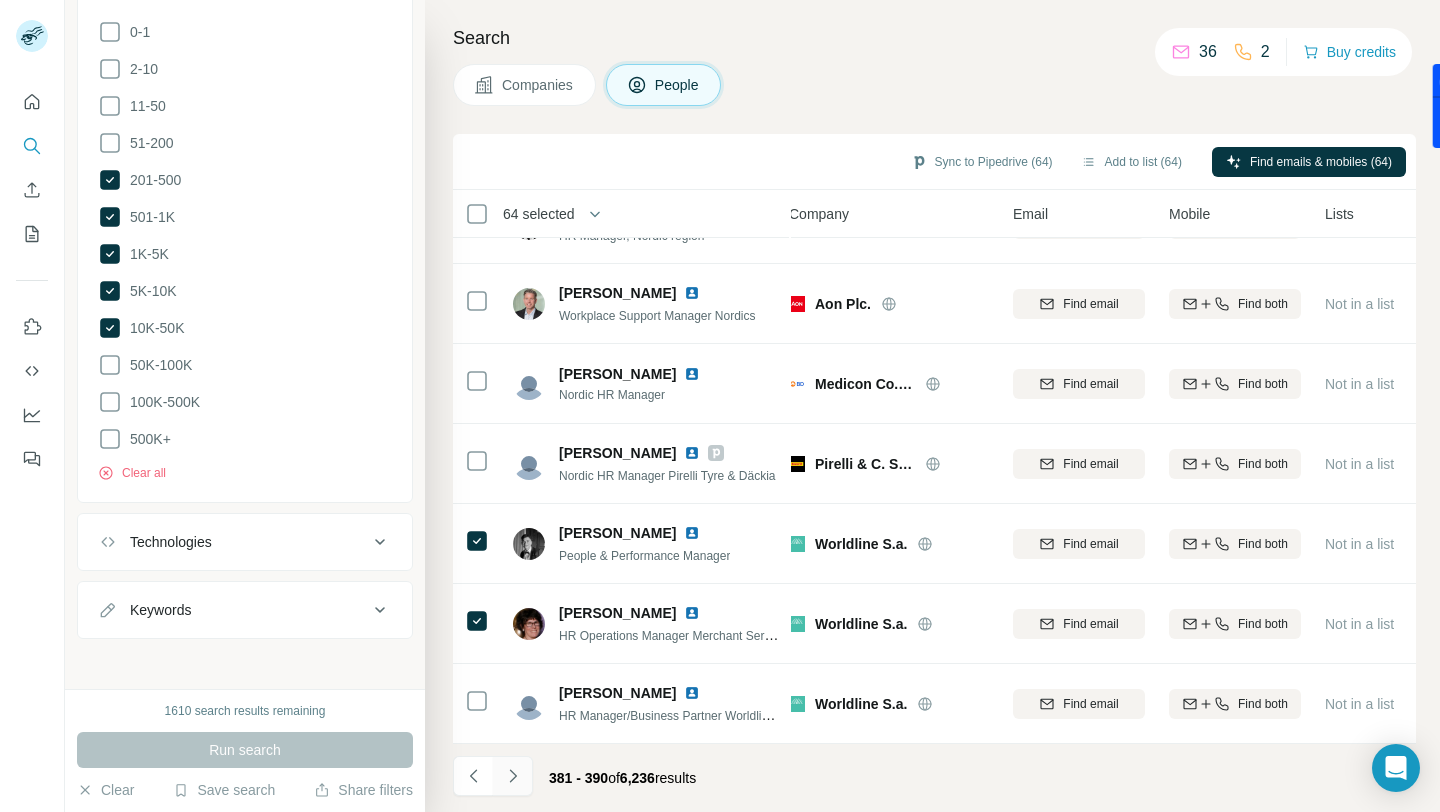 click 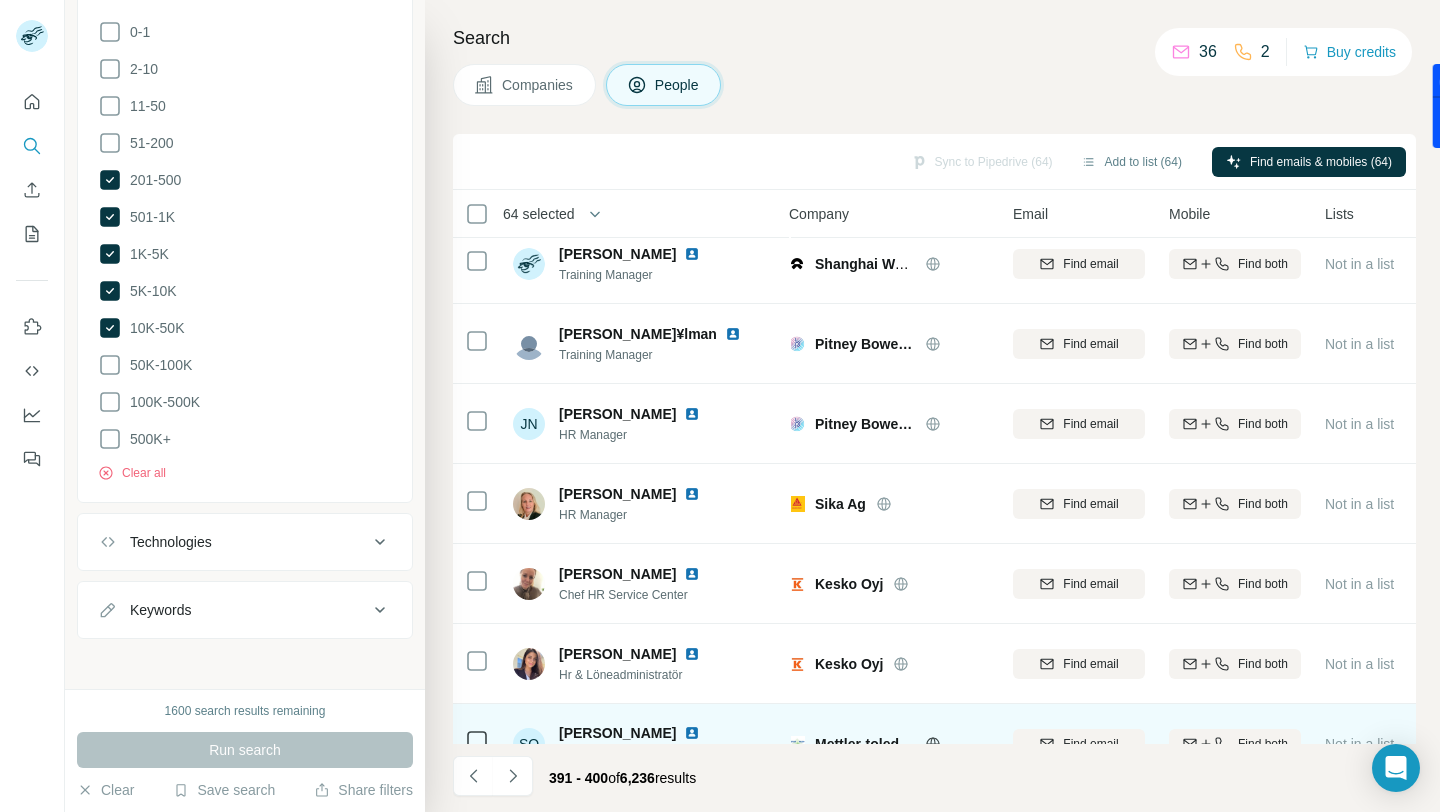 scroll, scrollTop: 0, scrollLeft: 12, axis: horizontal 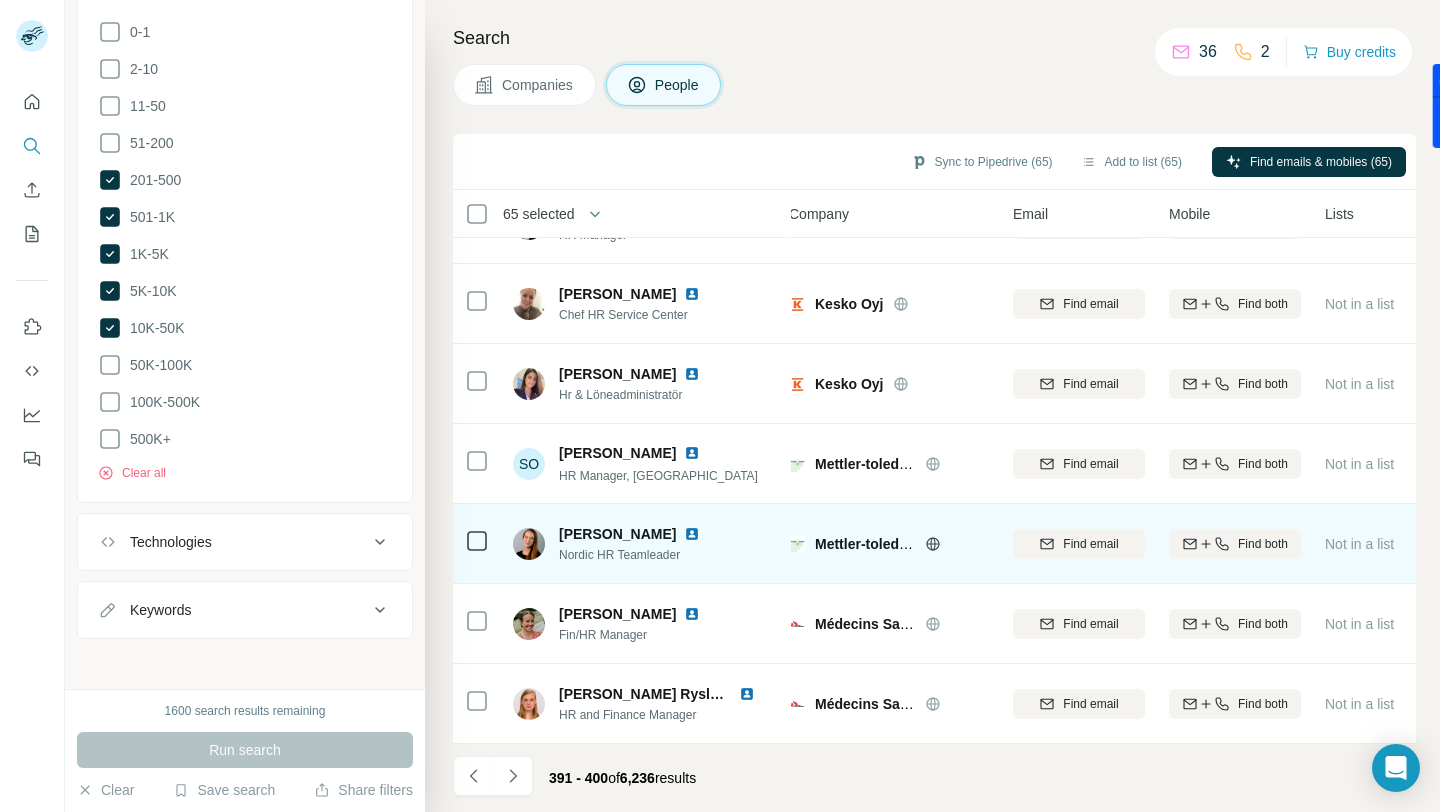 click at bounding box center (477, 544) 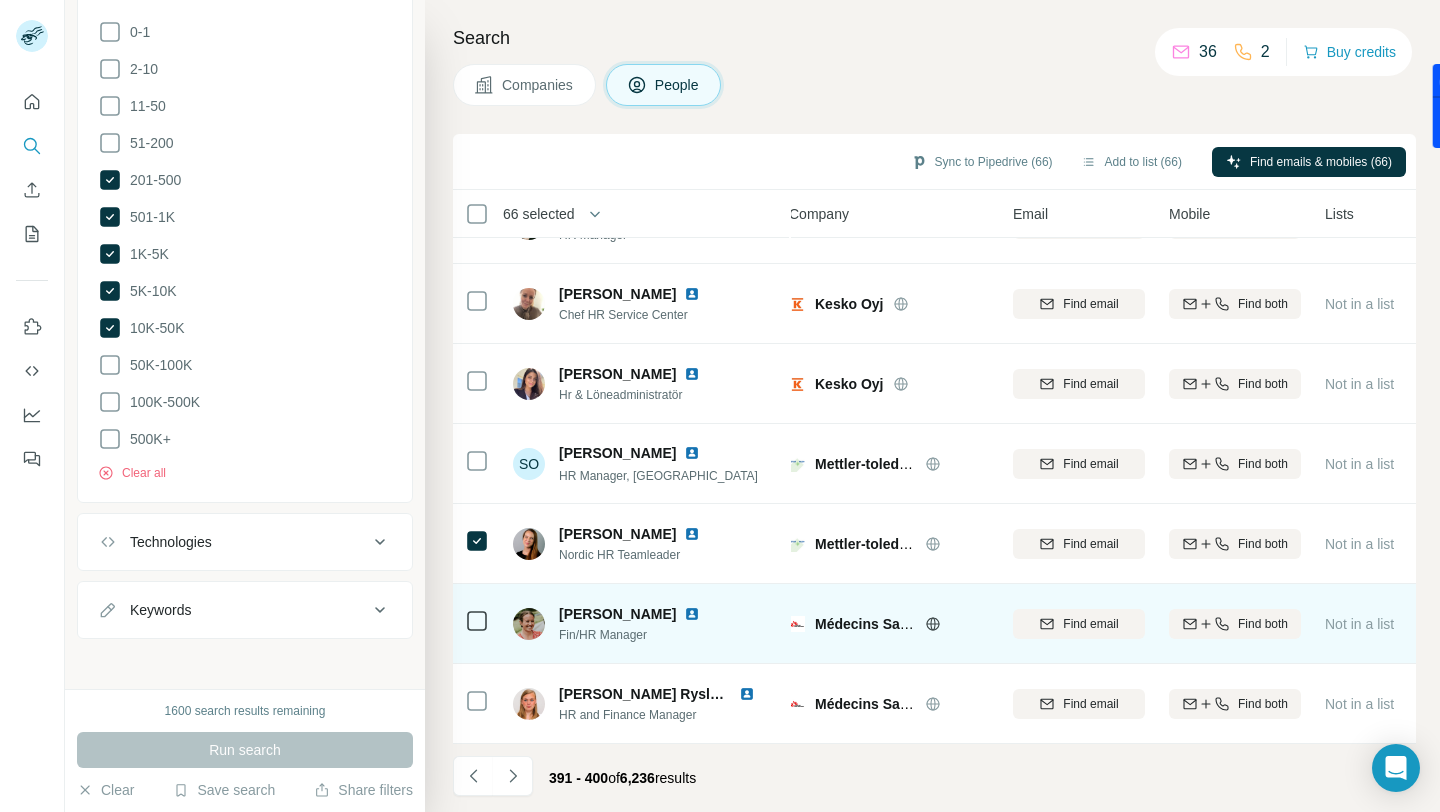 click 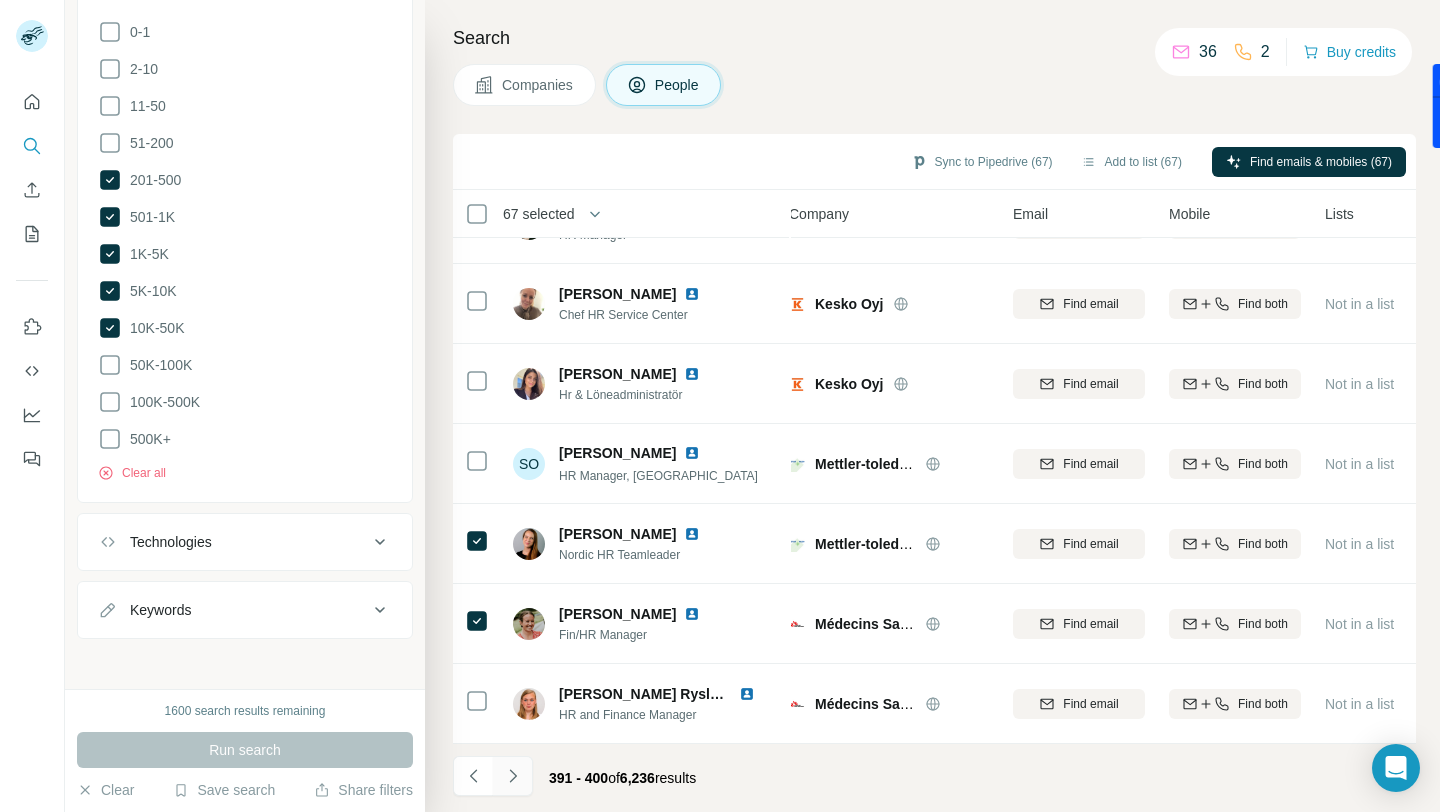 click 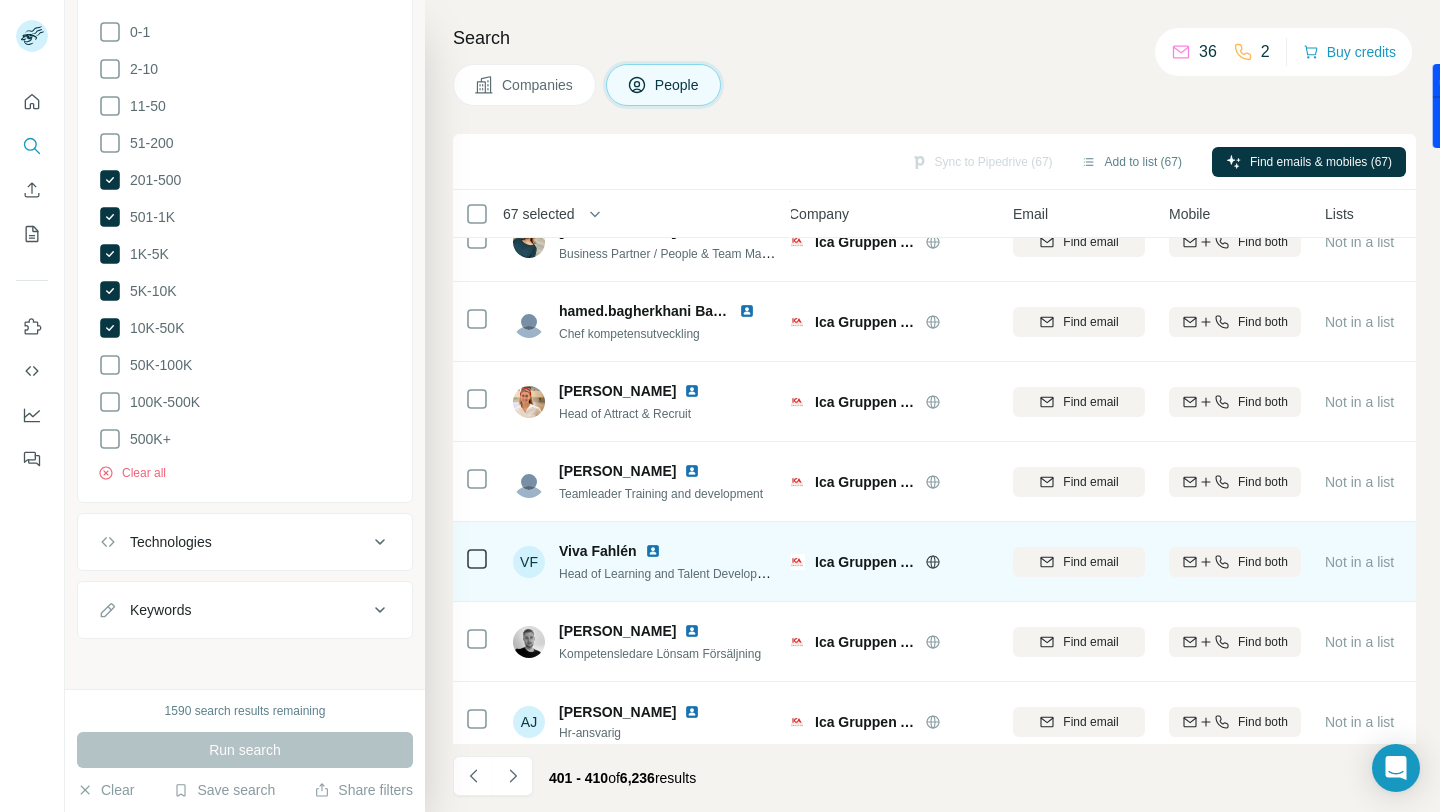 scroll, scrollTop: 0, scrollLeft: 12, axis: horizontal 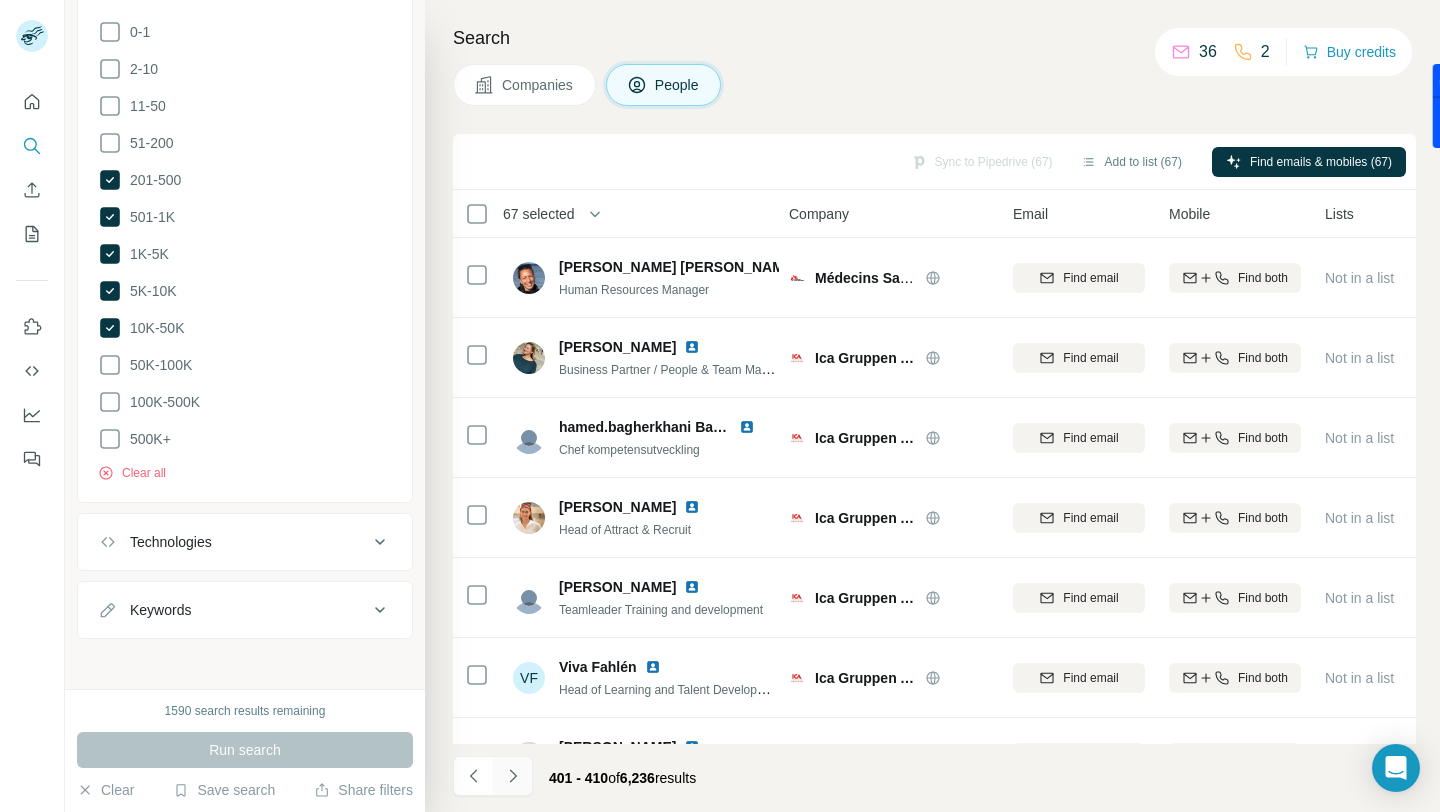 click 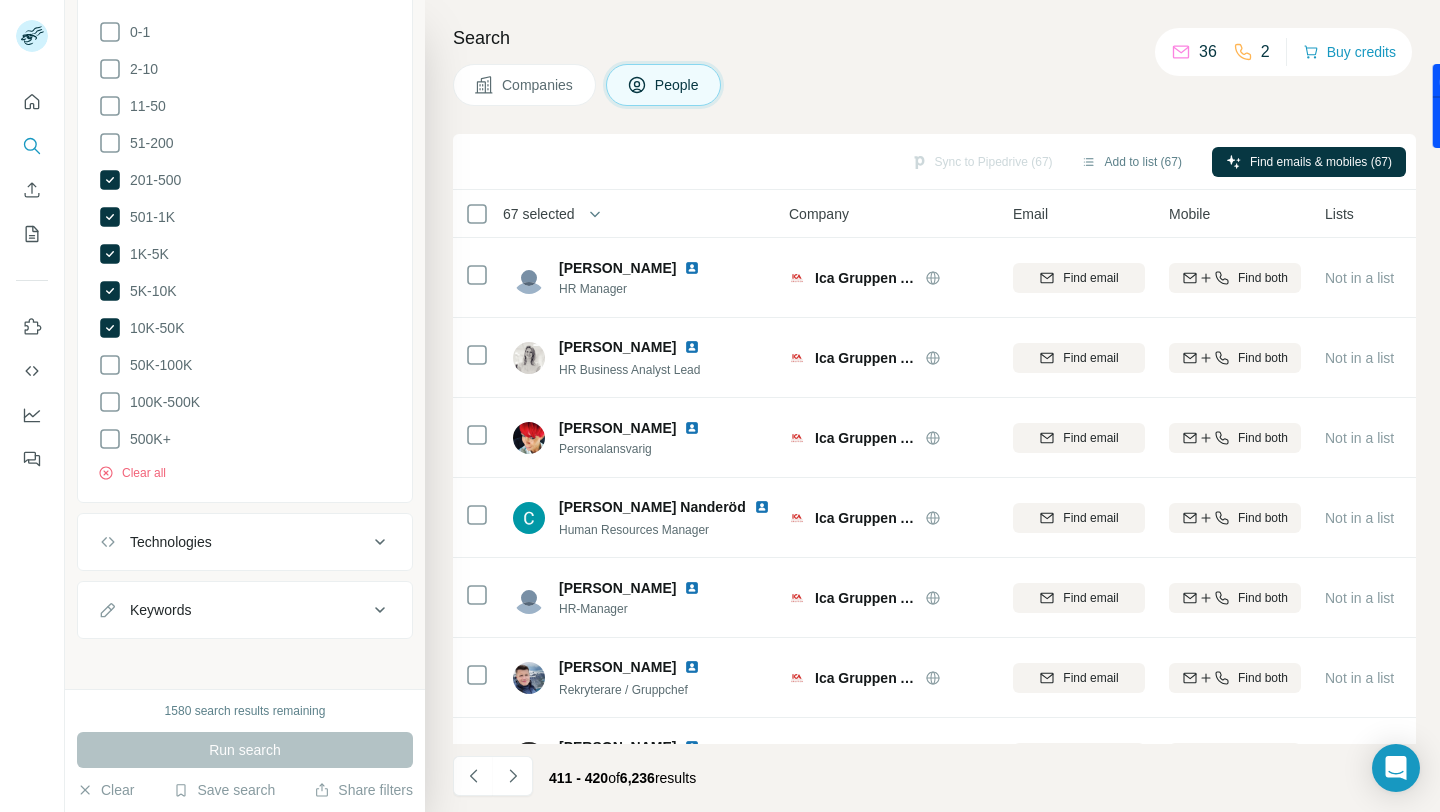 click 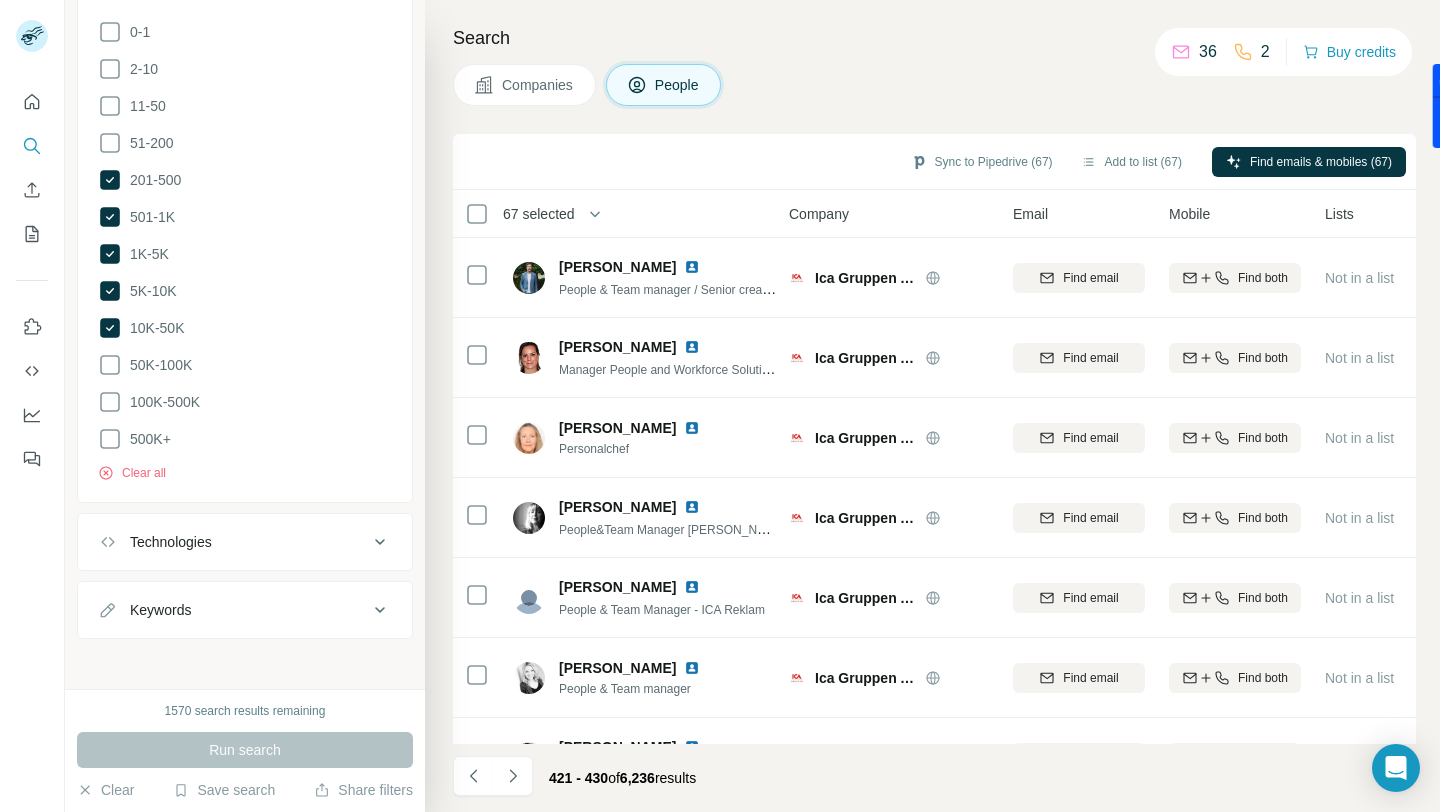 click 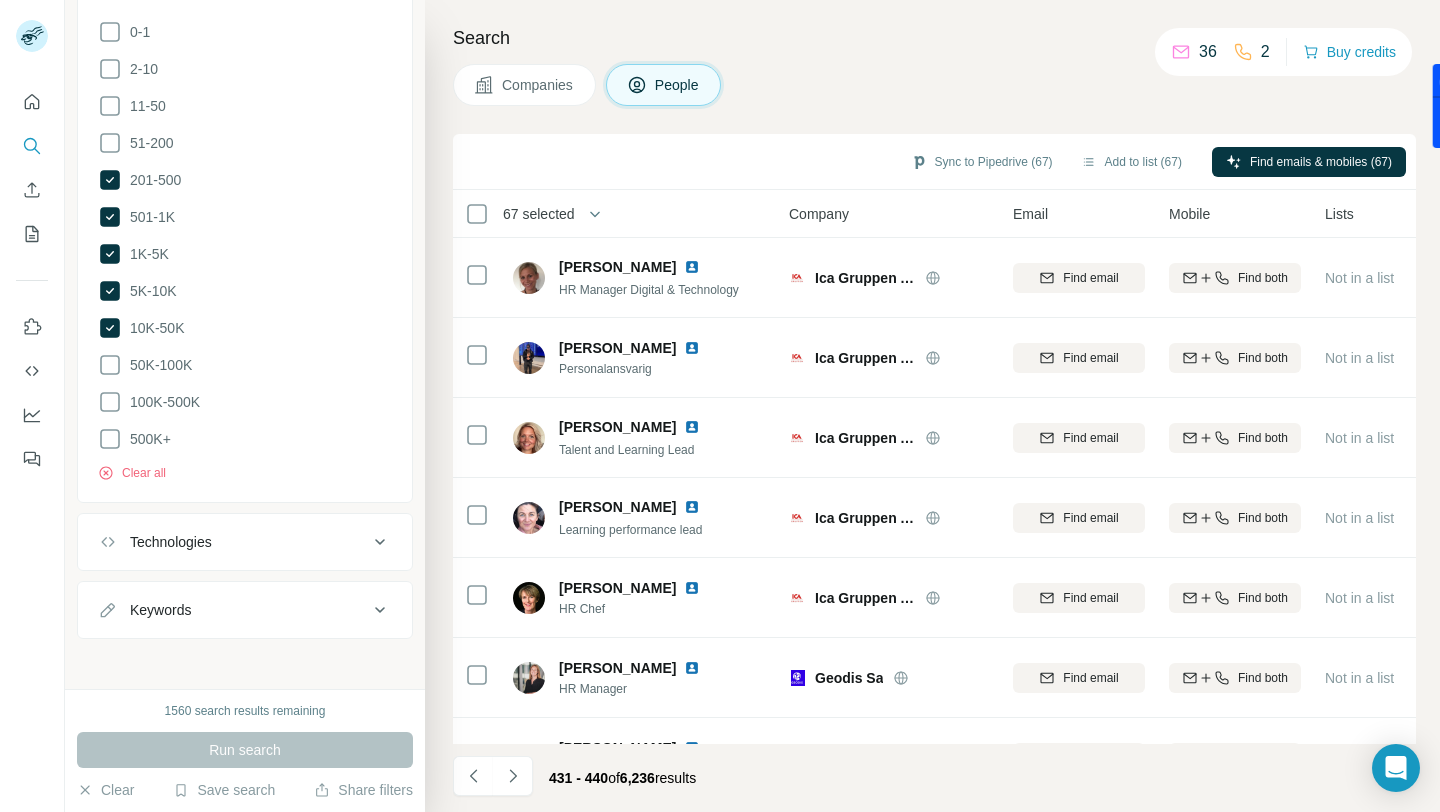 click 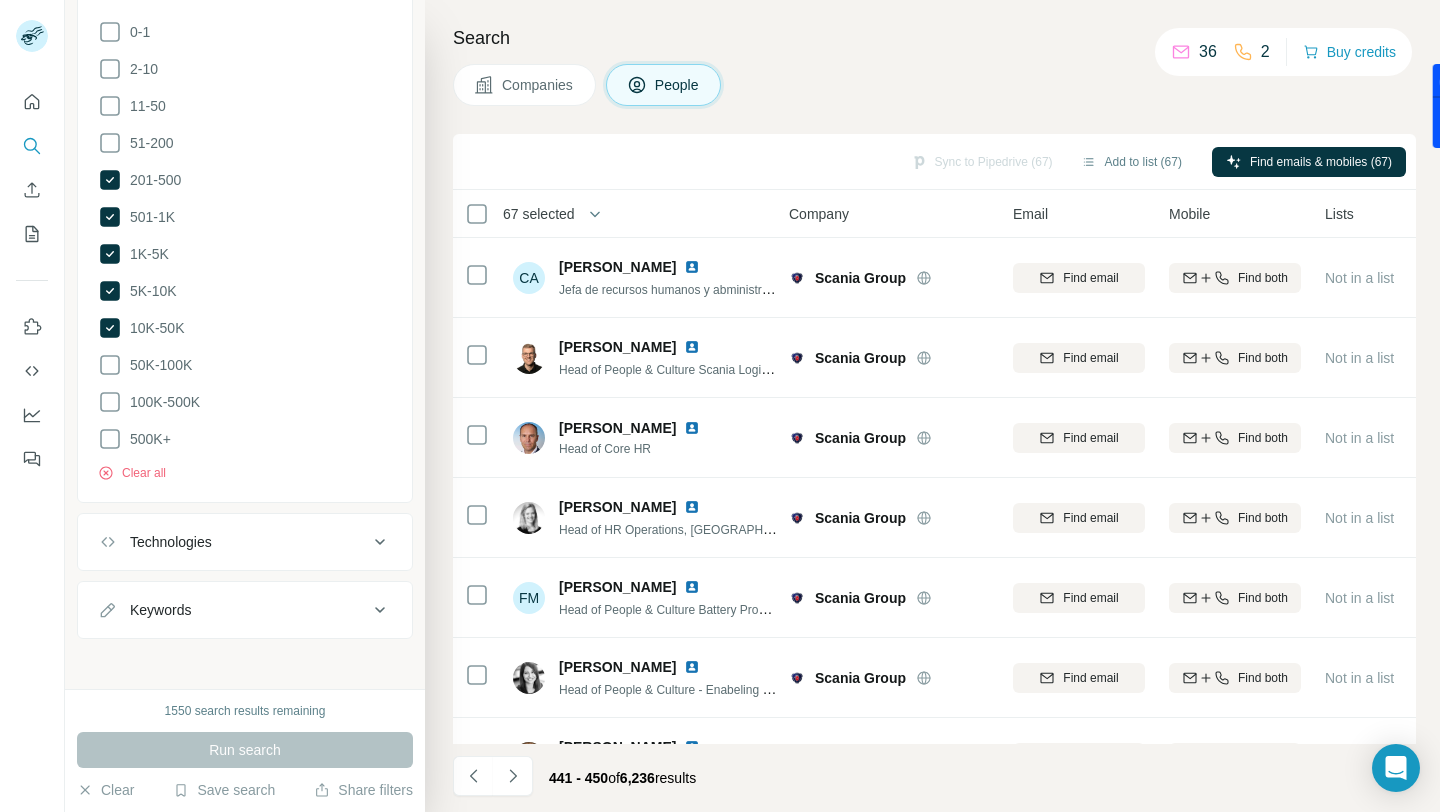 click 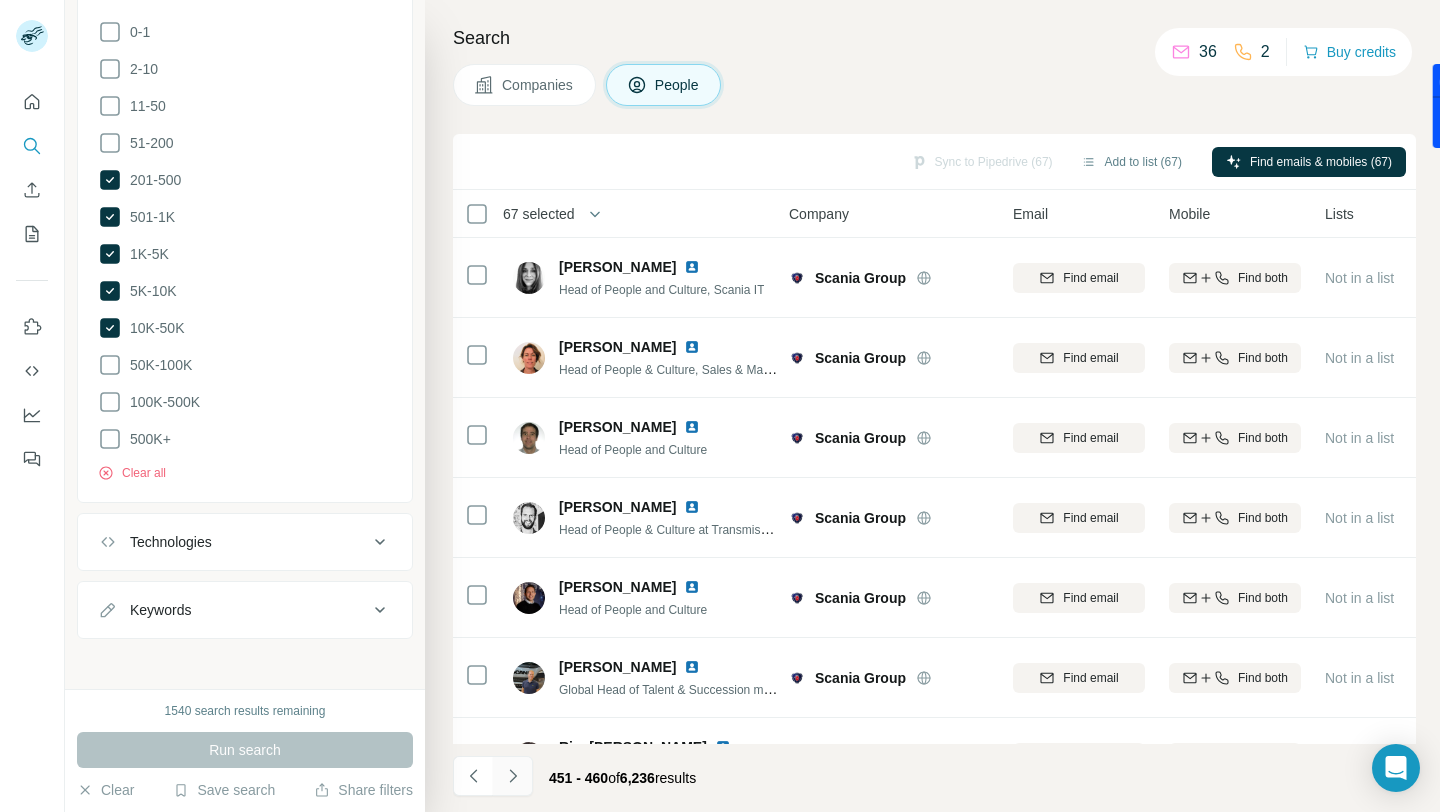 click 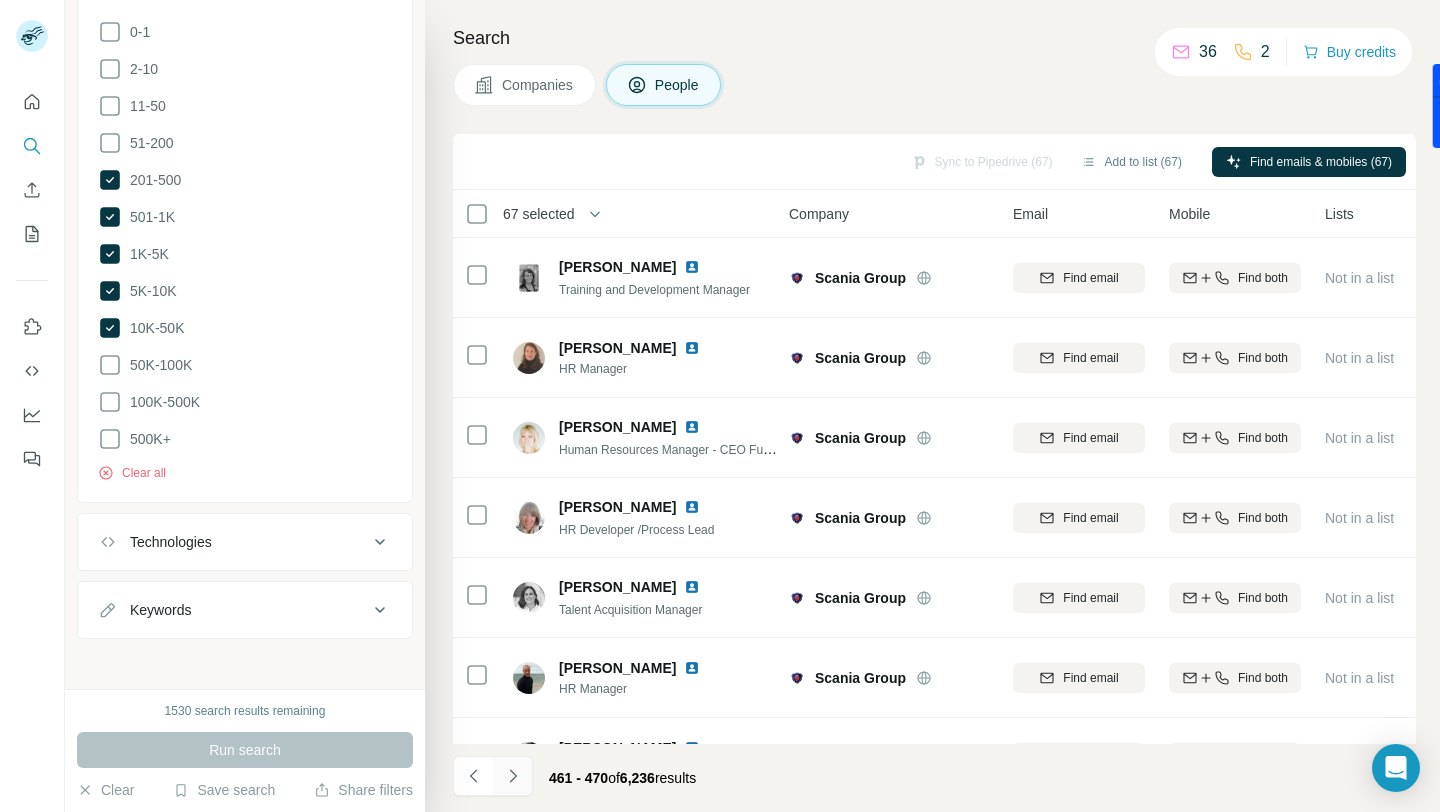 click 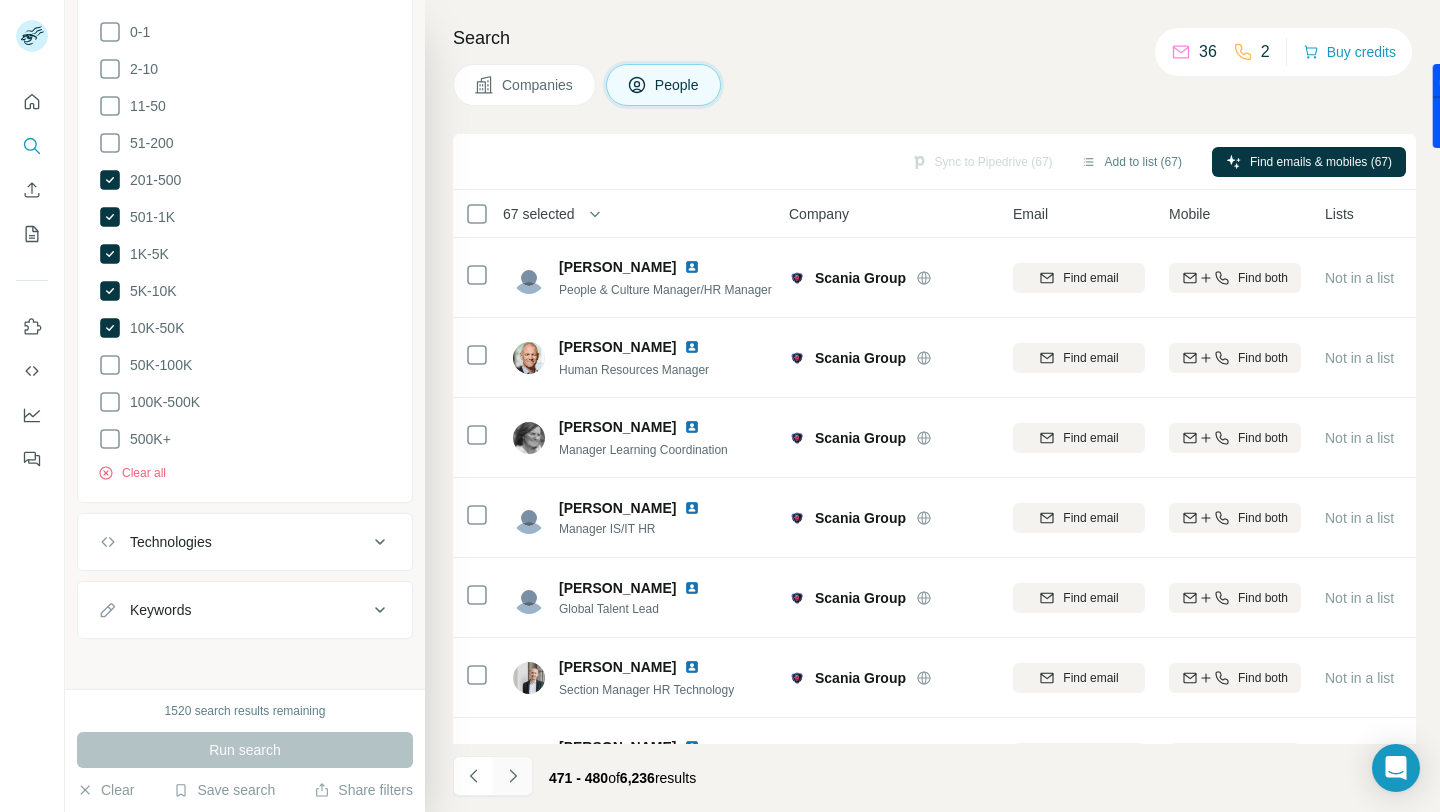 click 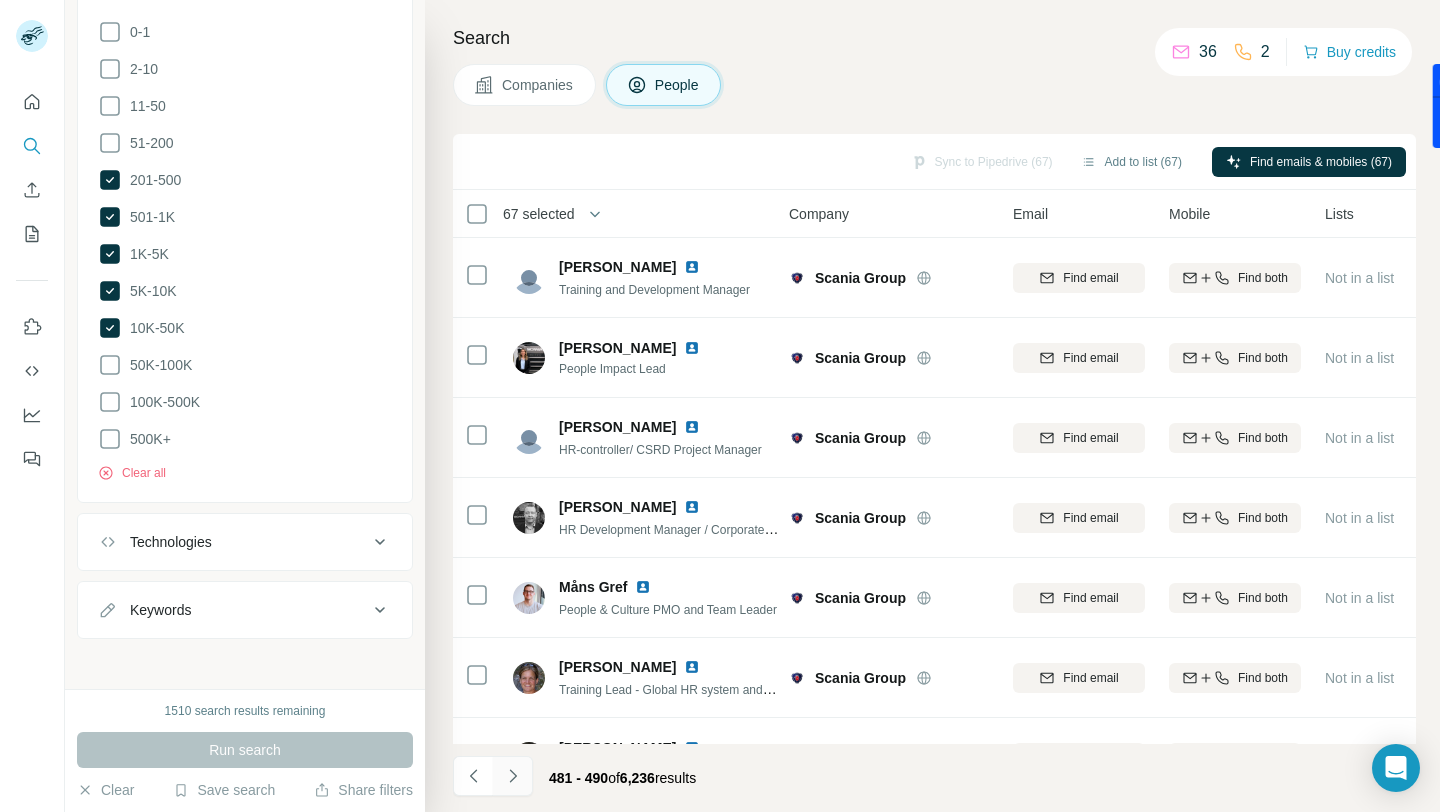 click 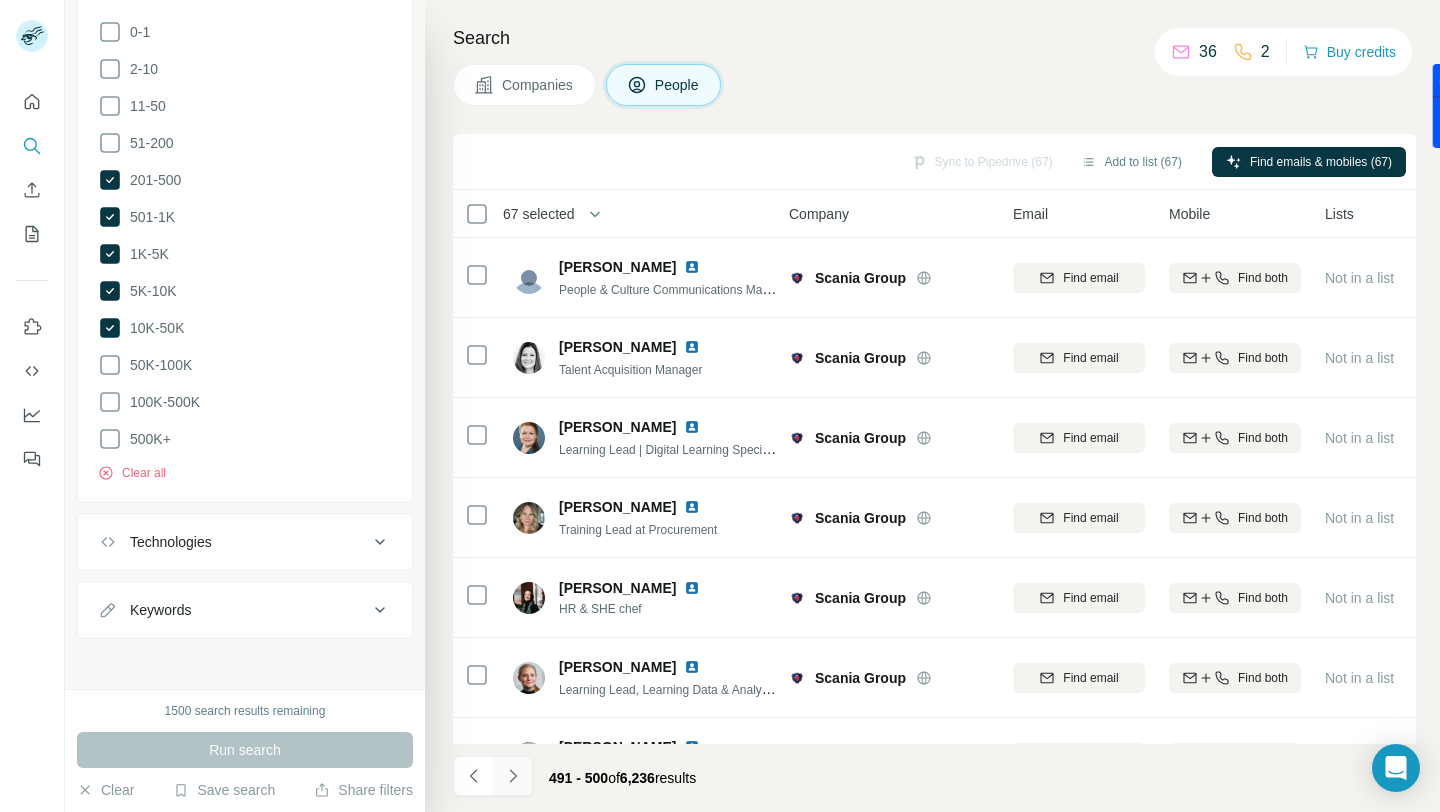 click 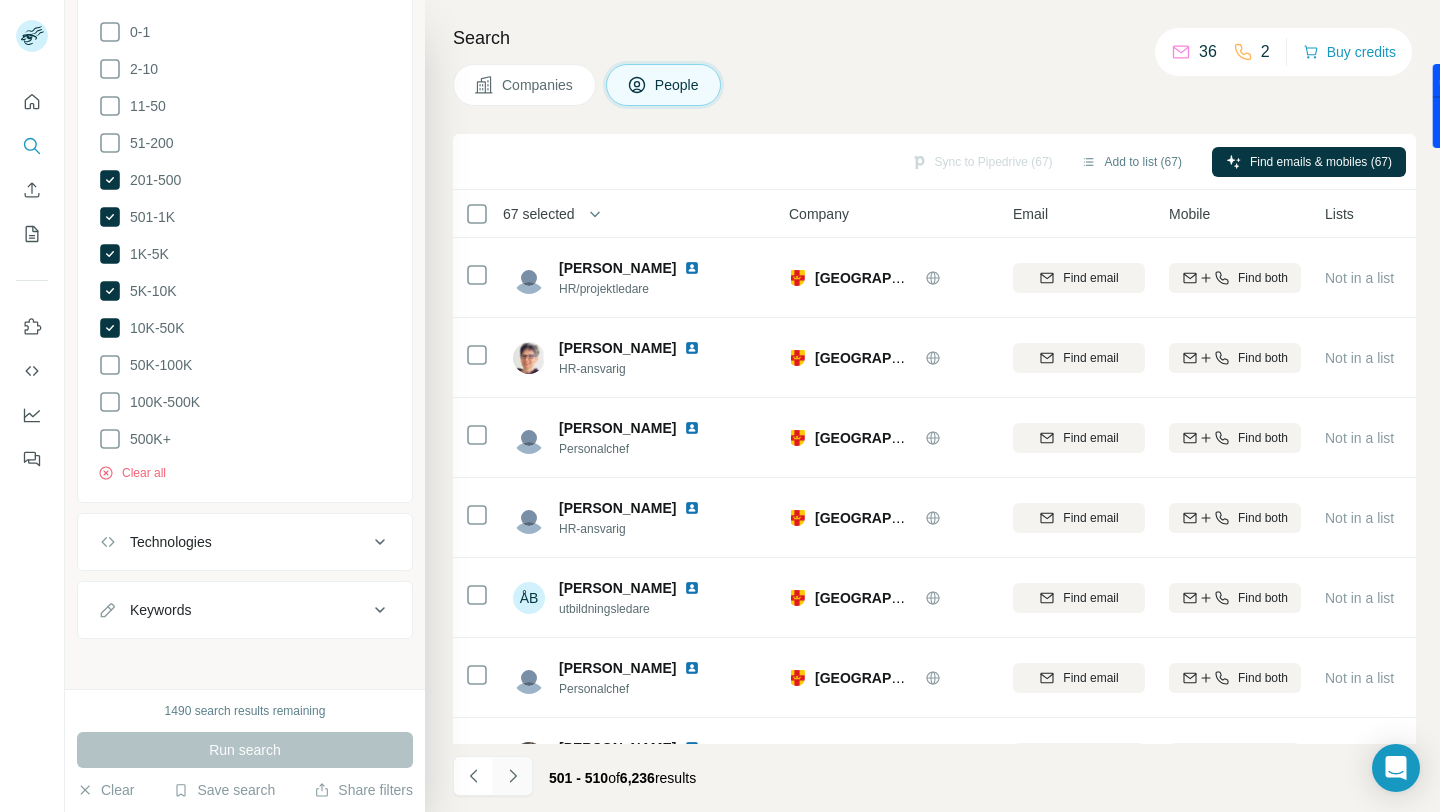 click 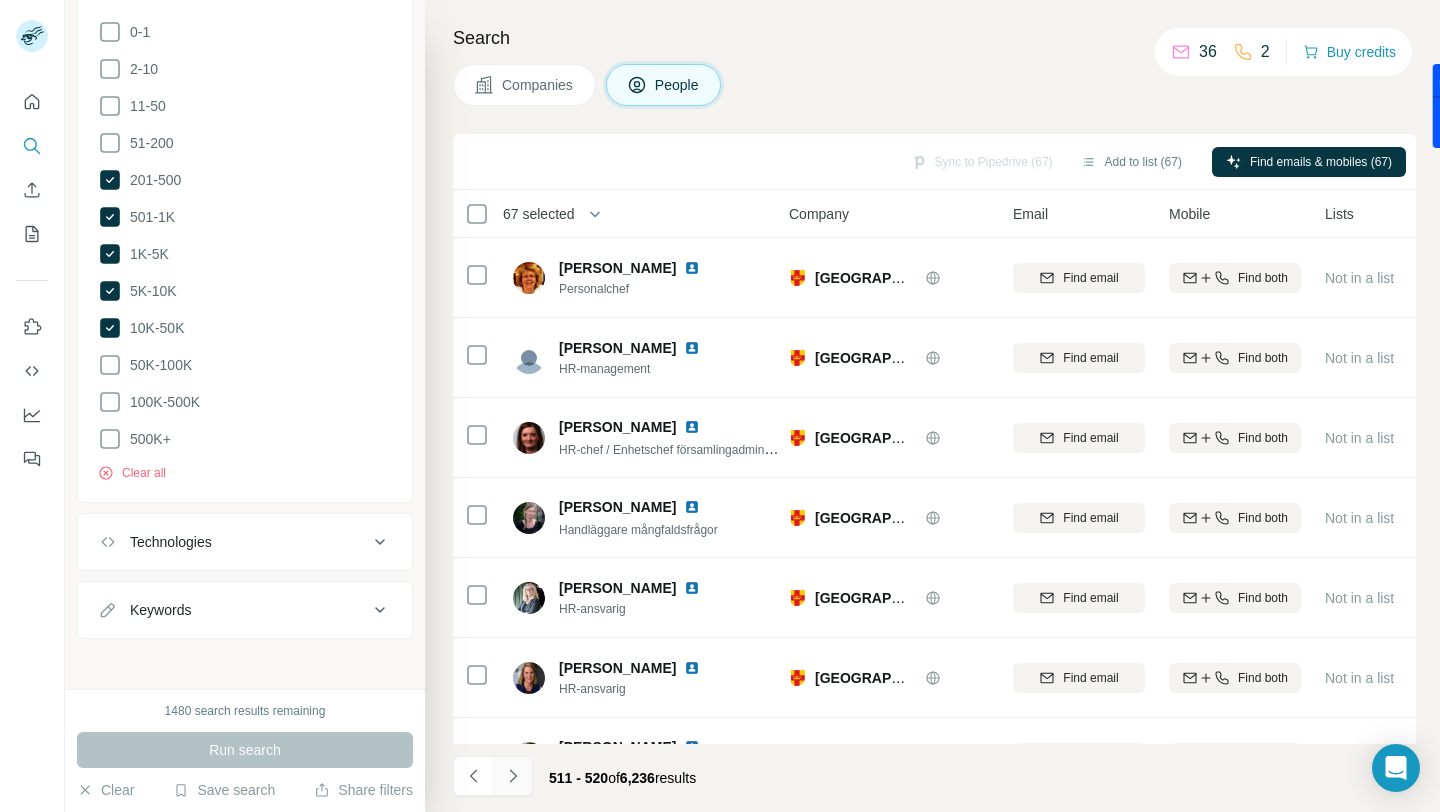 click 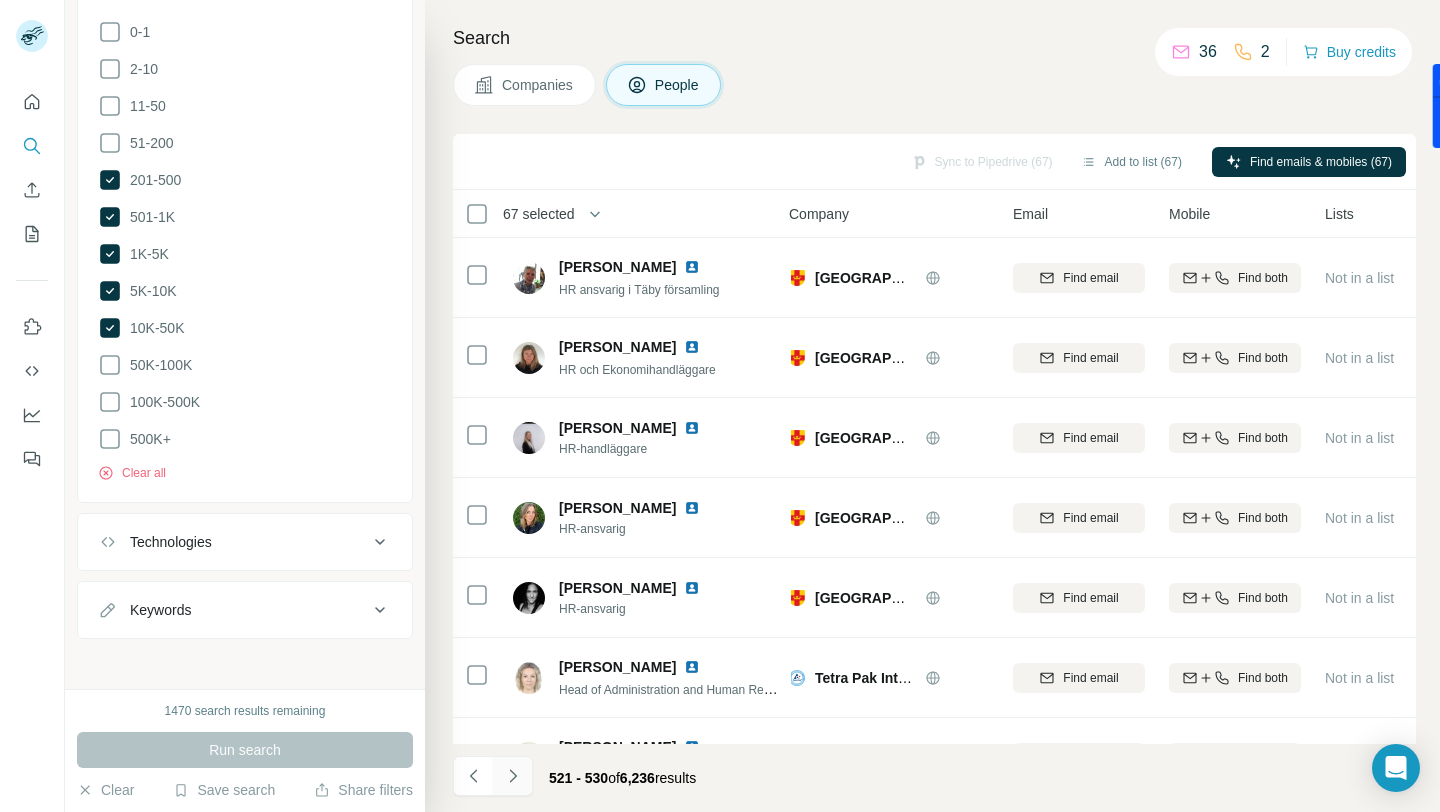 click 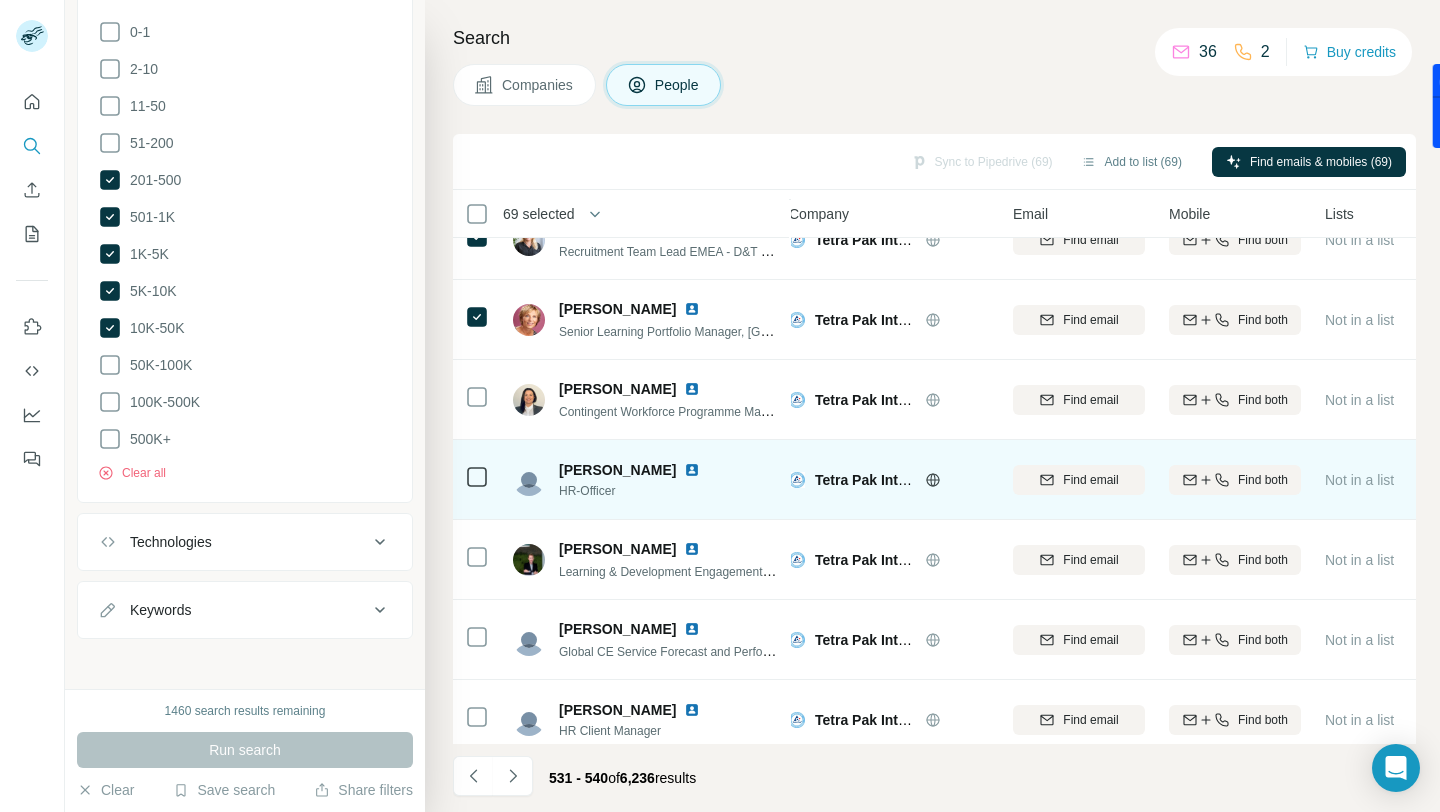 scroll, scrollTop: 119, scrollLeft: 12, axis: both 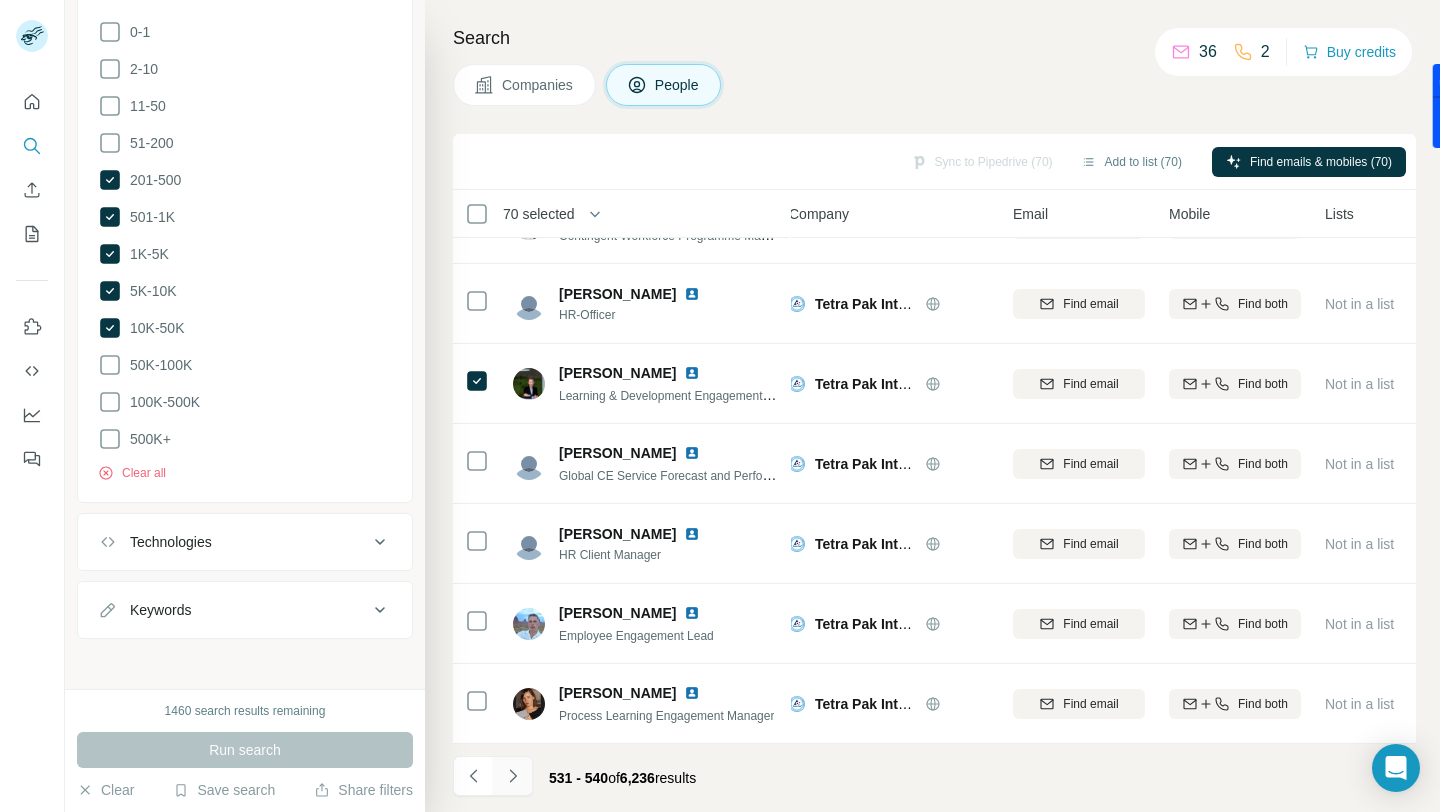 click 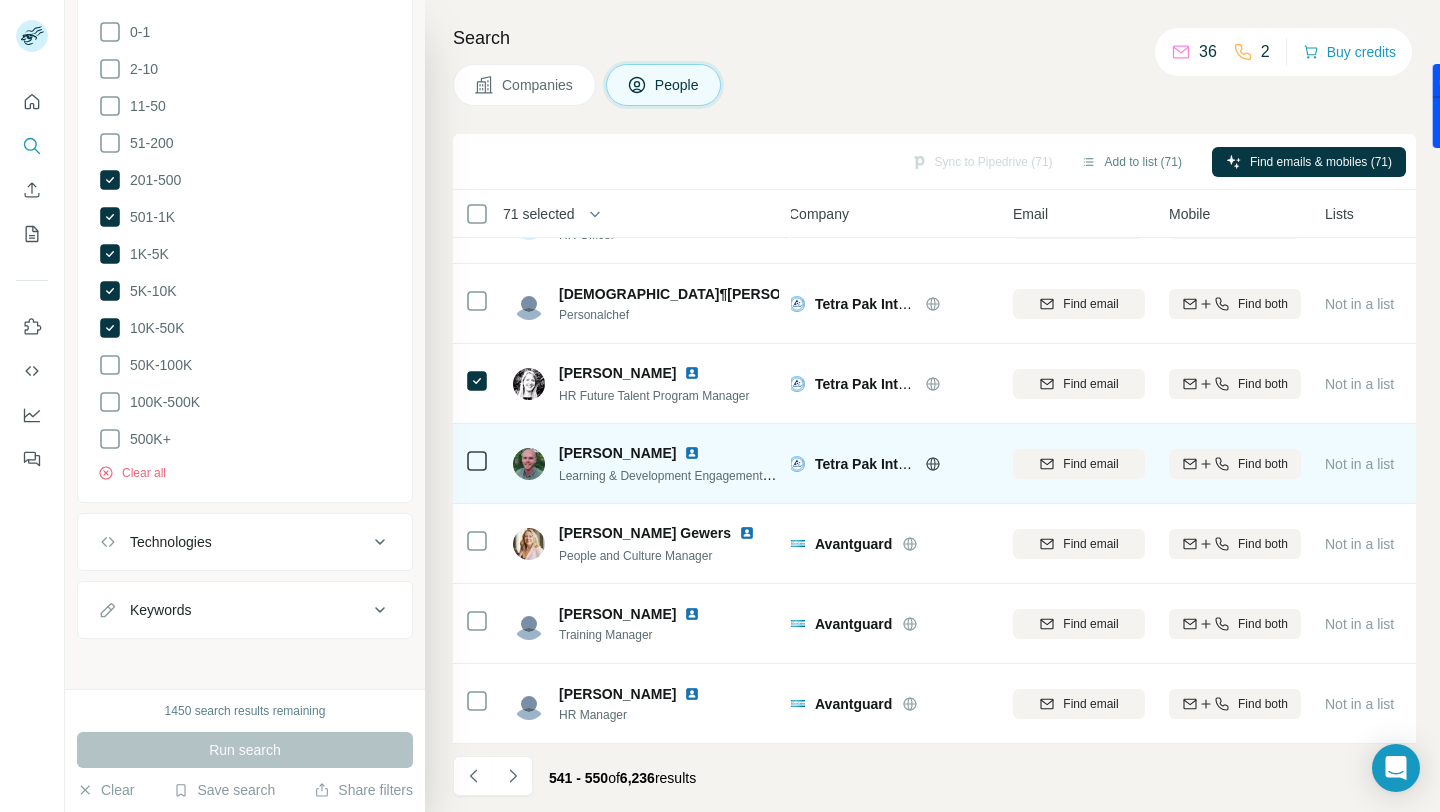 click at bounding box center [477, 464] 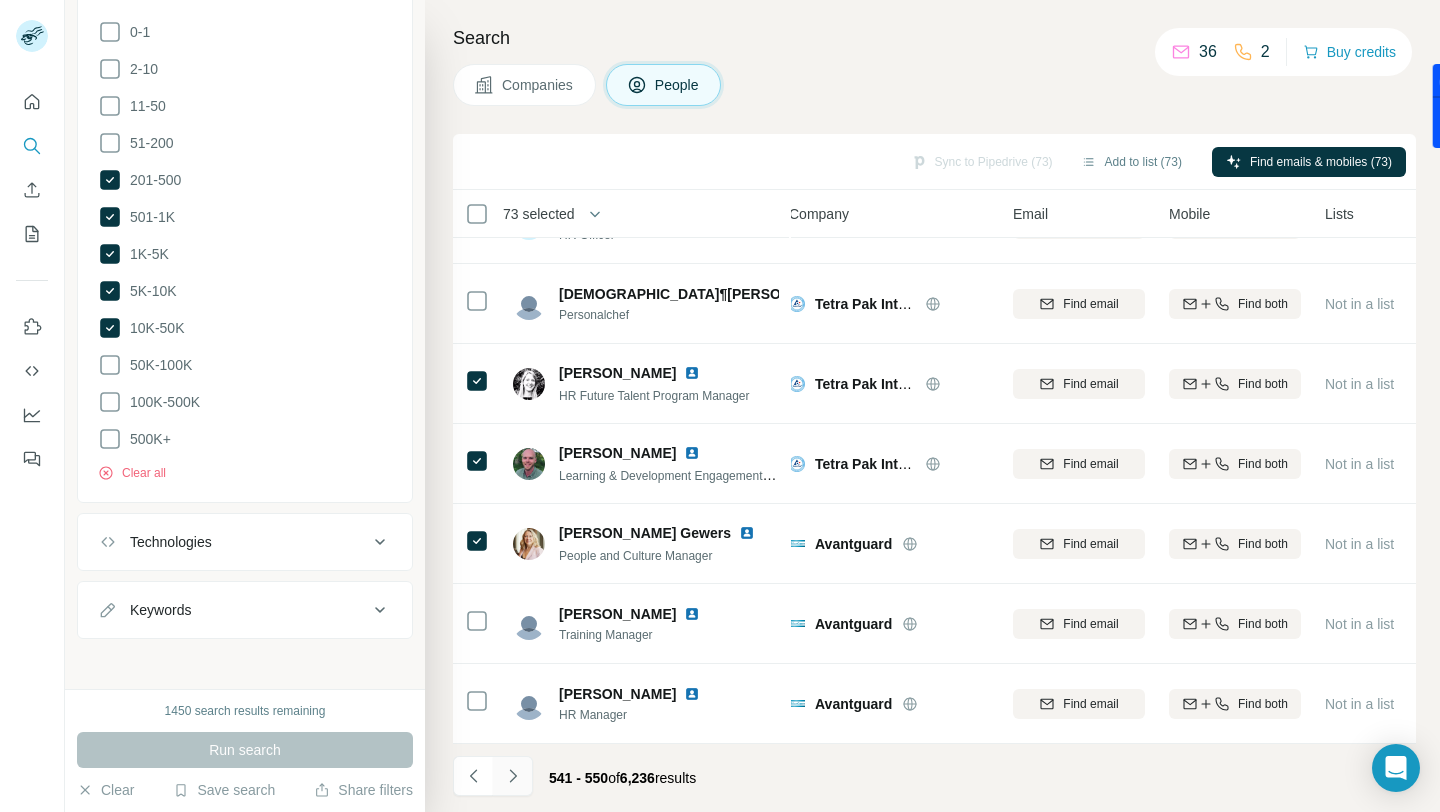 click 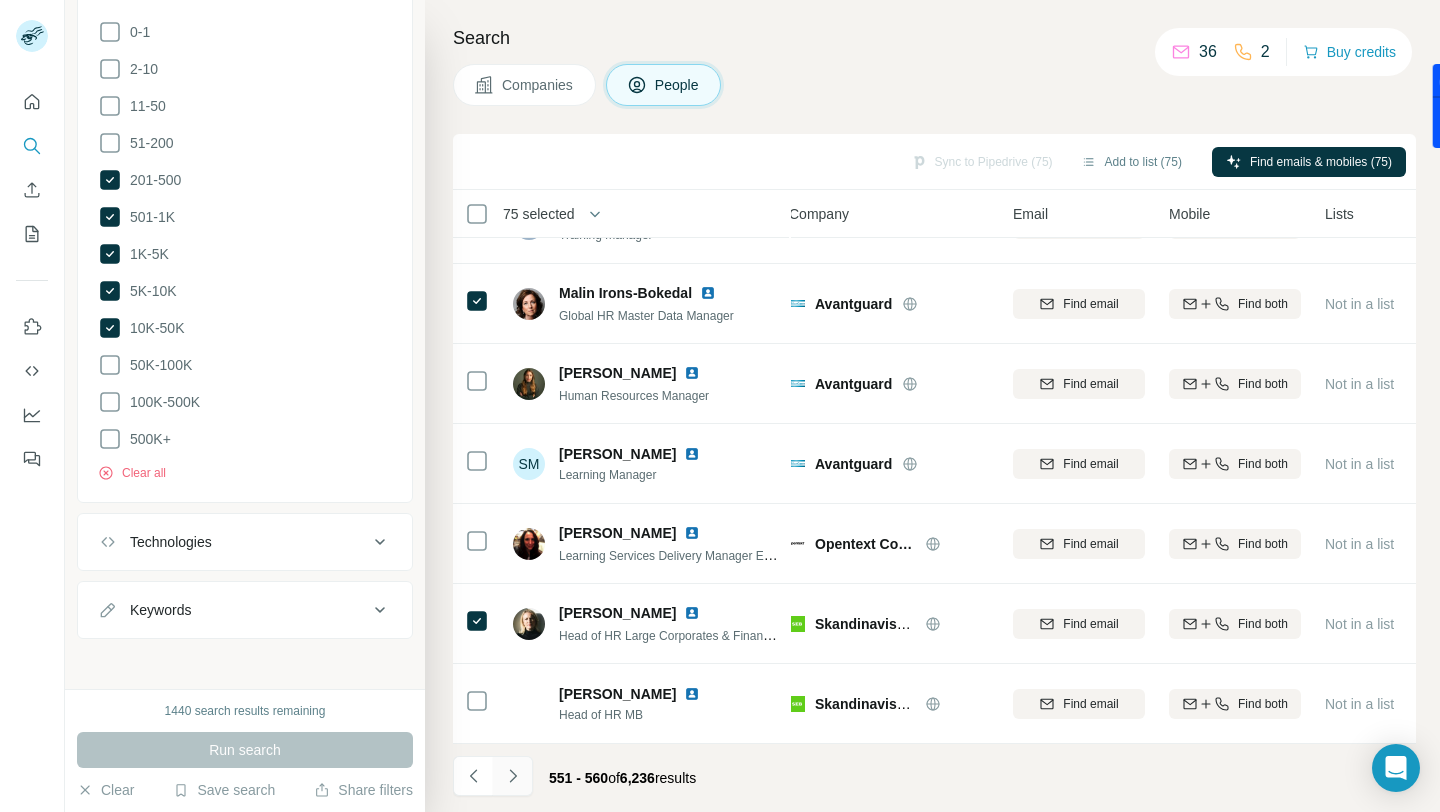 click 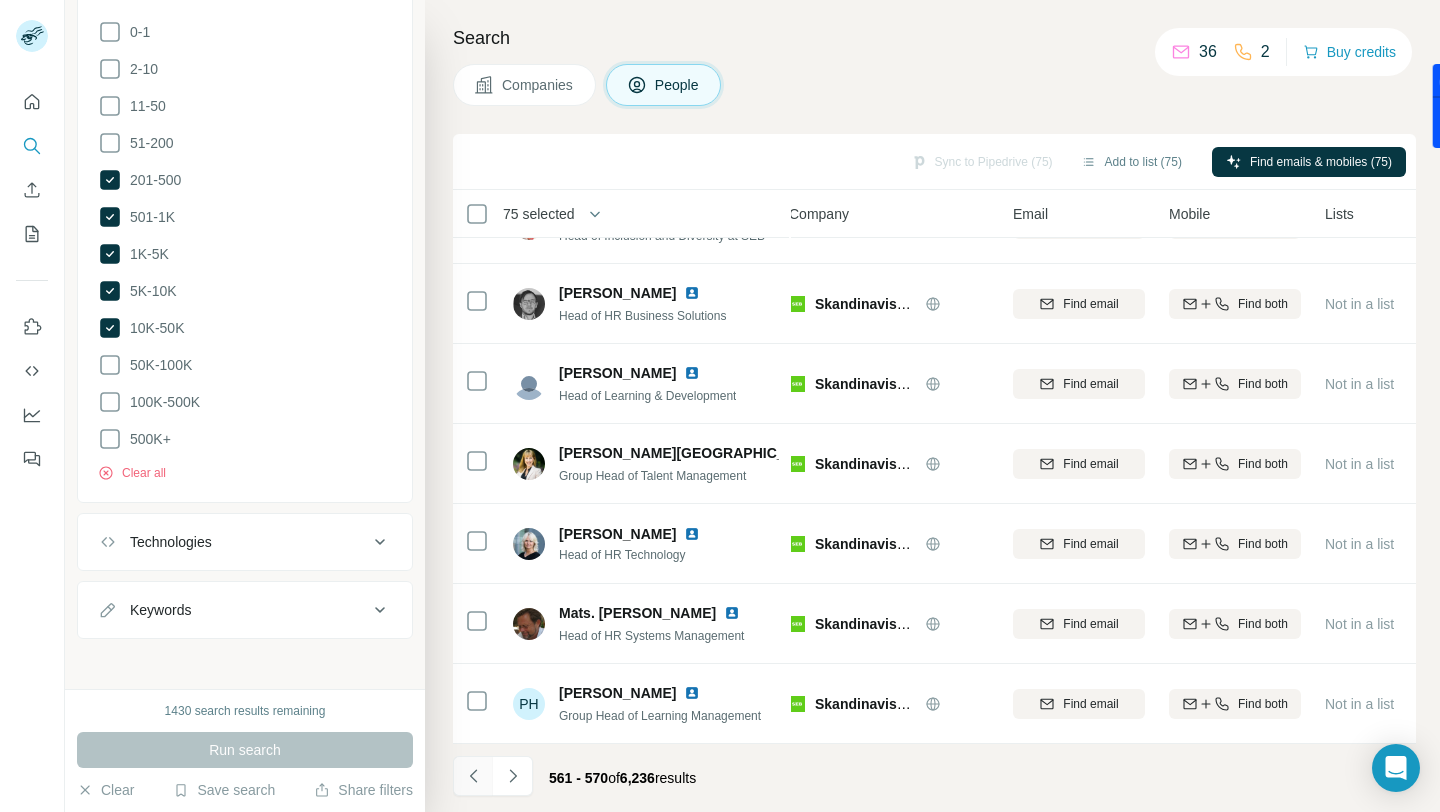 click 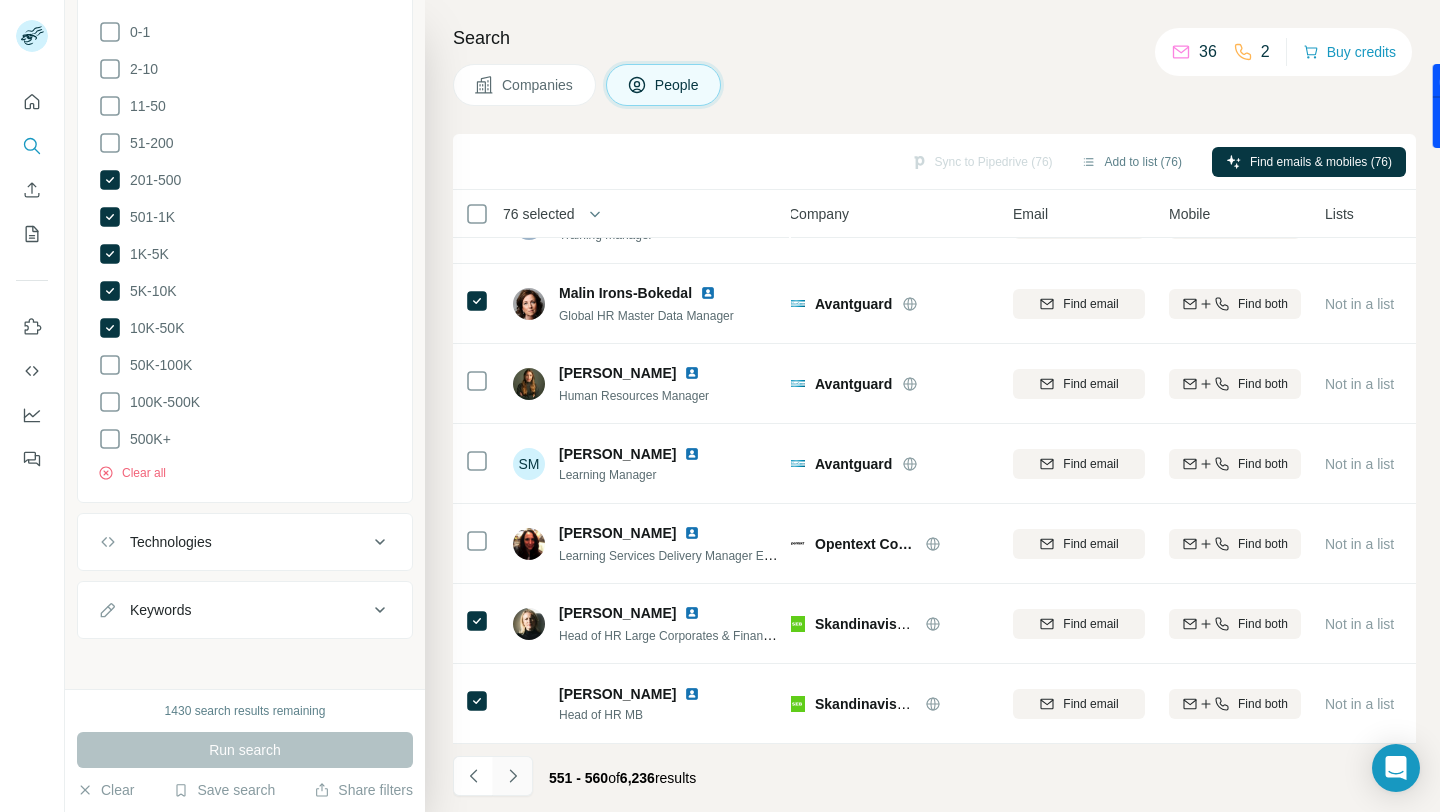 click 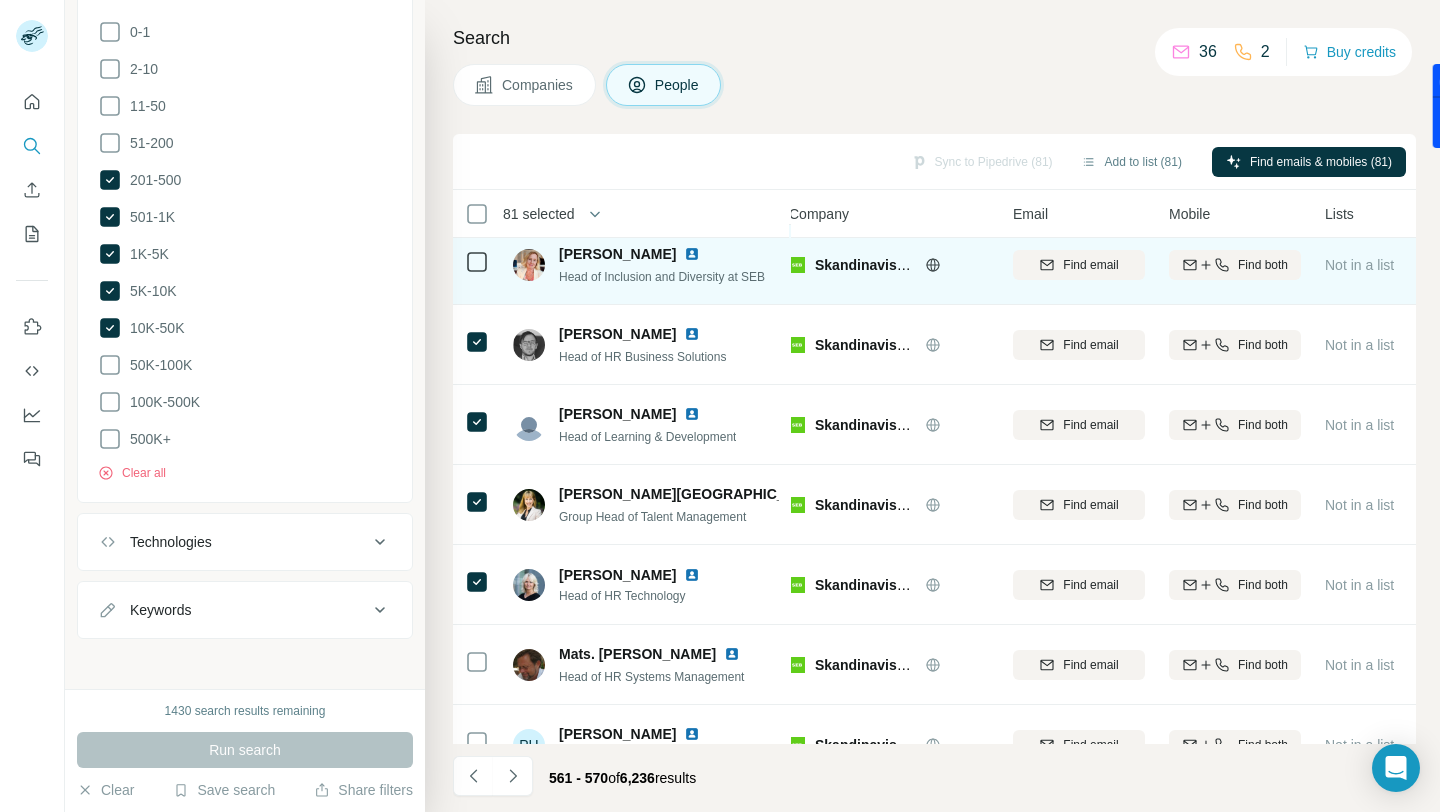 scroll, scrollTop: 294, scrollLeft: 12, axis: both 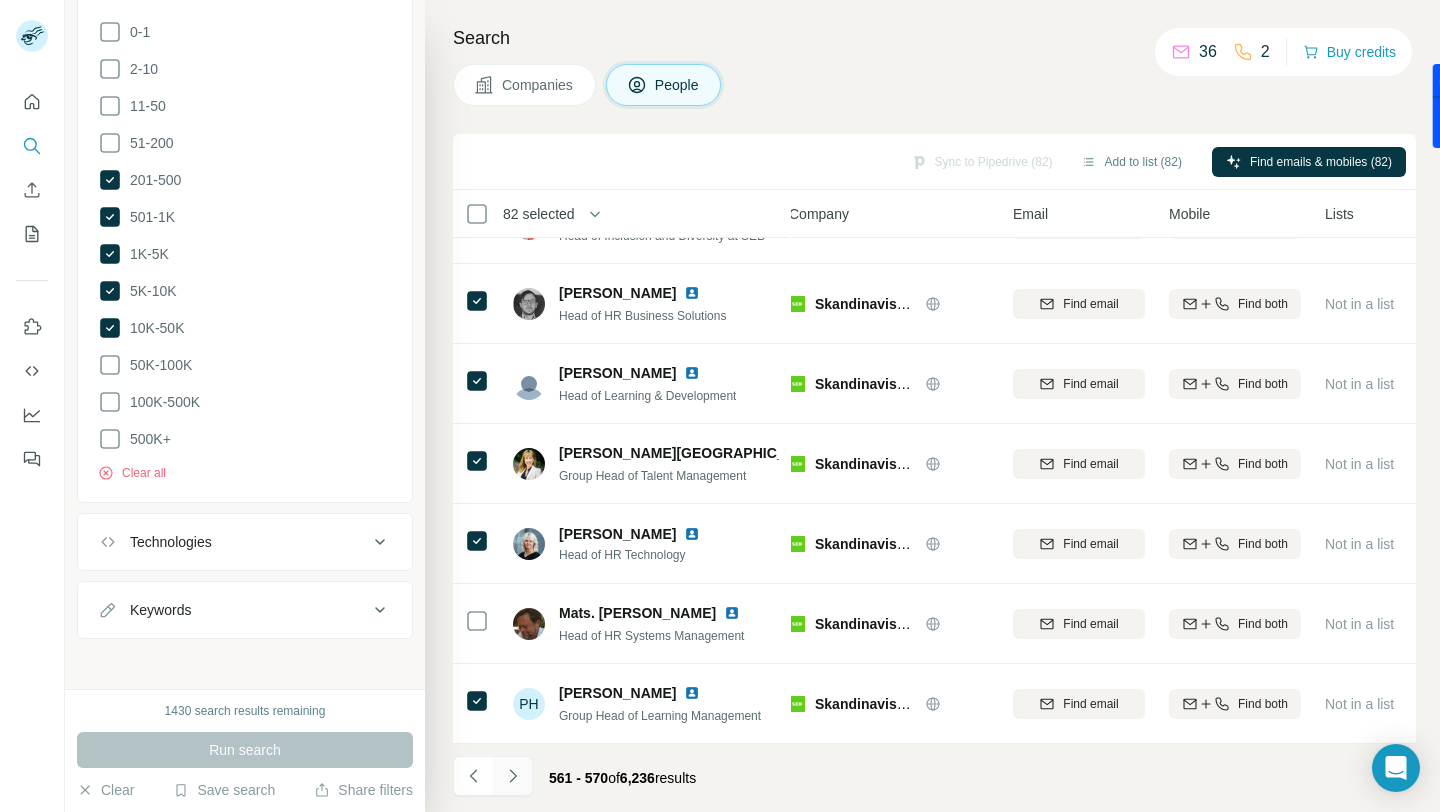 click 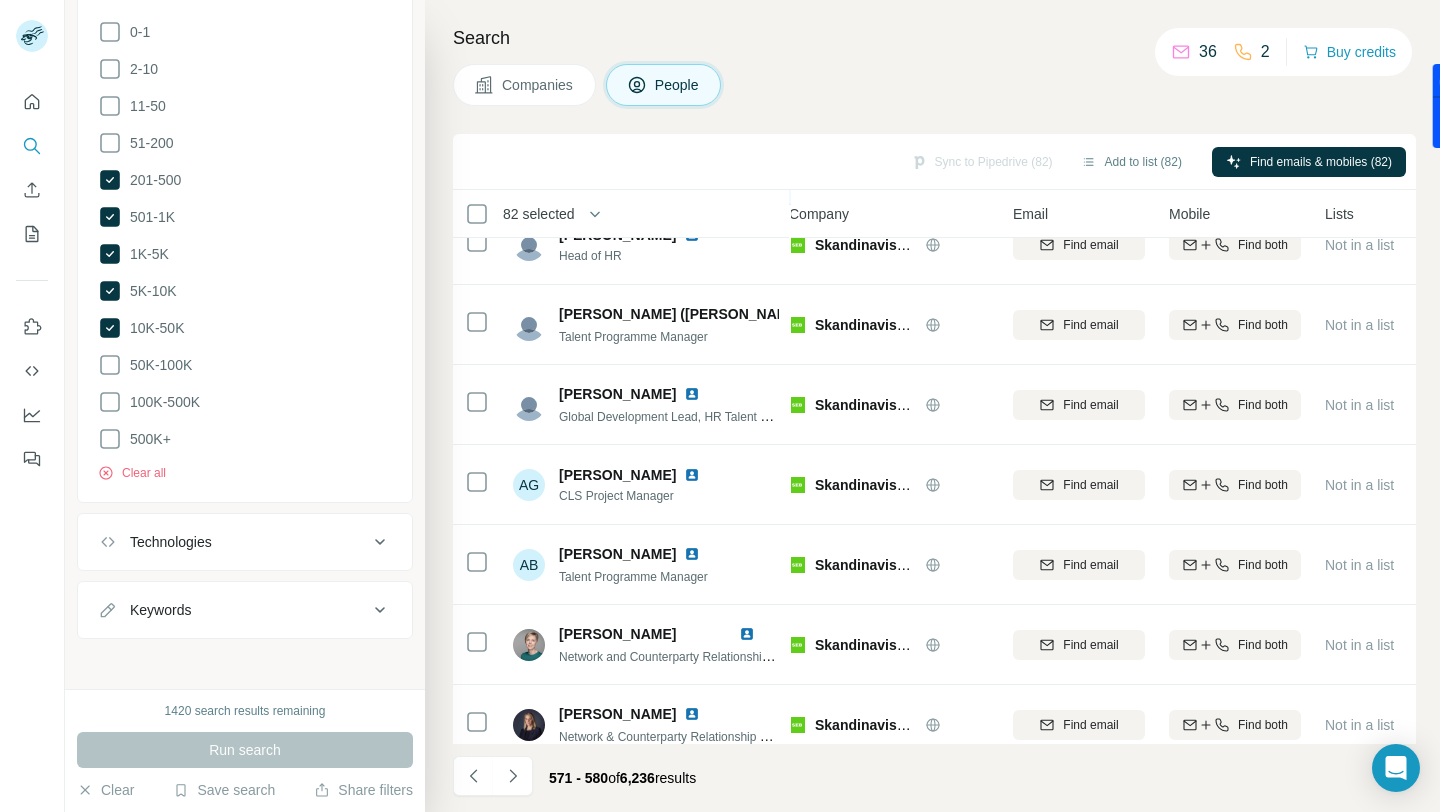 scroll, scrollTop: 294, scrollLeft: 12, axis: both 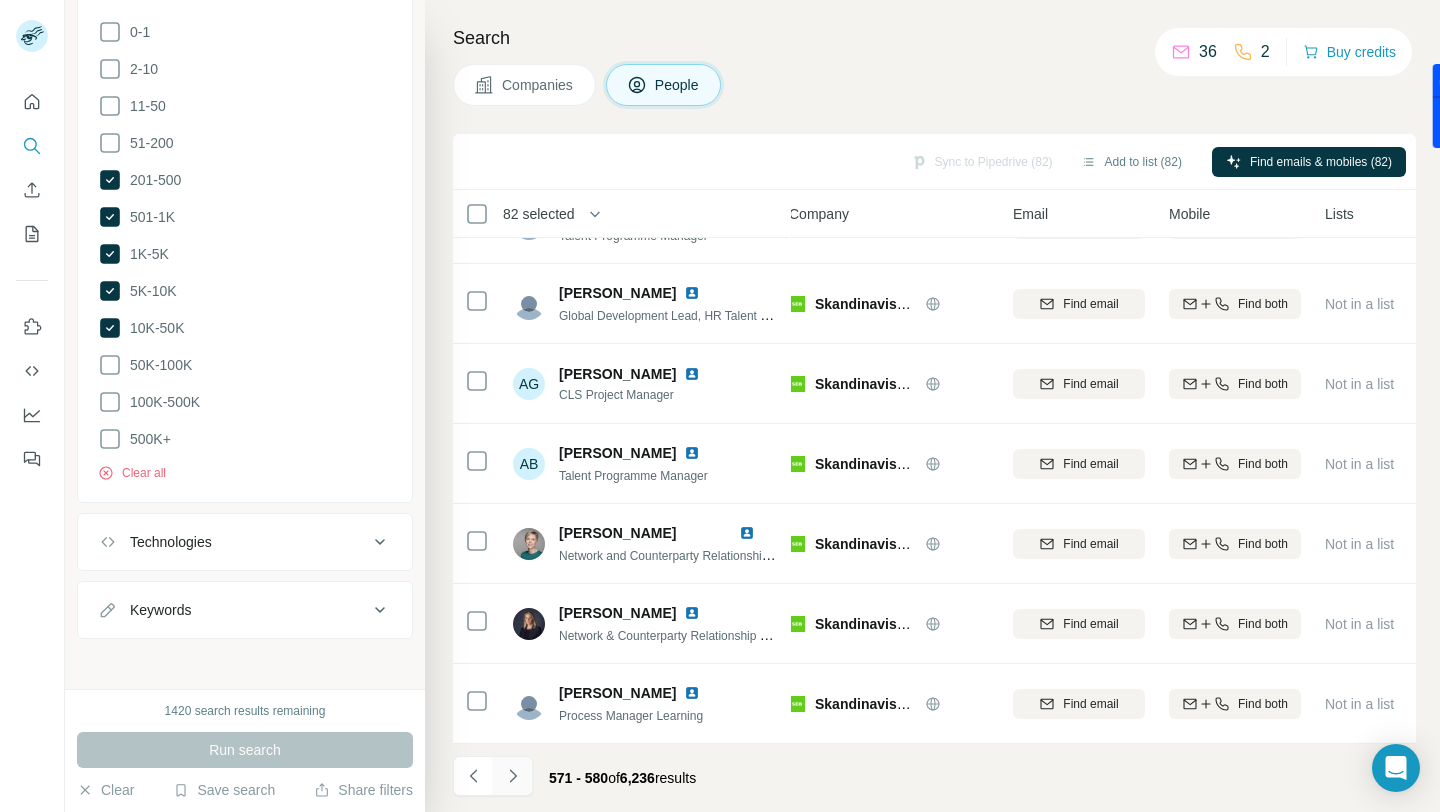 click at bounding box center [513, 776] 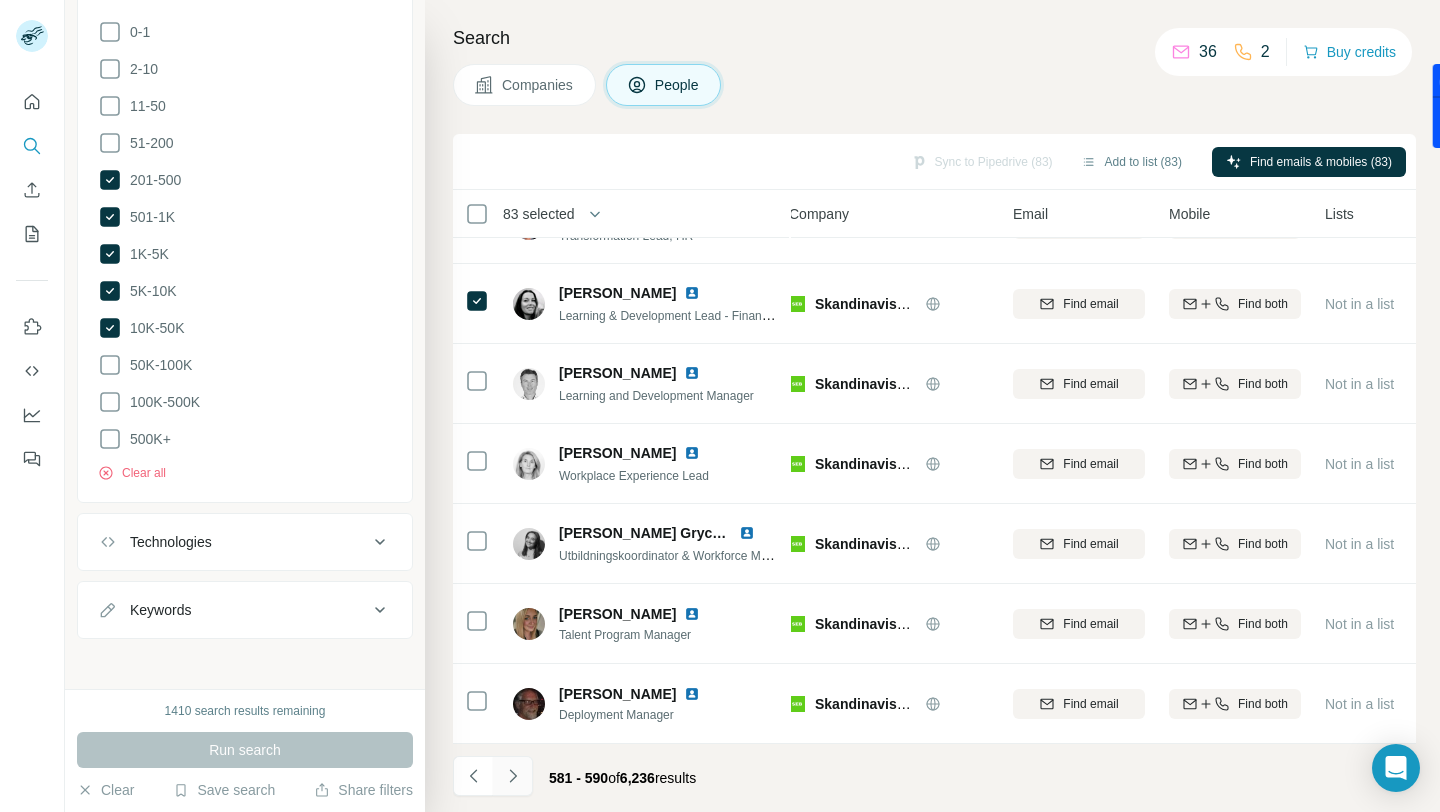 click 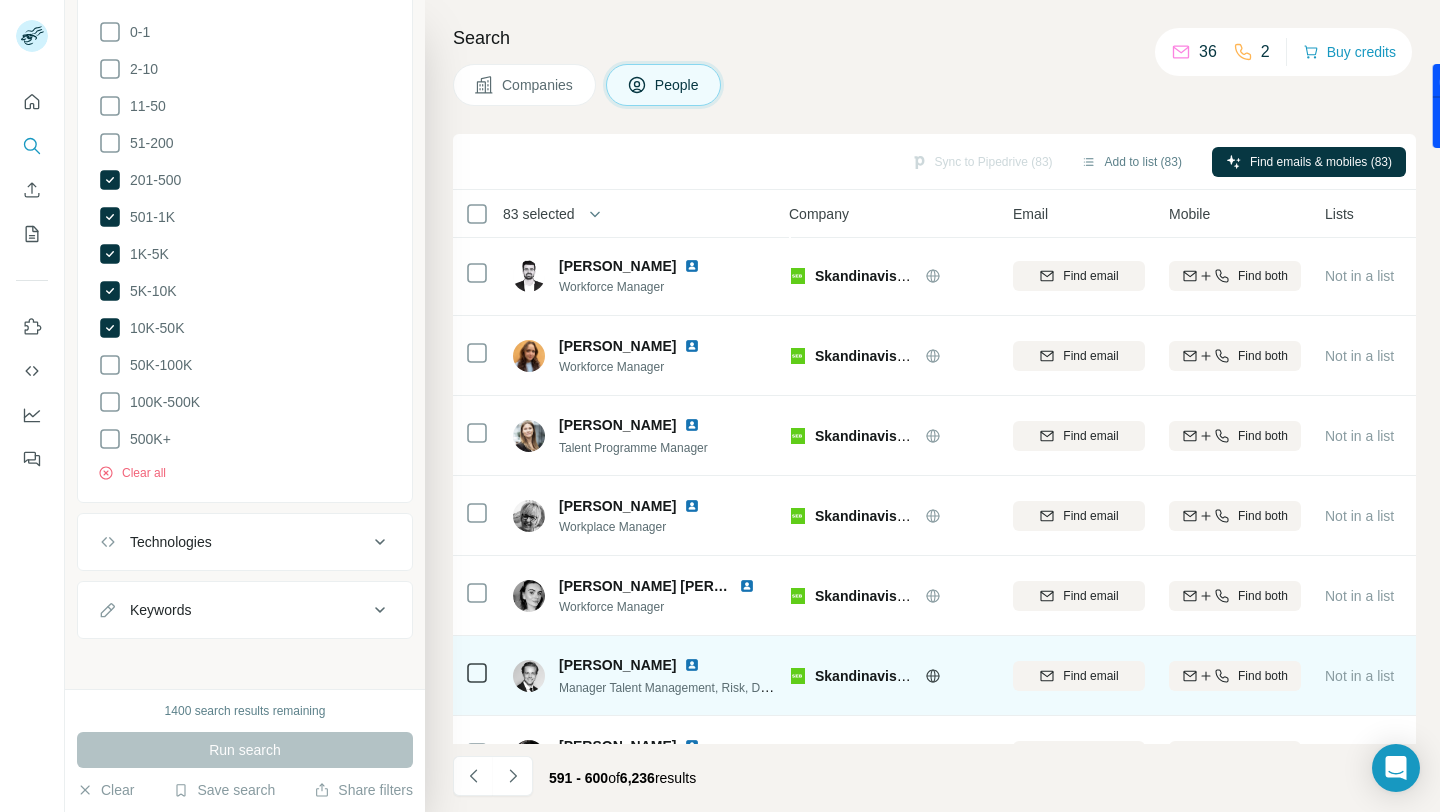 scroll, scrollTop: 0, scrollLeft: 12, axis: horizontal 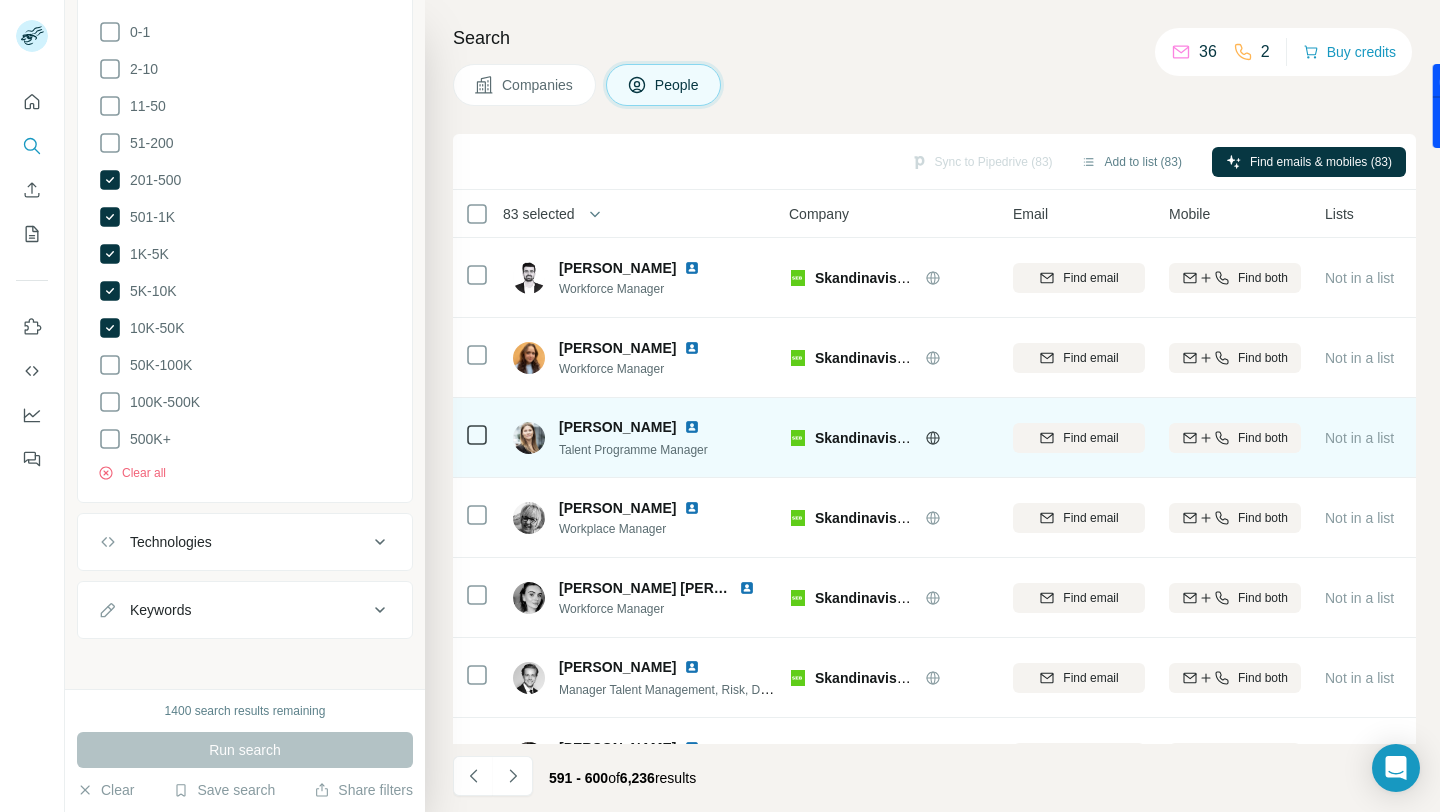 click at bounding box center (477, 435) 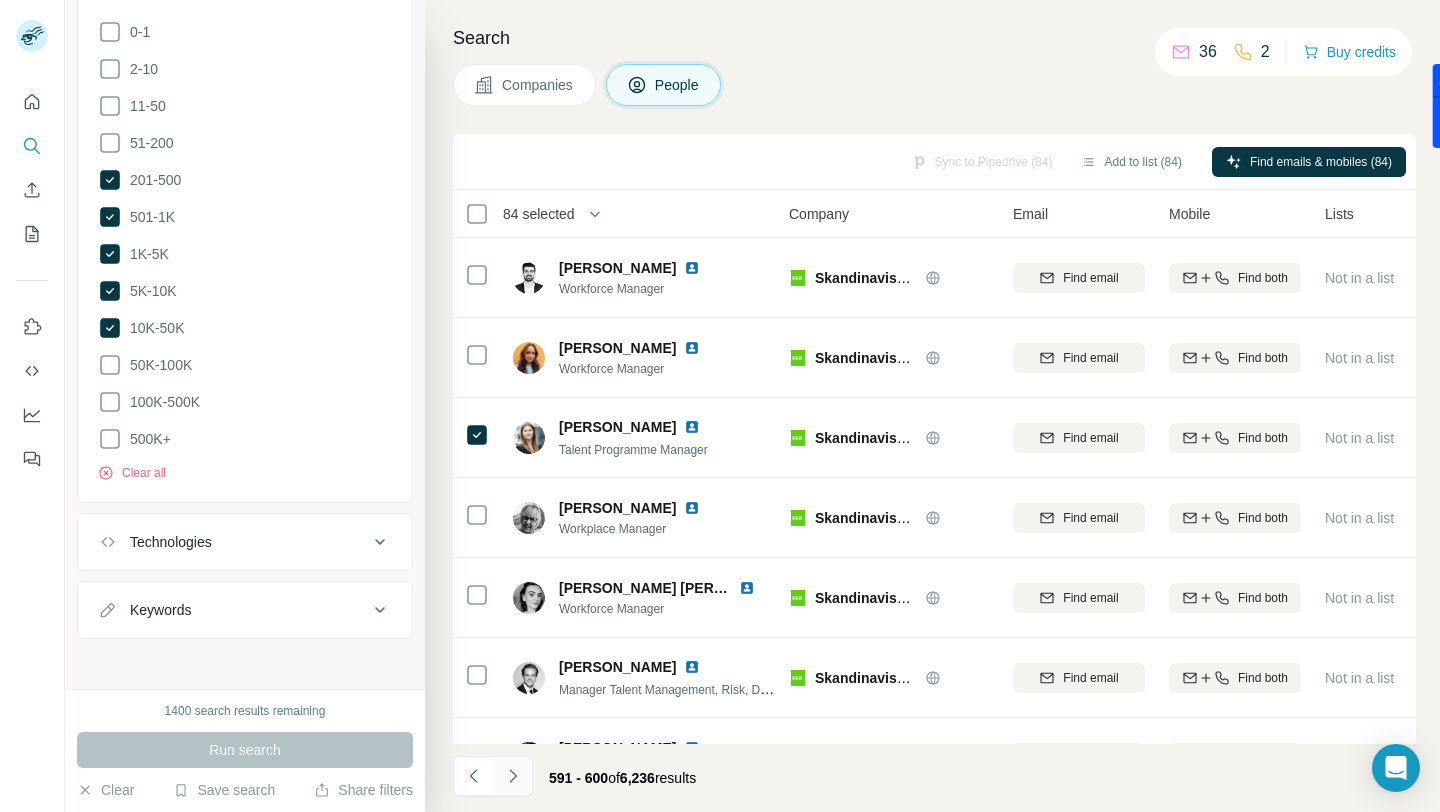click 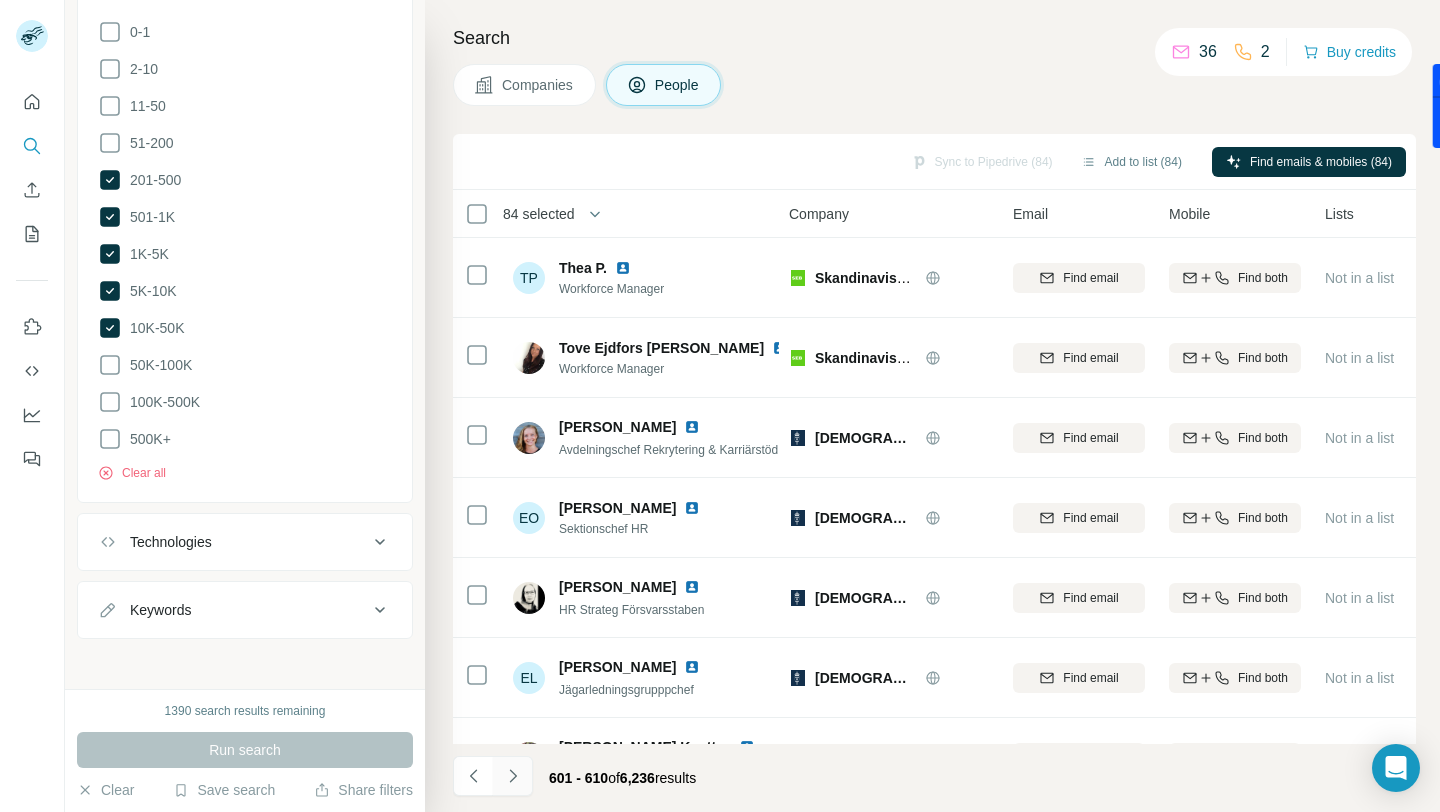 click 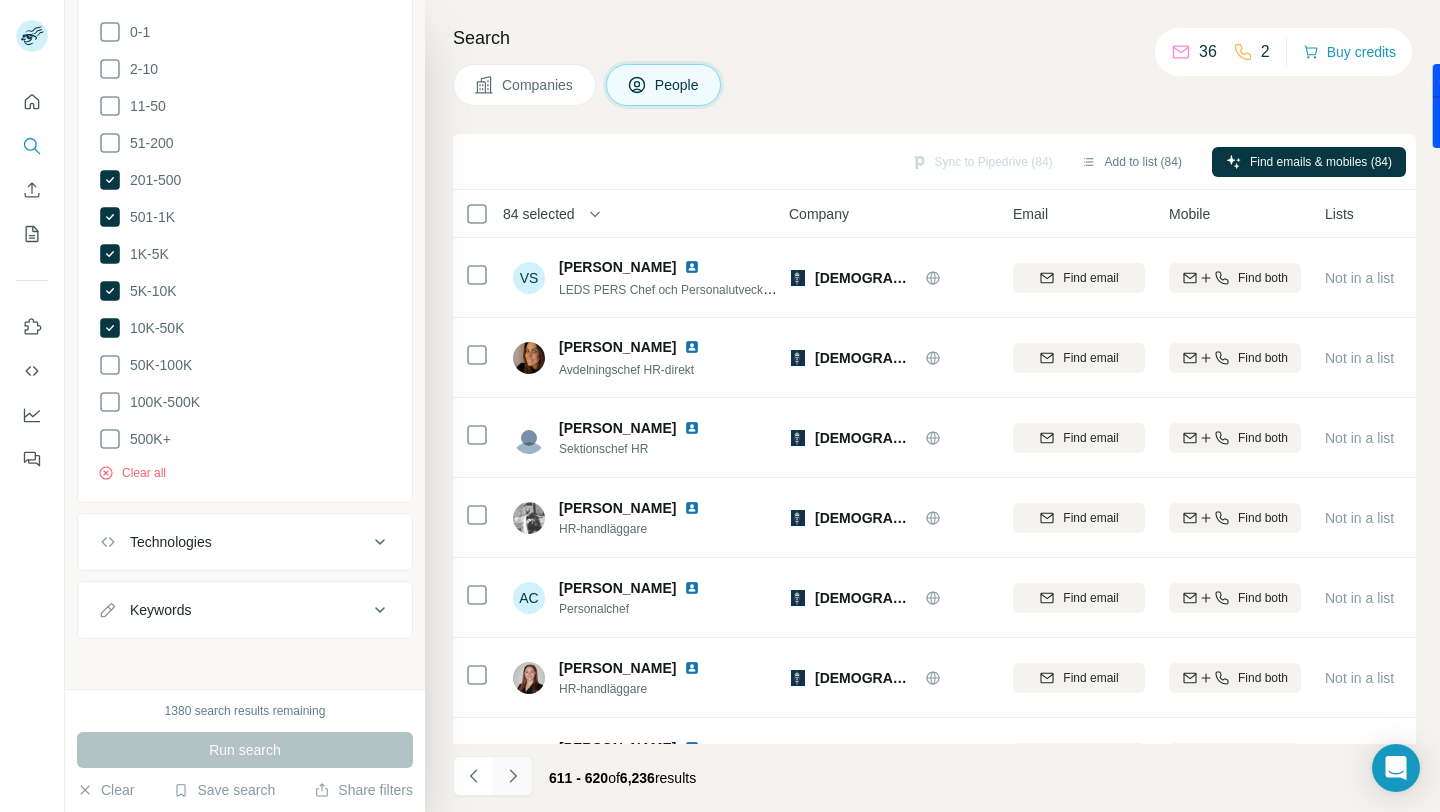 click 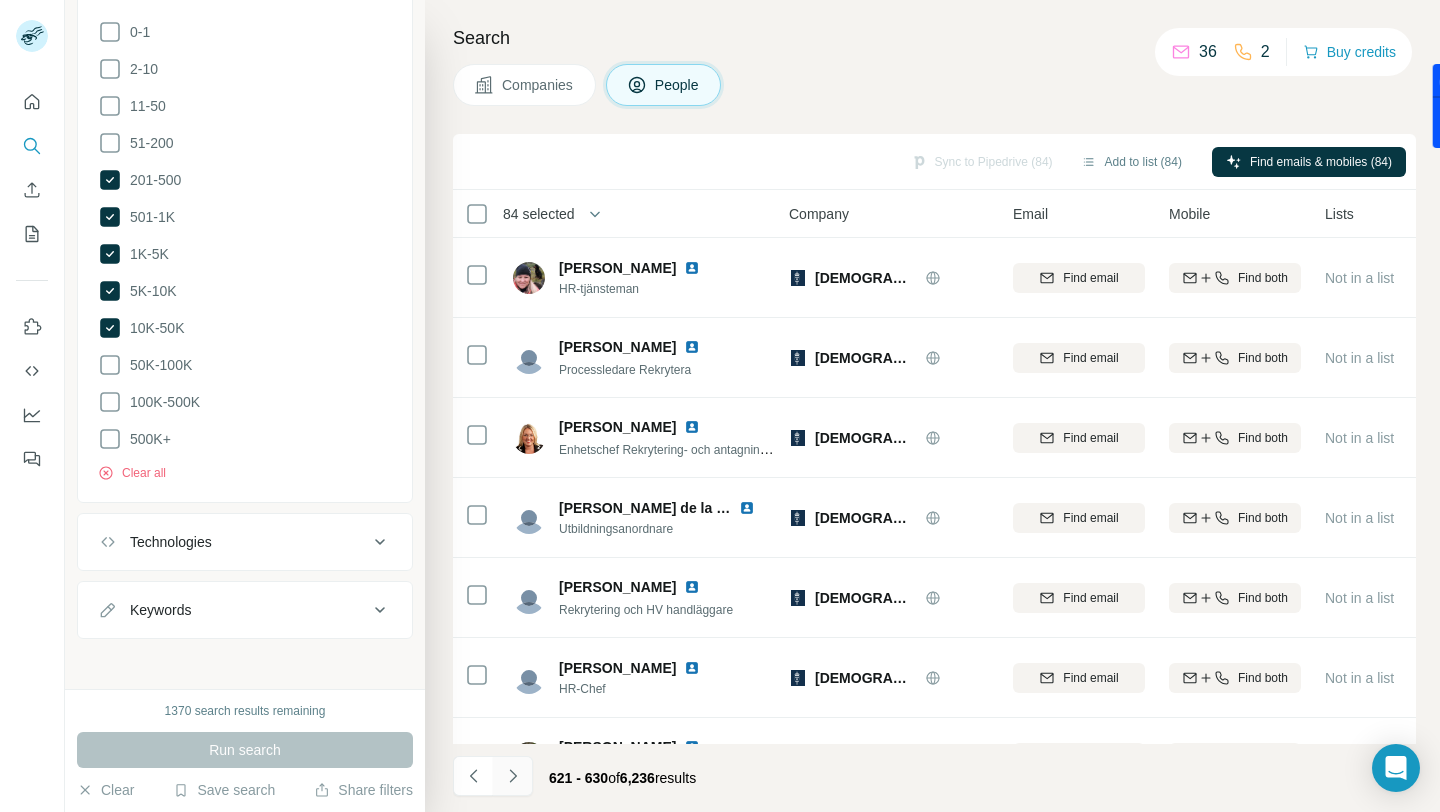 click 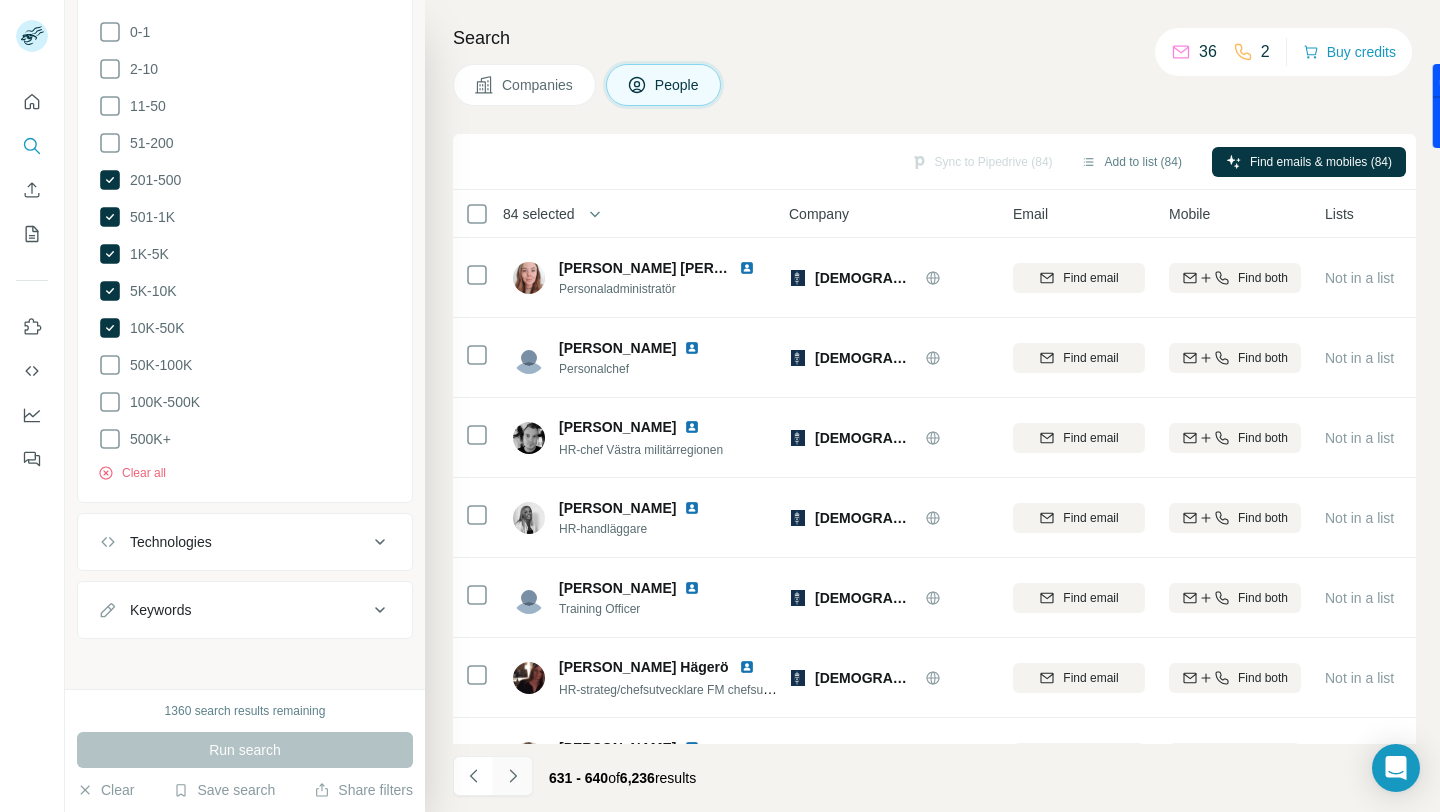 click 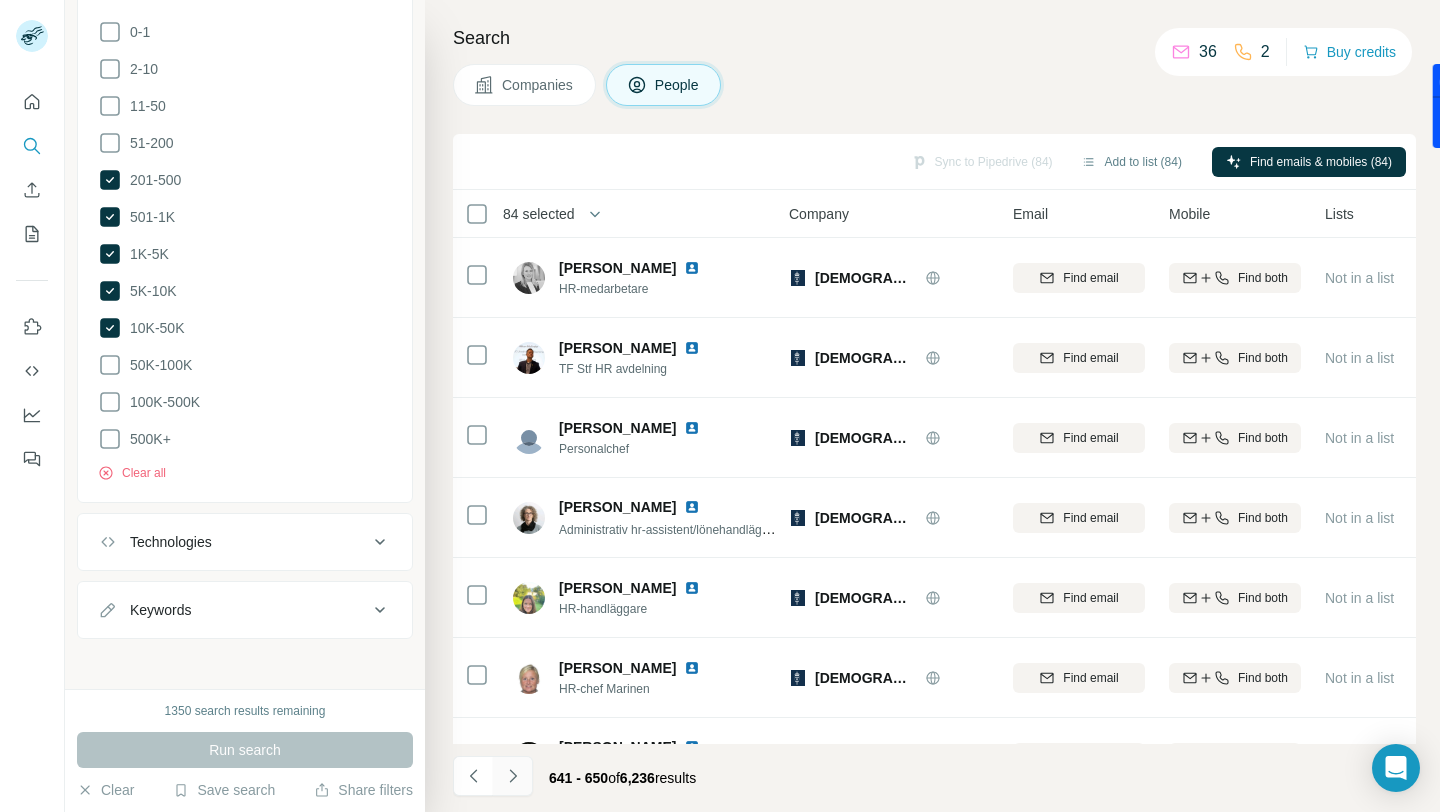 click 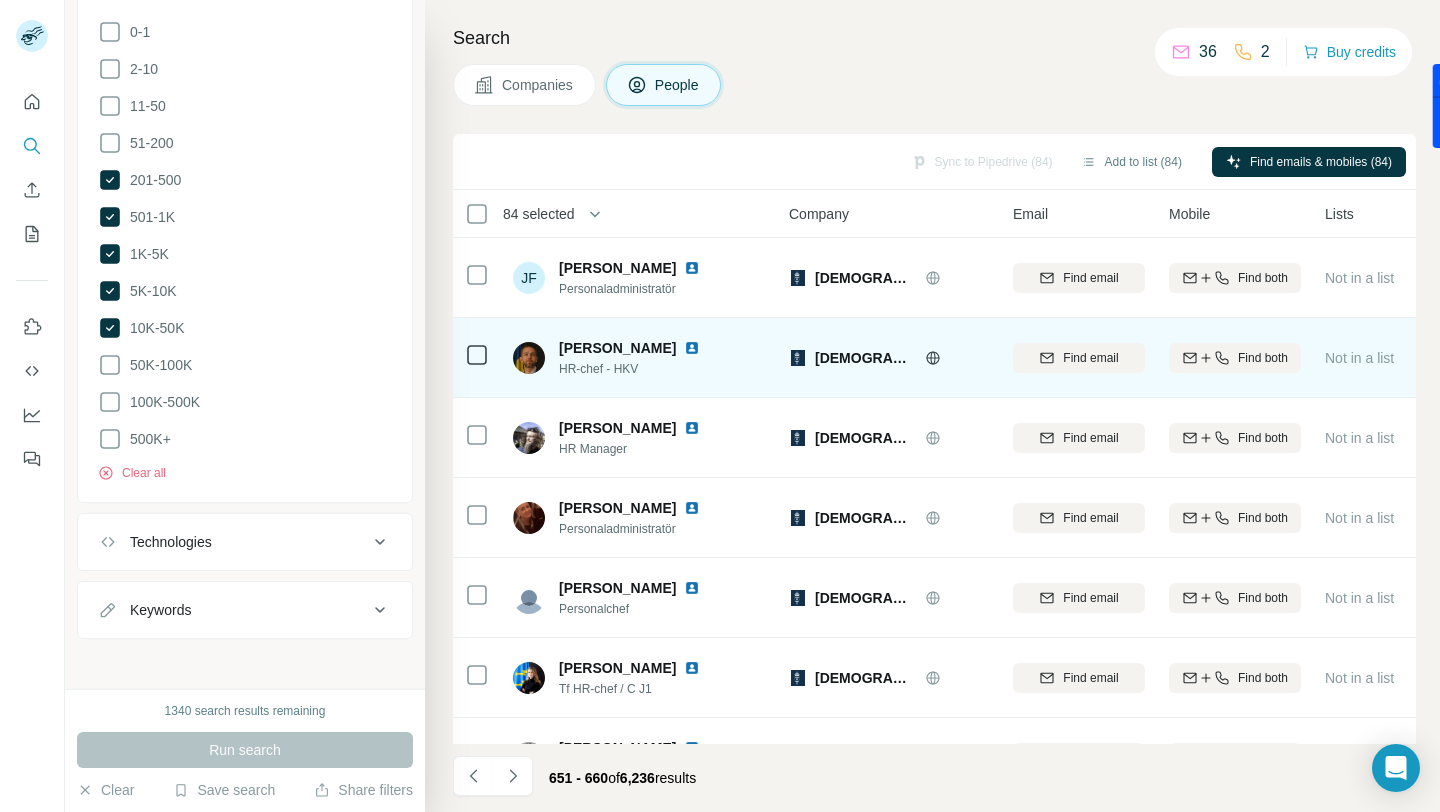 drag, startPoint x: 512, startPoint y: 772, endPoint x: 459, endPoint y: 360, distance: 415.395 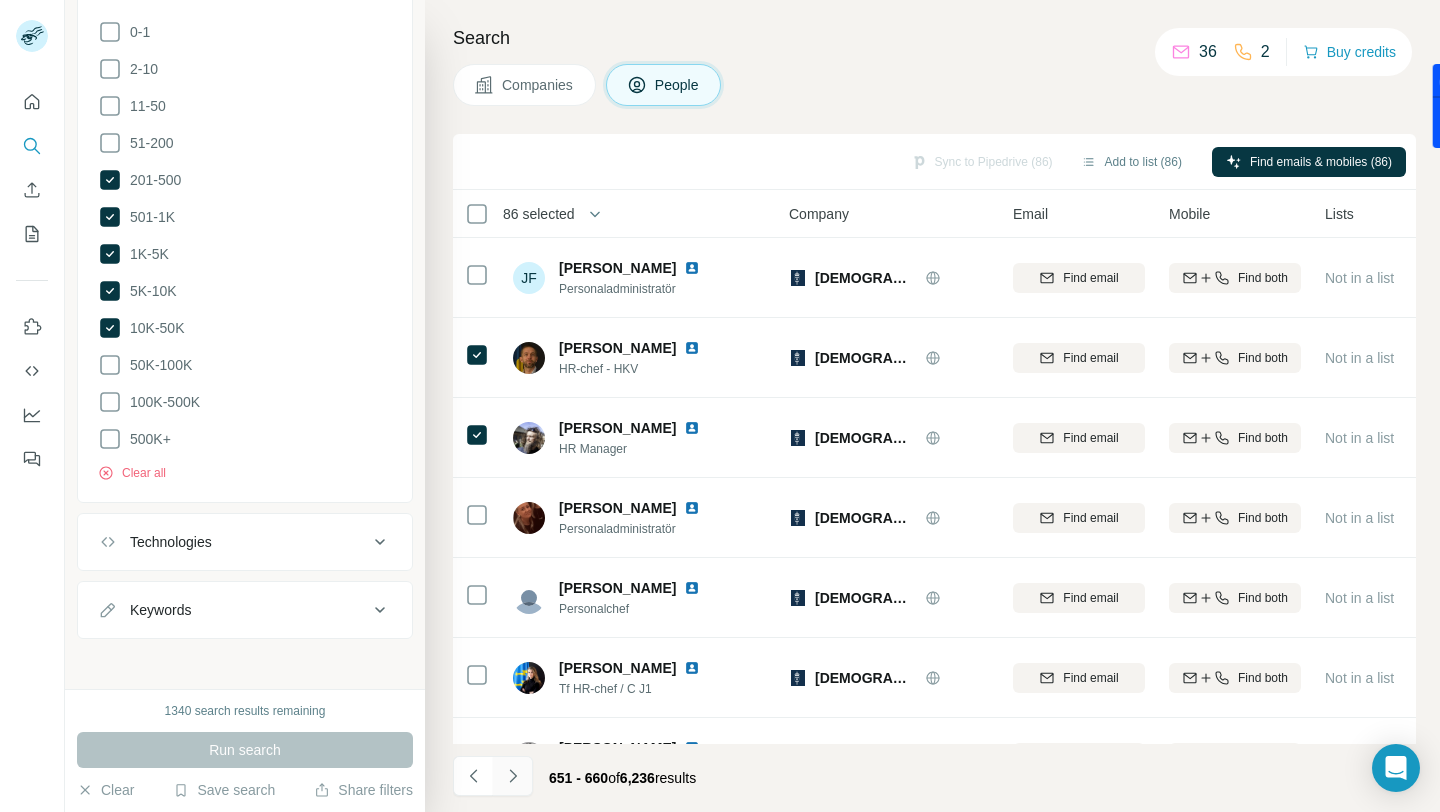 click 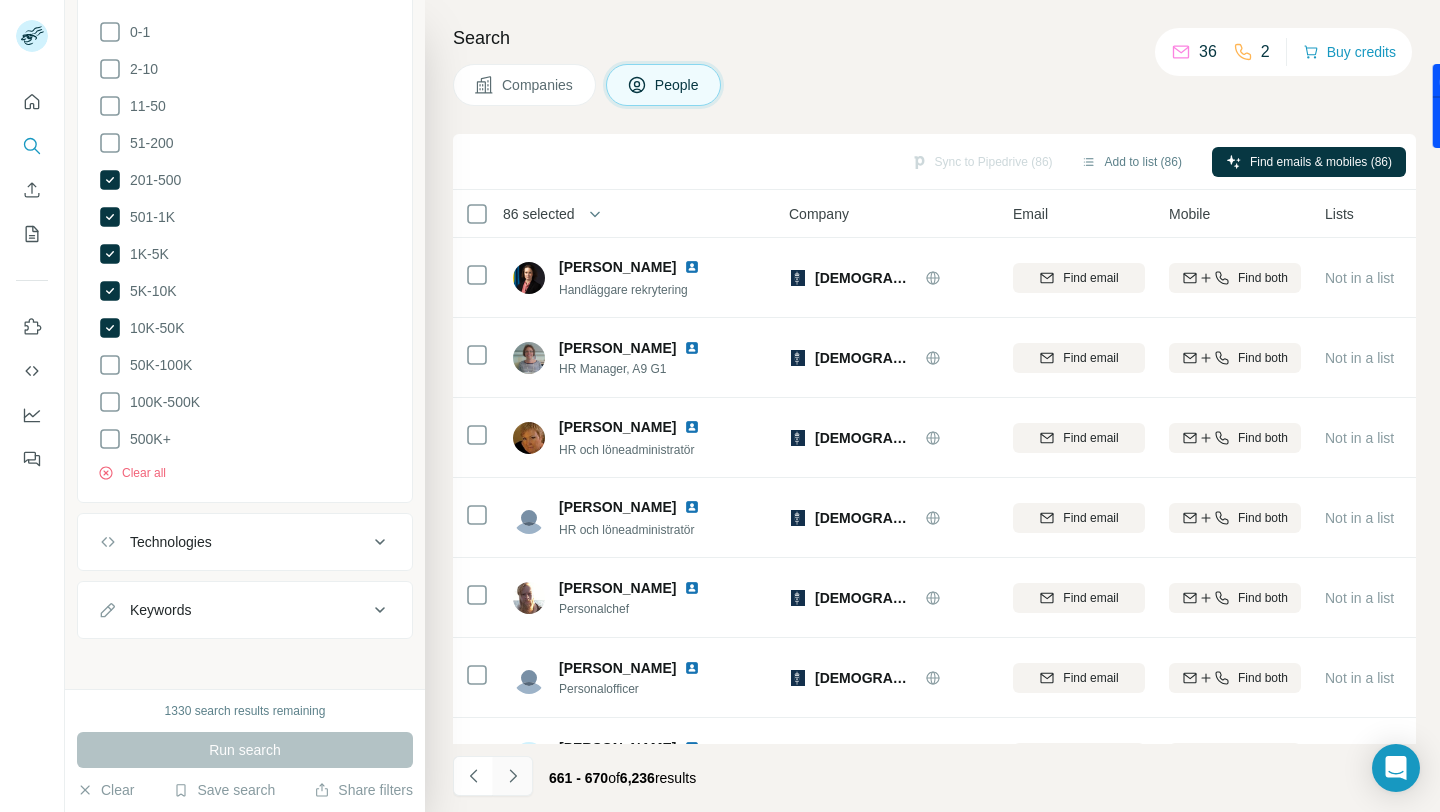 click 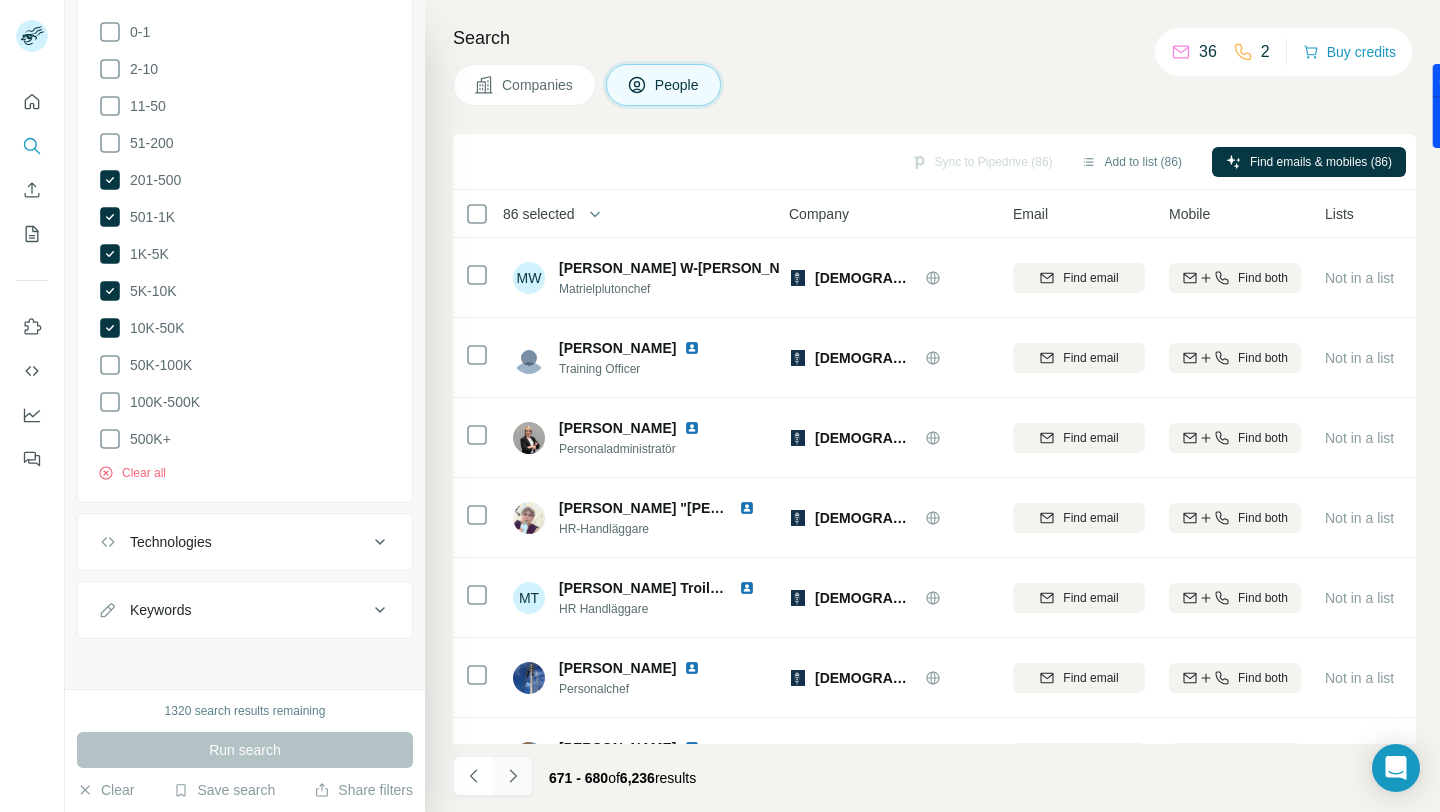 click 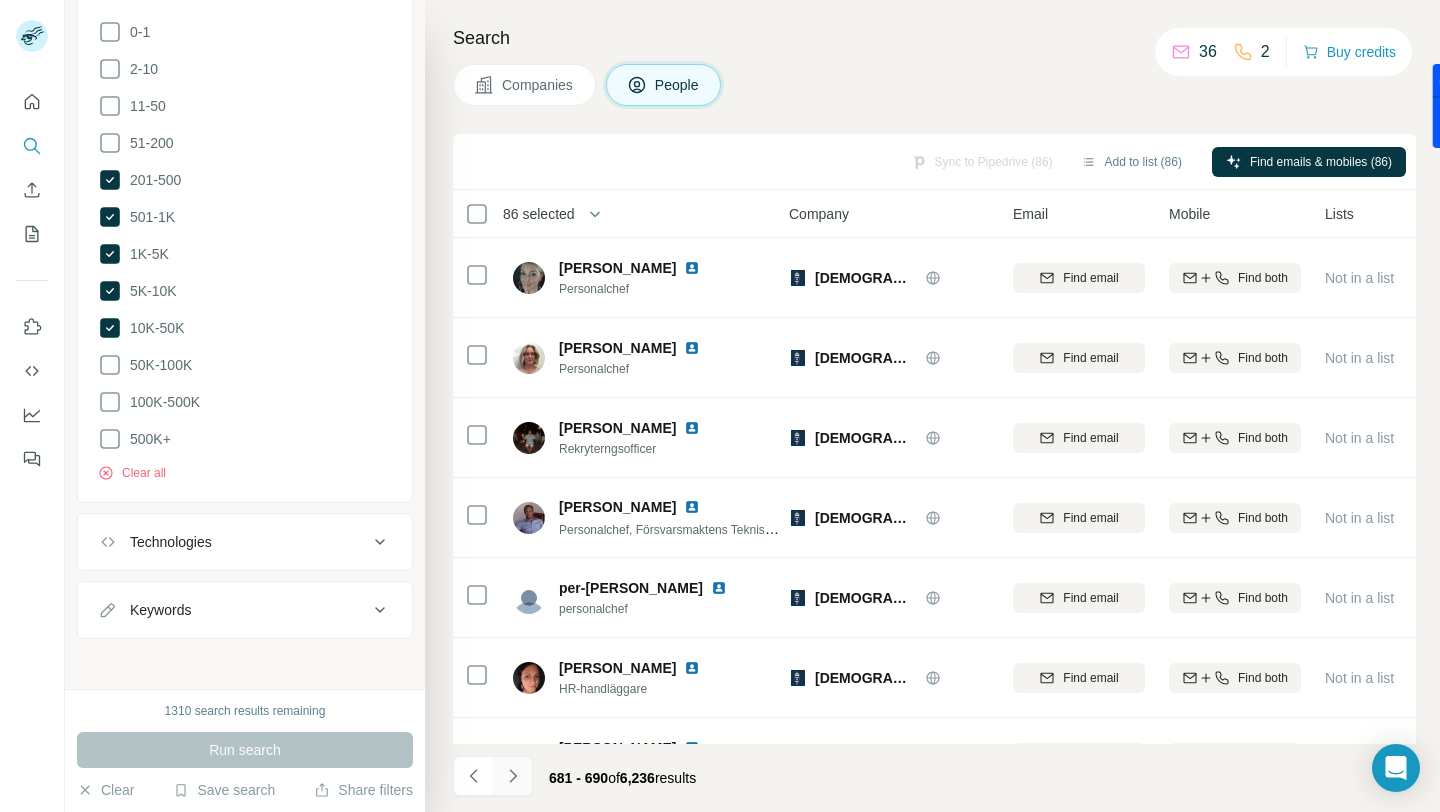 click 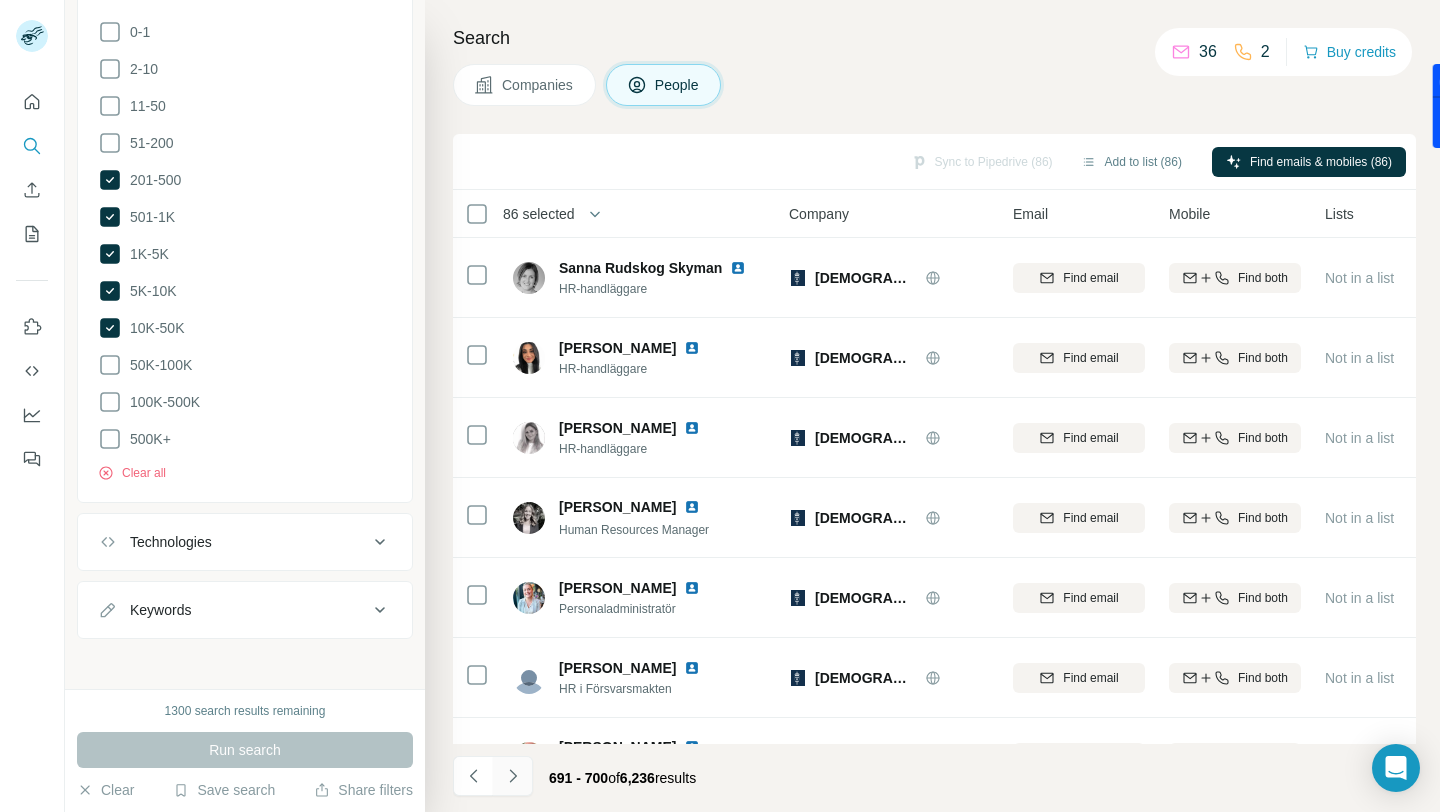 click 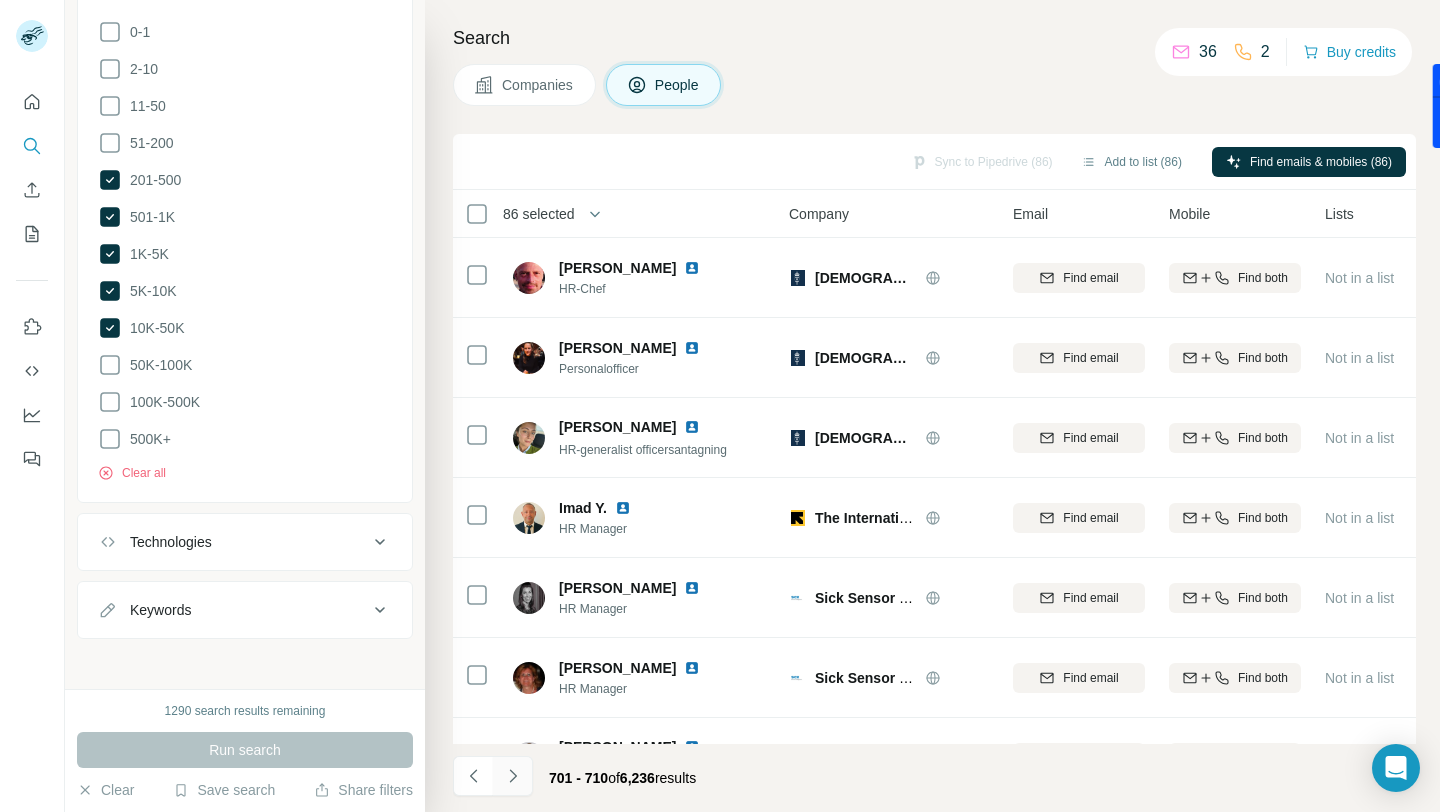 click 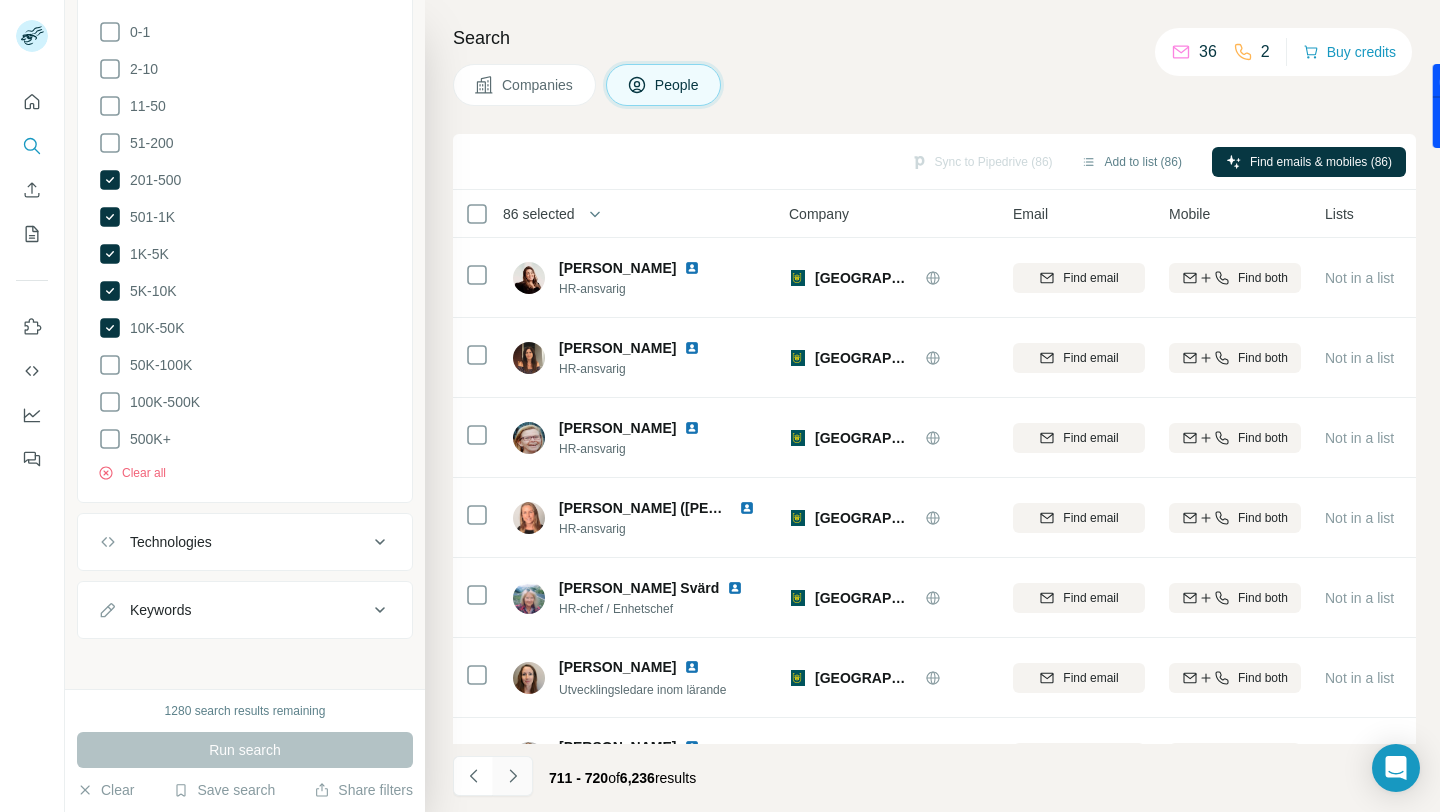 click 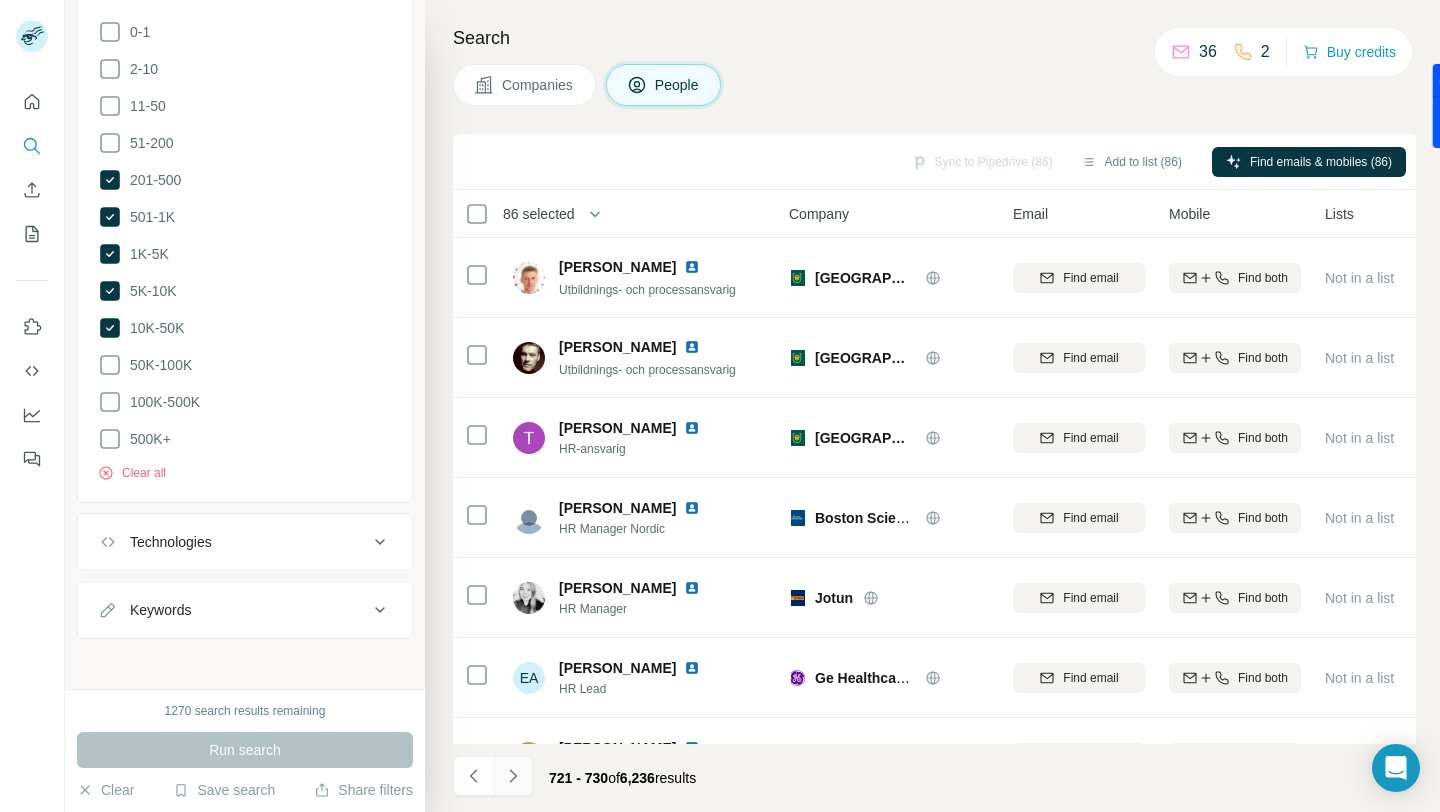 click 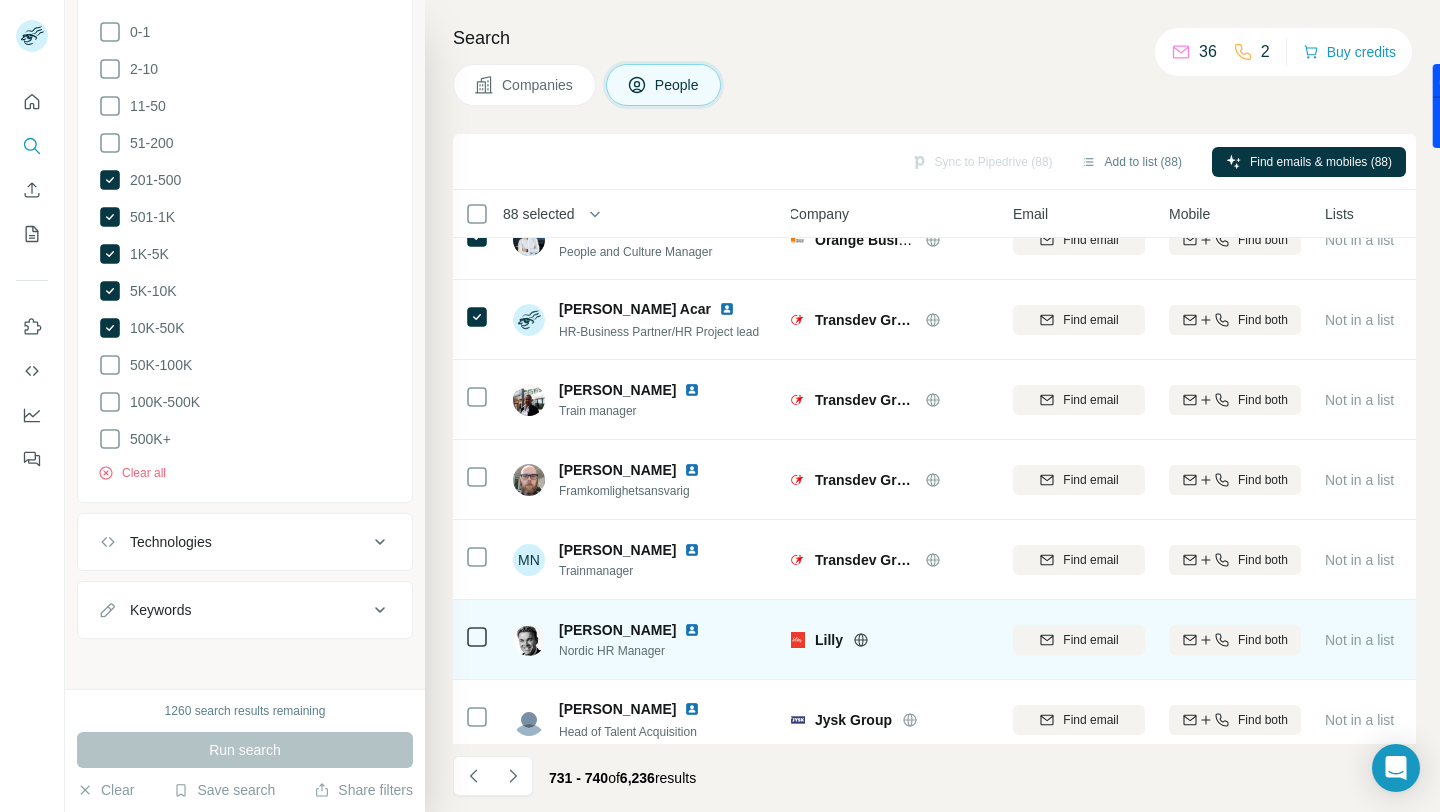 scroll, scrollTop: 46, scrollLeft: 12, axis: both 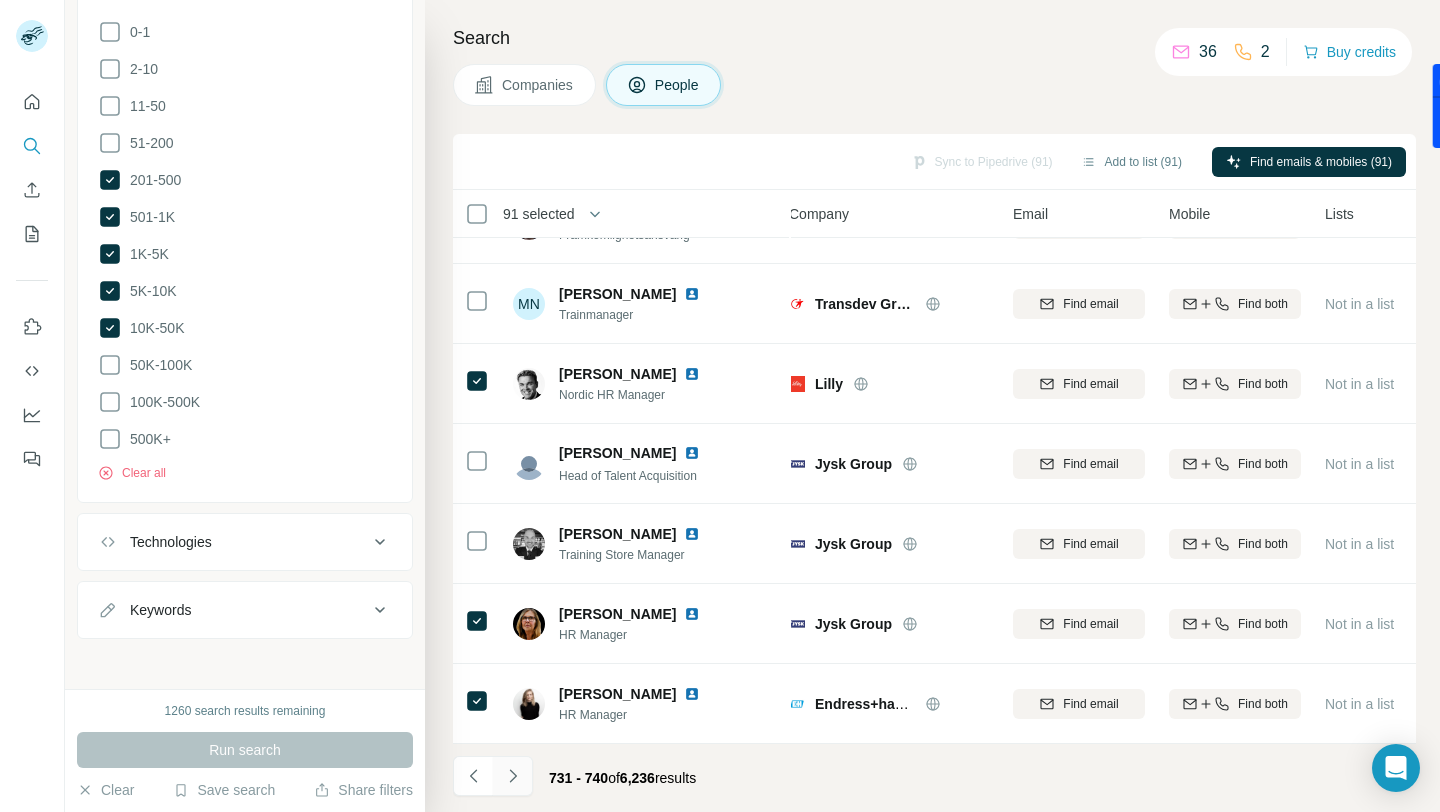 click 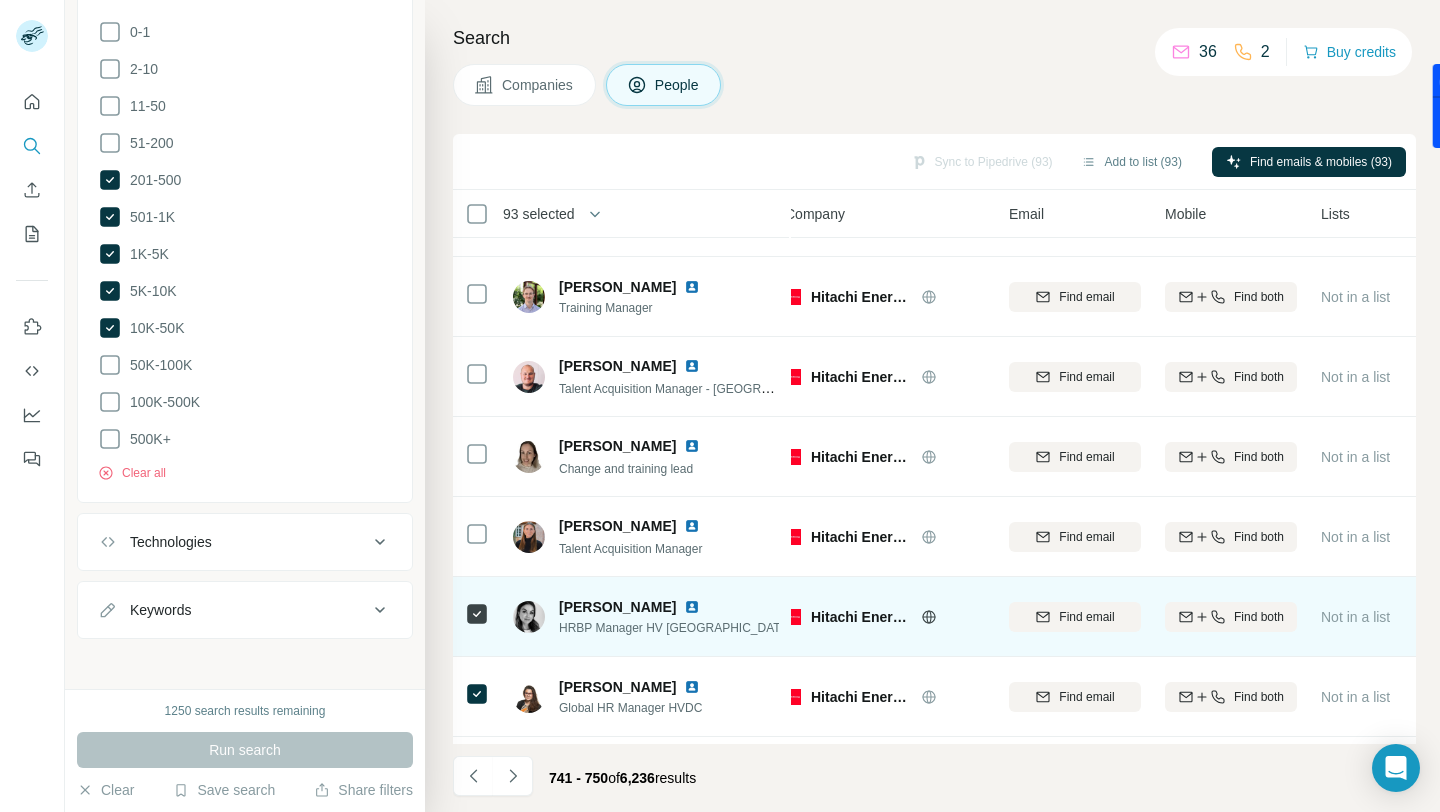 scroll, scrollTop: 205, scrollLeft: 16, axis: both 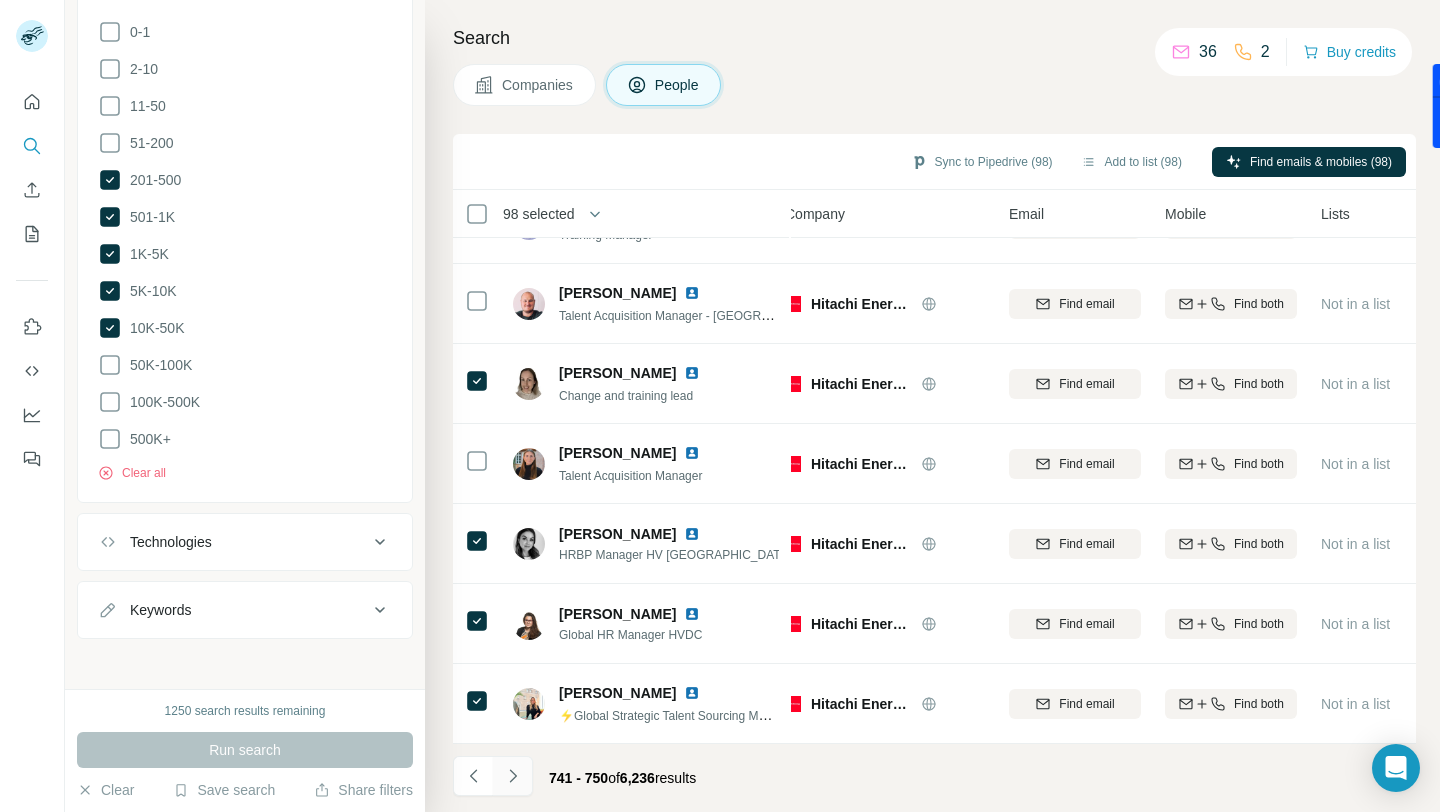 click at bounding box center (513, 776) 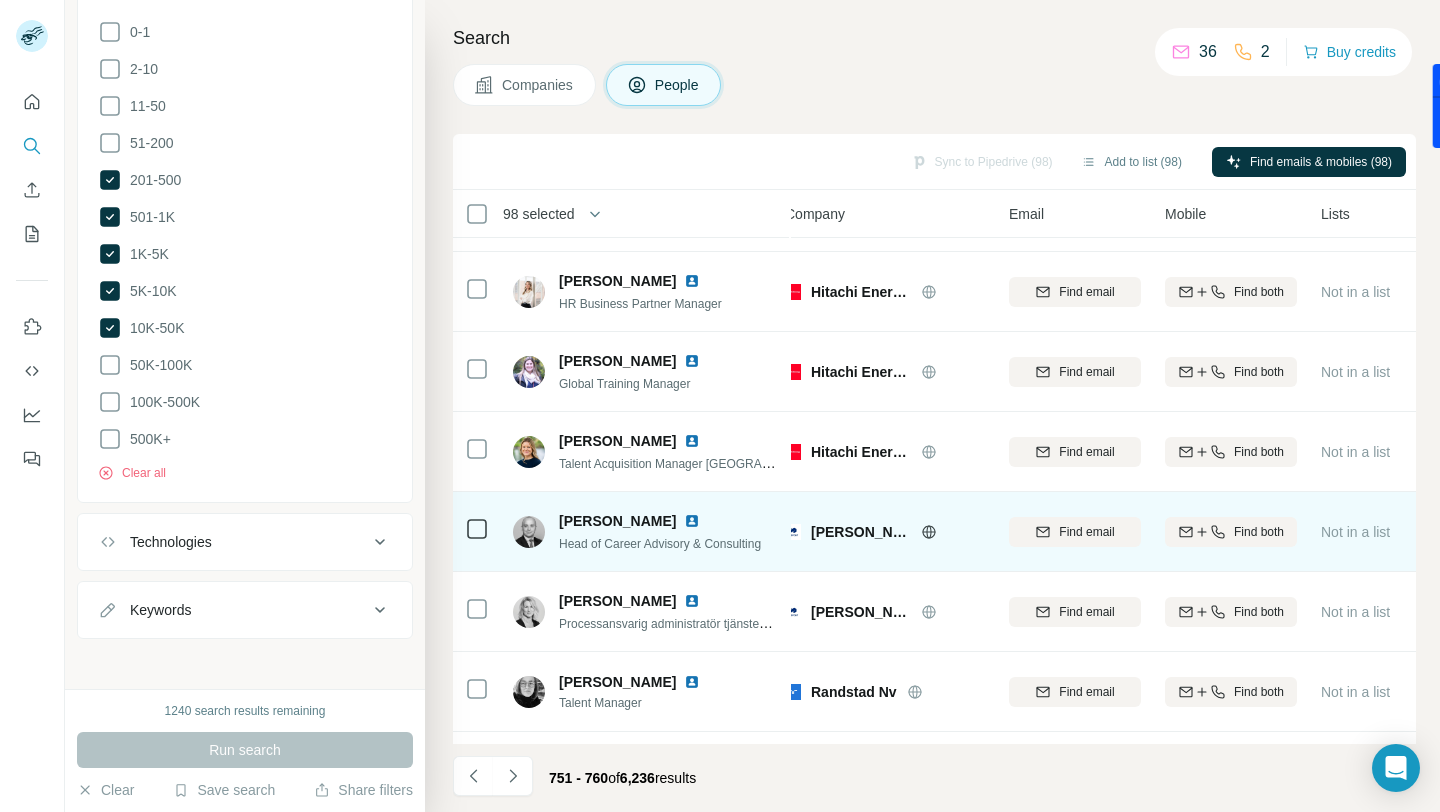 scroll, scrollTop: 0, scrollLeft: 16, axis: horizontal 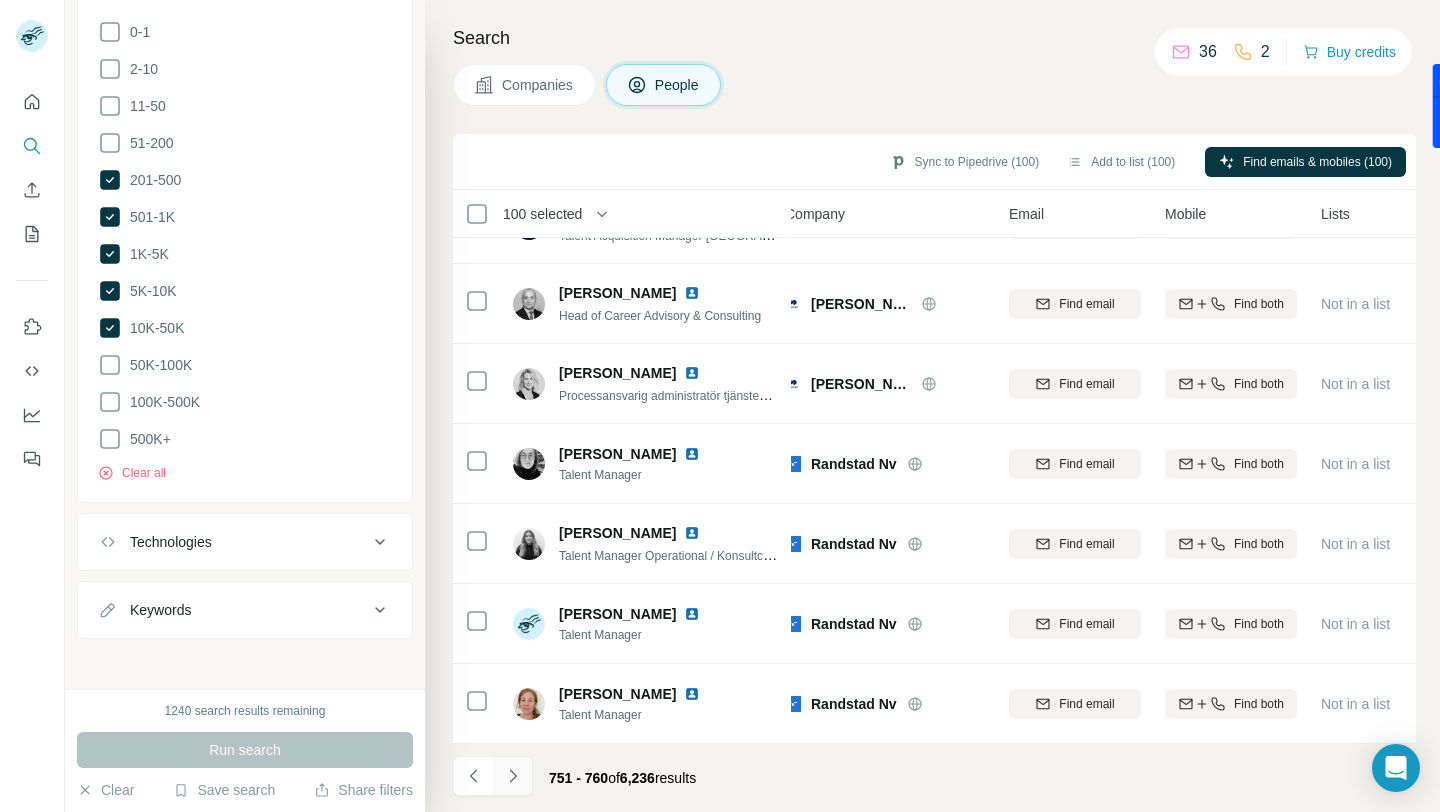 click 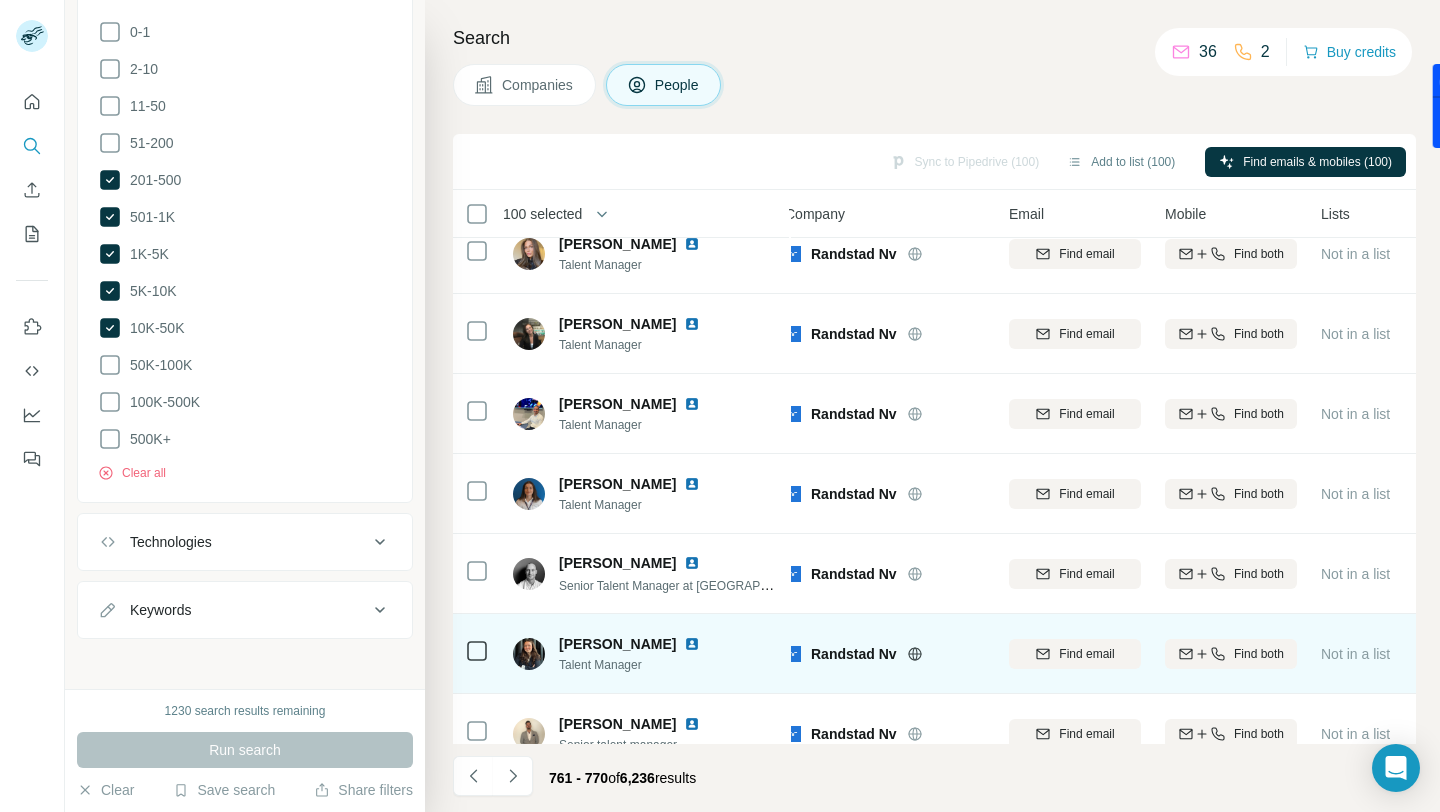 scroll, scrollTop: 294, scrollLeft: 16, axis: both 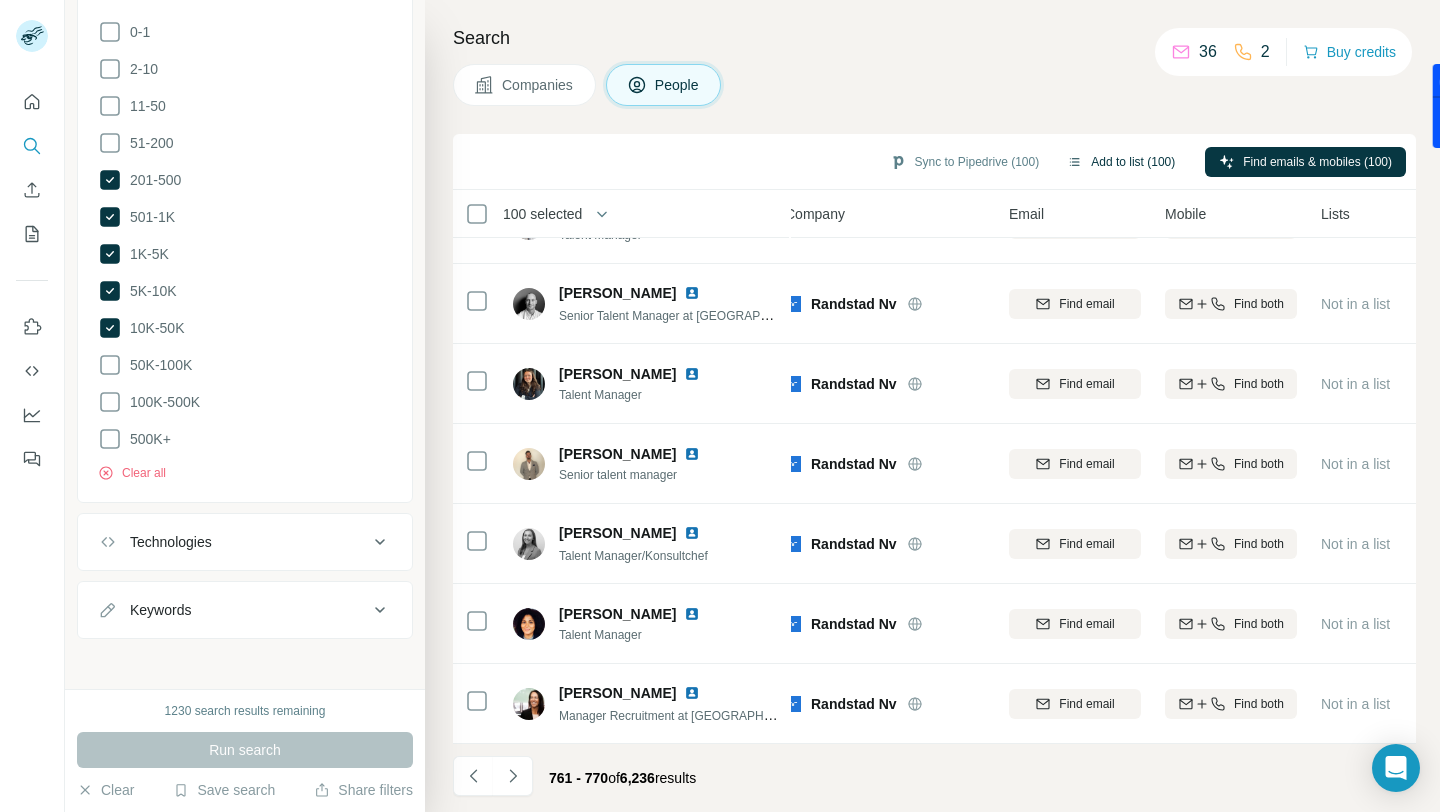 click on "Add to list (100)" at bounding box center [1121, 162] 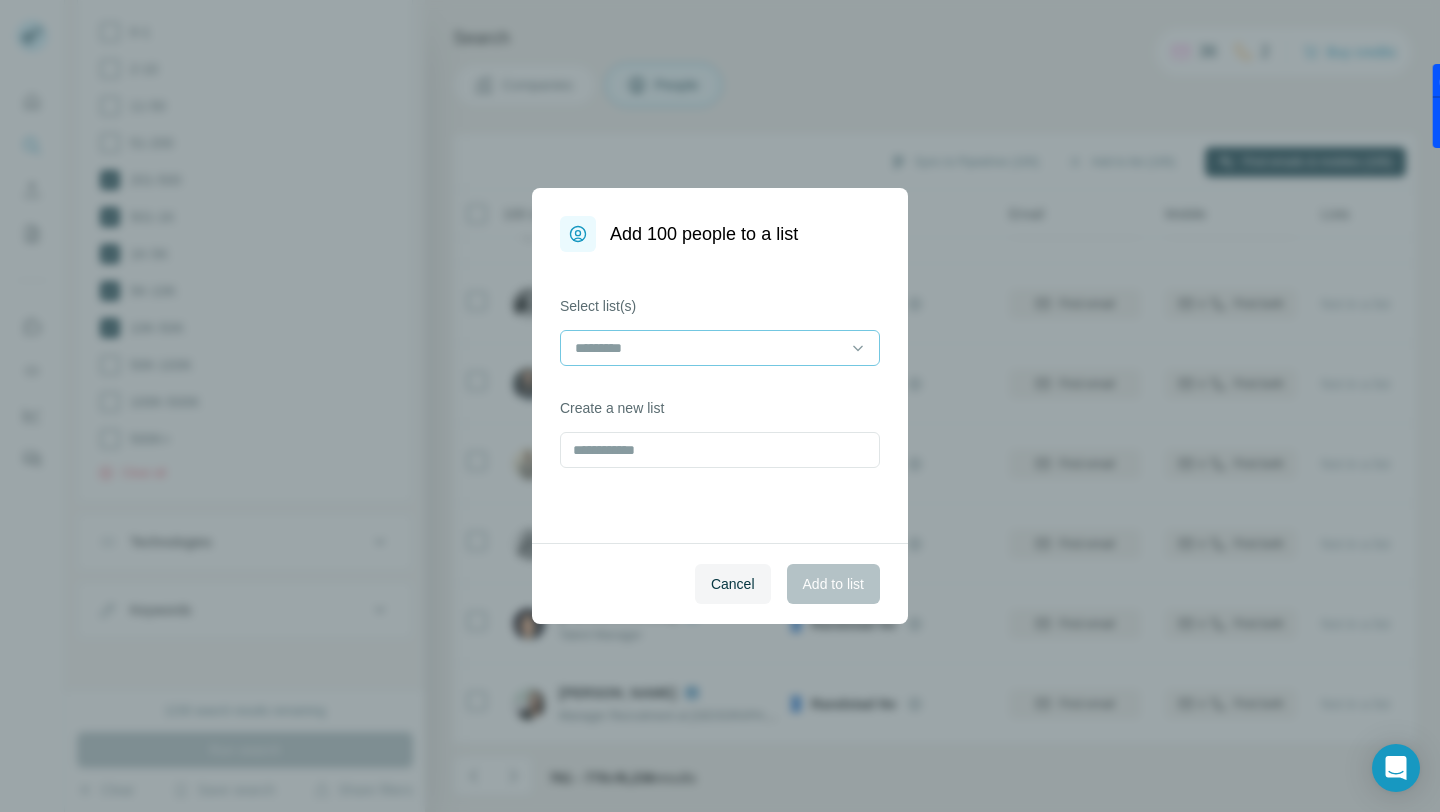 click at bounding box center (708, 348) 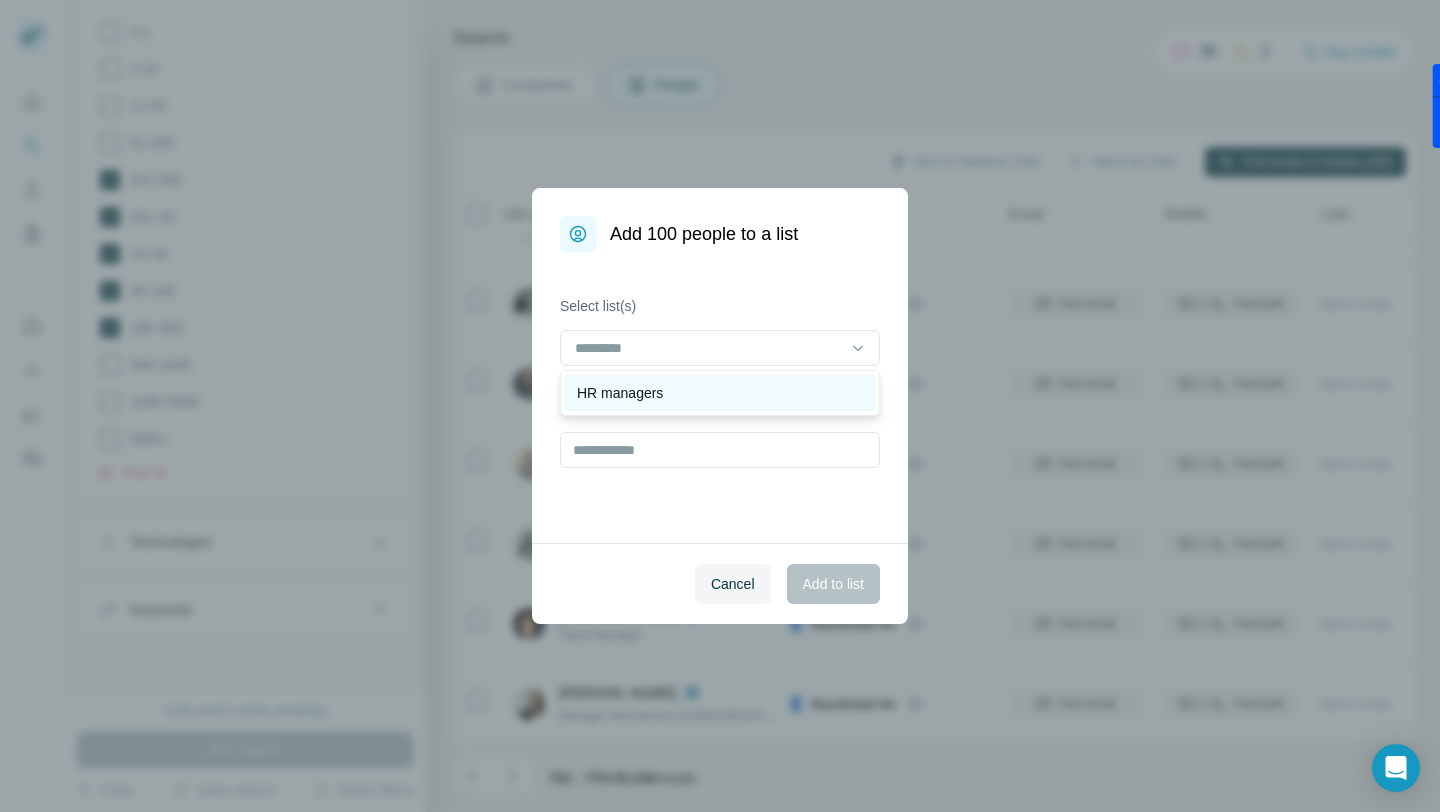 click on "HR managers" at bounding box center (720, 393) 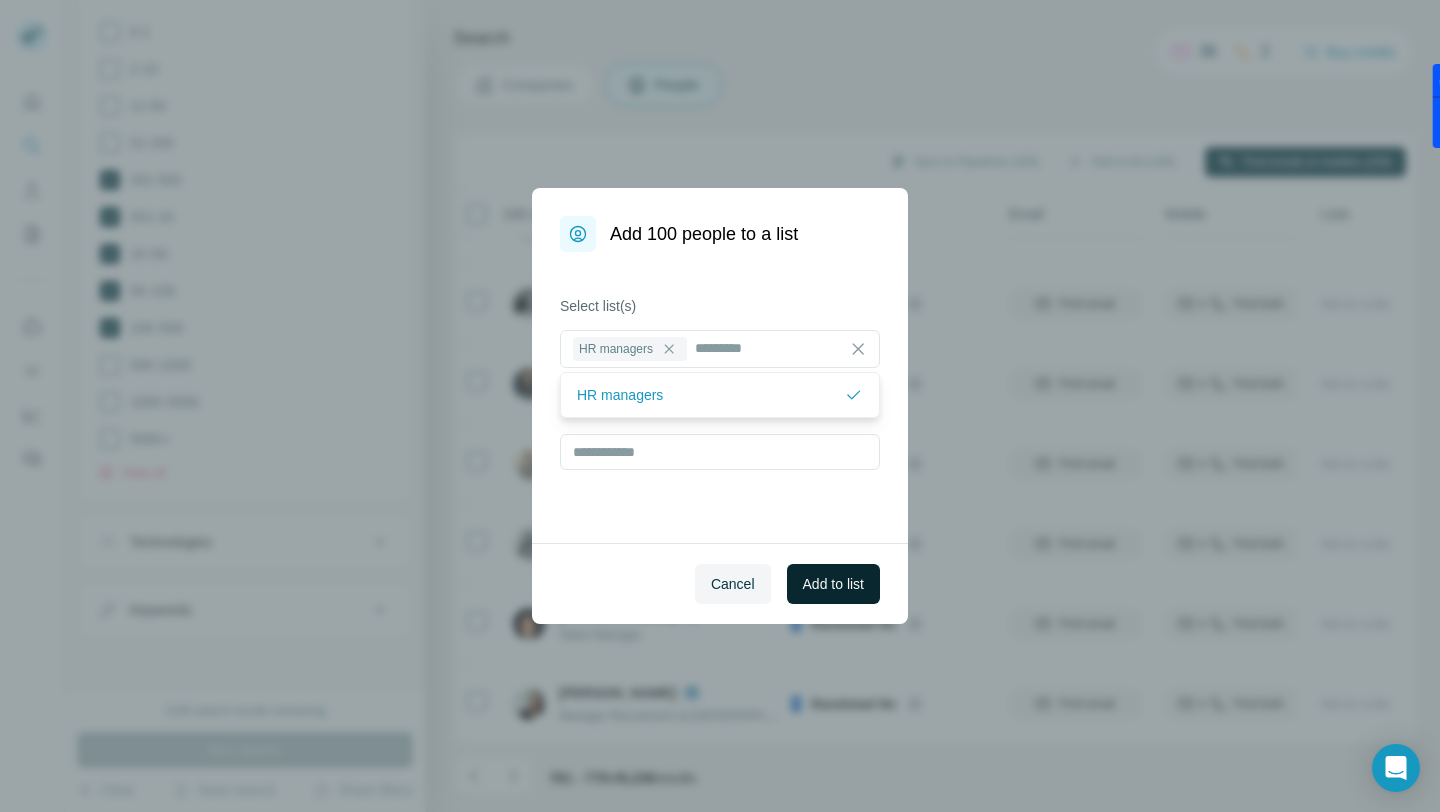 click on "Add to list" at bounding box center [833, 584] 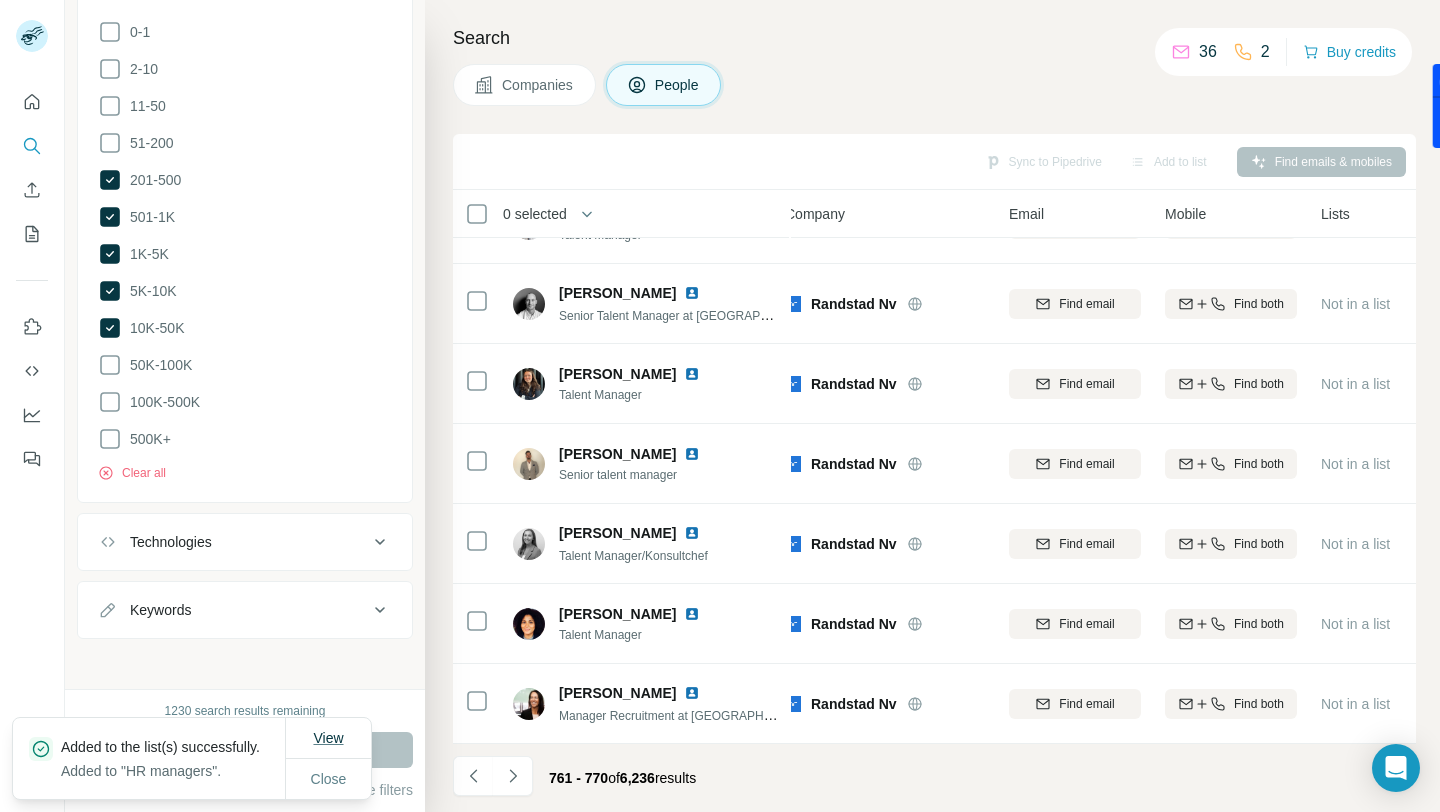 click on "View" at bounding box center [328, 738] 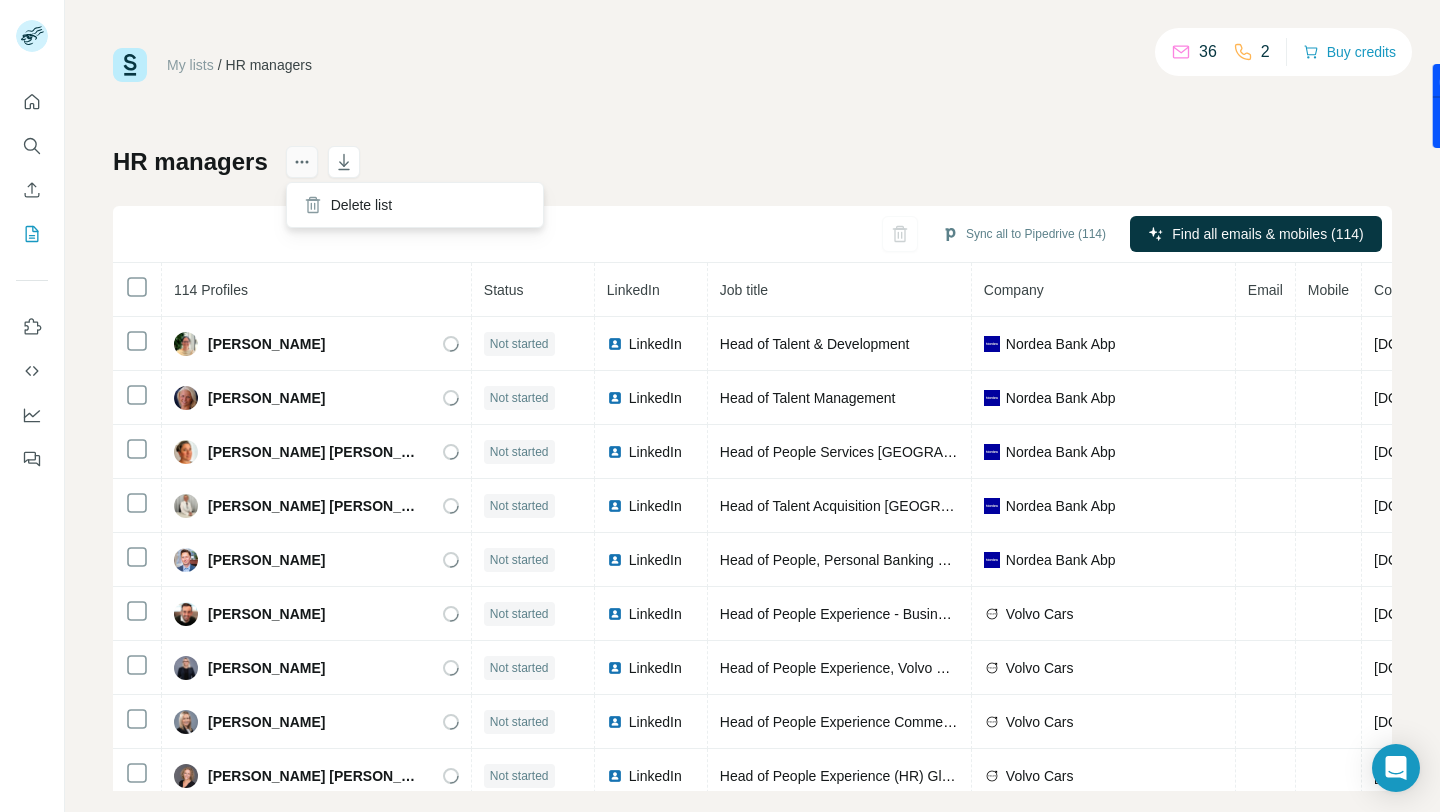 click 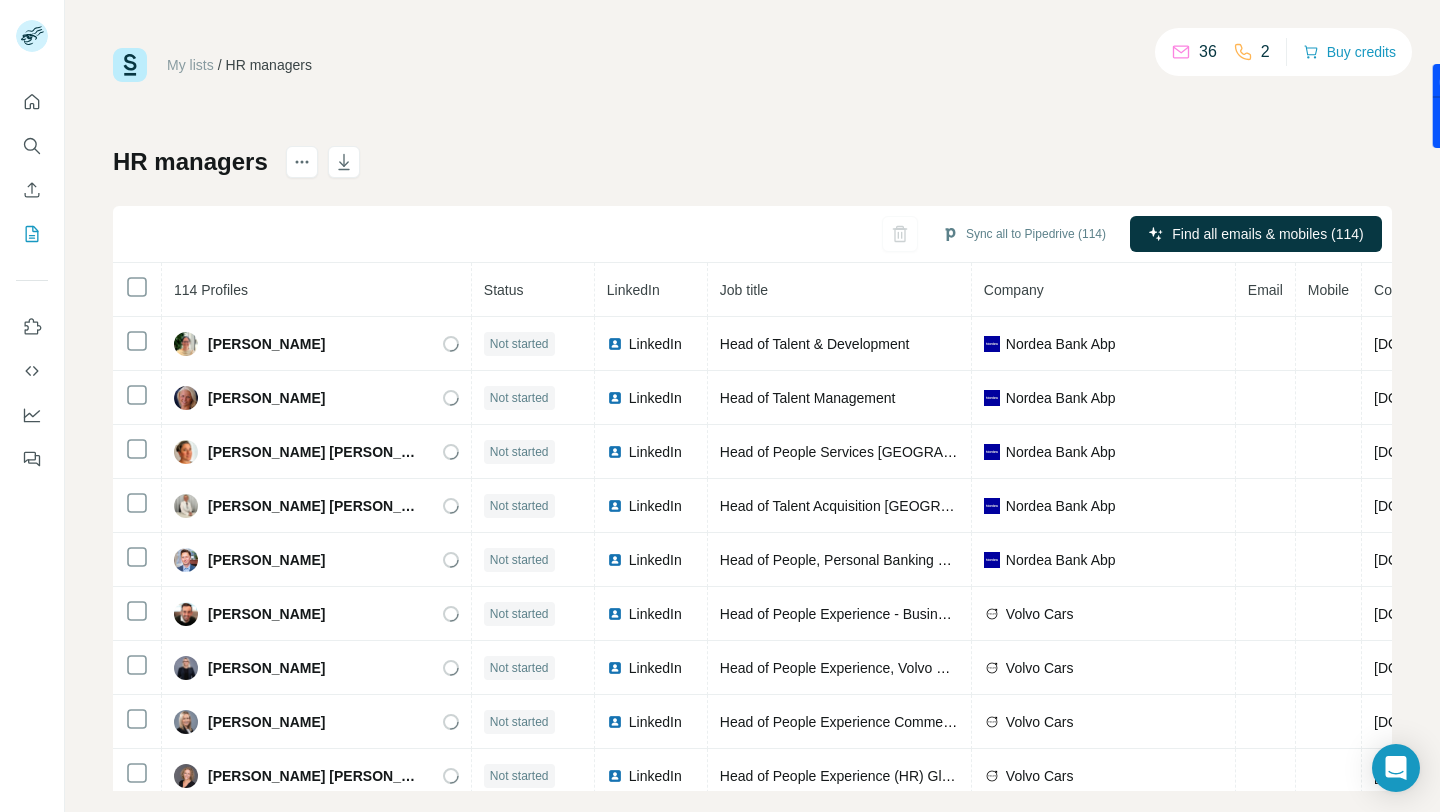 click on "HR managers" at bounding box center [190, 162] 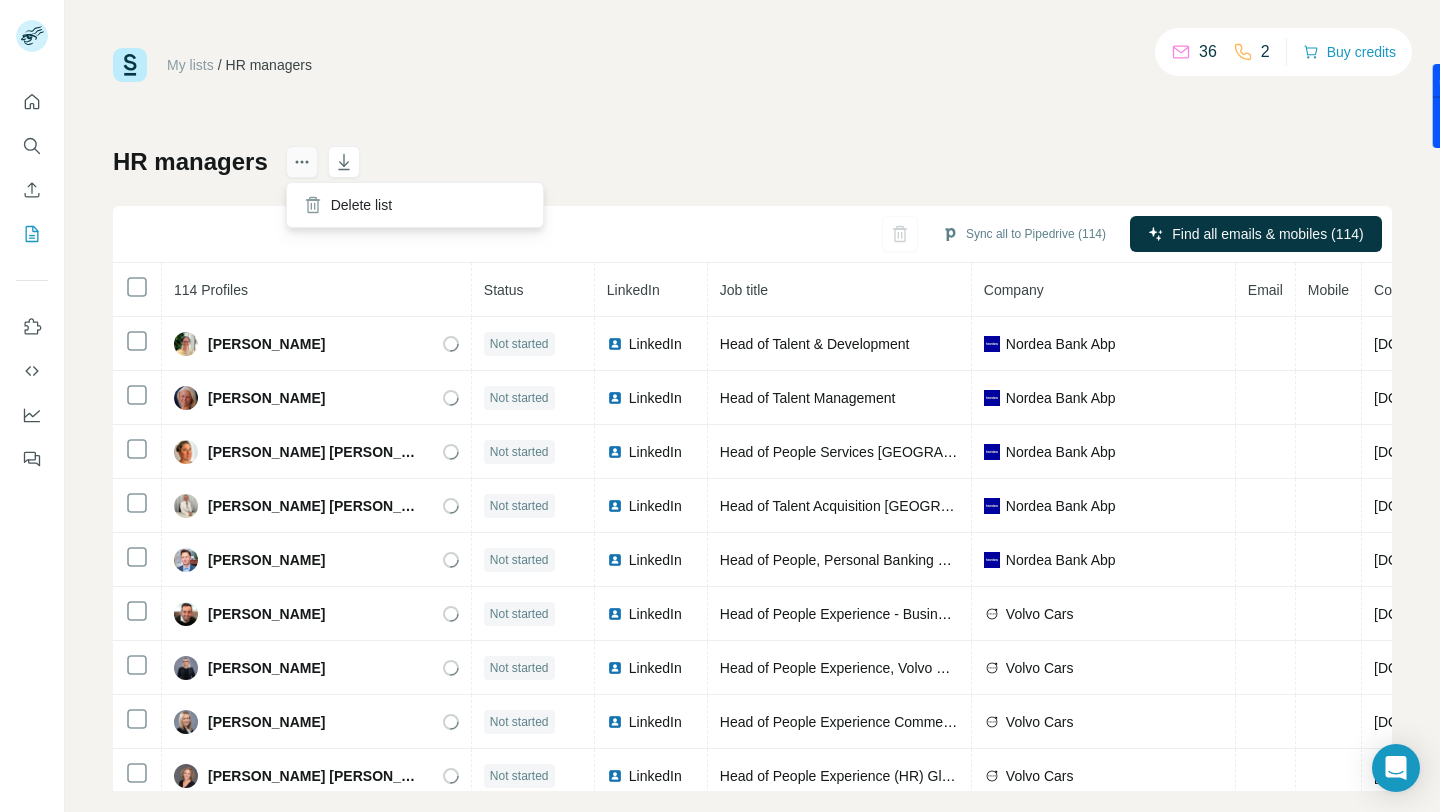 click 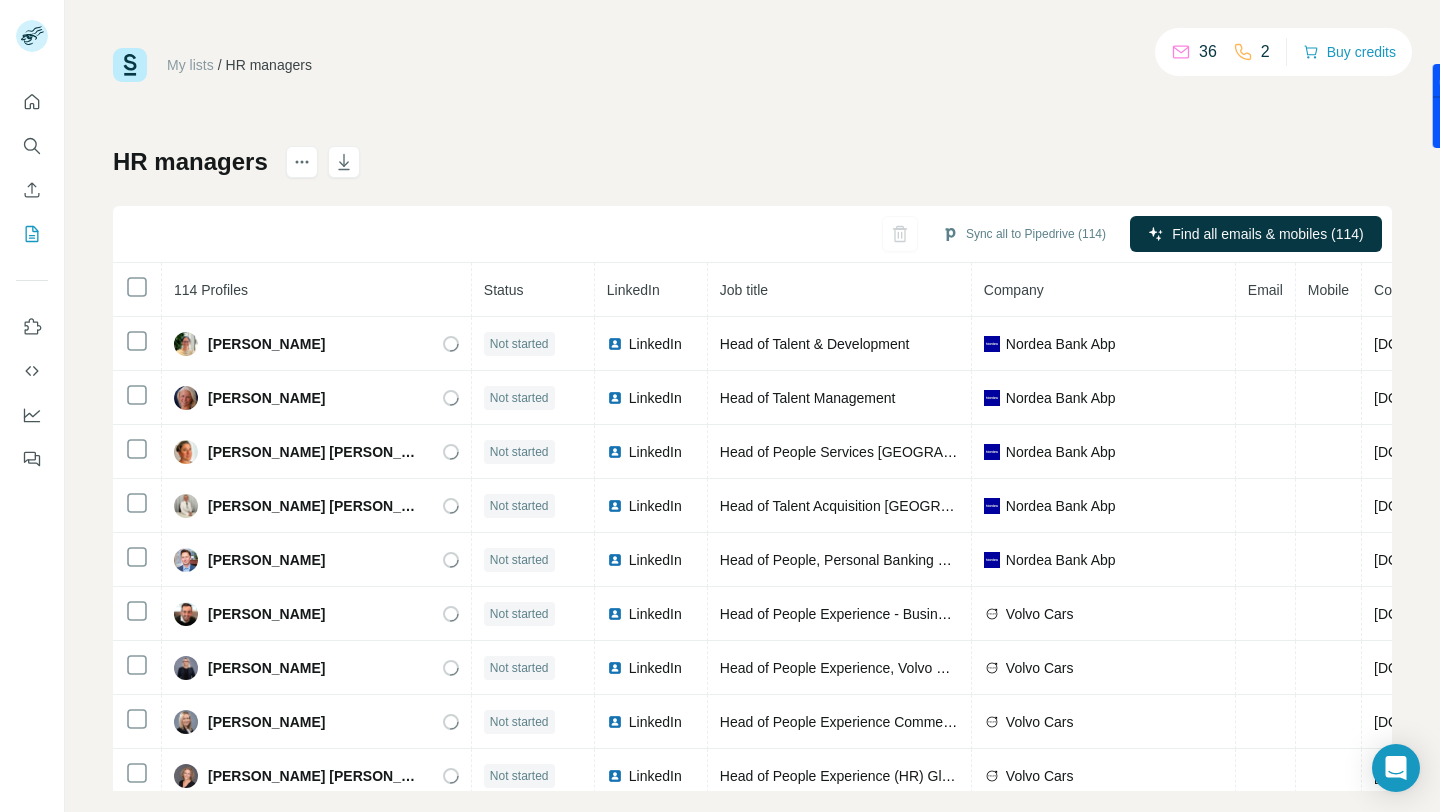click on "HR managers" at bounding box center [190, 162] 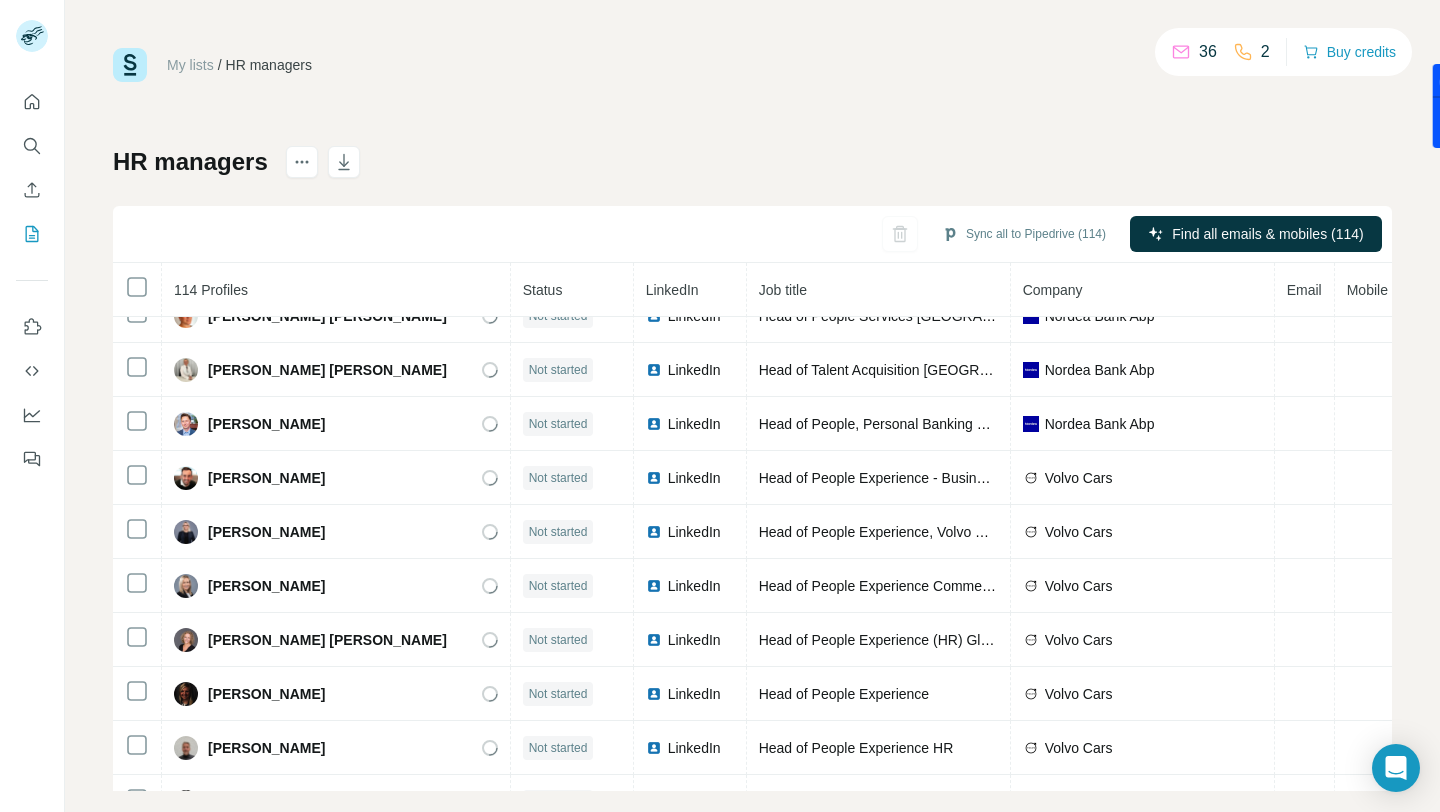 scroll, scrollTop: 0, scrollLeft: 0, axis: both 